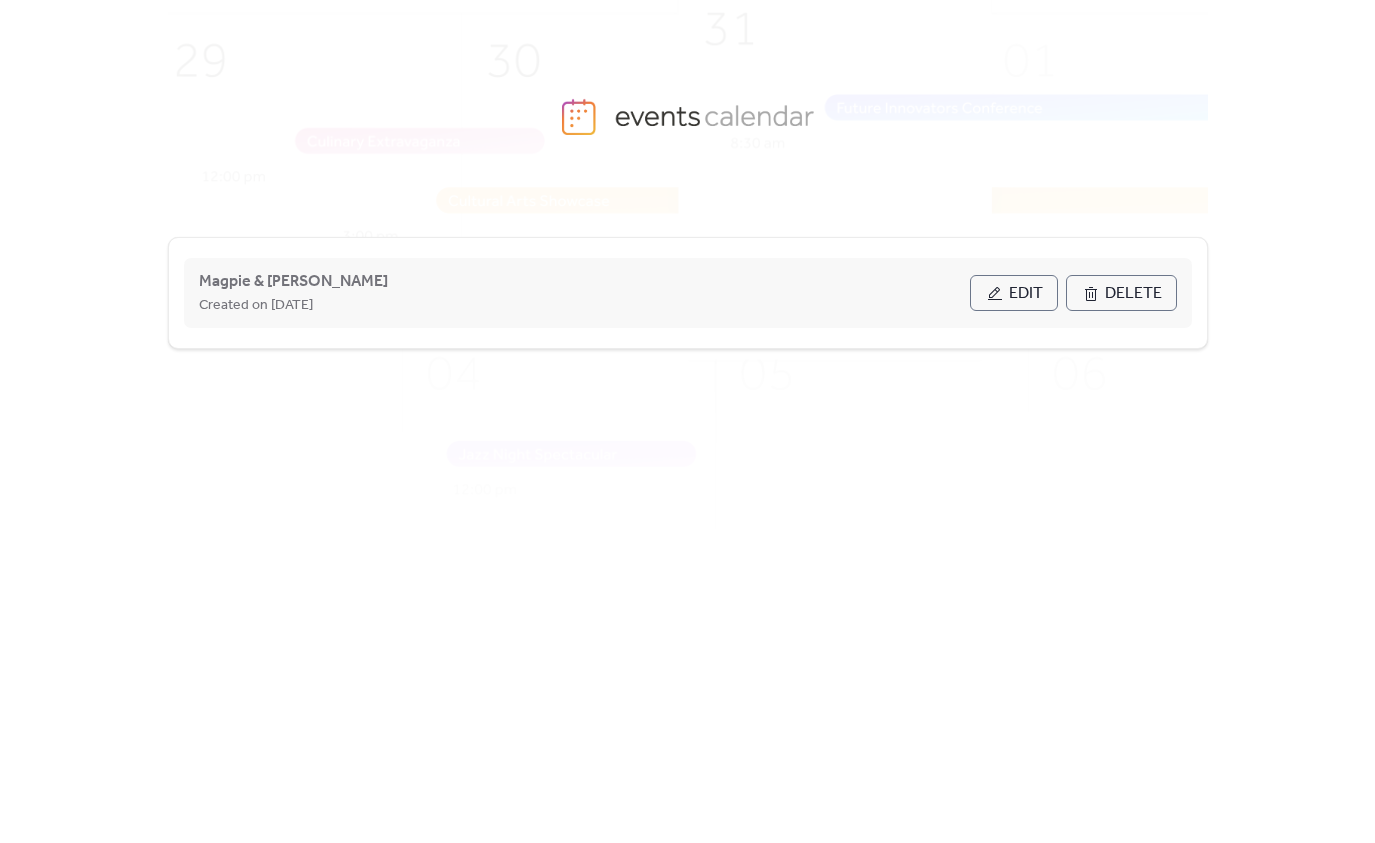 scroll, scrollTop: 0, scrollLeft: 0, axis: both 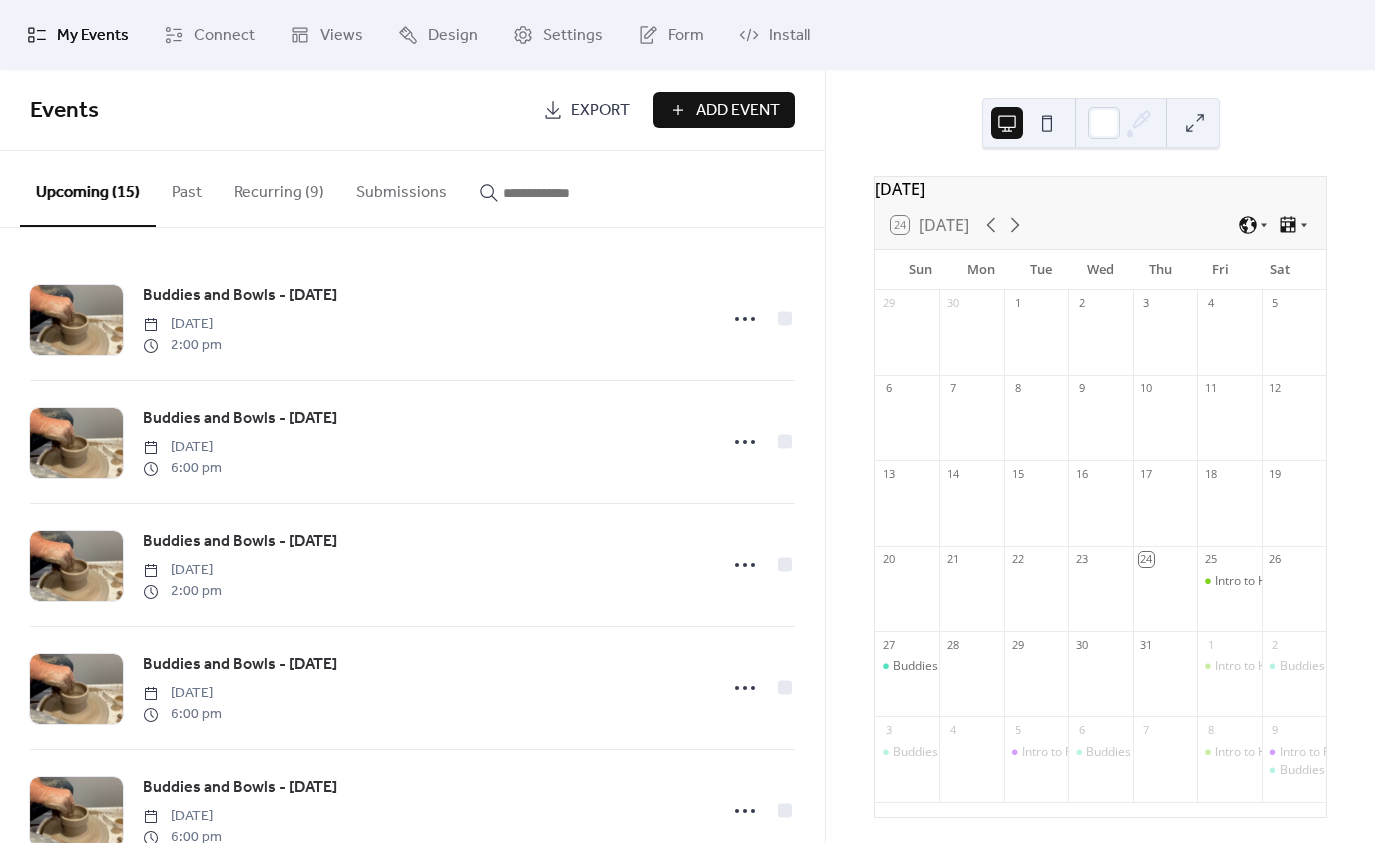 click on "Recurring (9)" at bounding box center (279, 188) 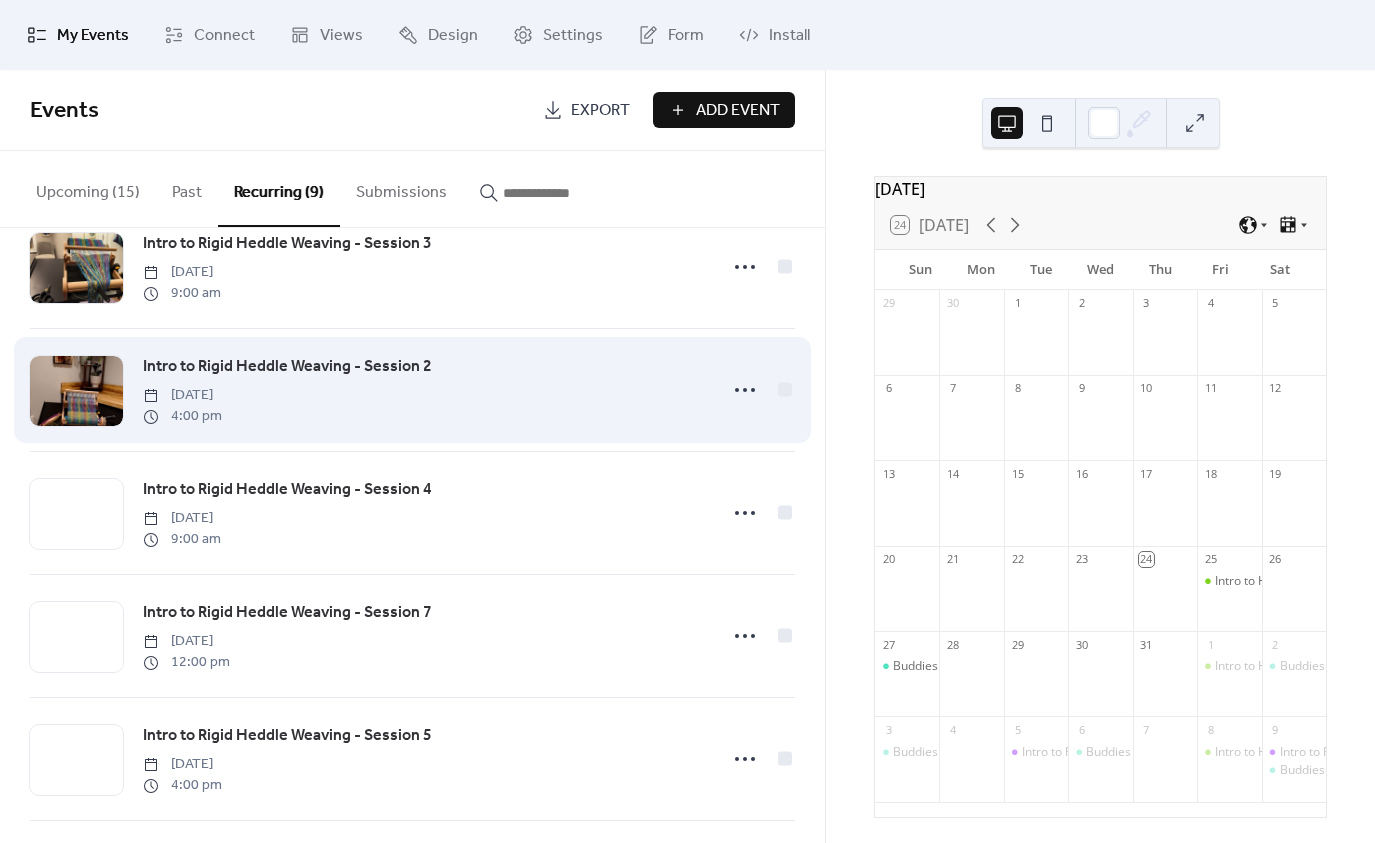scroll, scrollTop: 300, scrollLeft: 0, axis: vertical 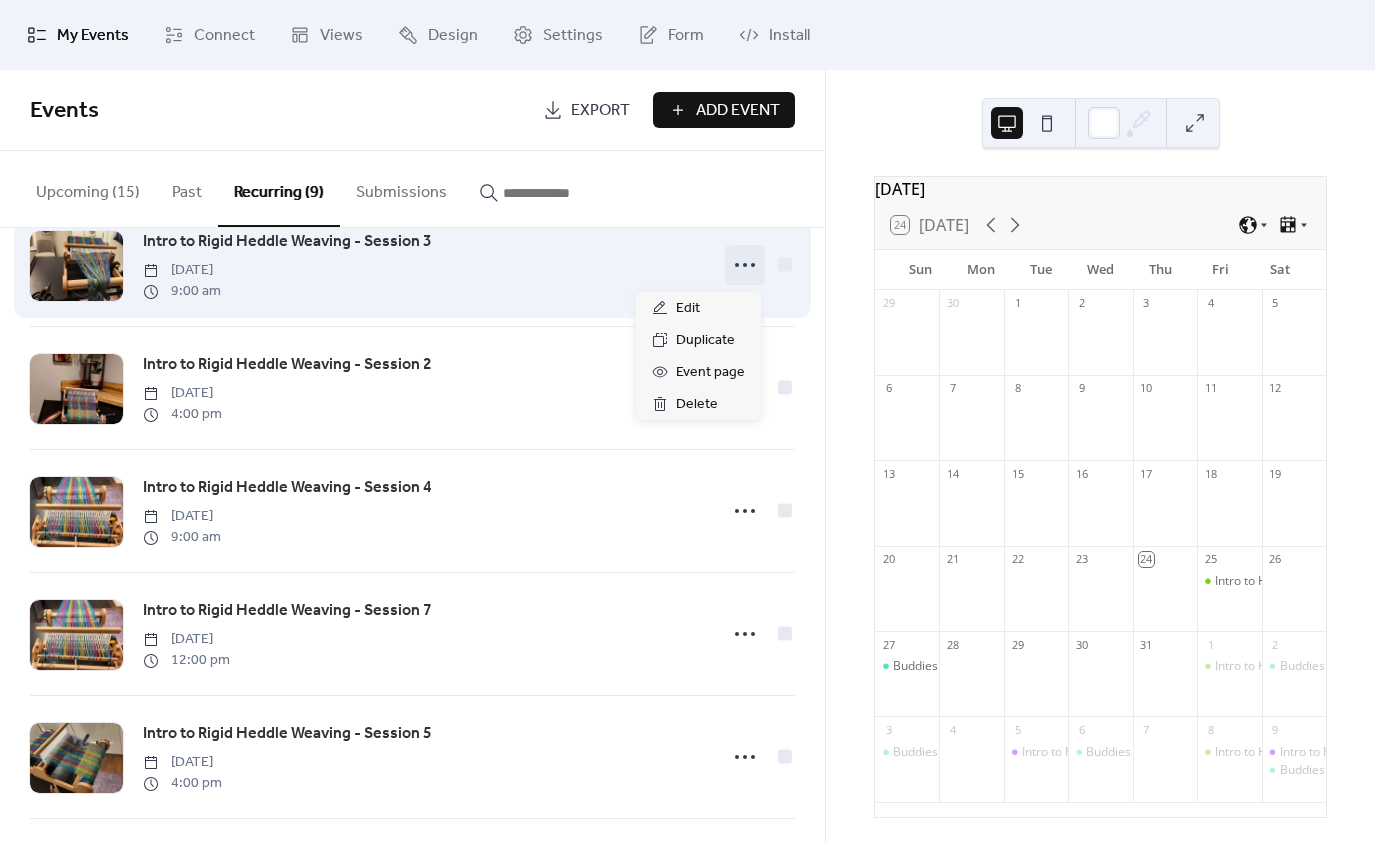 click 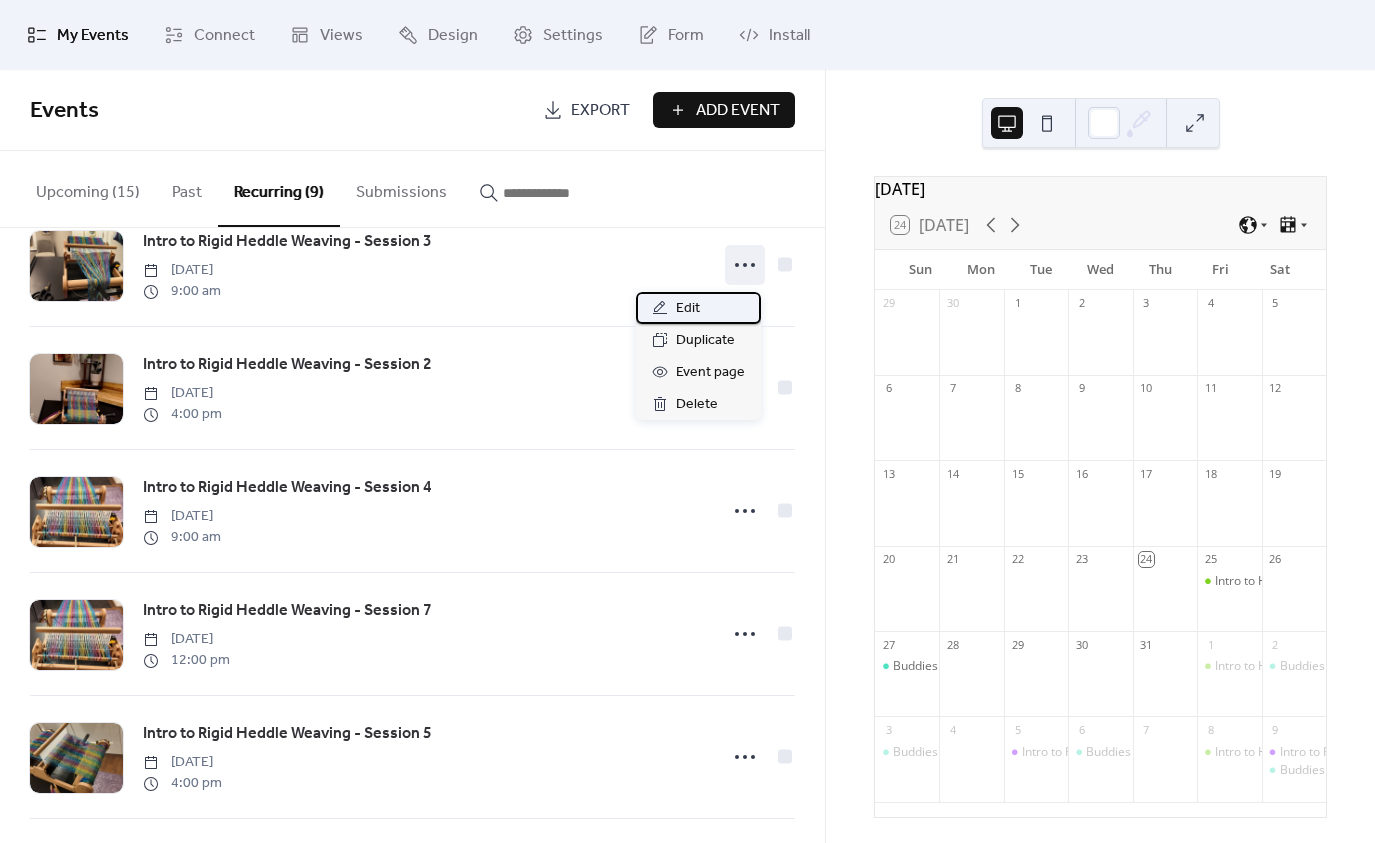click on "Edit" at bounding box center [688, 309] 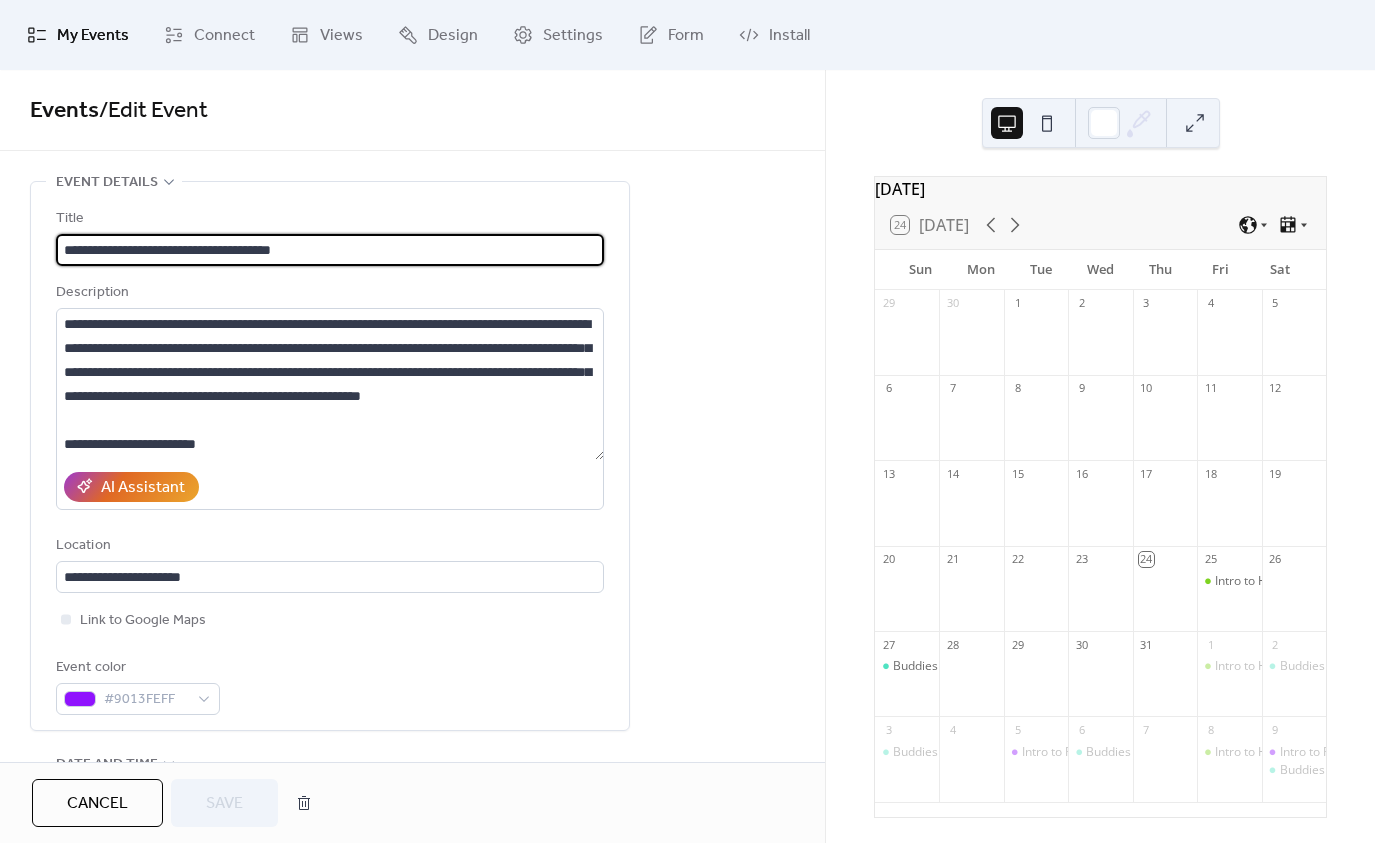type on "**********" 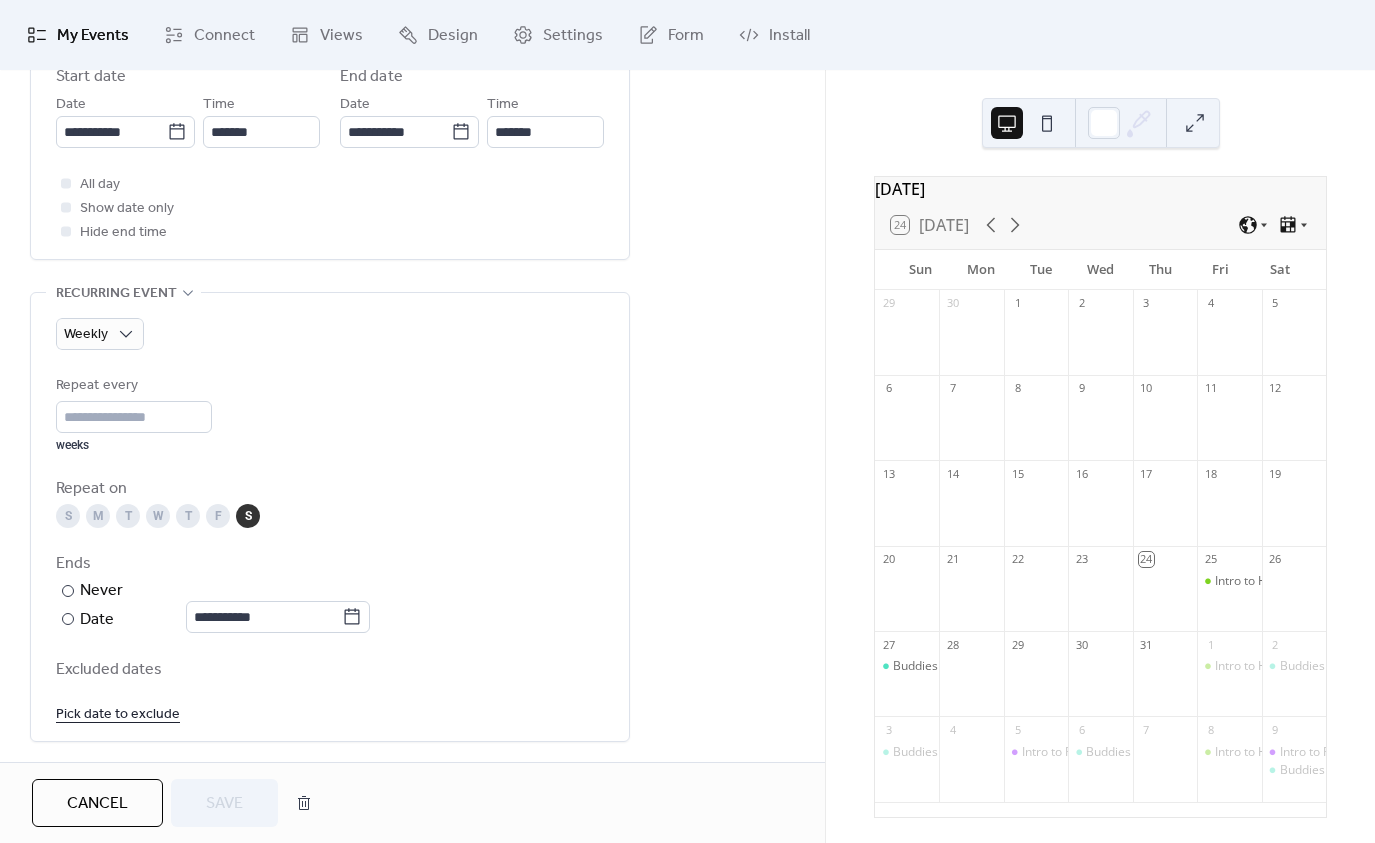 scroll, scrollTop: 1000, scrollLeft: 0, axis: vertical 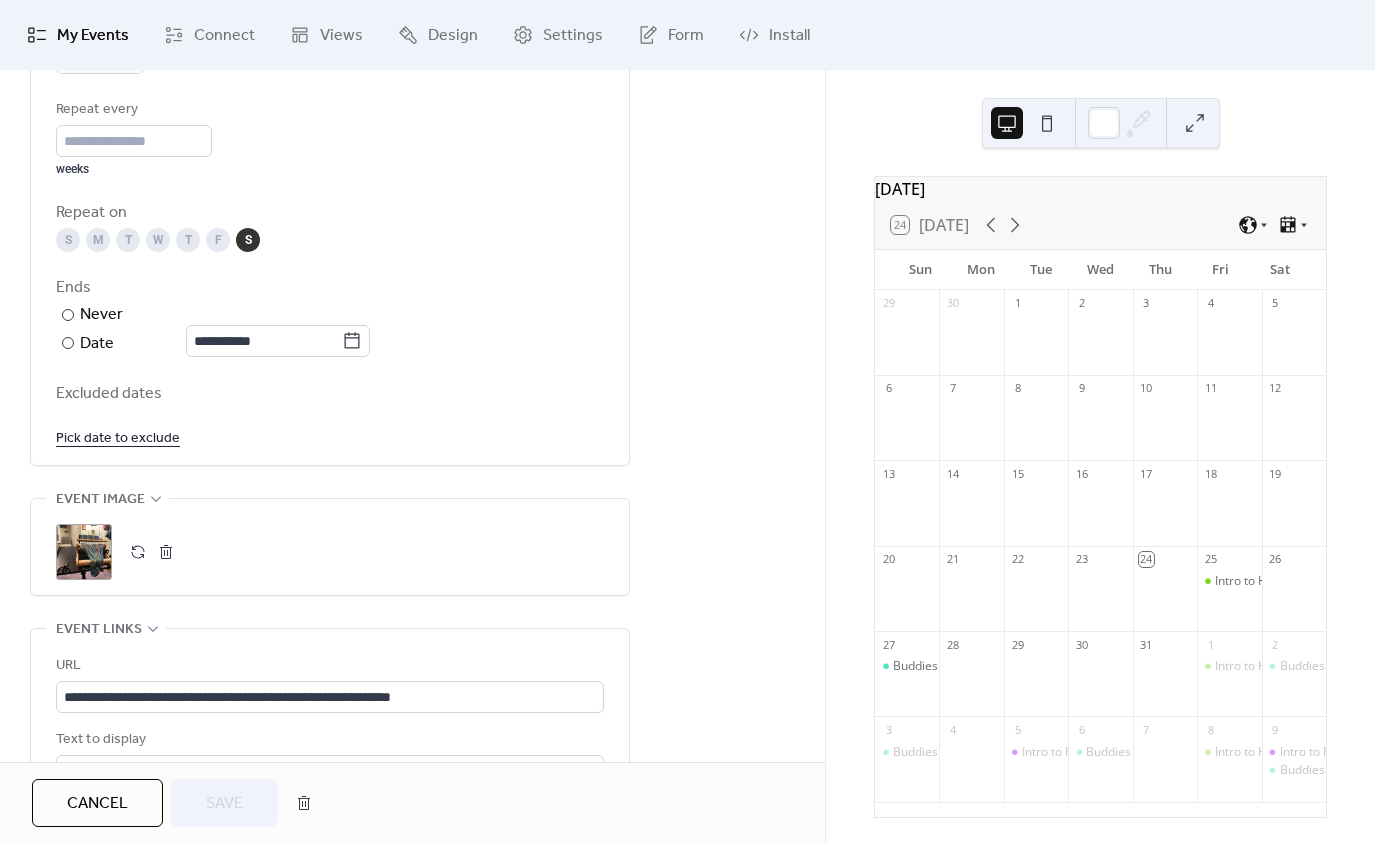 click at bounding box center [138, 552] 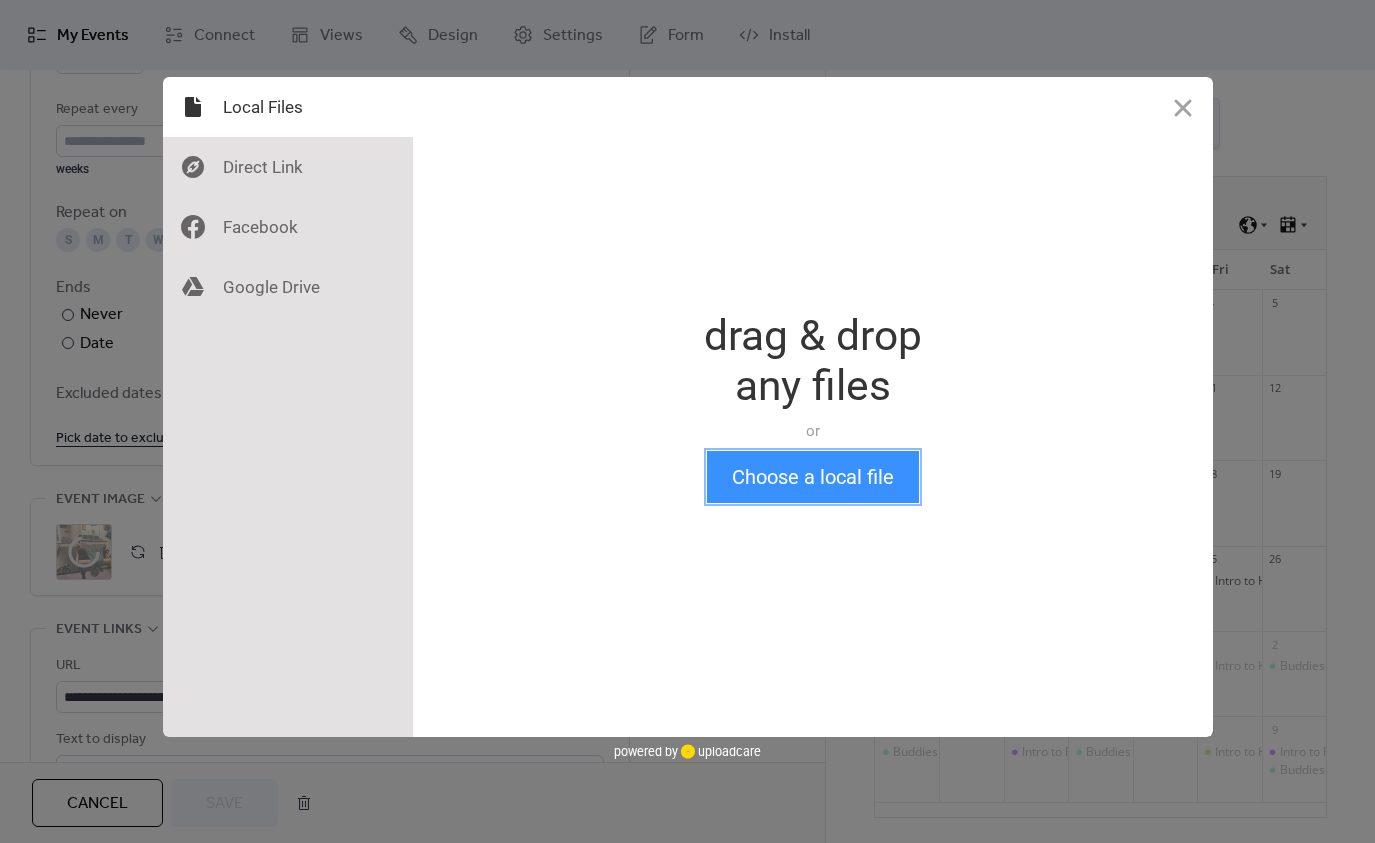 click on "Choose a local file" at bounding box center (813, 477) 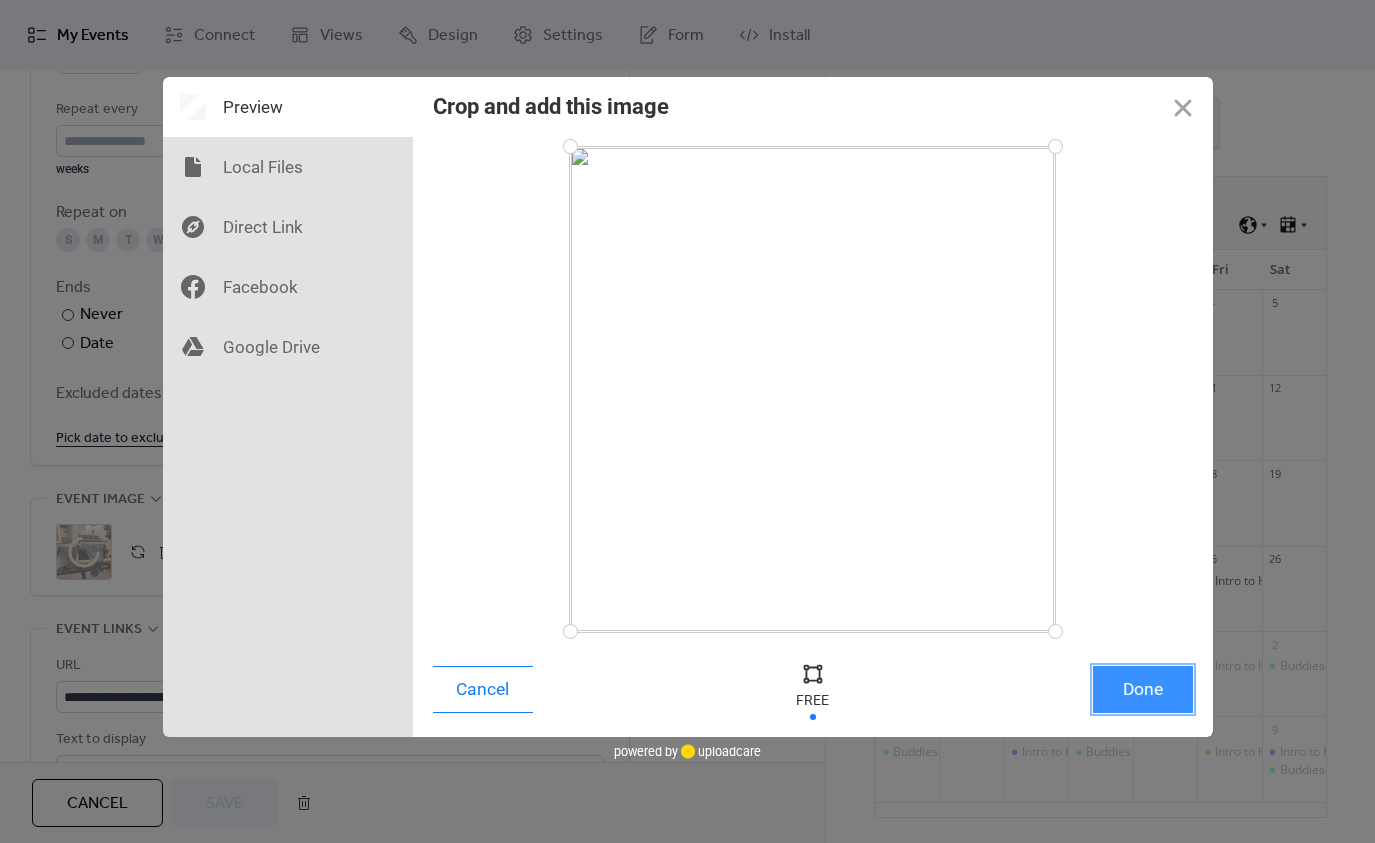 click on "Done" at bounding box center [1143, 689] 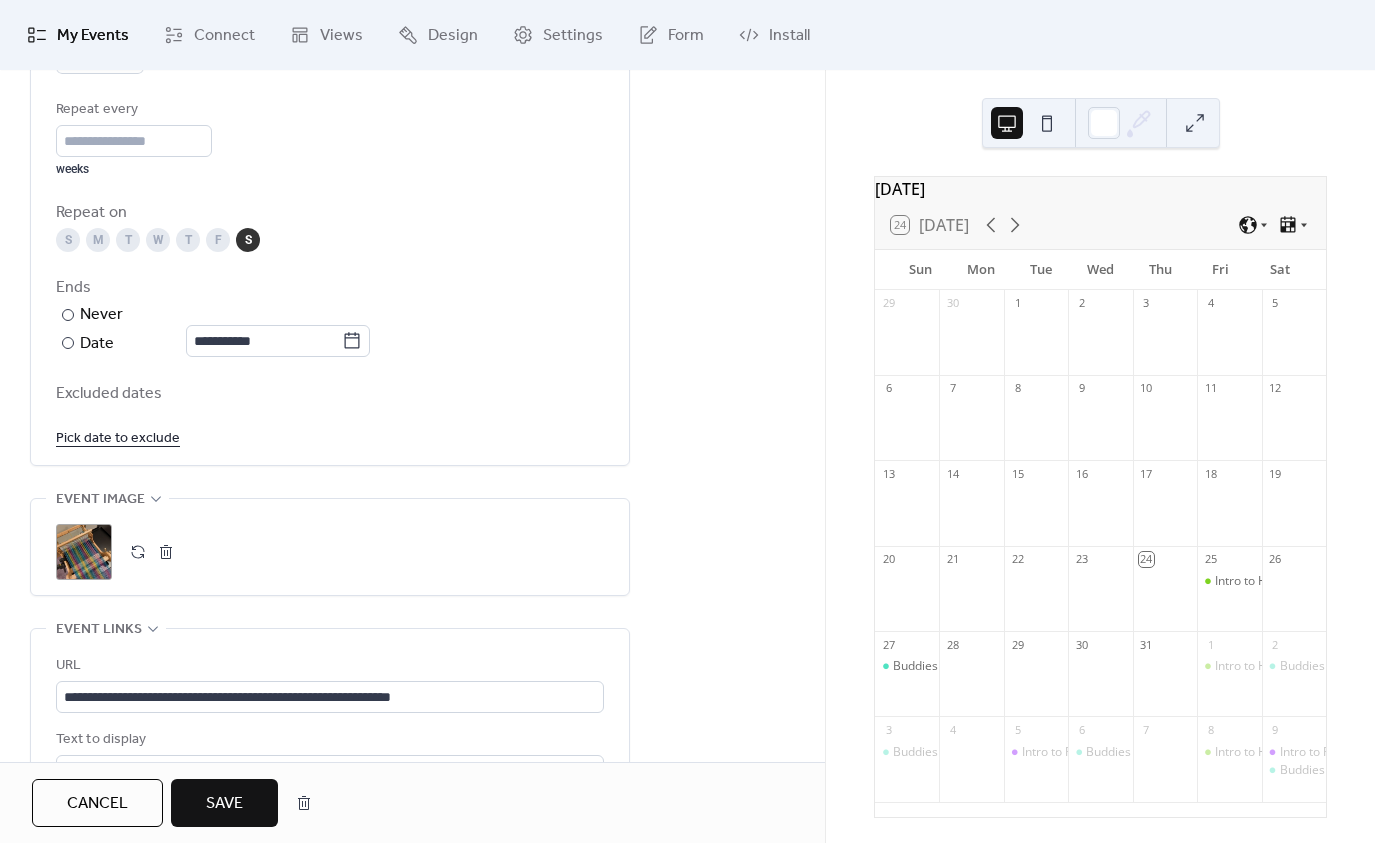 click on "Save" at bounding box center (224, 804) 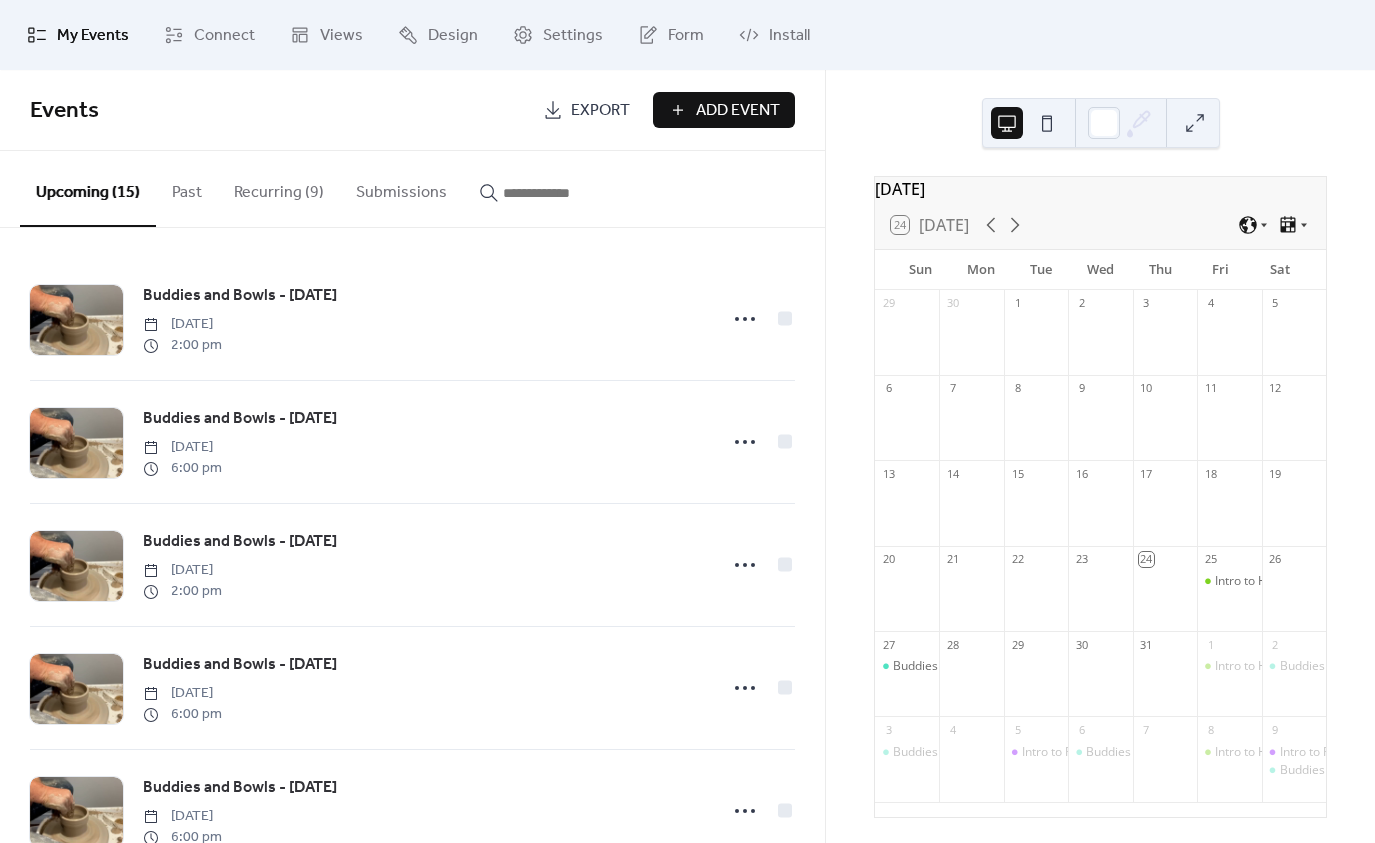 click on "Recurring (9)" at bounding box center [279, 188] 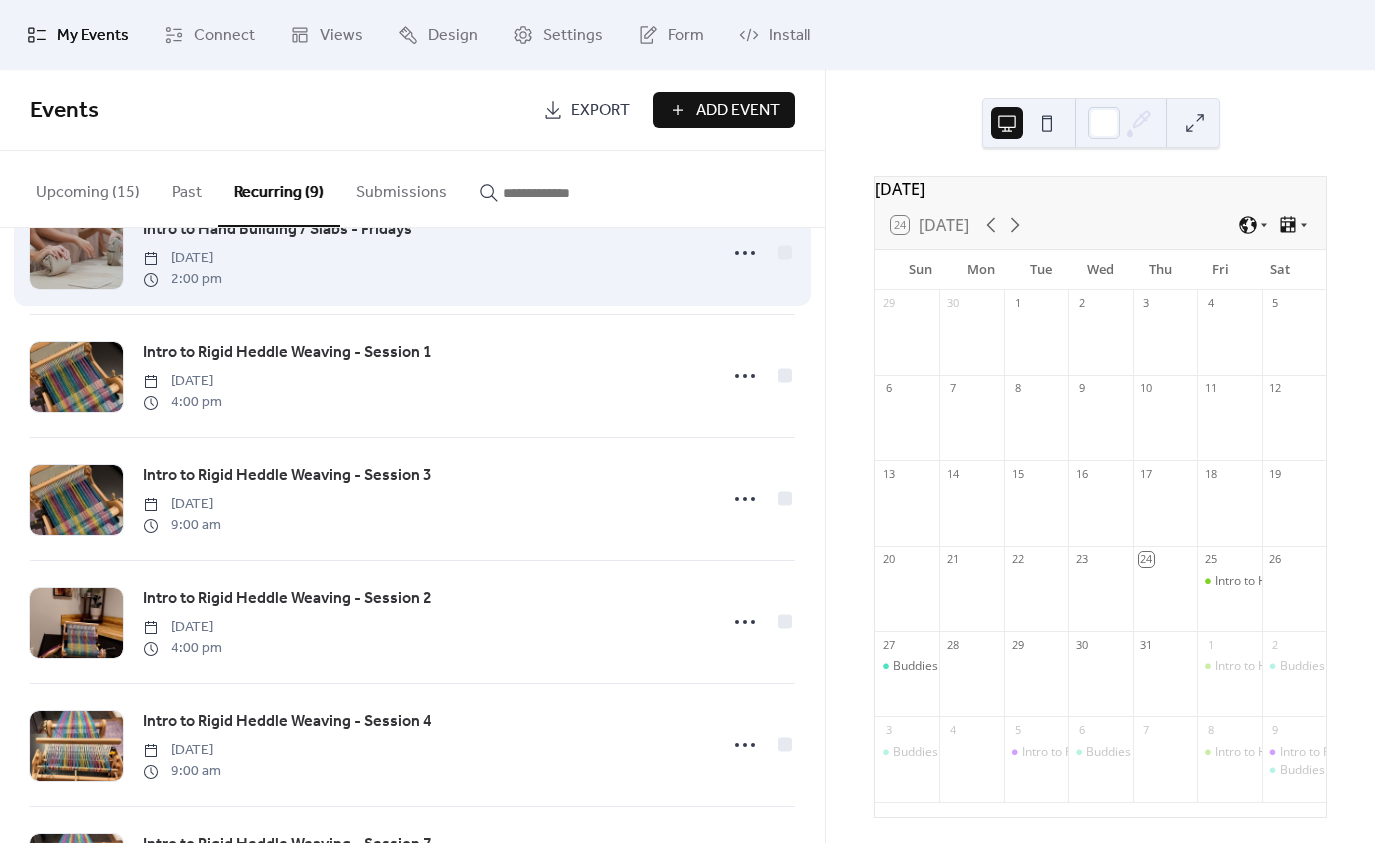 scroll, scrollTop: 100, scrollLeft: 0, axis: vertical 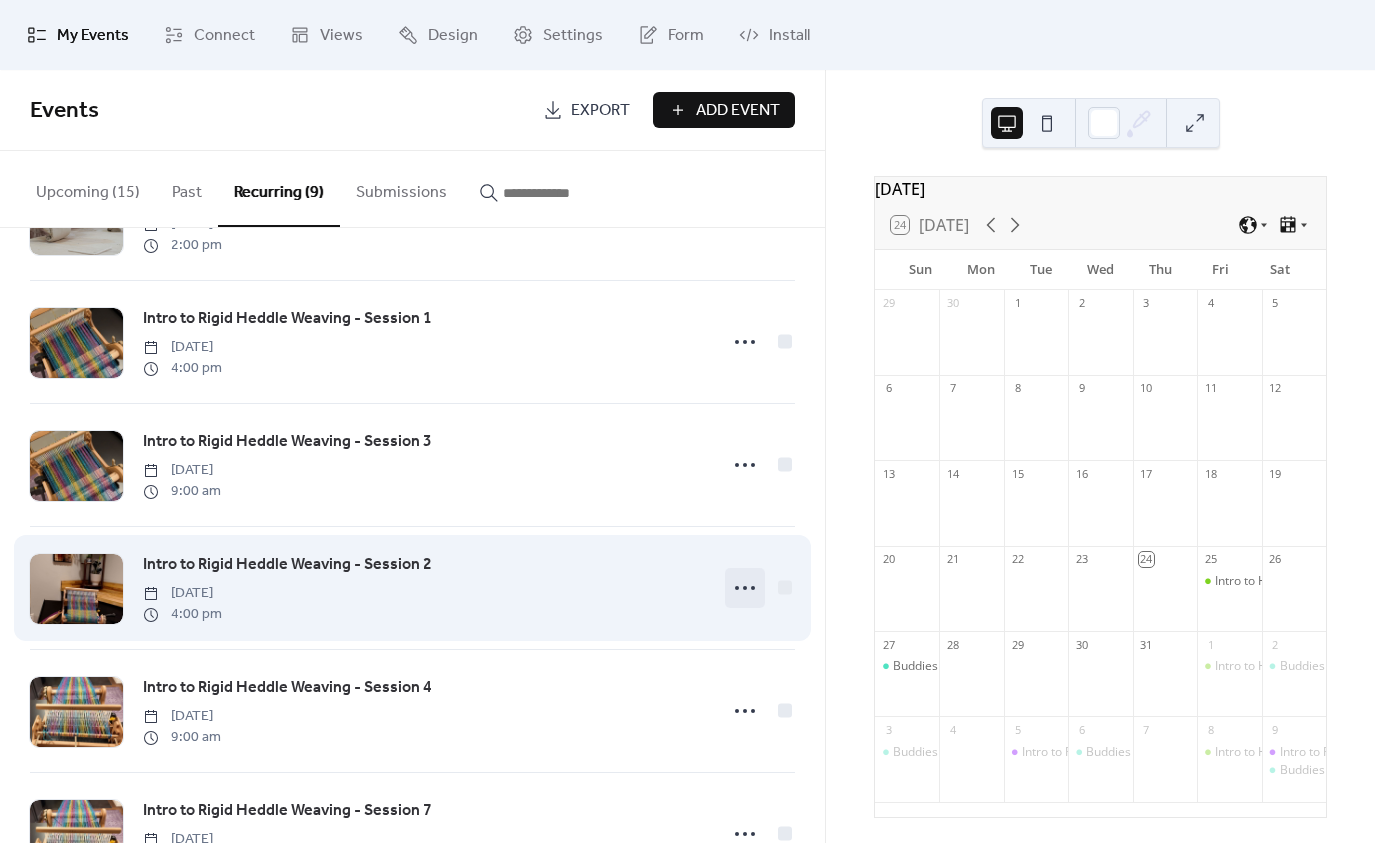 click 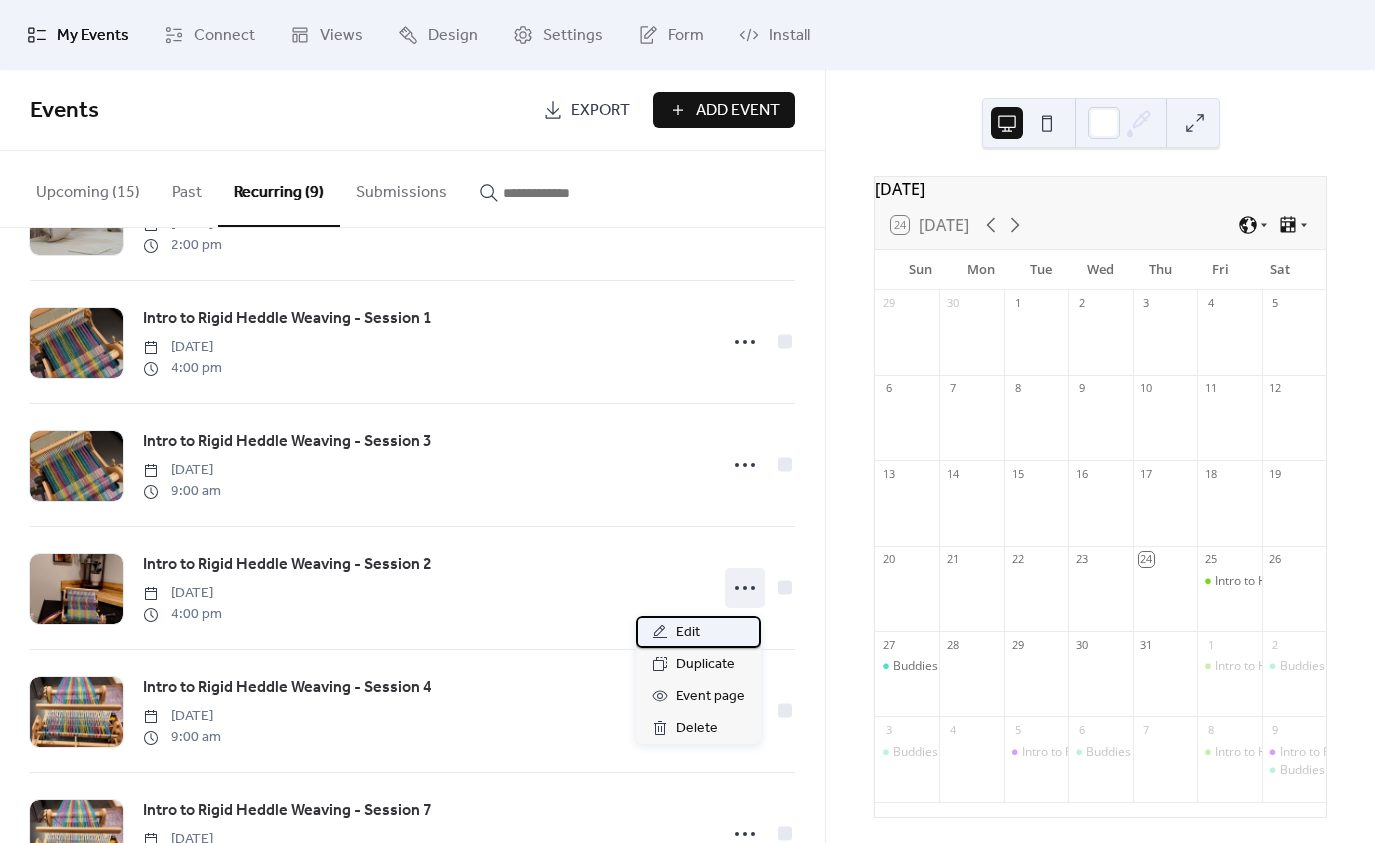 click on "Edit" at bounding box center (688, 633) 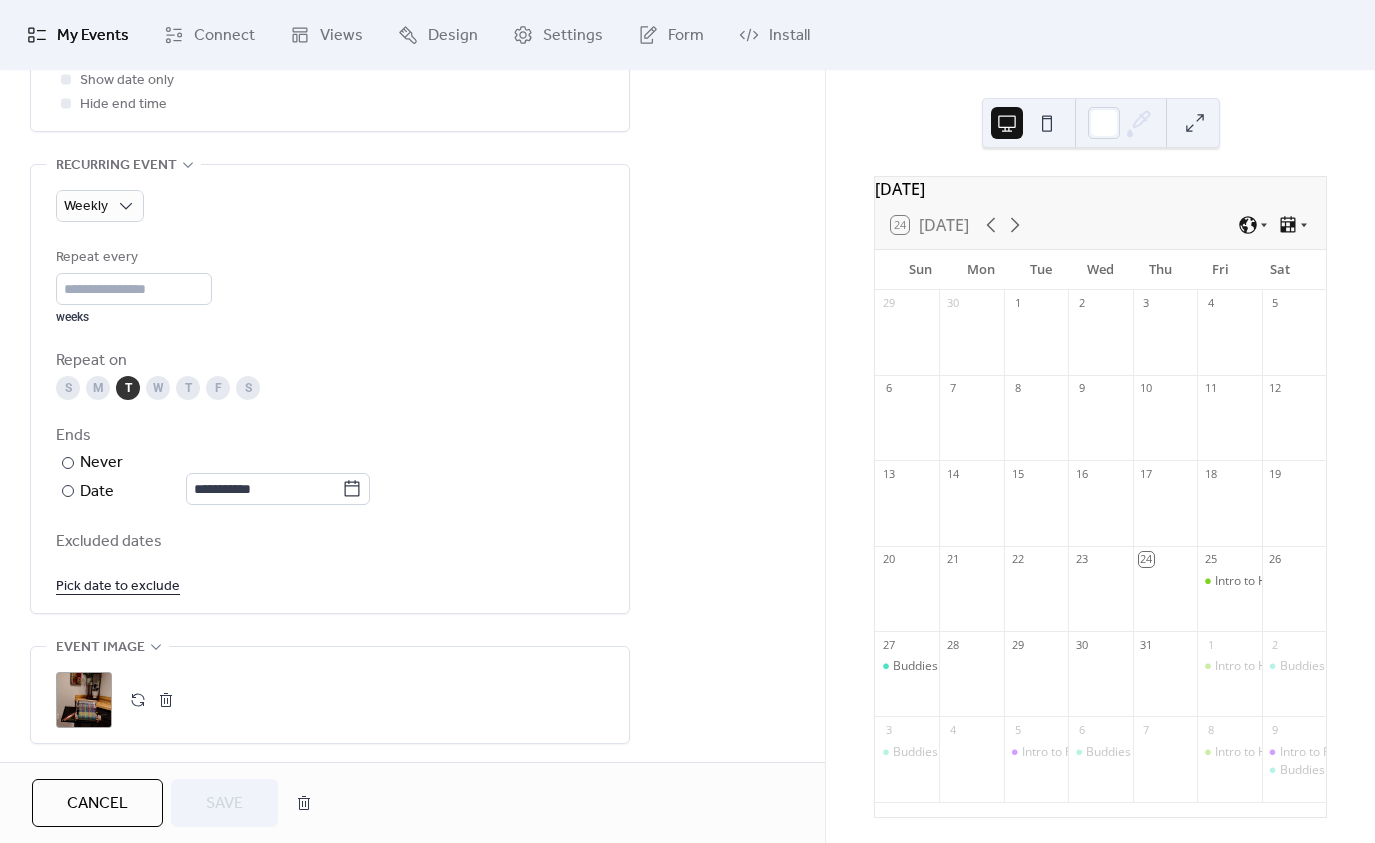 scroll, scrollTop: 900, scrollLeft: 0, axis: vertical 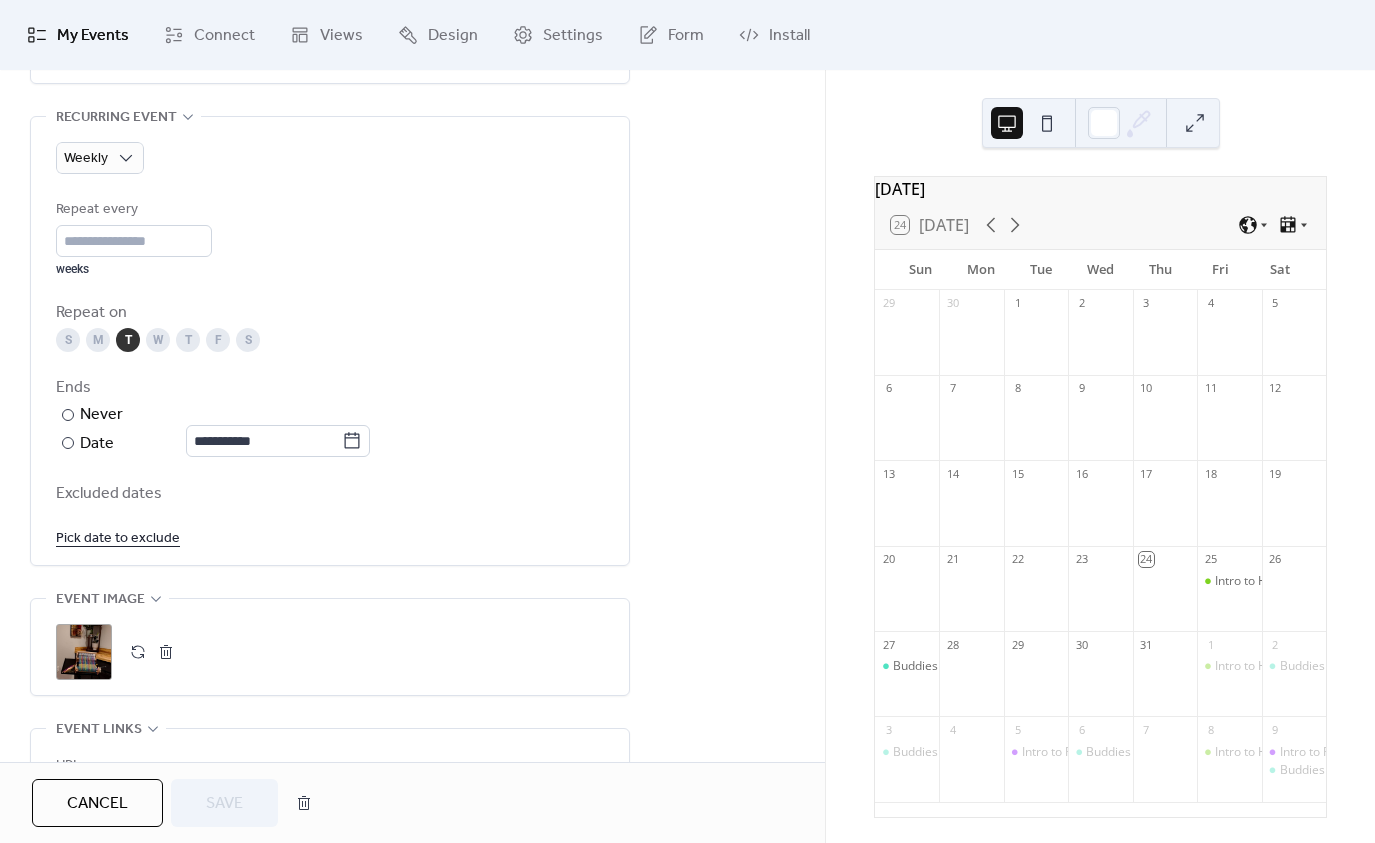 click at bounding box center [138, 652] 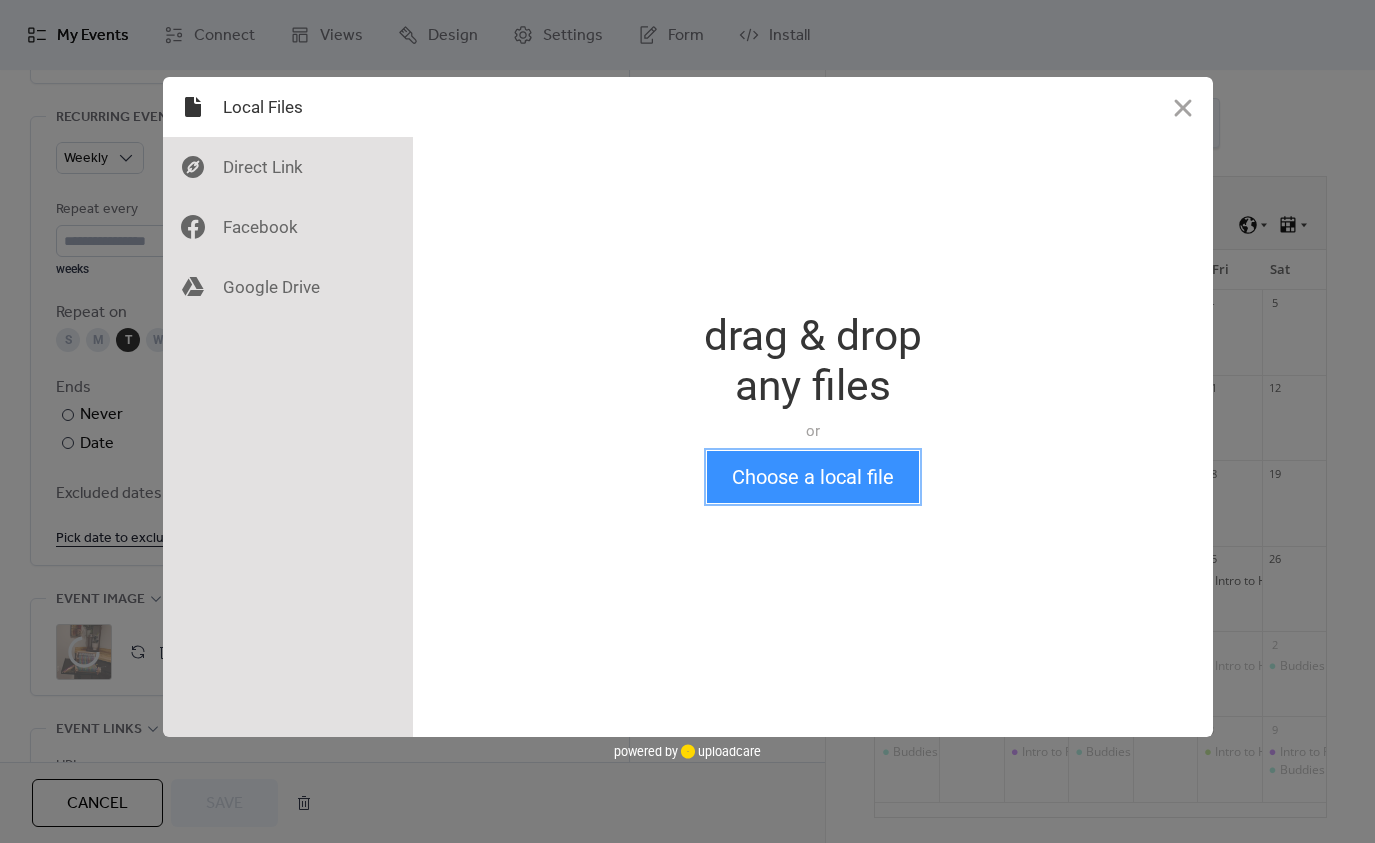 click on "Choose a local file" at bounding box center [813, 477] 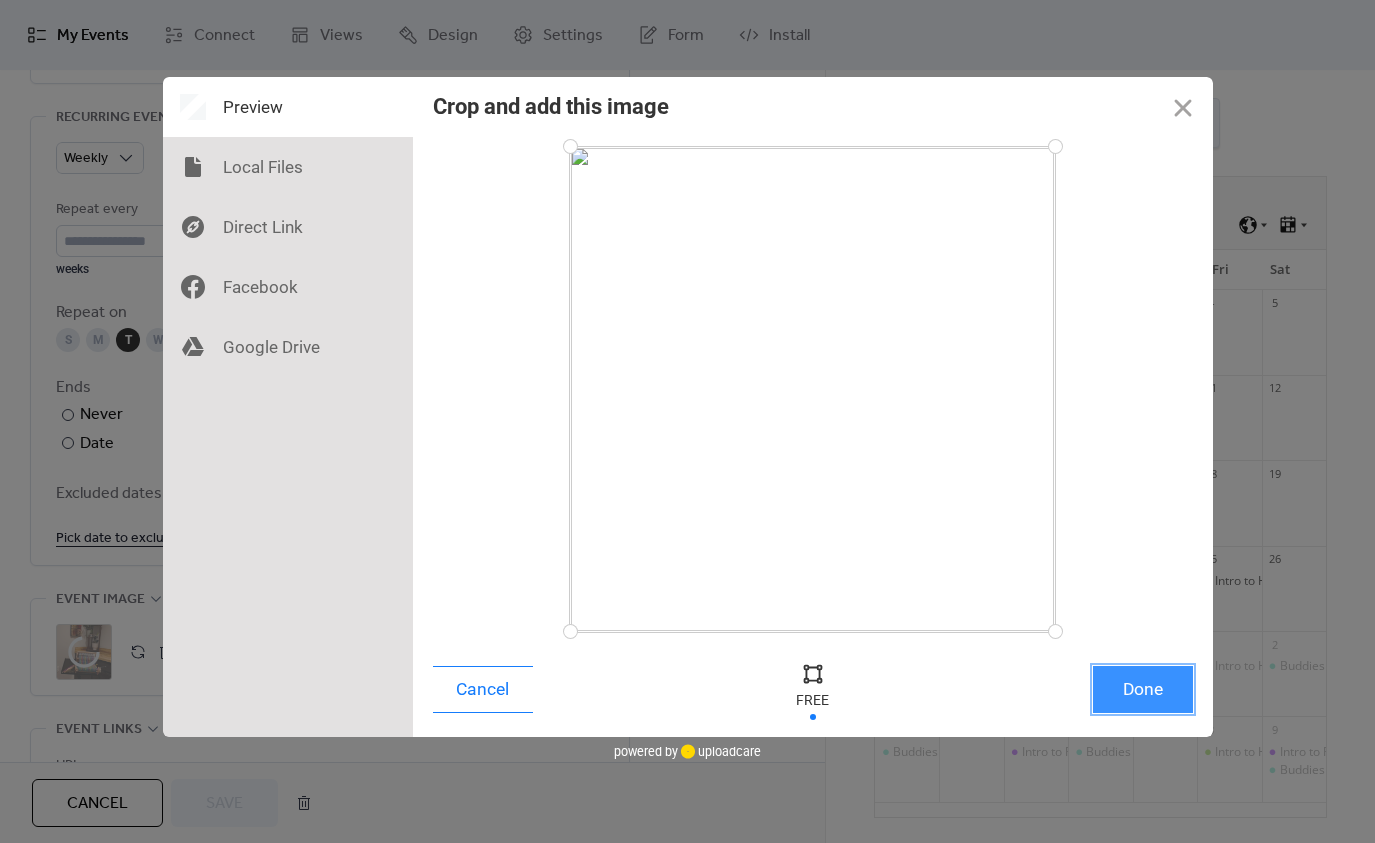 click on "Done" at bounding box center [1143, 689] 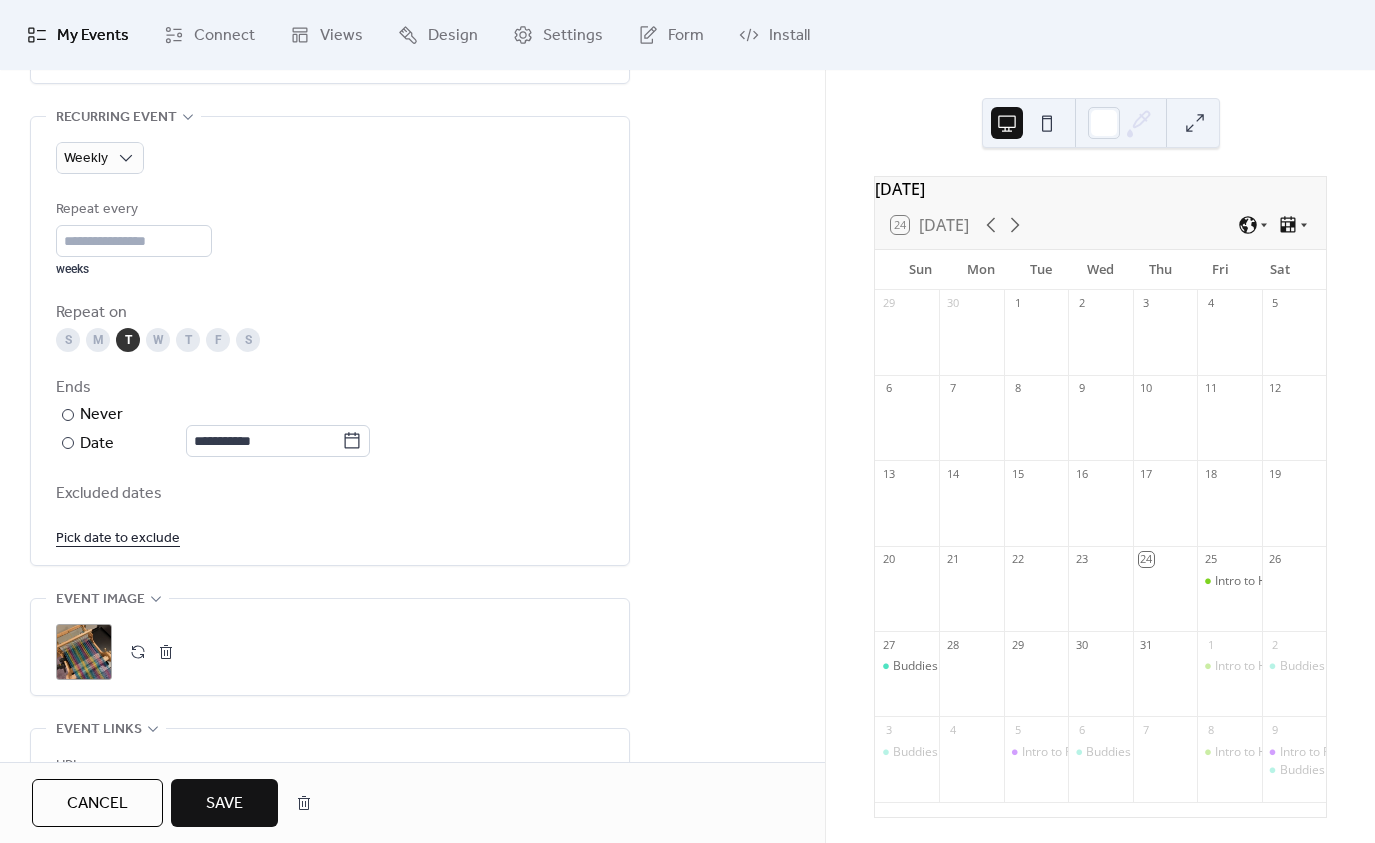 click on "Save" at bounding box center (224, 804) 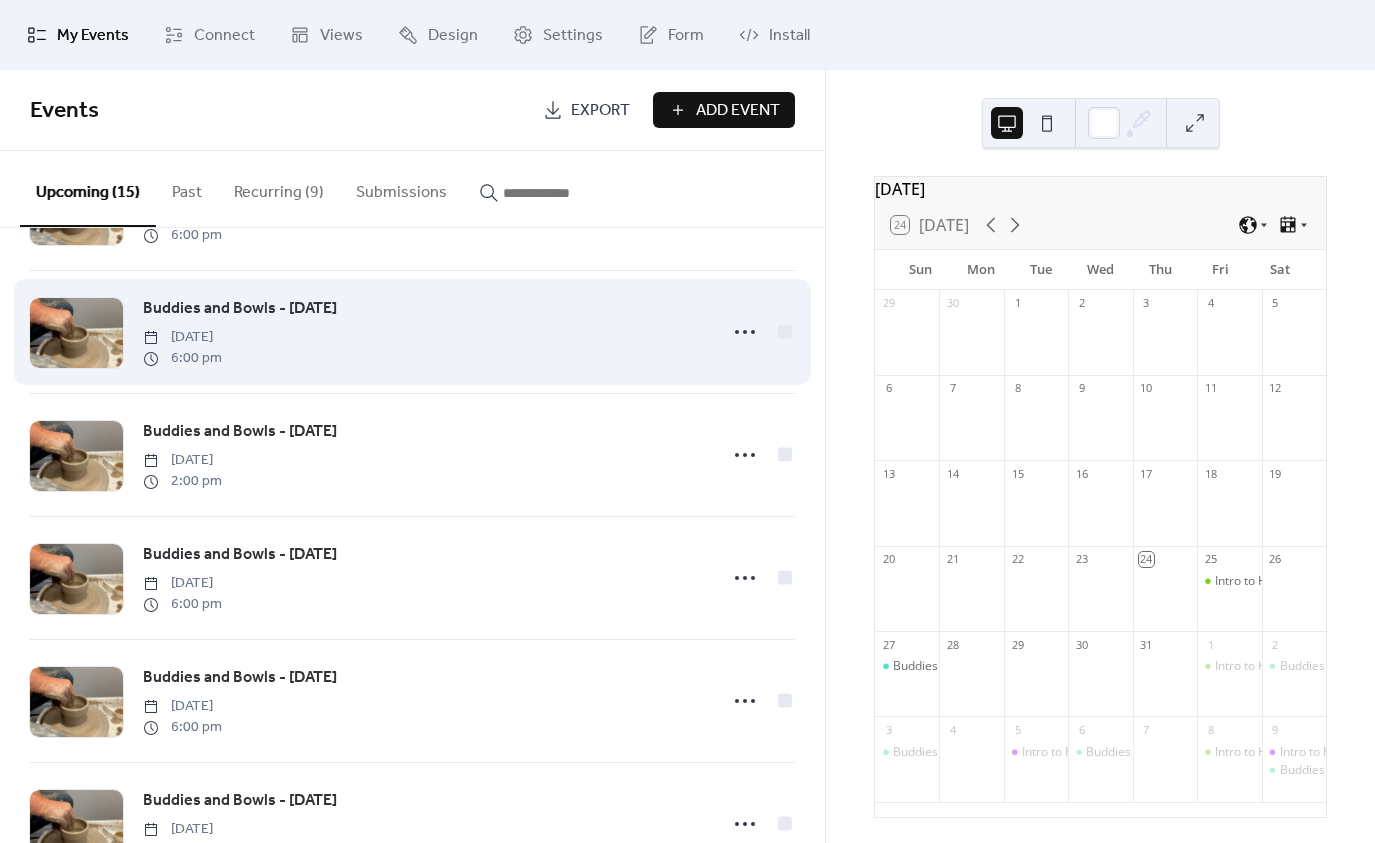 scroll, scrollTop: 500, scrollLeft: 0, axis: vertical 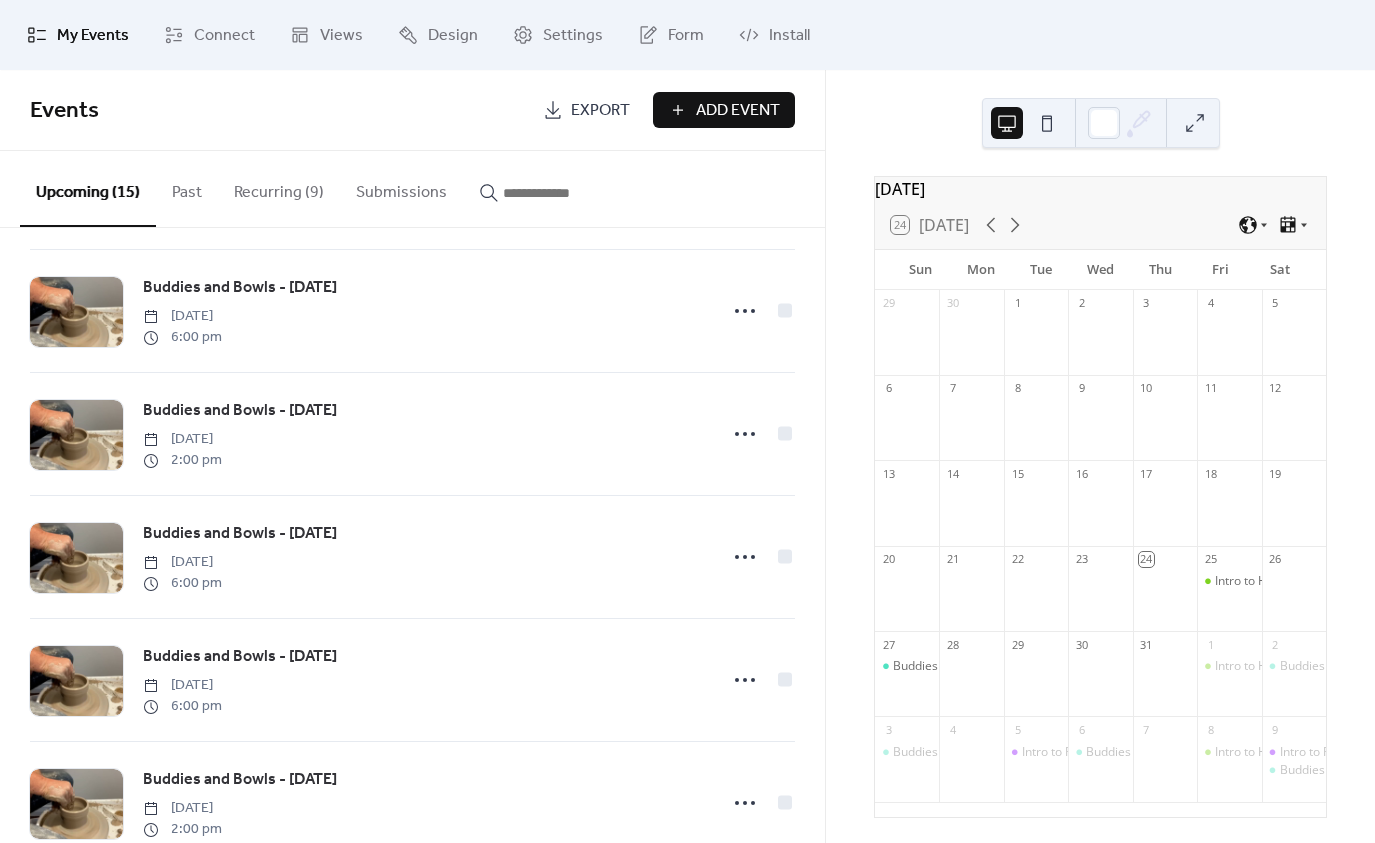 click on "Recurring (9)" at bounding box center [279, 188] 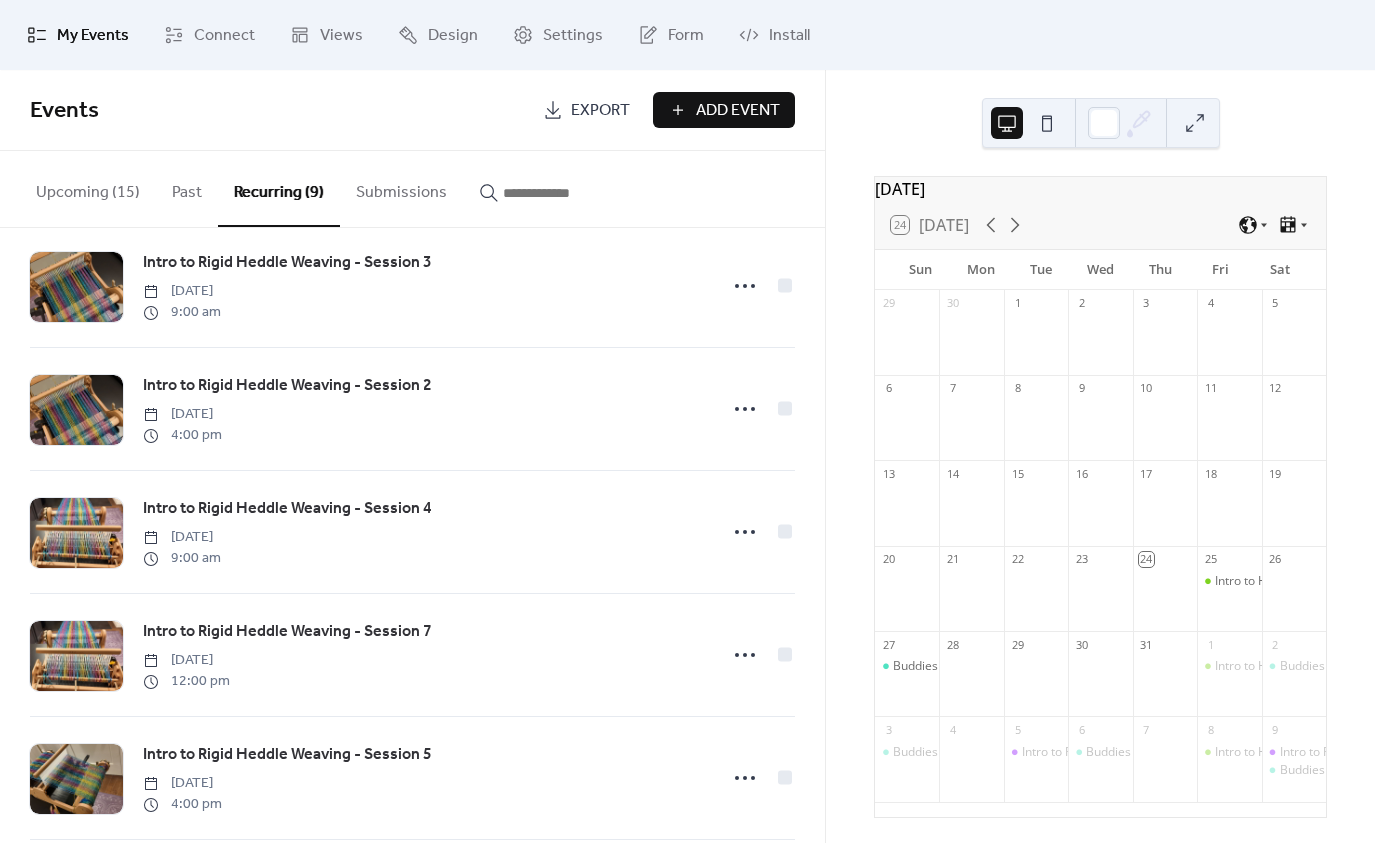 scroll, scrollTop: 400, scrollLeft: 0, axis: vertical 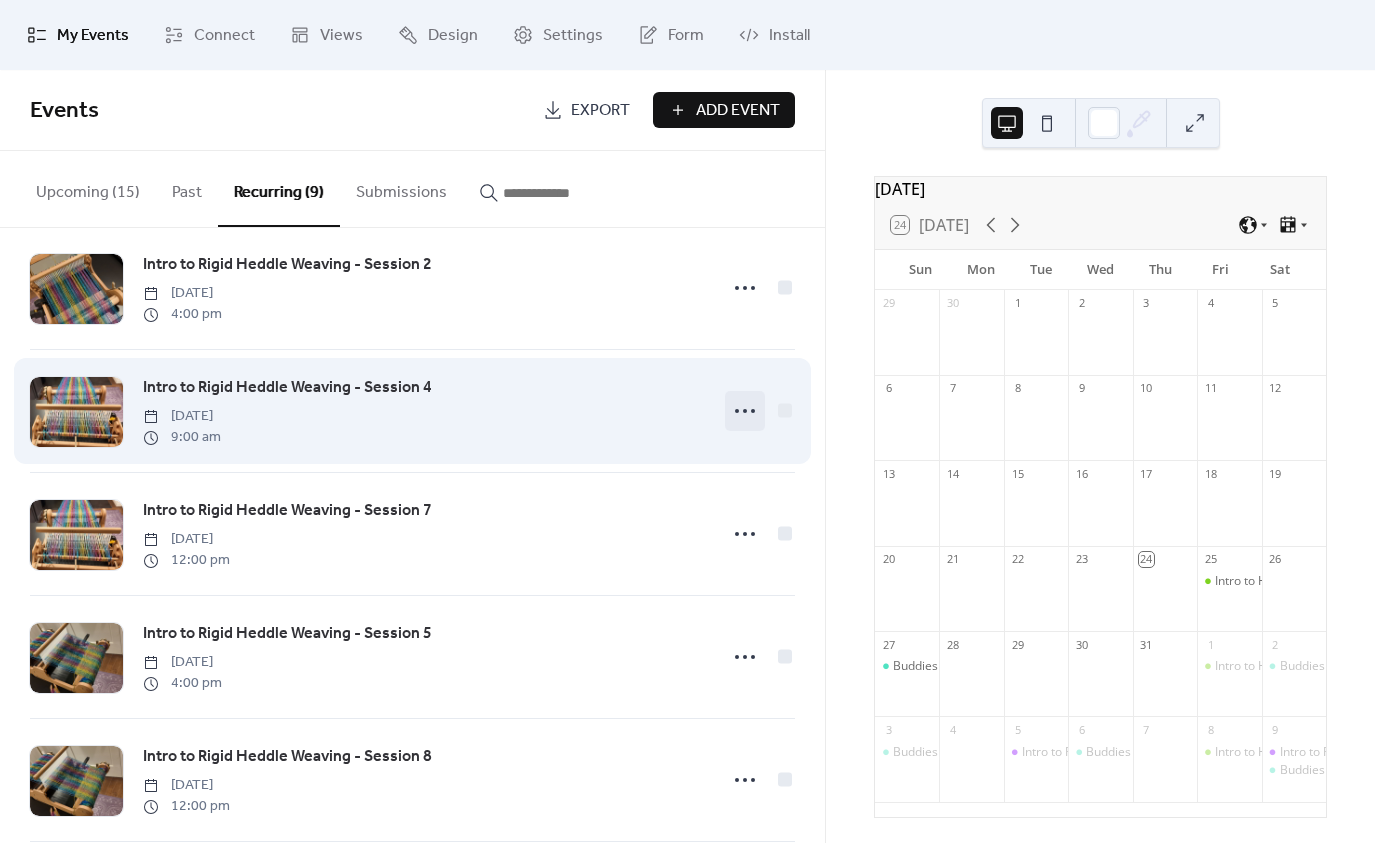 click 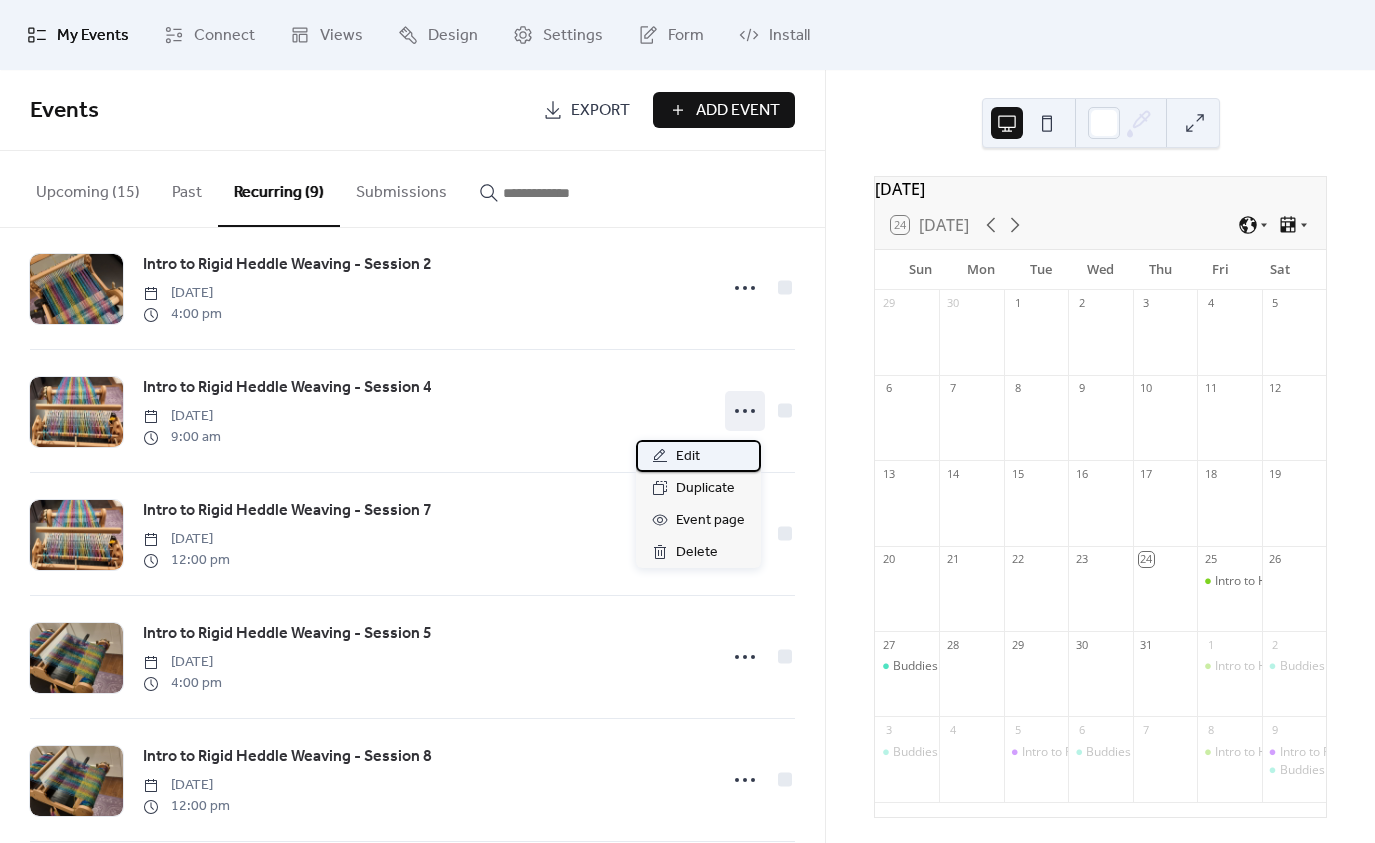 click on "Edit" at bounding box center [688, 457] 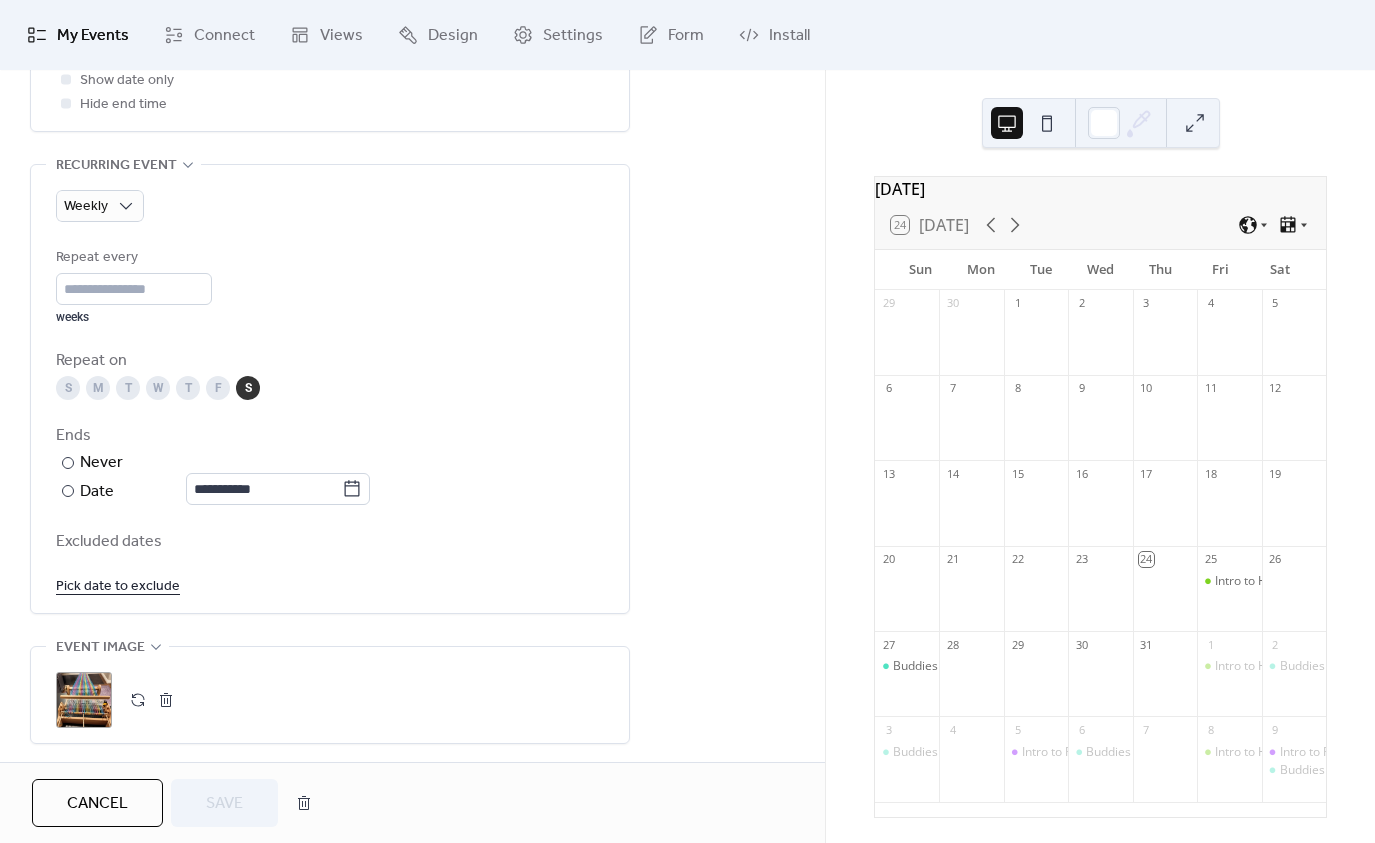 scroll, scrollTop: 900, scrollLeft: 0, axis: vertical 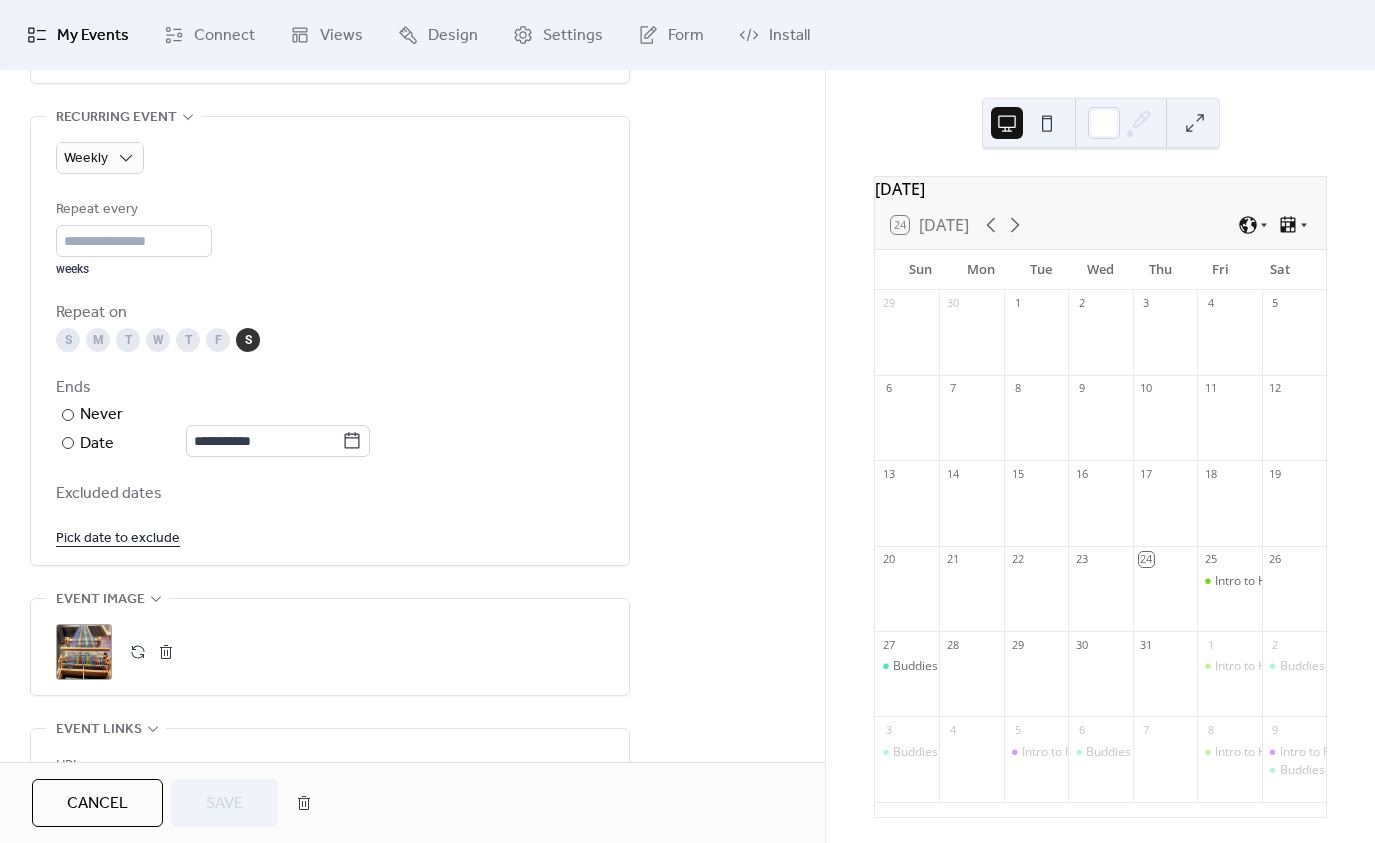 click at bounding box center [138, 652] 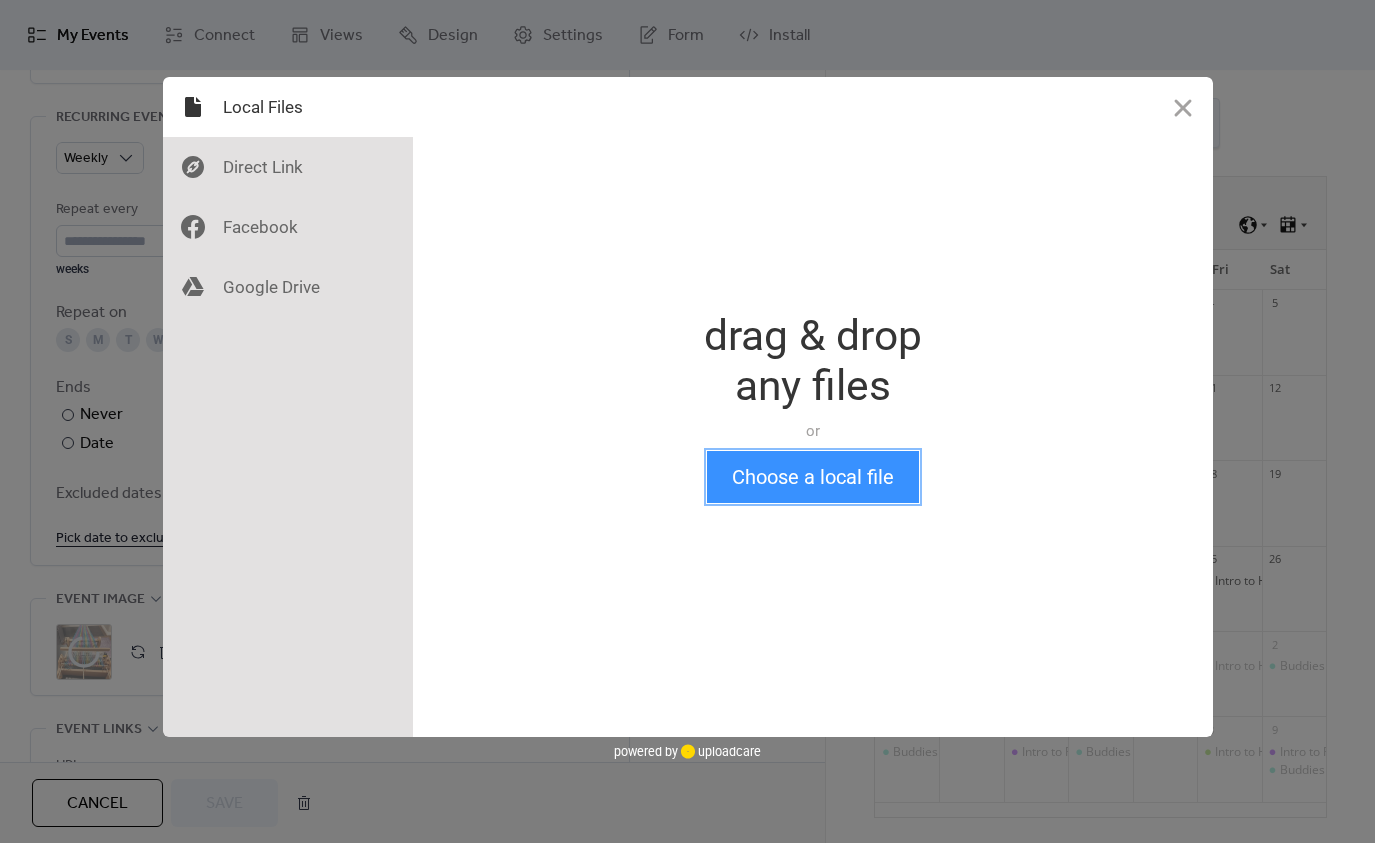 click on "Choose a local file" at bounding box center (813, 477) 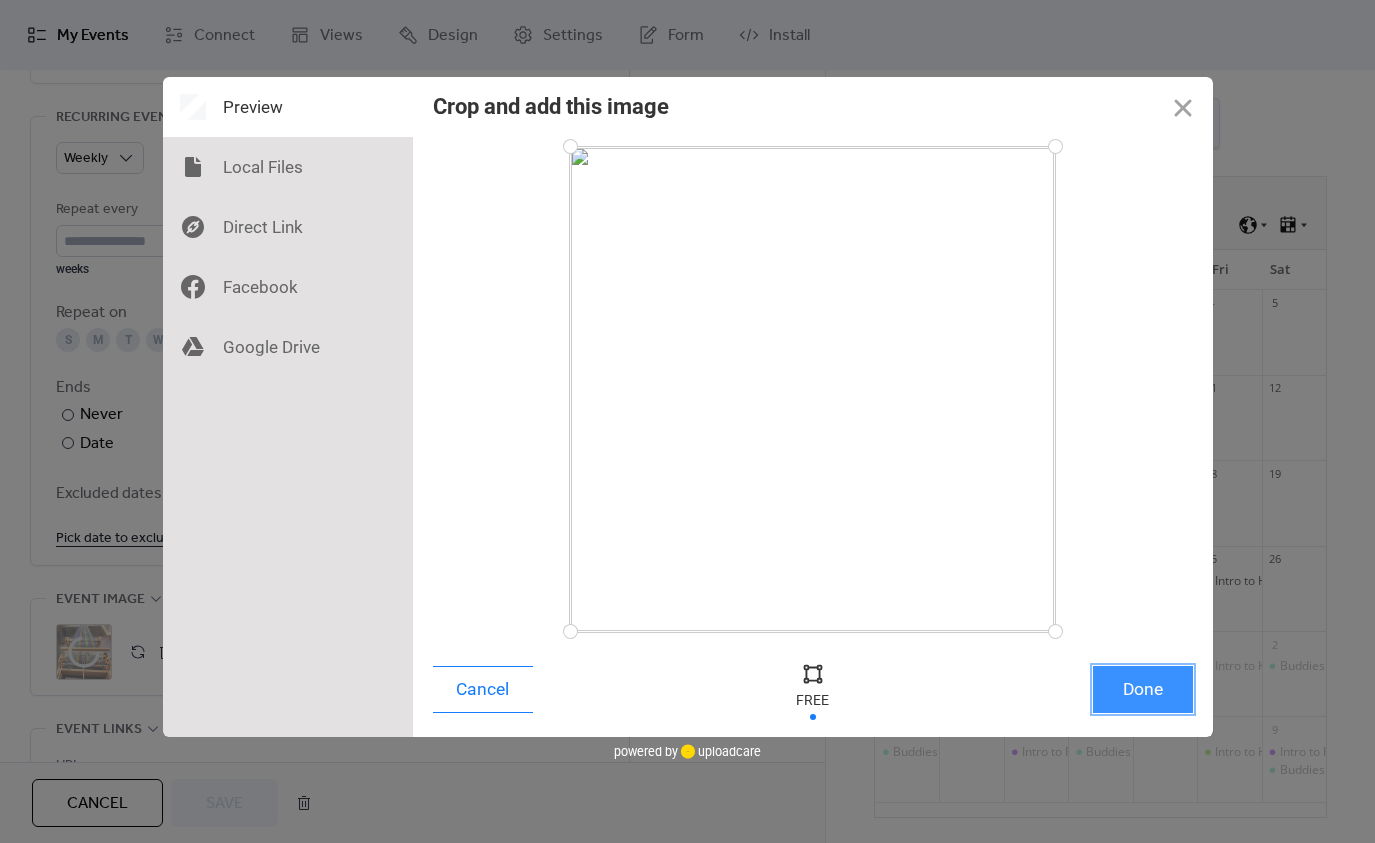 click on "Done" at bounding box center (1143, 689) 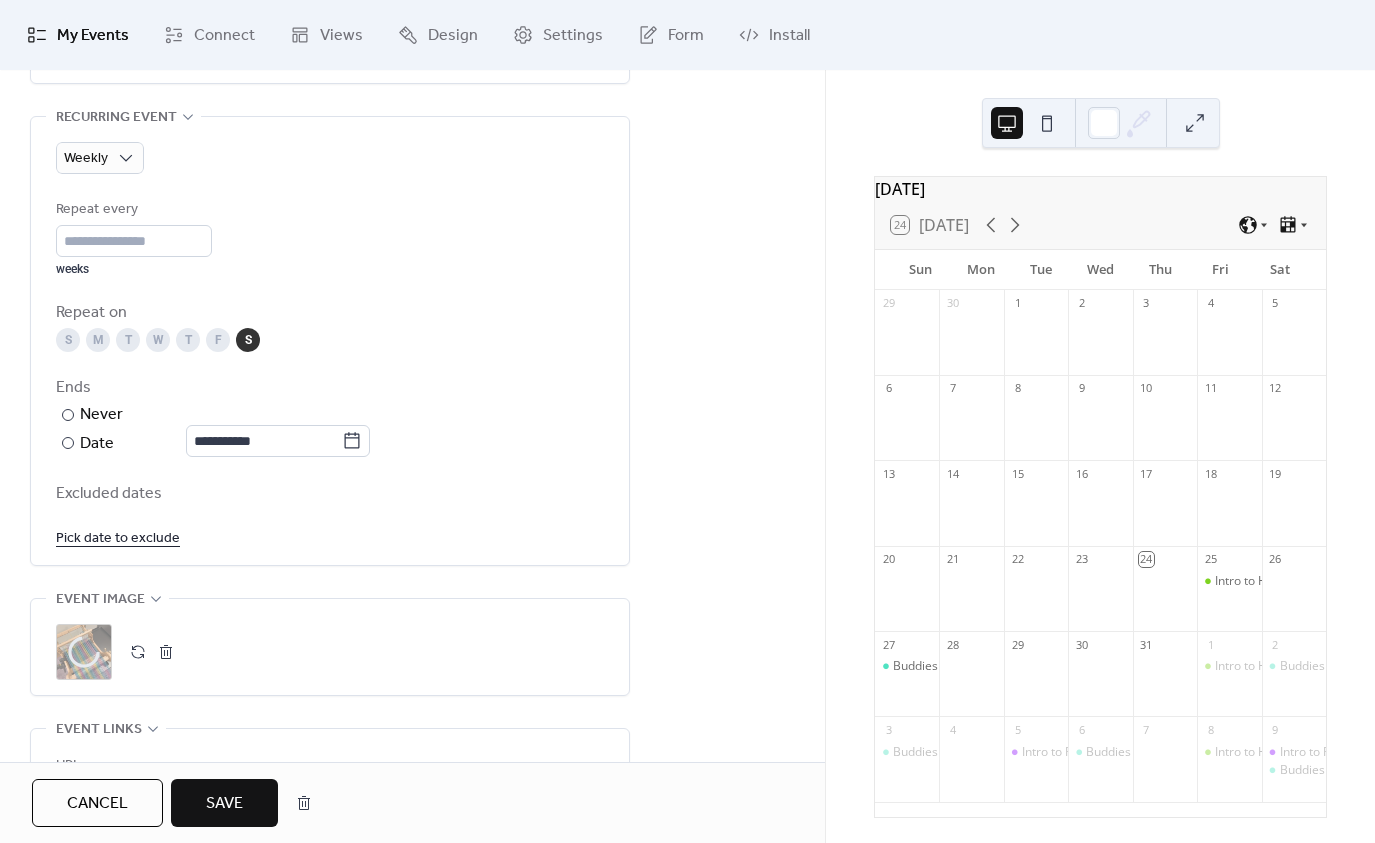 click on "Save" at bounding box center [224, 804] 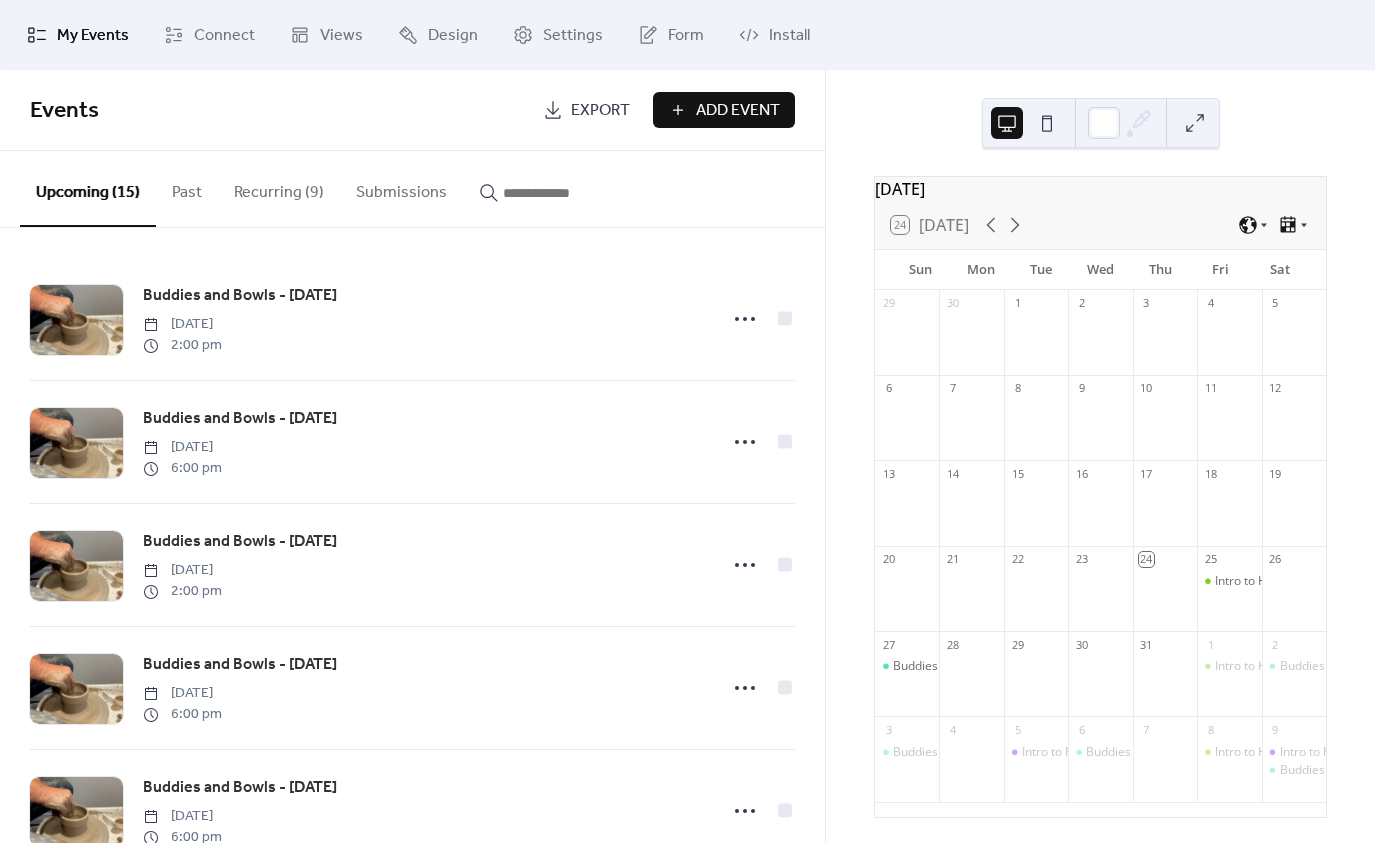 click on "Recurring (9)" at bounding box center (279, 188) 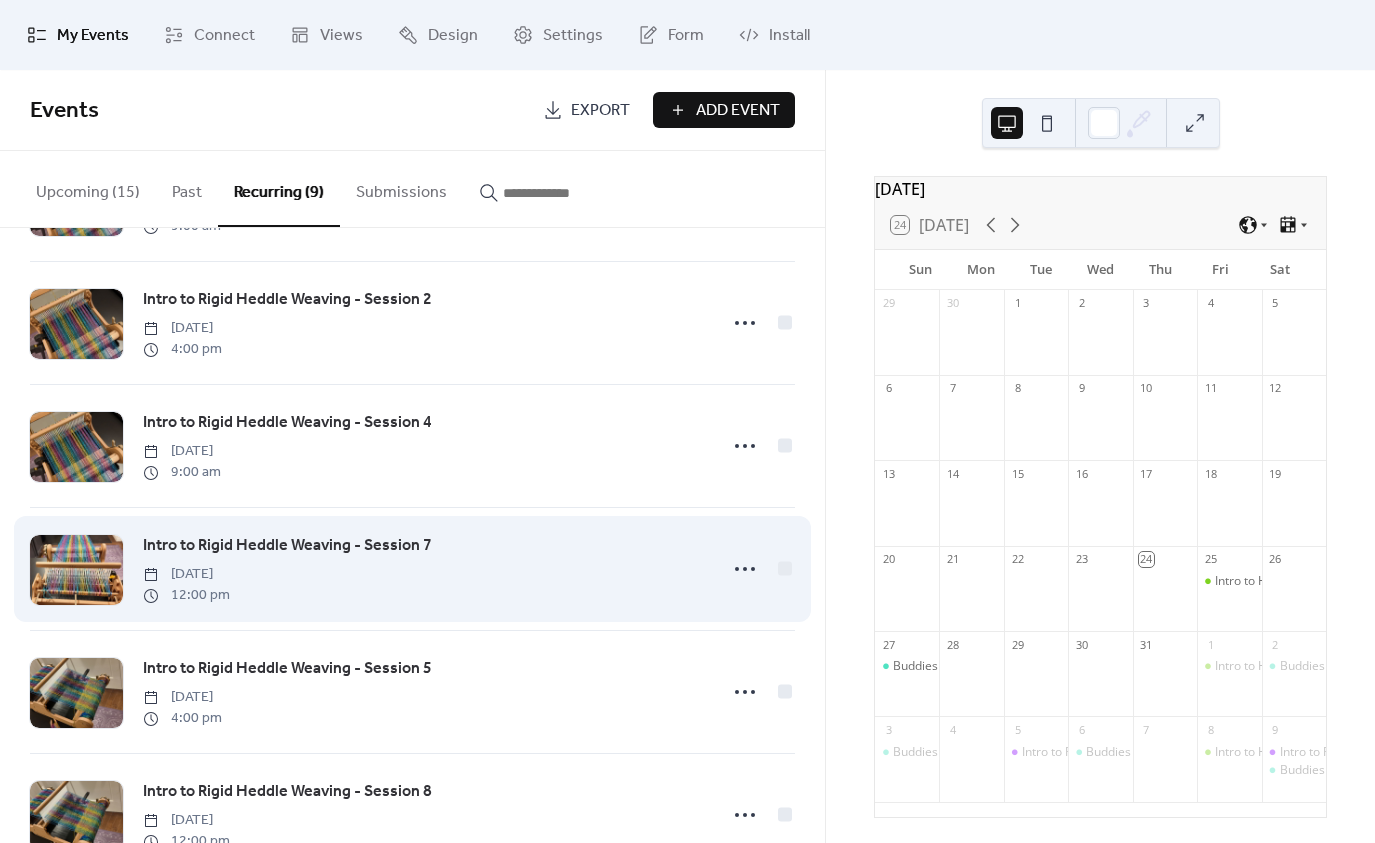 scroll, scrollTop: 500, scrollLeft: 0, axis: vertical 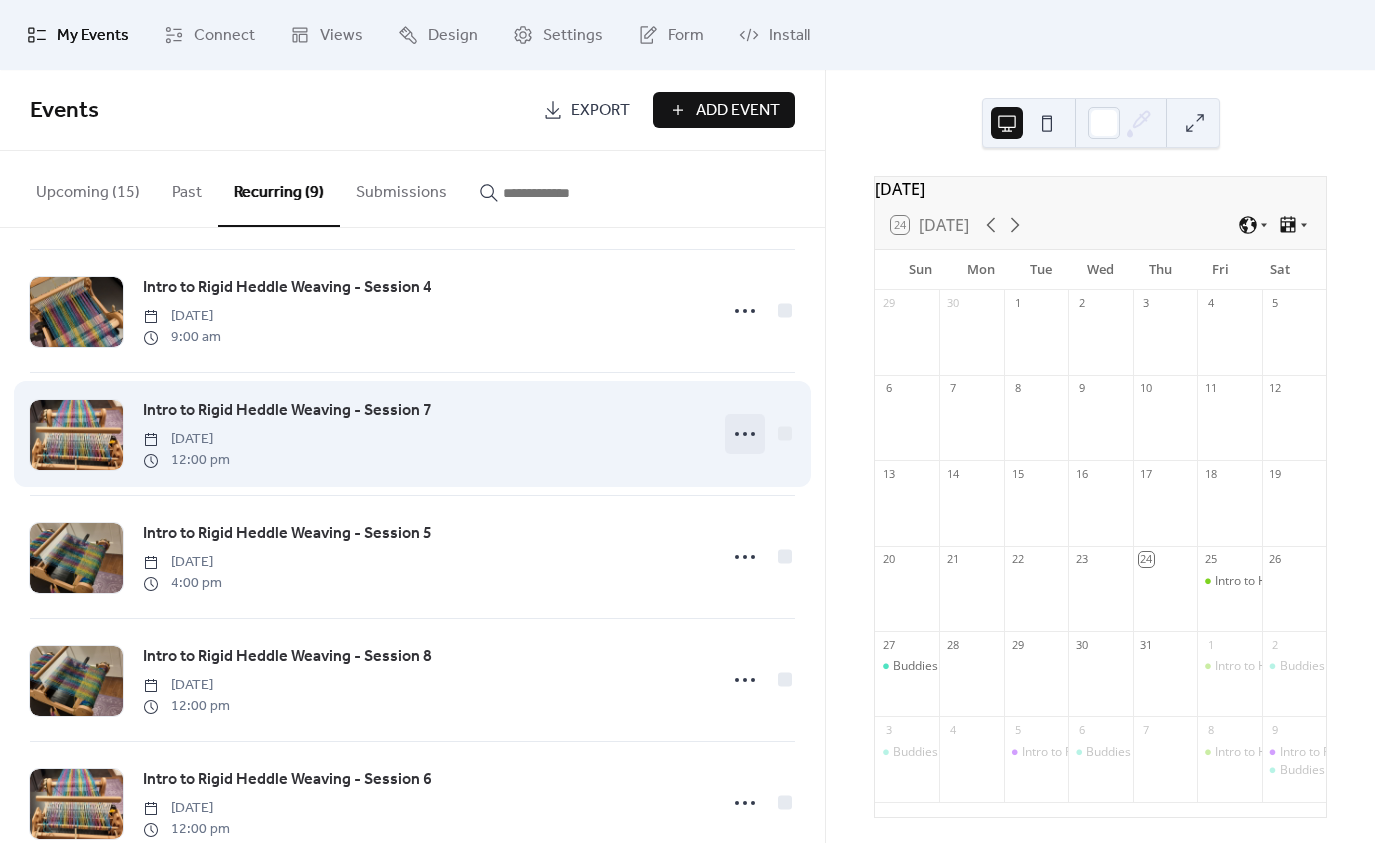 click 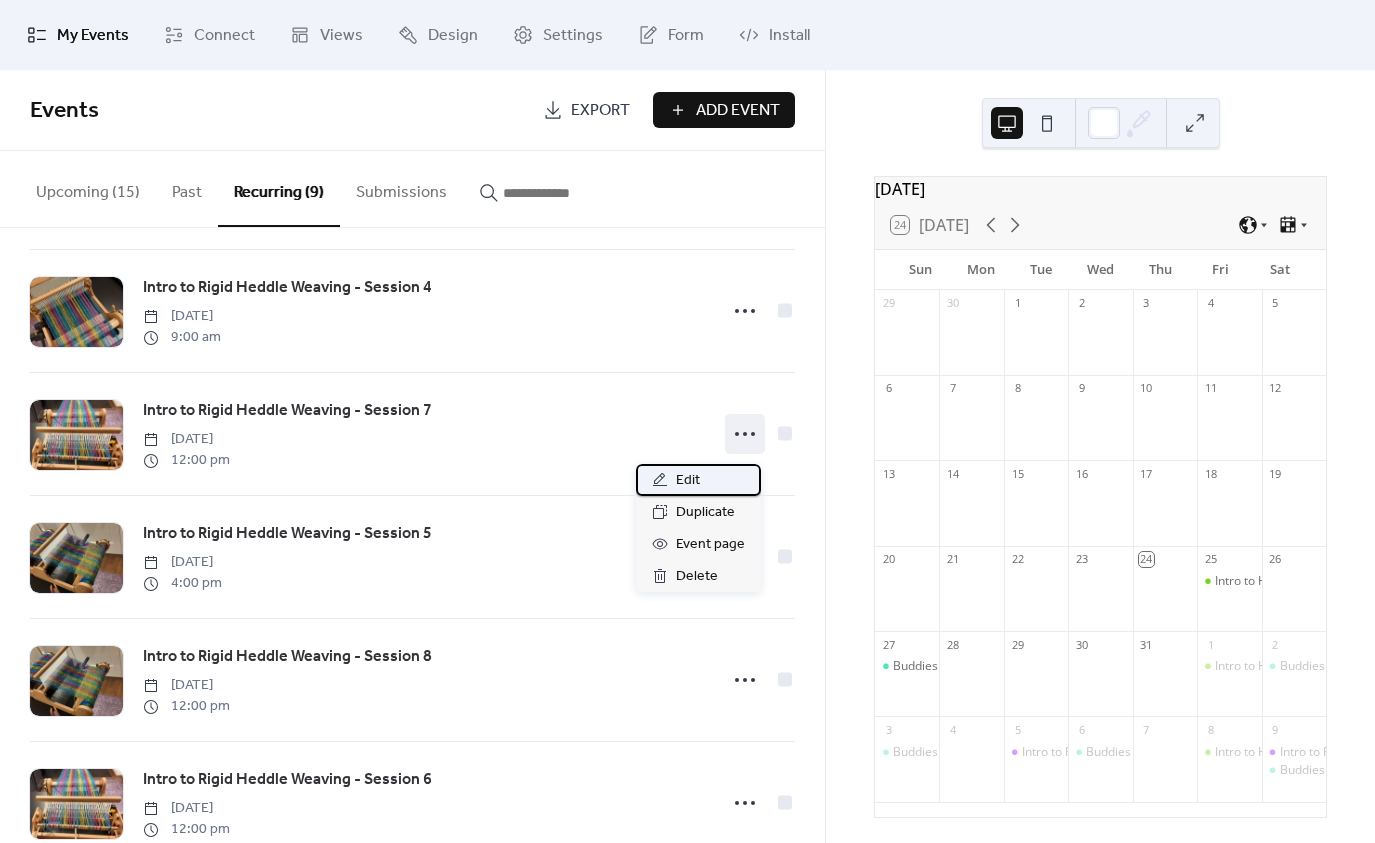 click on "Edit" at bounding box center (688, 481) 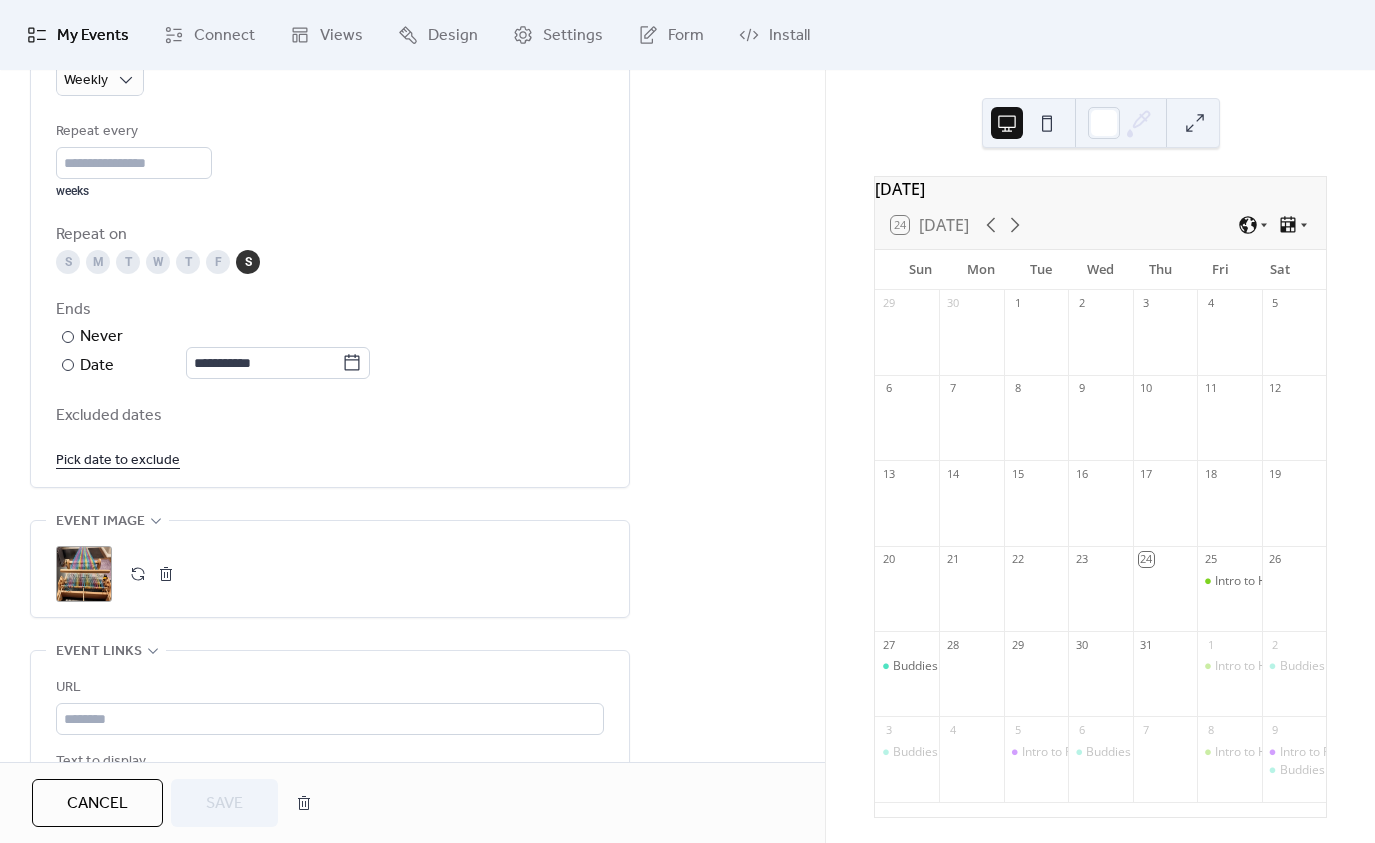 scroll, scrollTop: 1254, scrollLeft: 0, axis: vertical 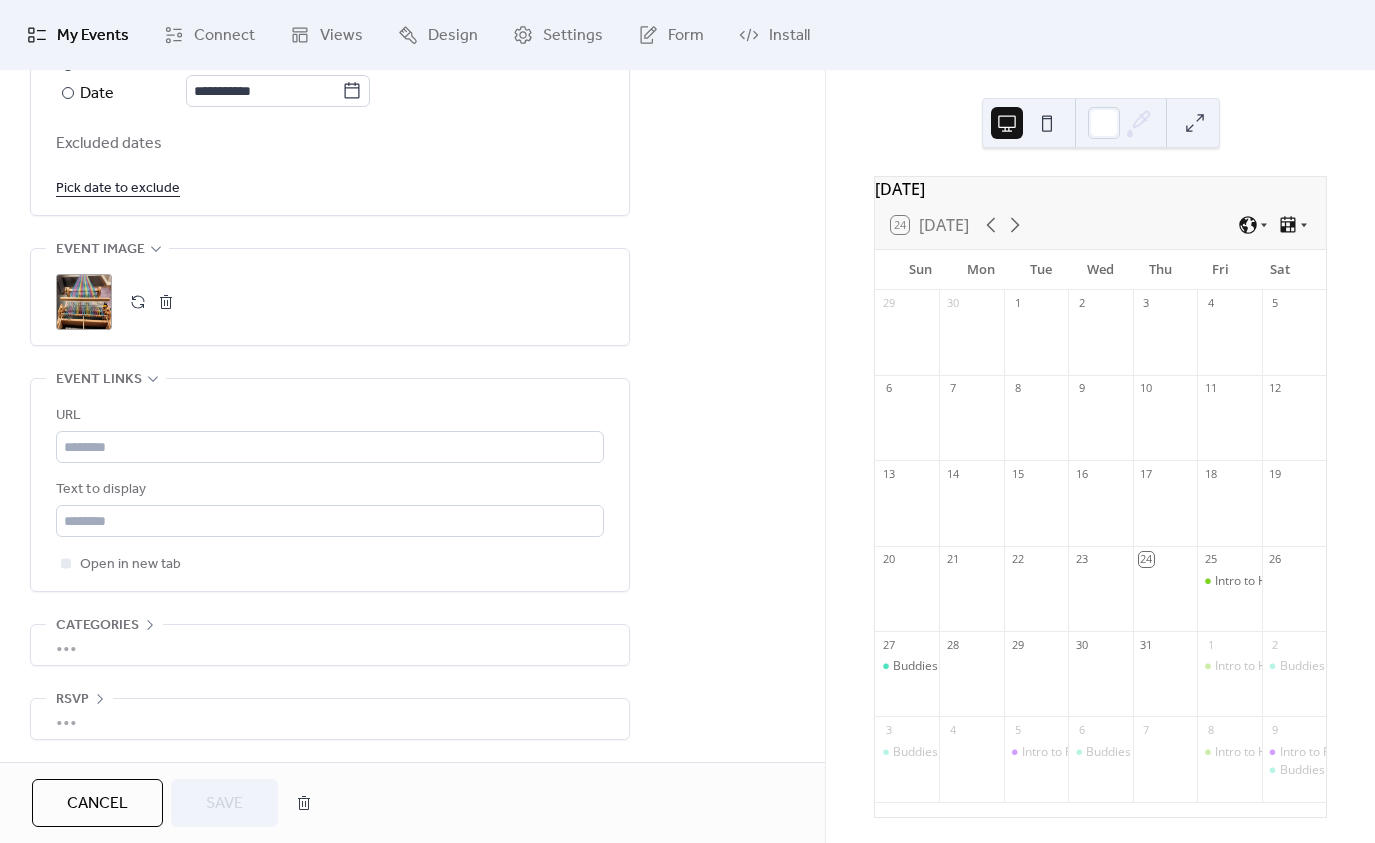 click at bounding box center (138, 302) 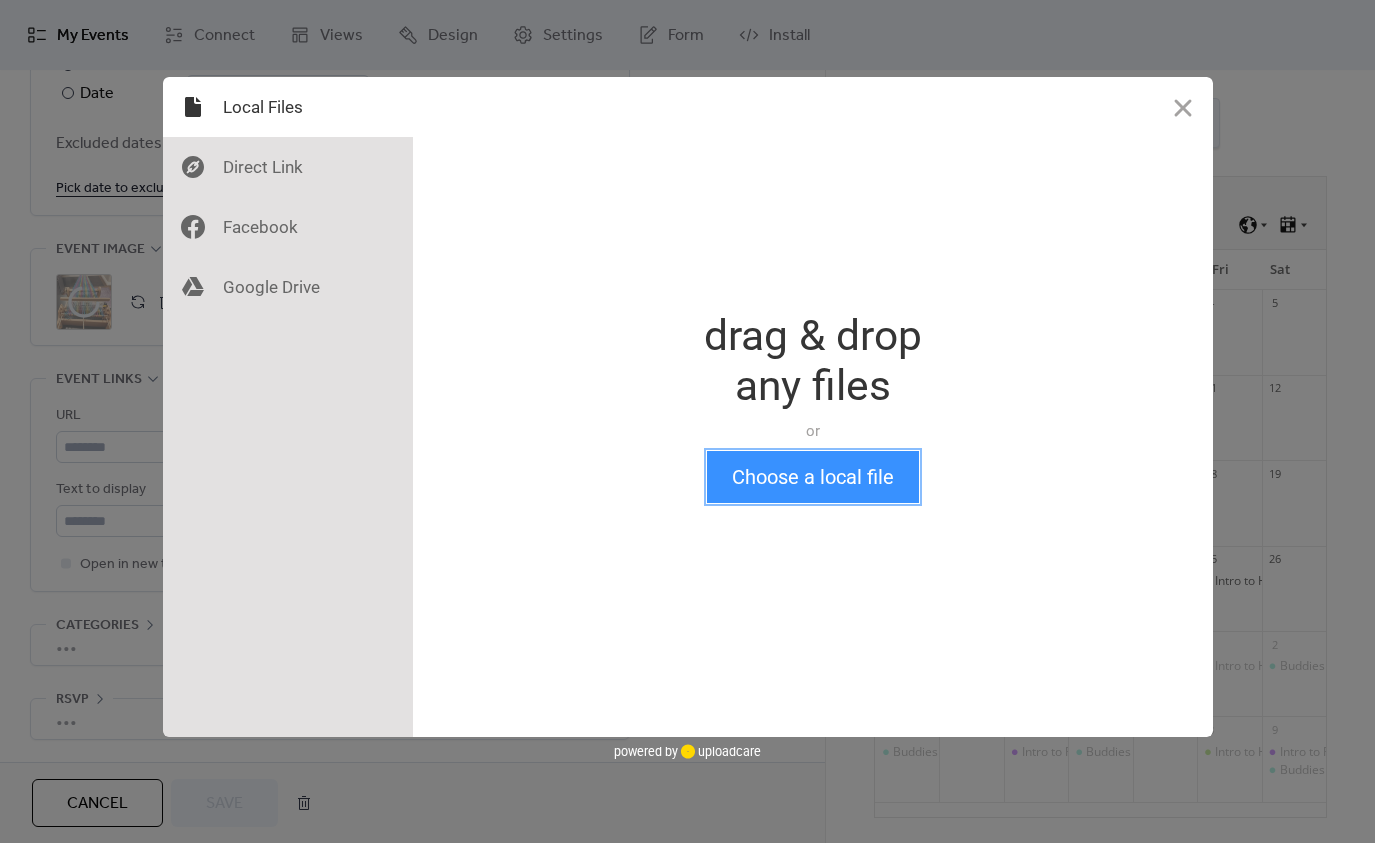 click on "Choose a local file" at bounding box center (813, 477) 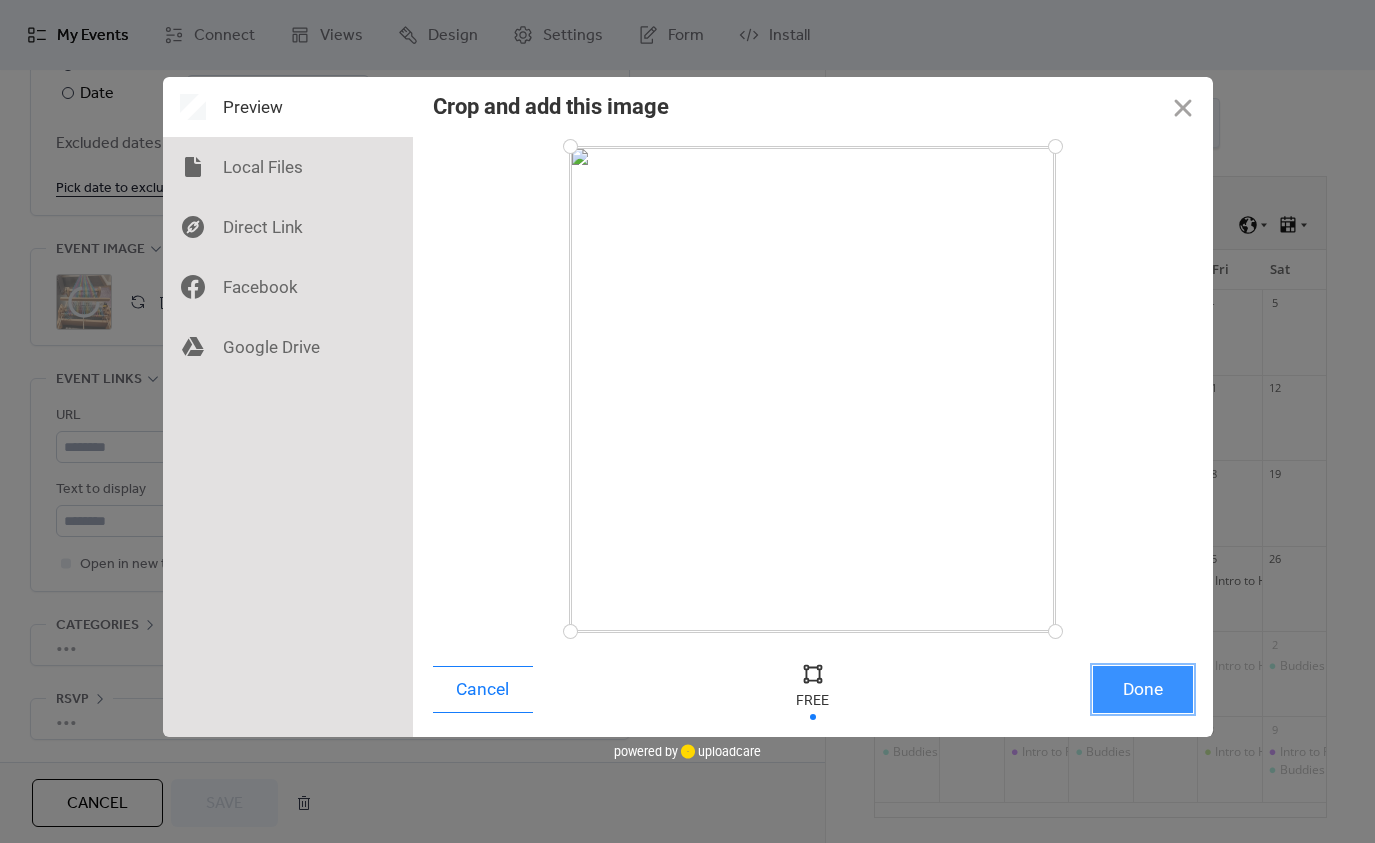 click on "Done" at bounding box center [1143, 689] 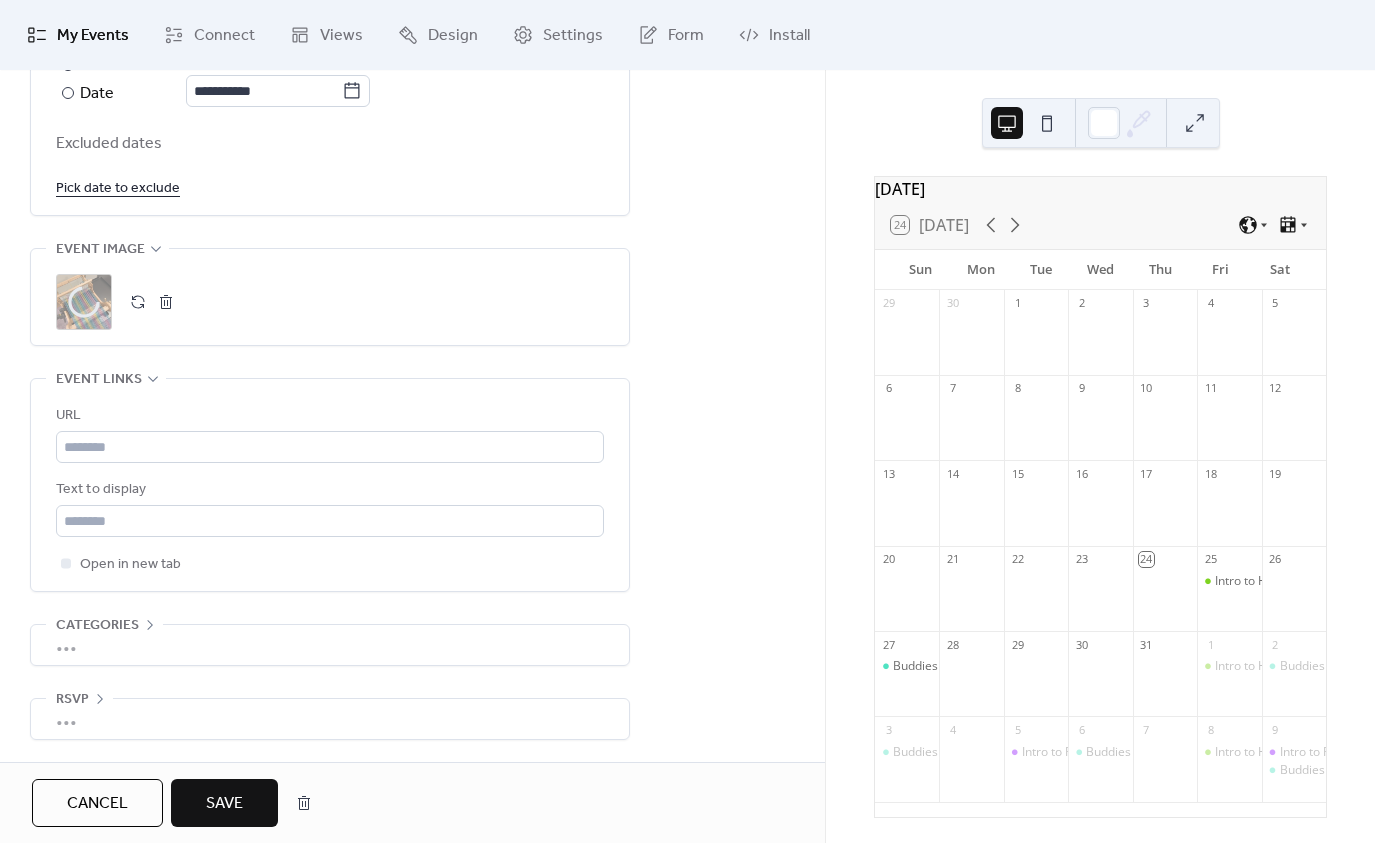 click on "Save" at bounding box center (224, 804) 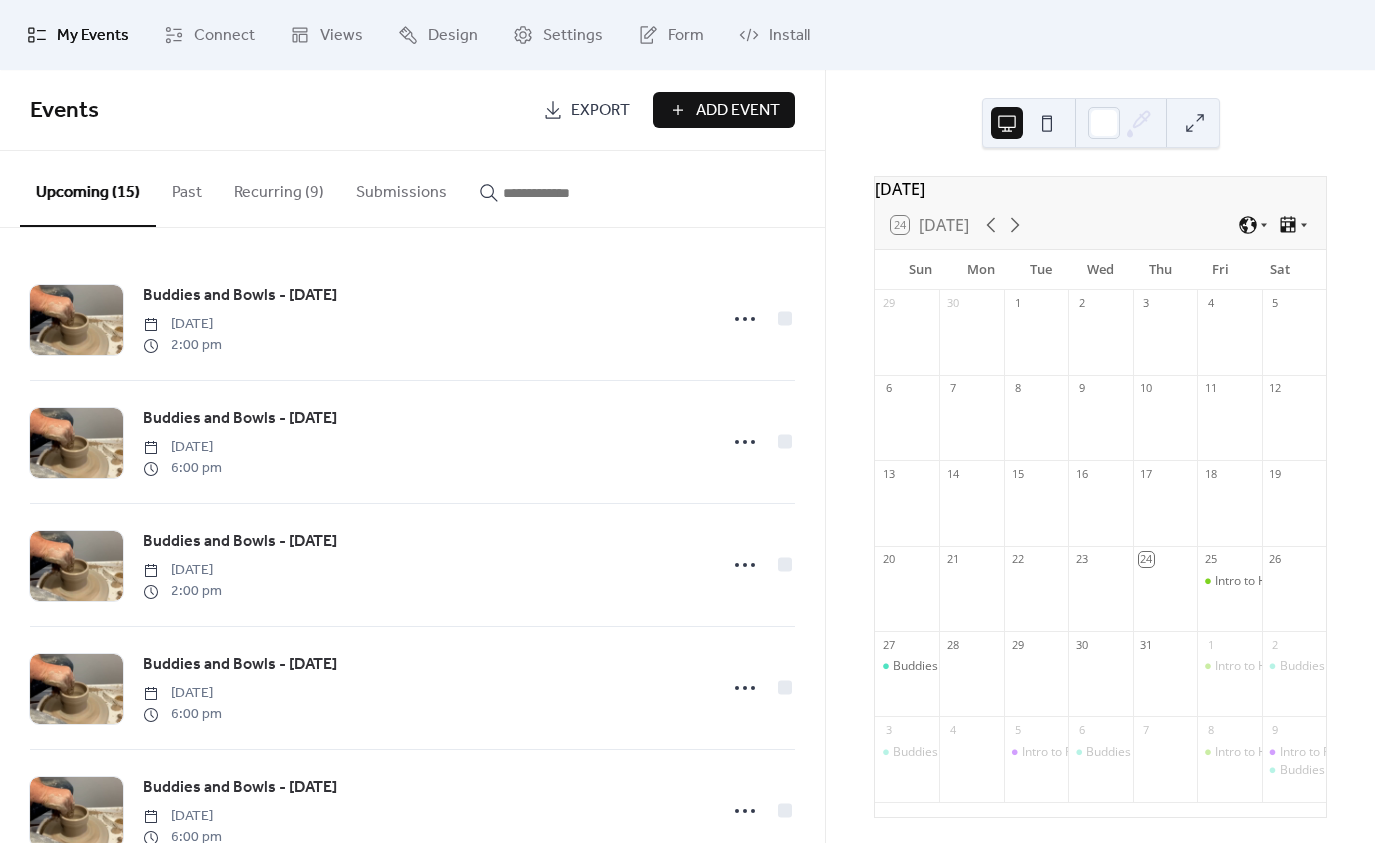click on "Recurring (9)" at bounding box center (279, 188) 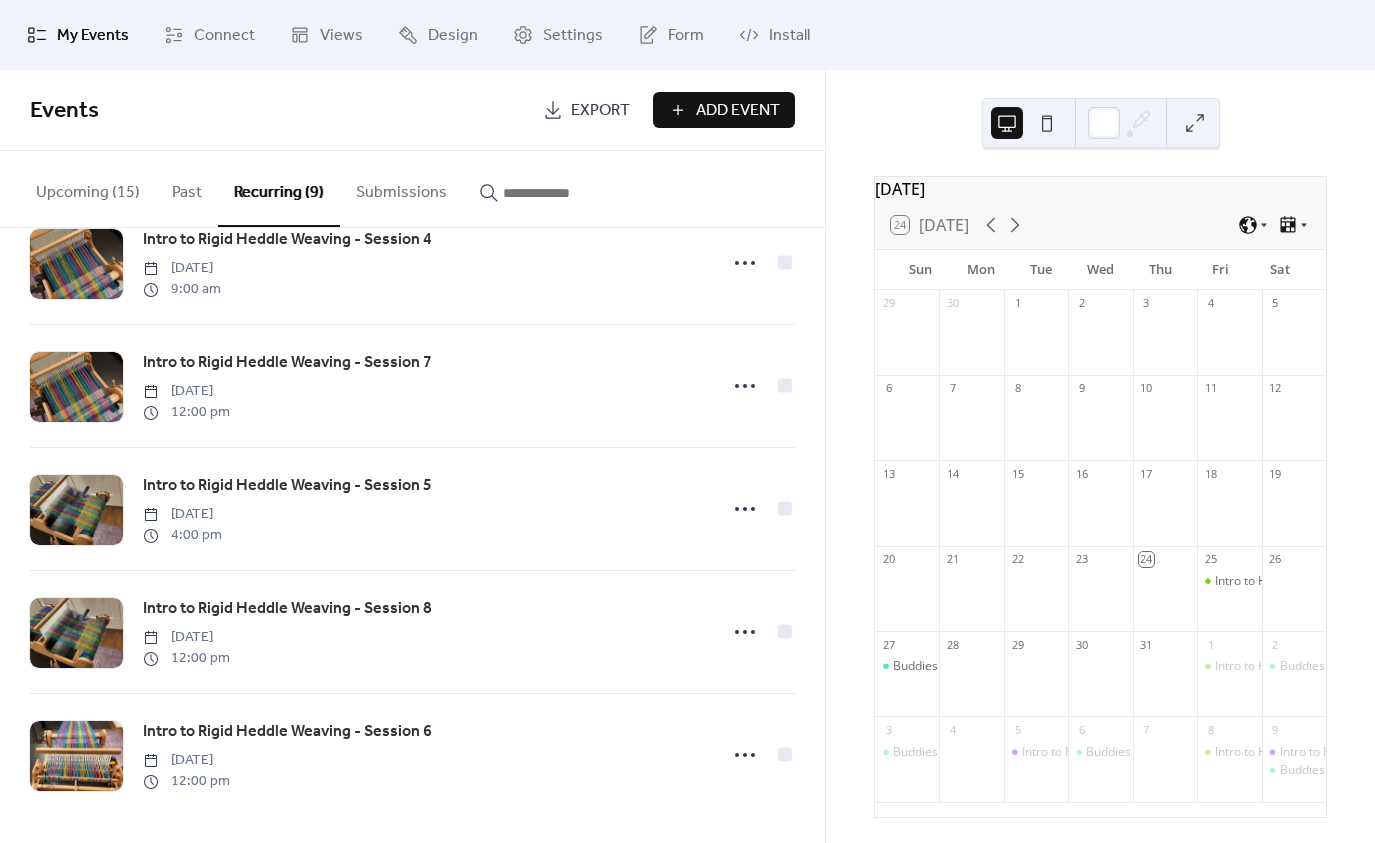 scroll, scrollTop: 560, scrollLeft: 0, axis: vertical 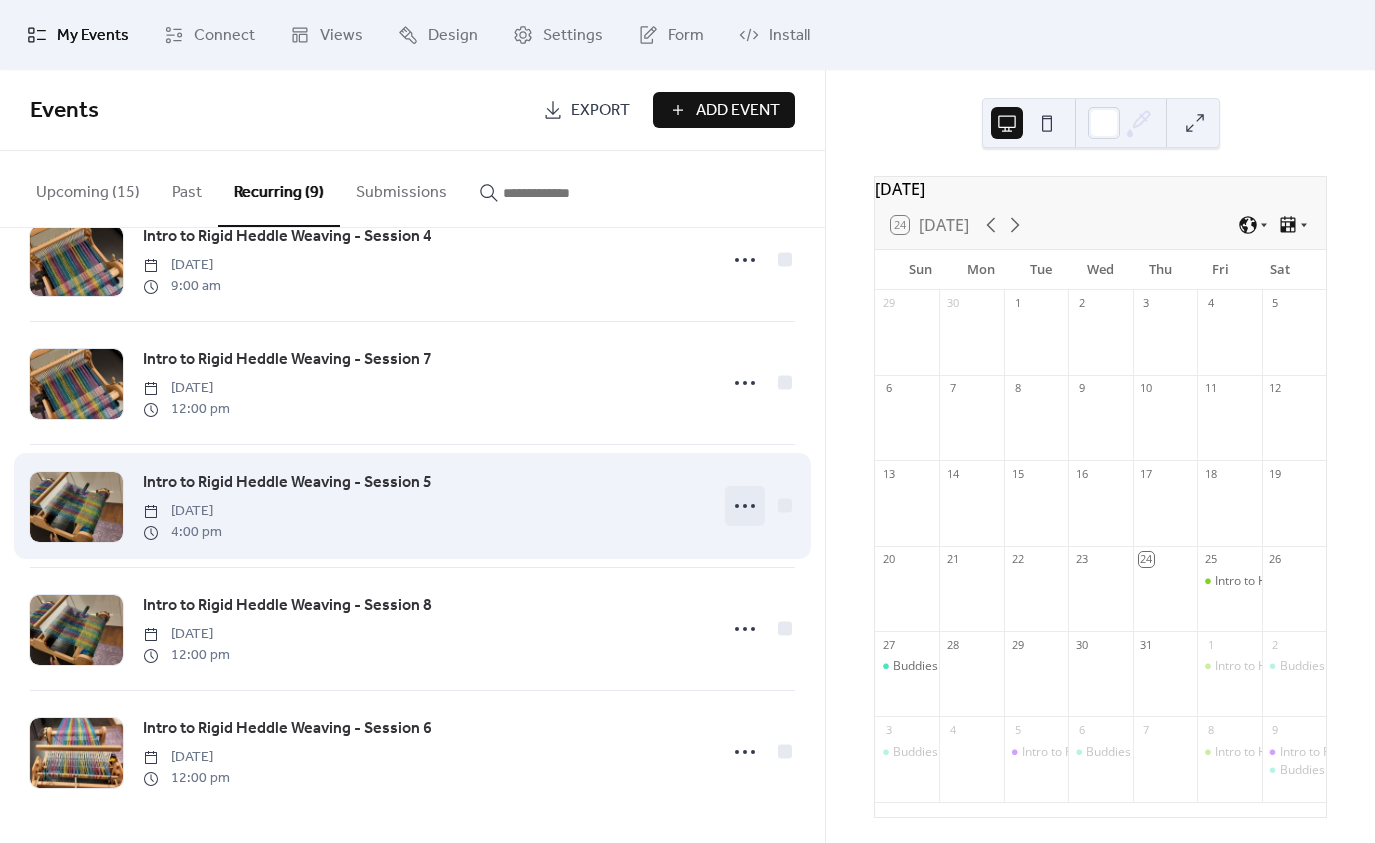 click 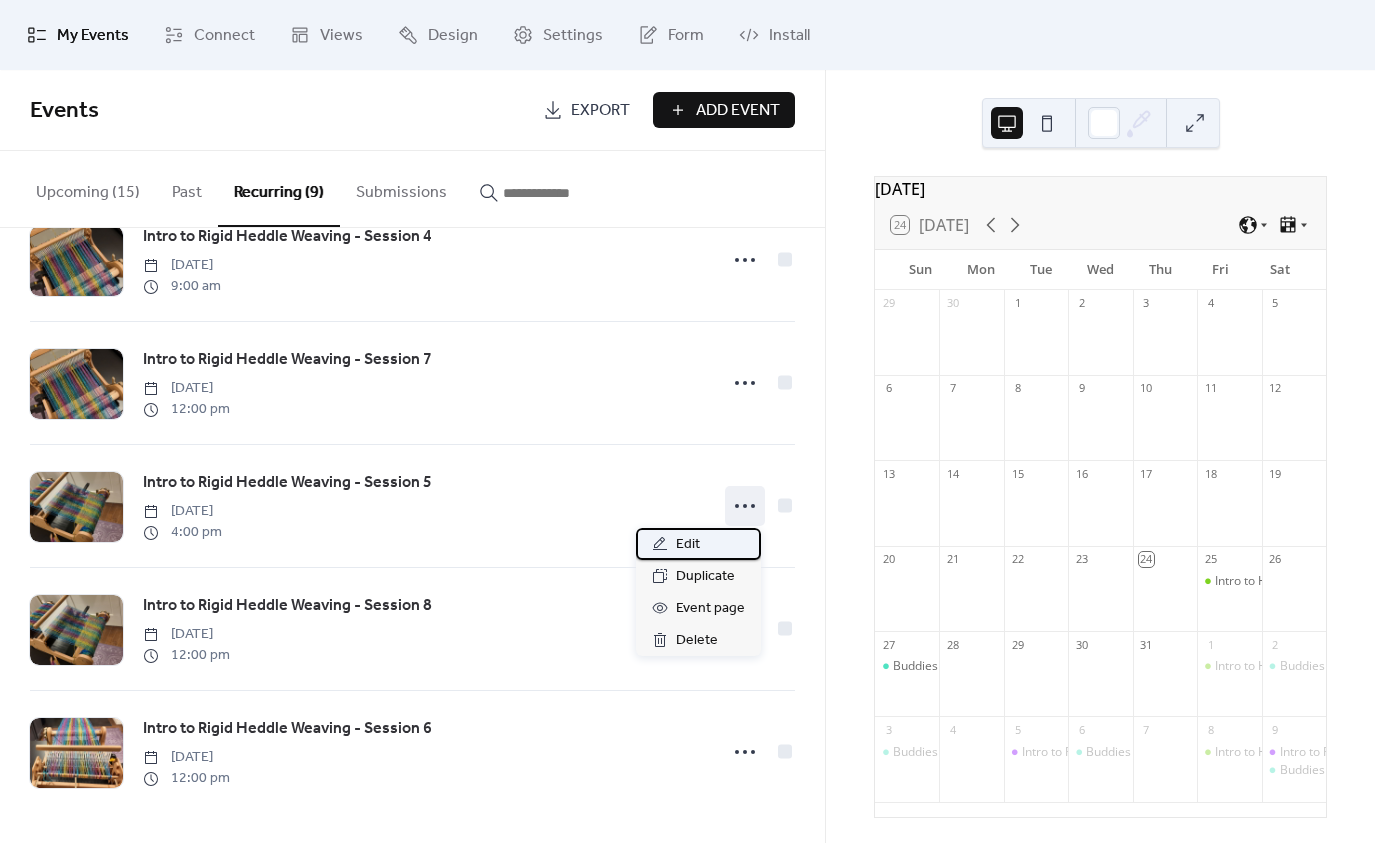 click on "Edit" at bounding box center [688, 545] 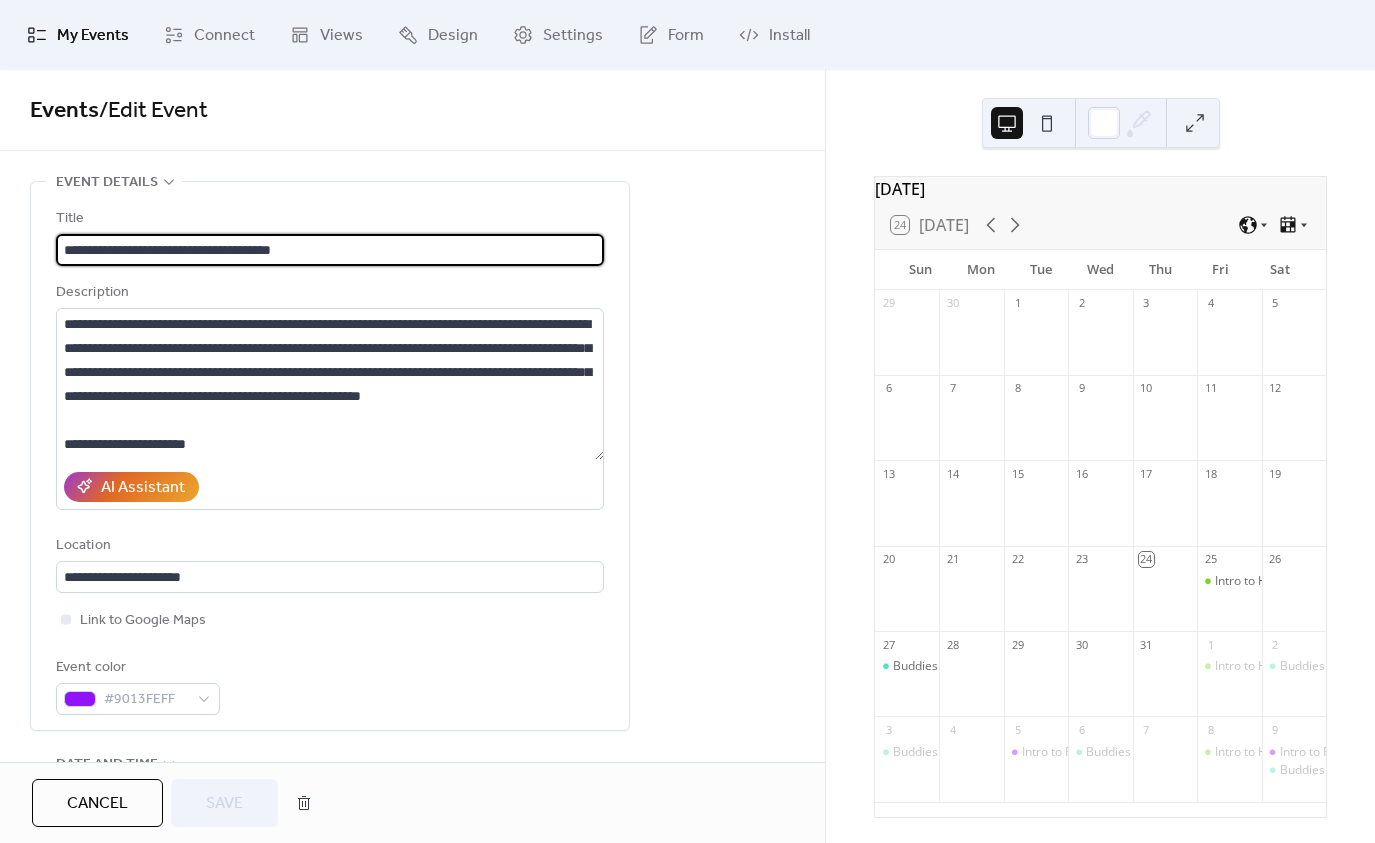 type on "**********" 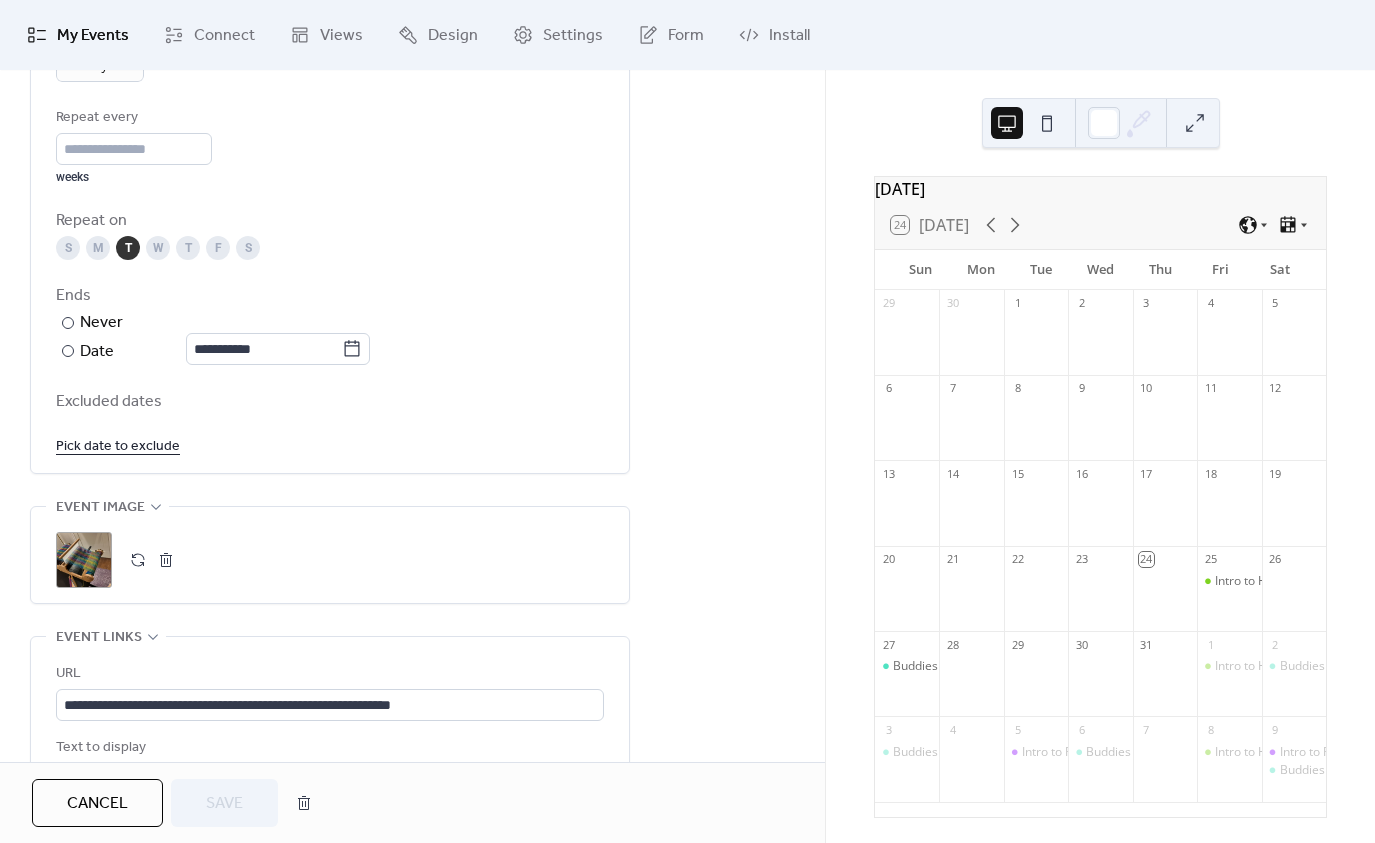 scroll, scrollTop: 1000, scrollLeft: 0, axis: vertical 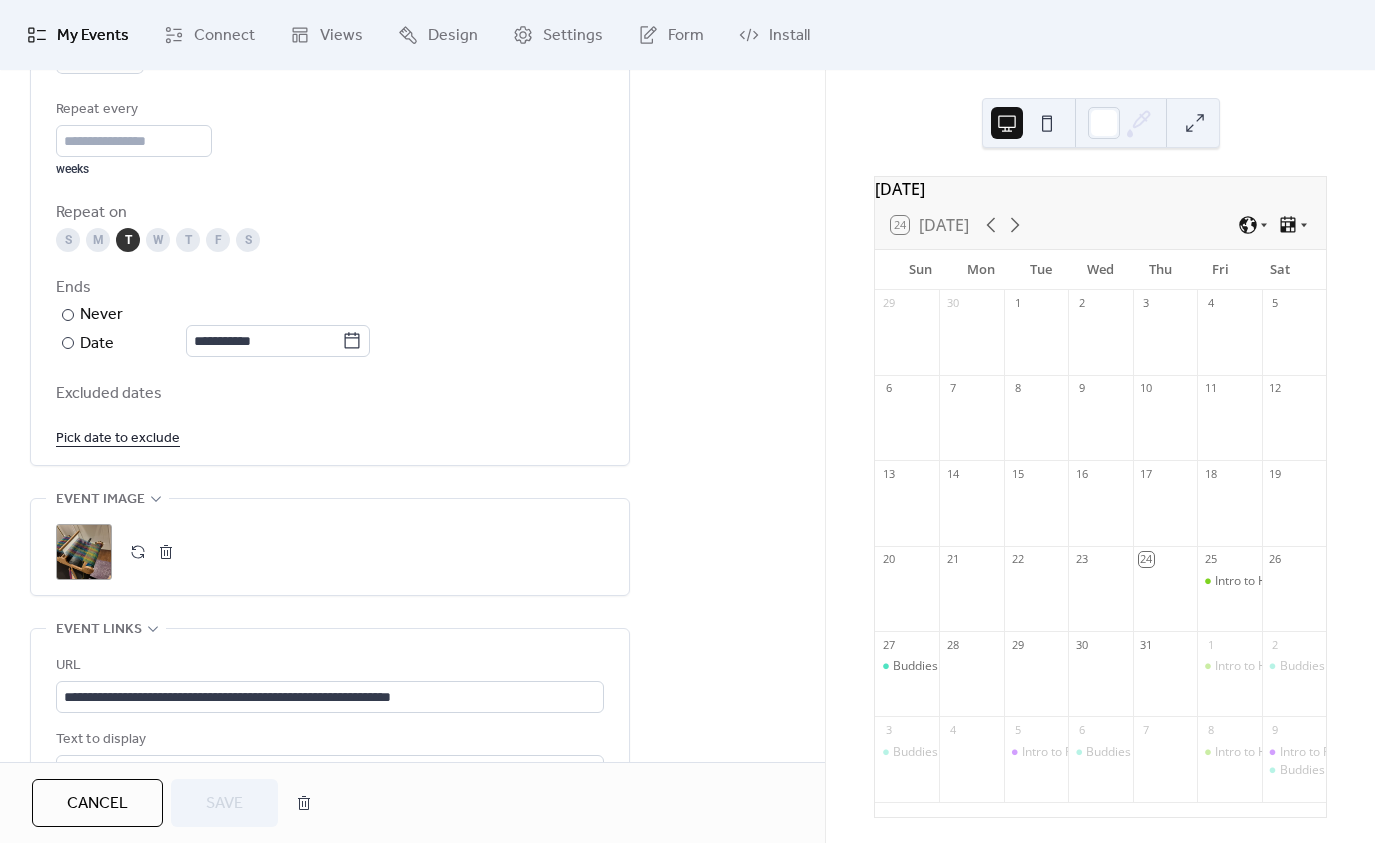 click at bounding box center [138, 552] 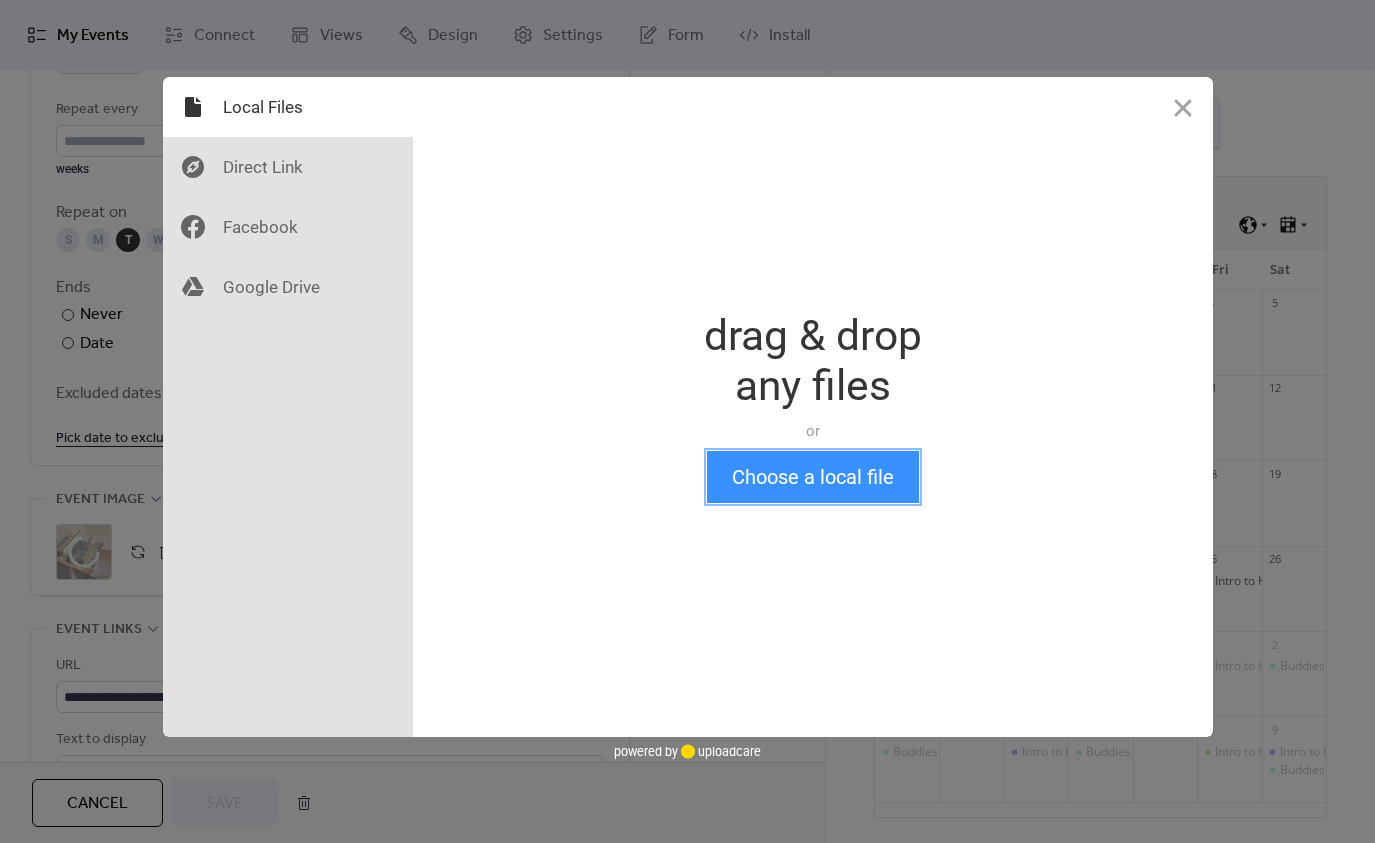 click on "Choose a local file" at bounding box center (813, 477) 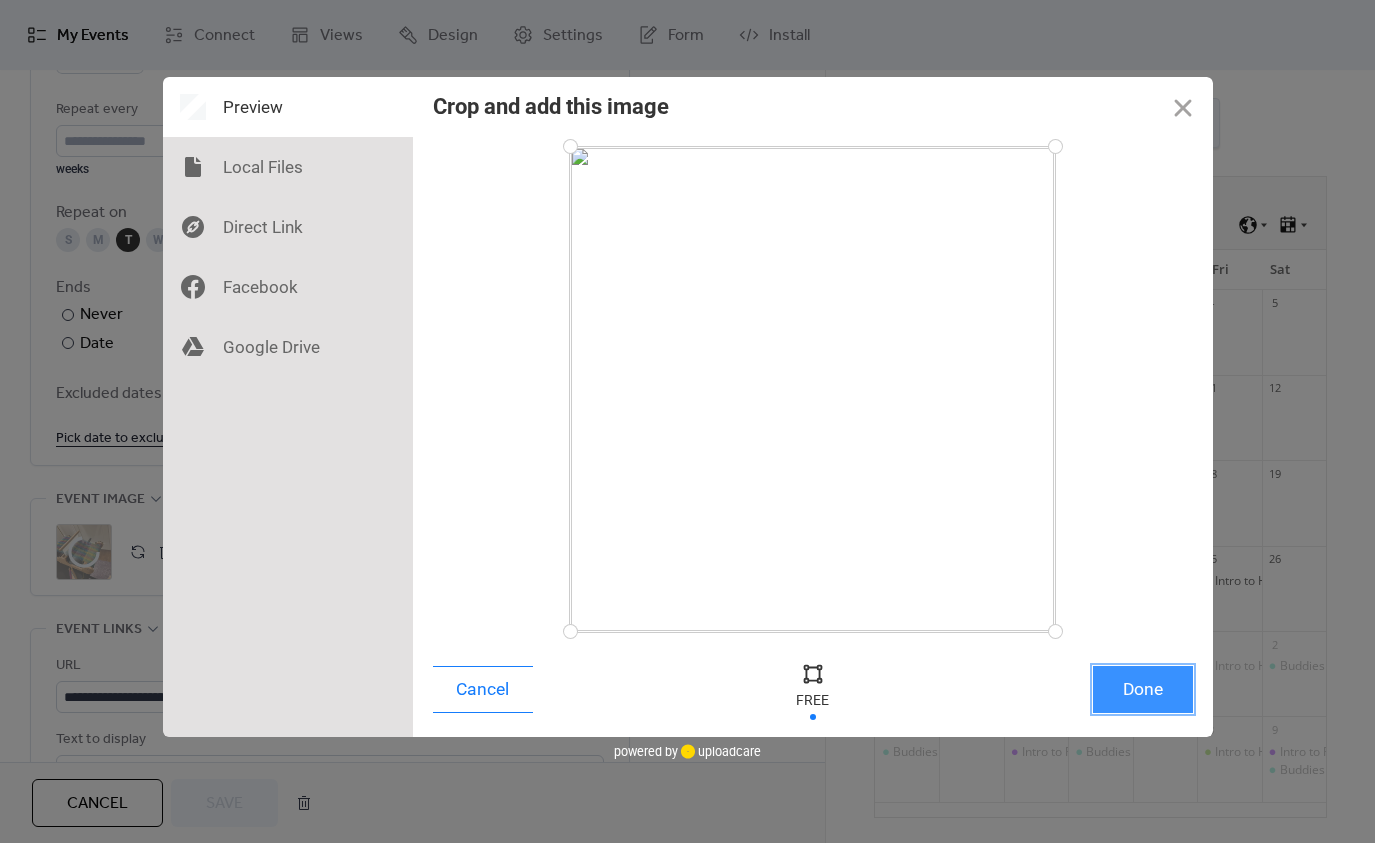 click on "Done" at bounding box center [1143, 689] 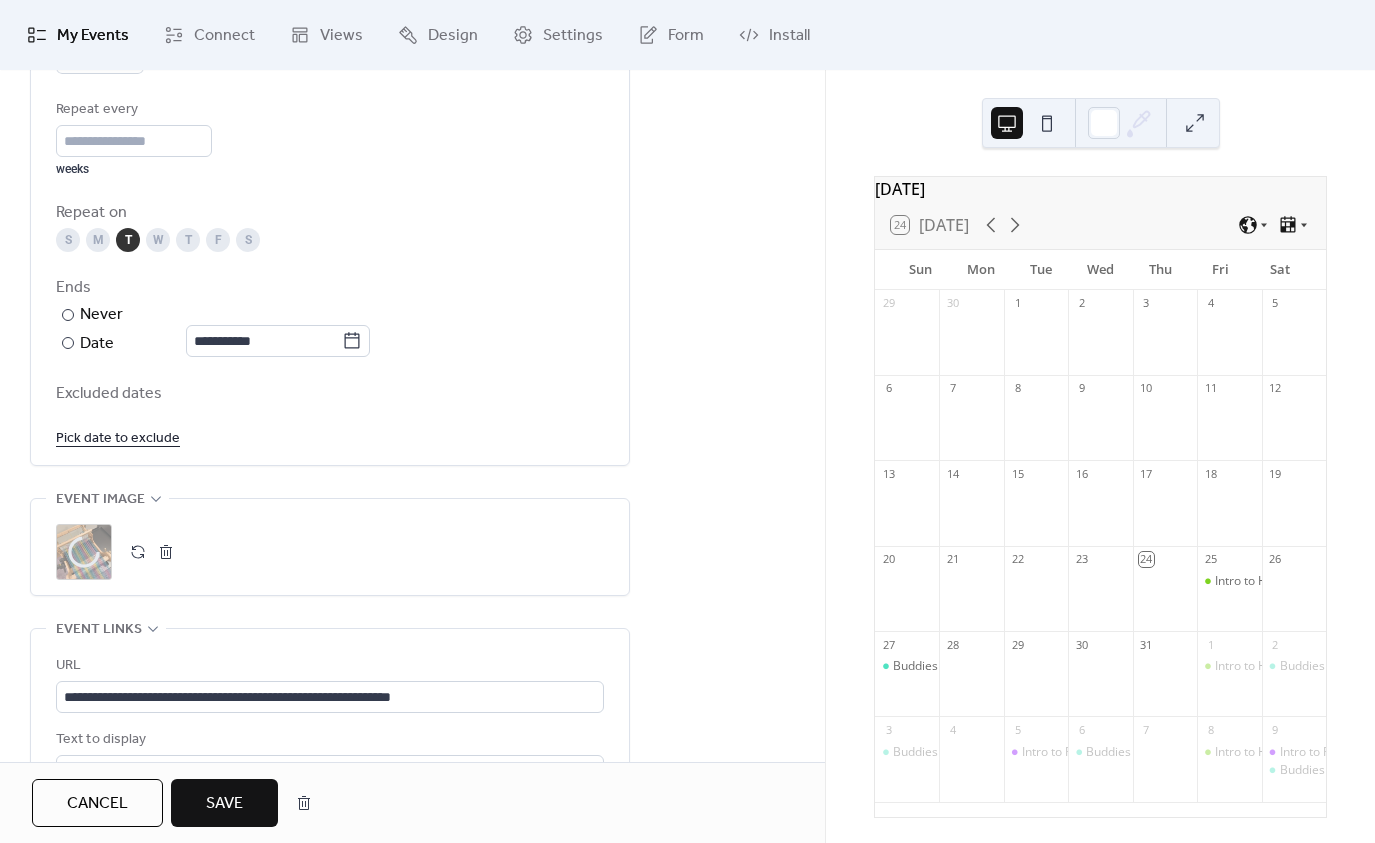 click on "Save" at bounding box center (224, 804) 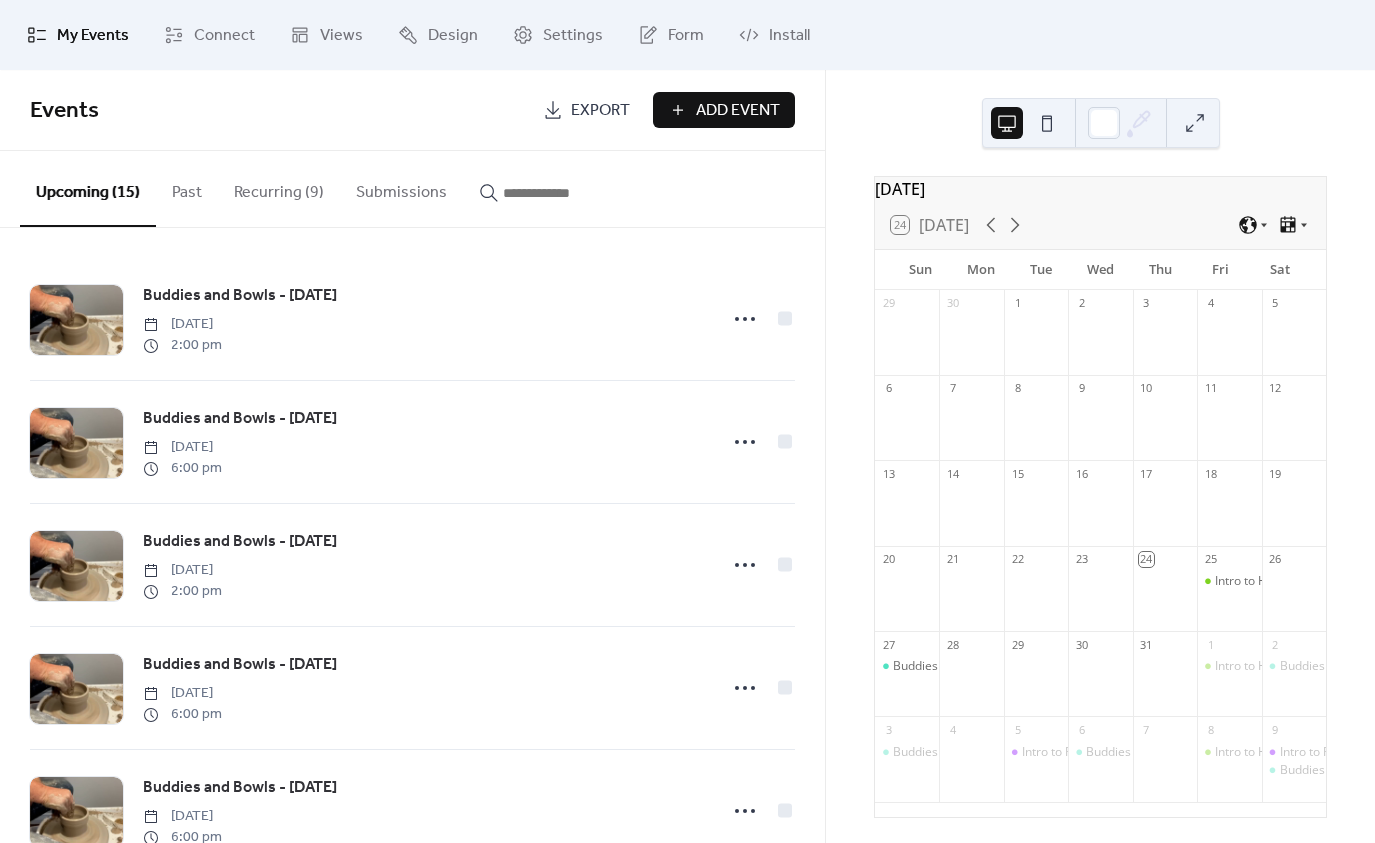 click on "Recurring (9)" at bounding box center [279, 188] 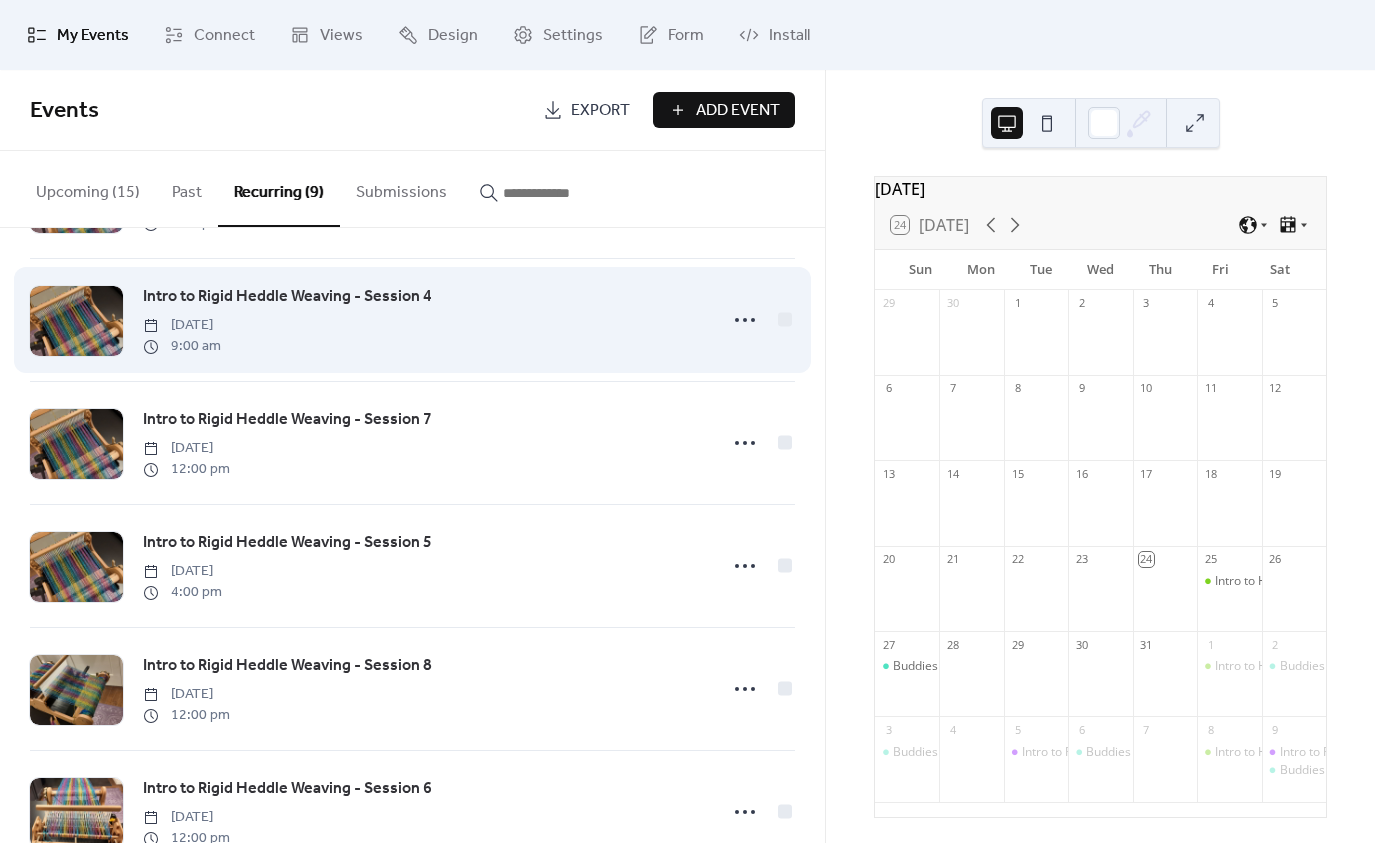 scroll, scrollTop: 560, scrollLeft: 0, axis: vertical 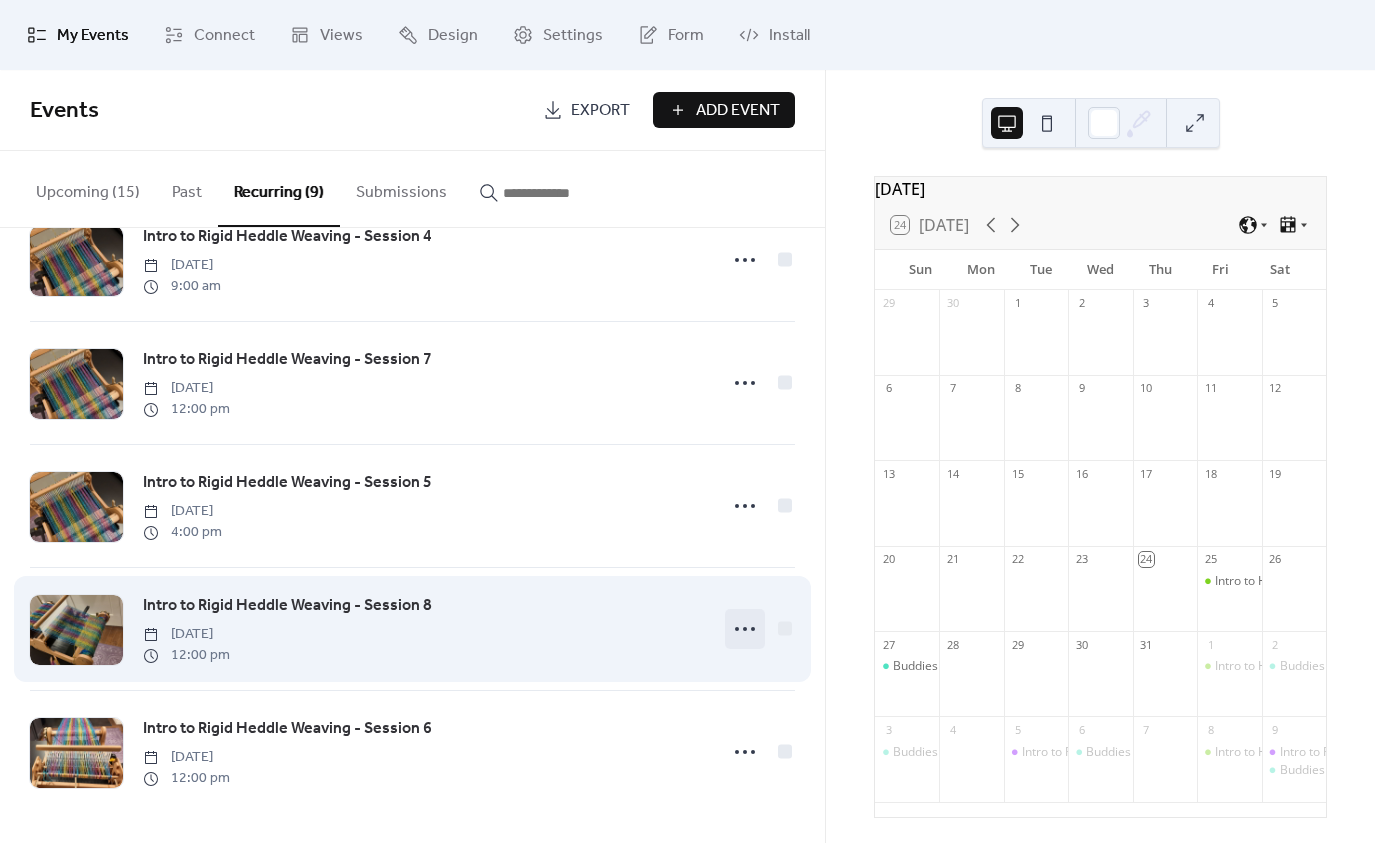 click 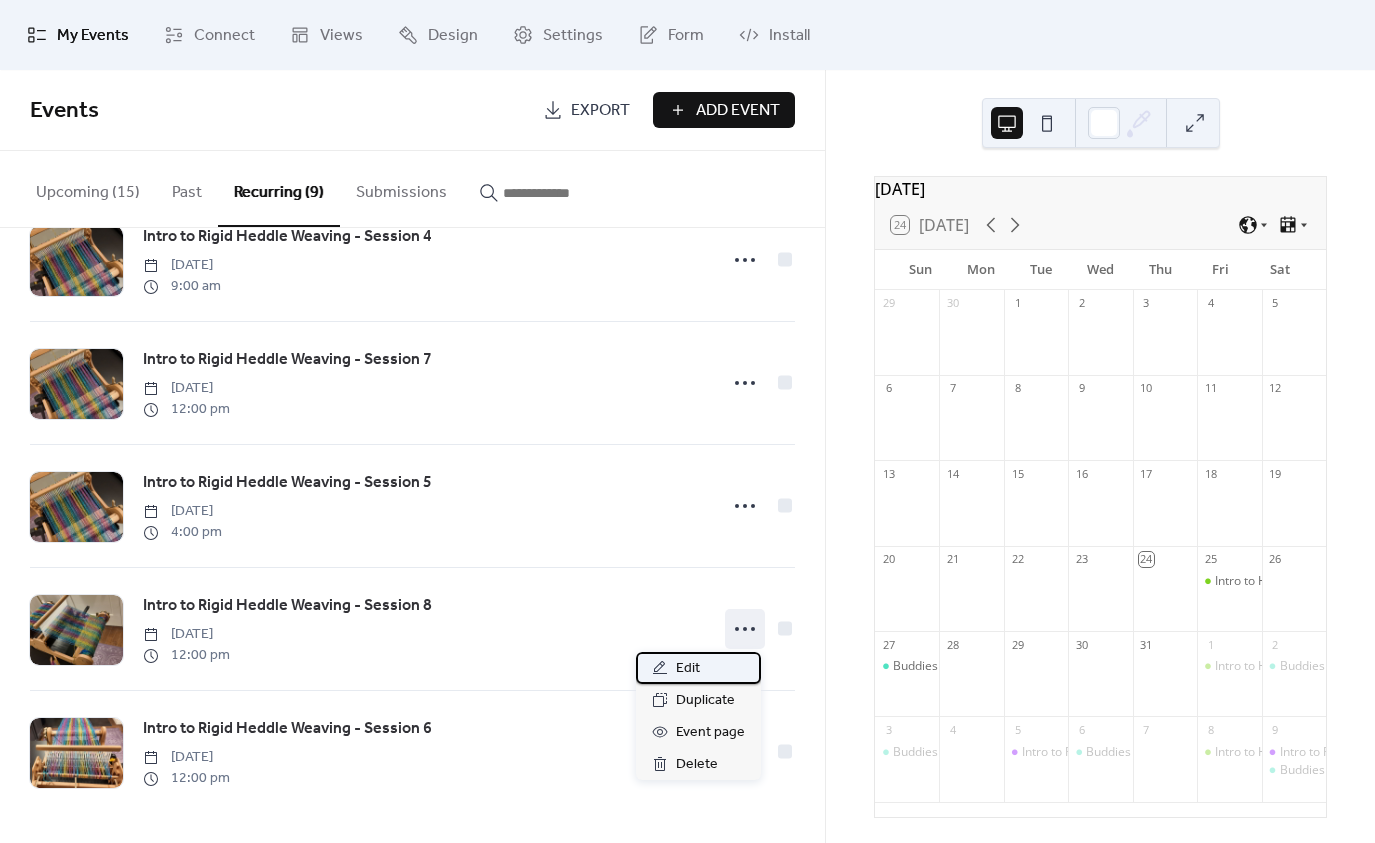 click on "Edit" at bounding box center (688, 669) 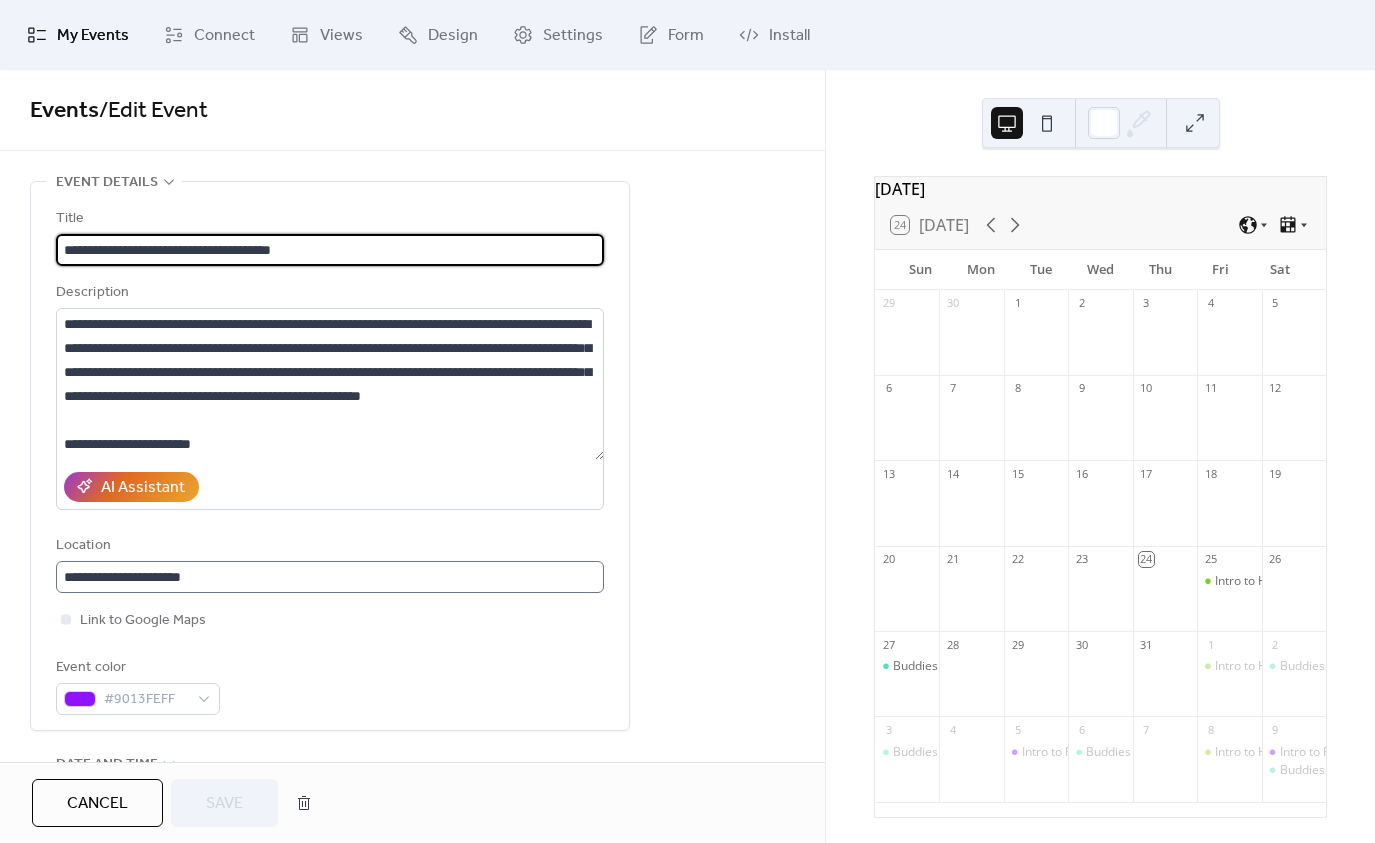 scroll, scrollTop: 1, scrollLeft: 0, axis: vertical 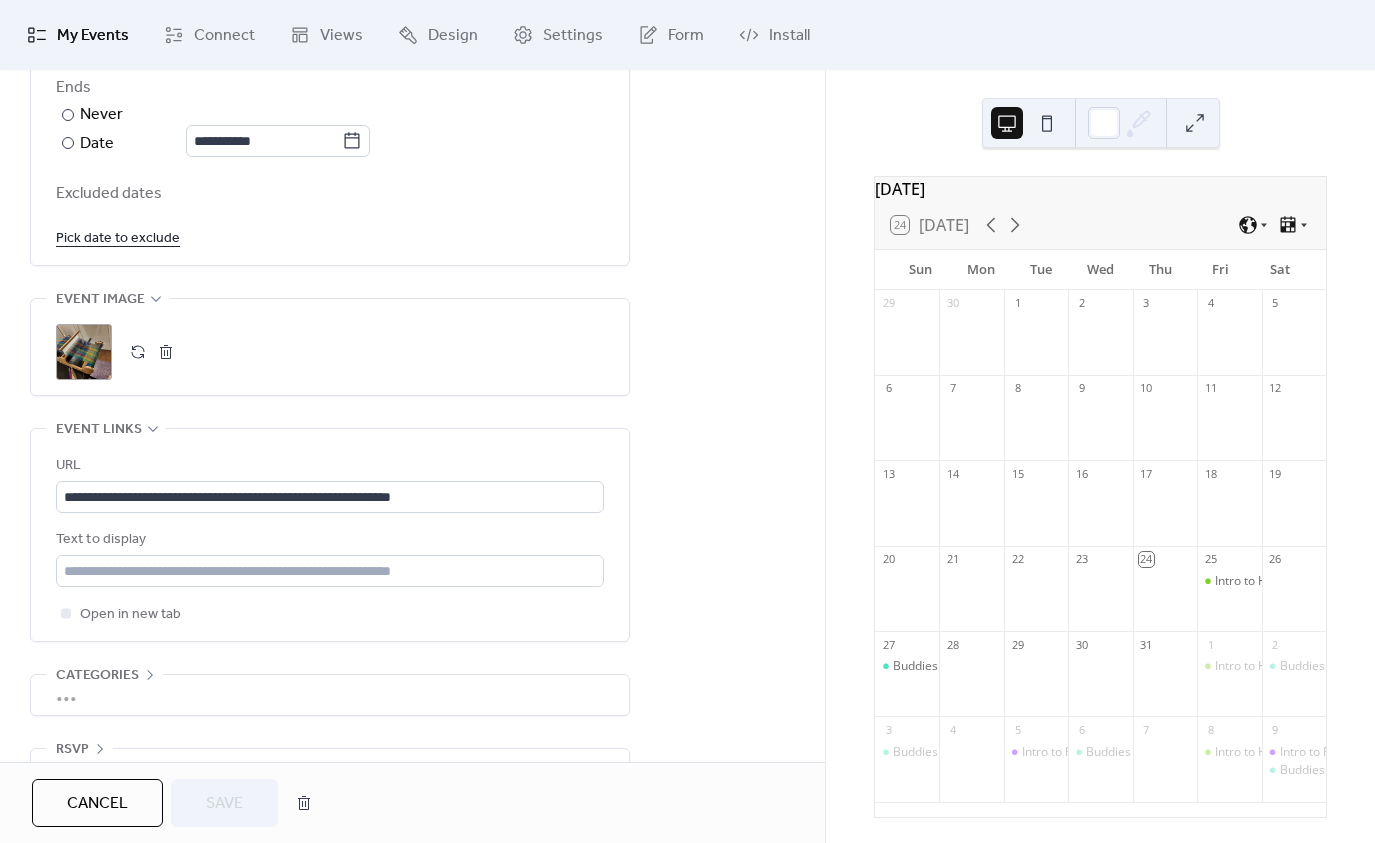 click at bounding box center (138, 352) 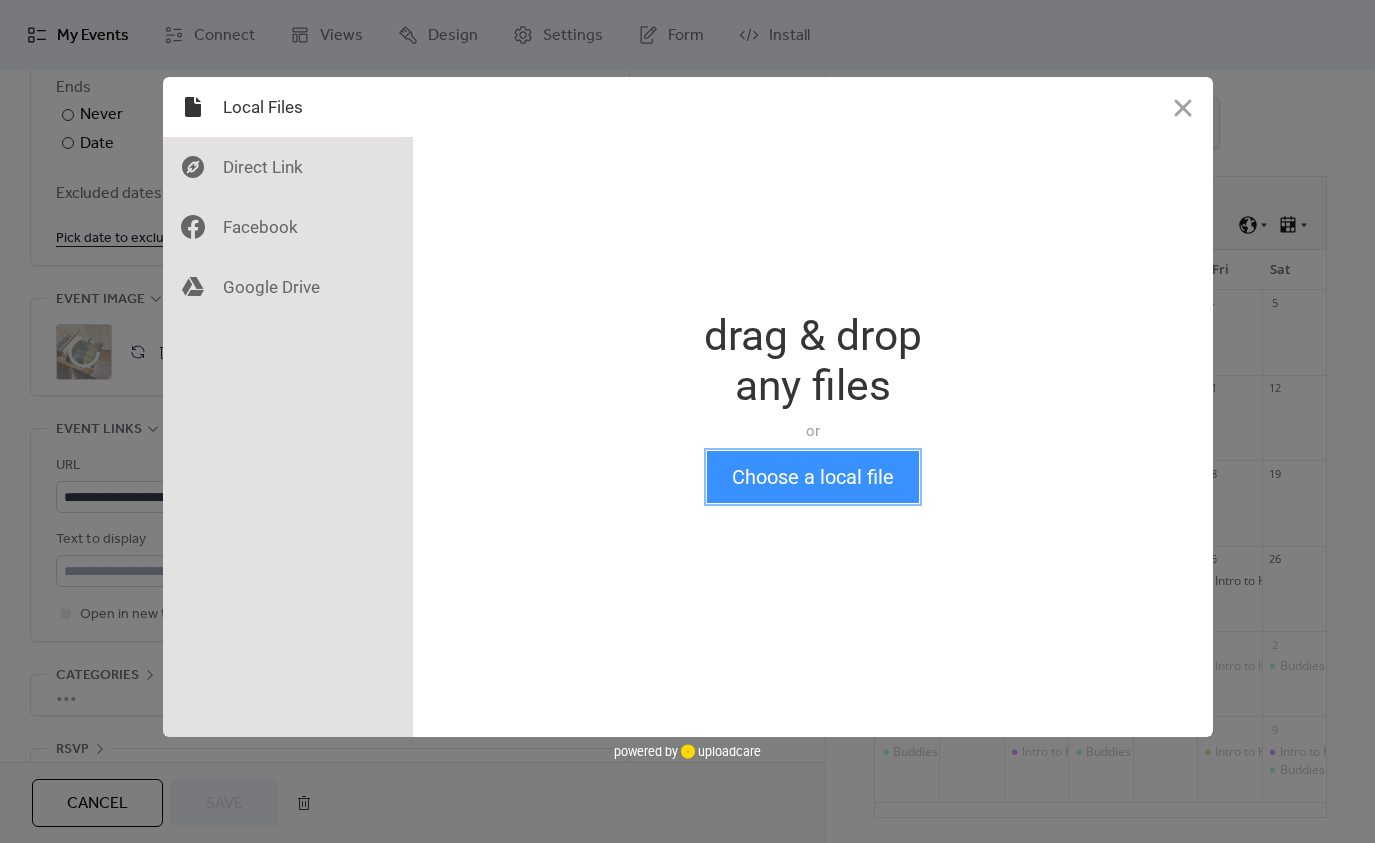click on "Choose a local file" at bounding box center [813, 477] 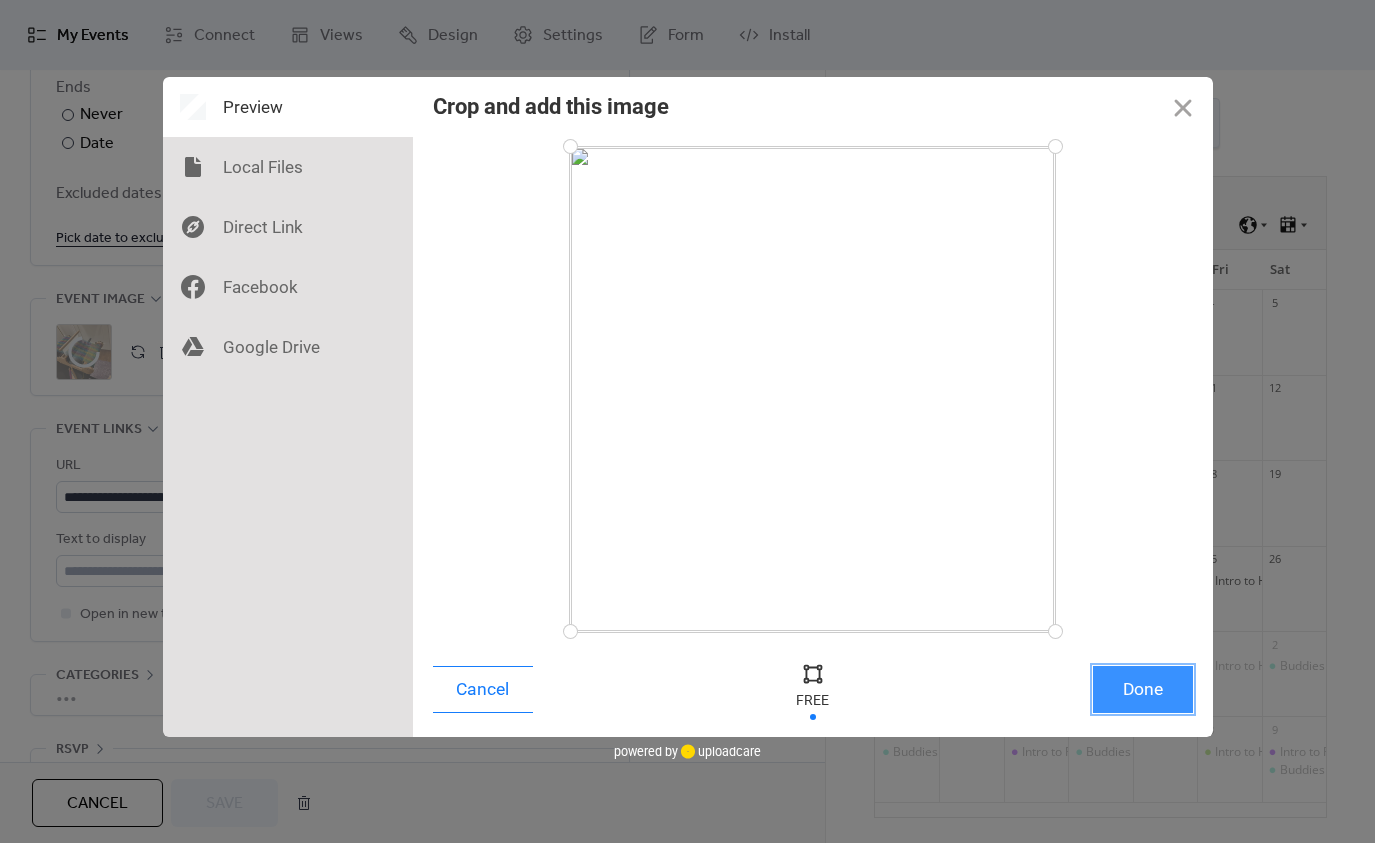 click on "Done" at bounding box center [1143, 689] 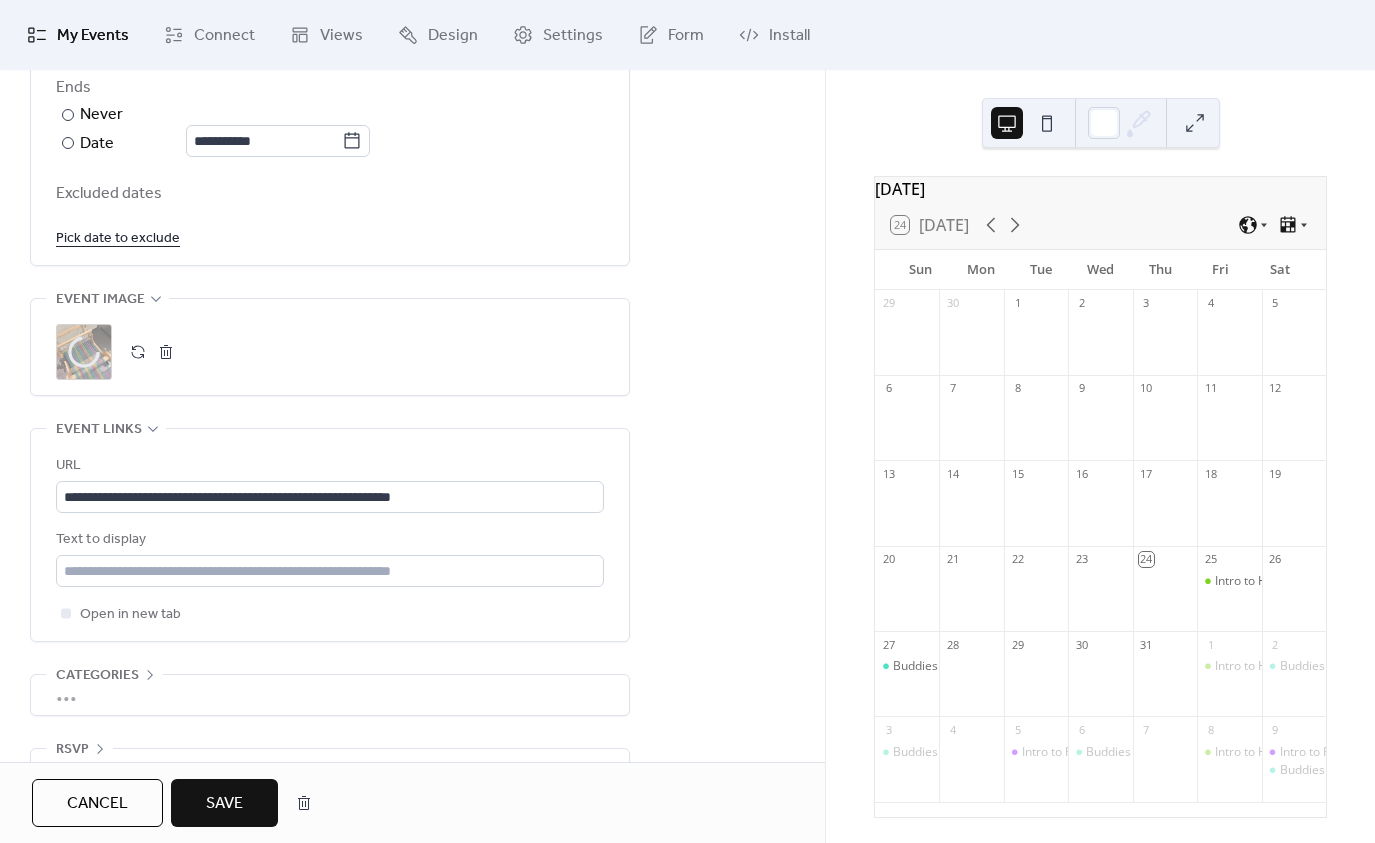 click on "Save" at bounding box center (224, 804) 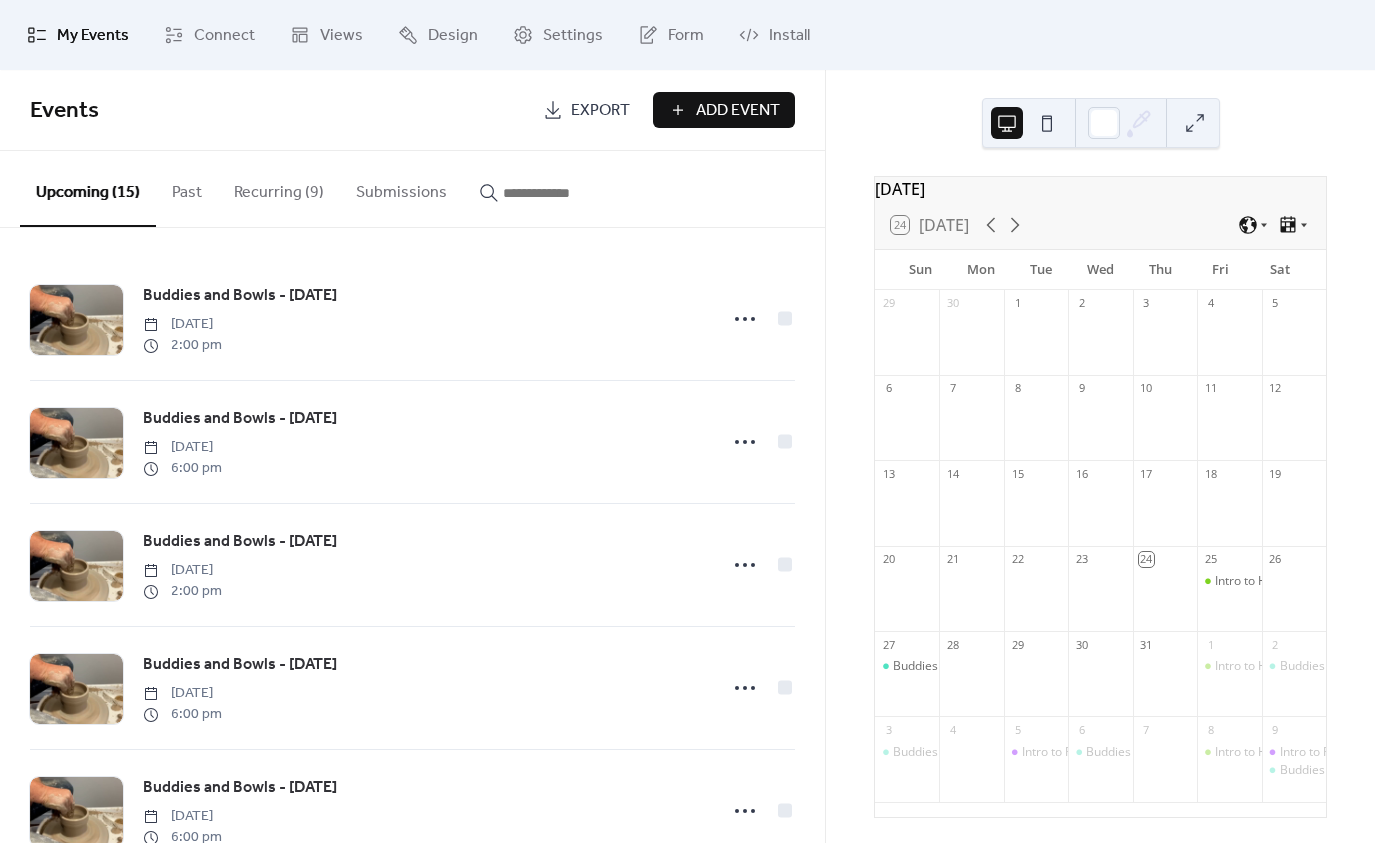 click on "Recurring (9)" at bounding box center (279, 188) 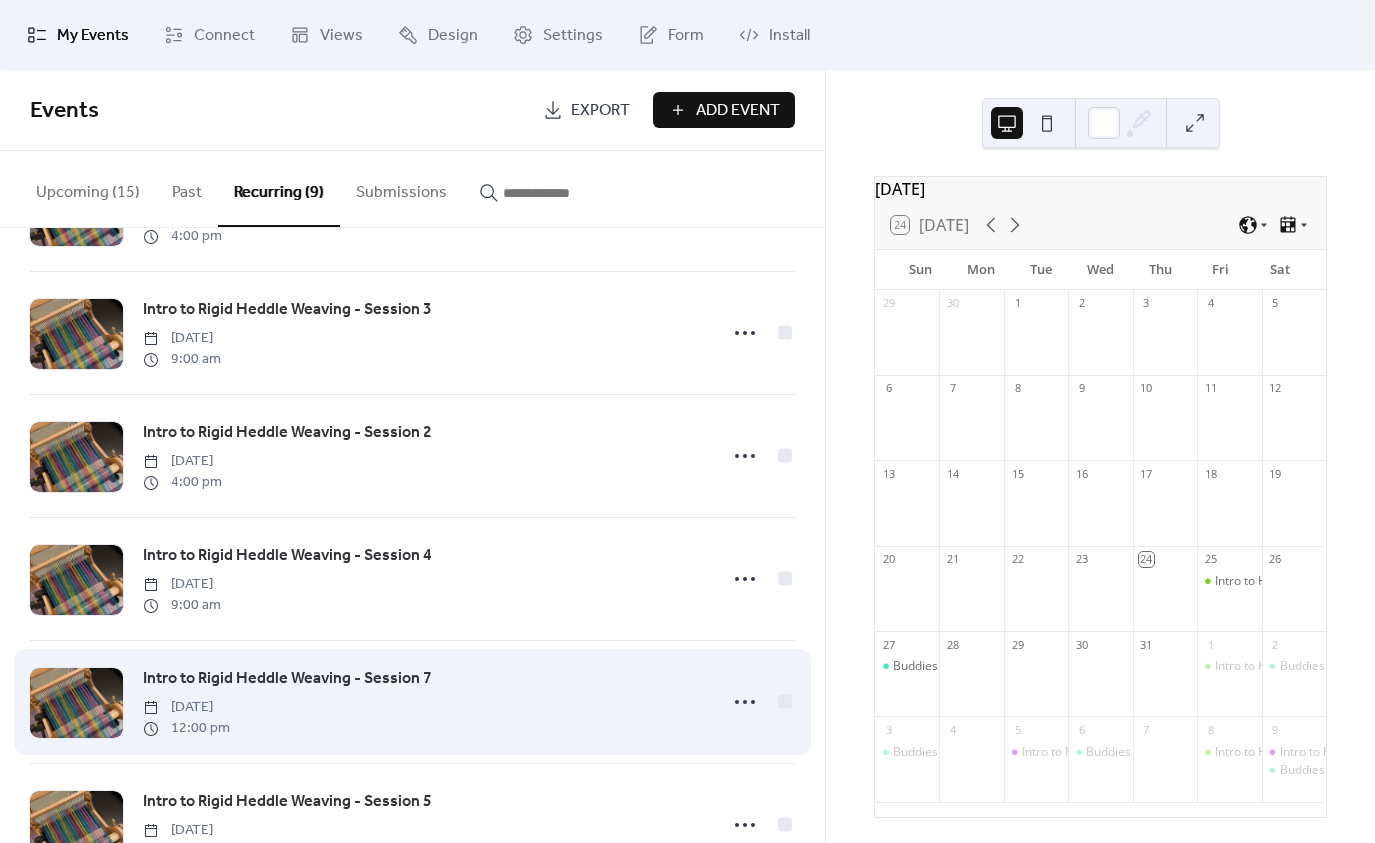 scroll, scrollTop: 560, scrollLeft: 0, axis: vertical 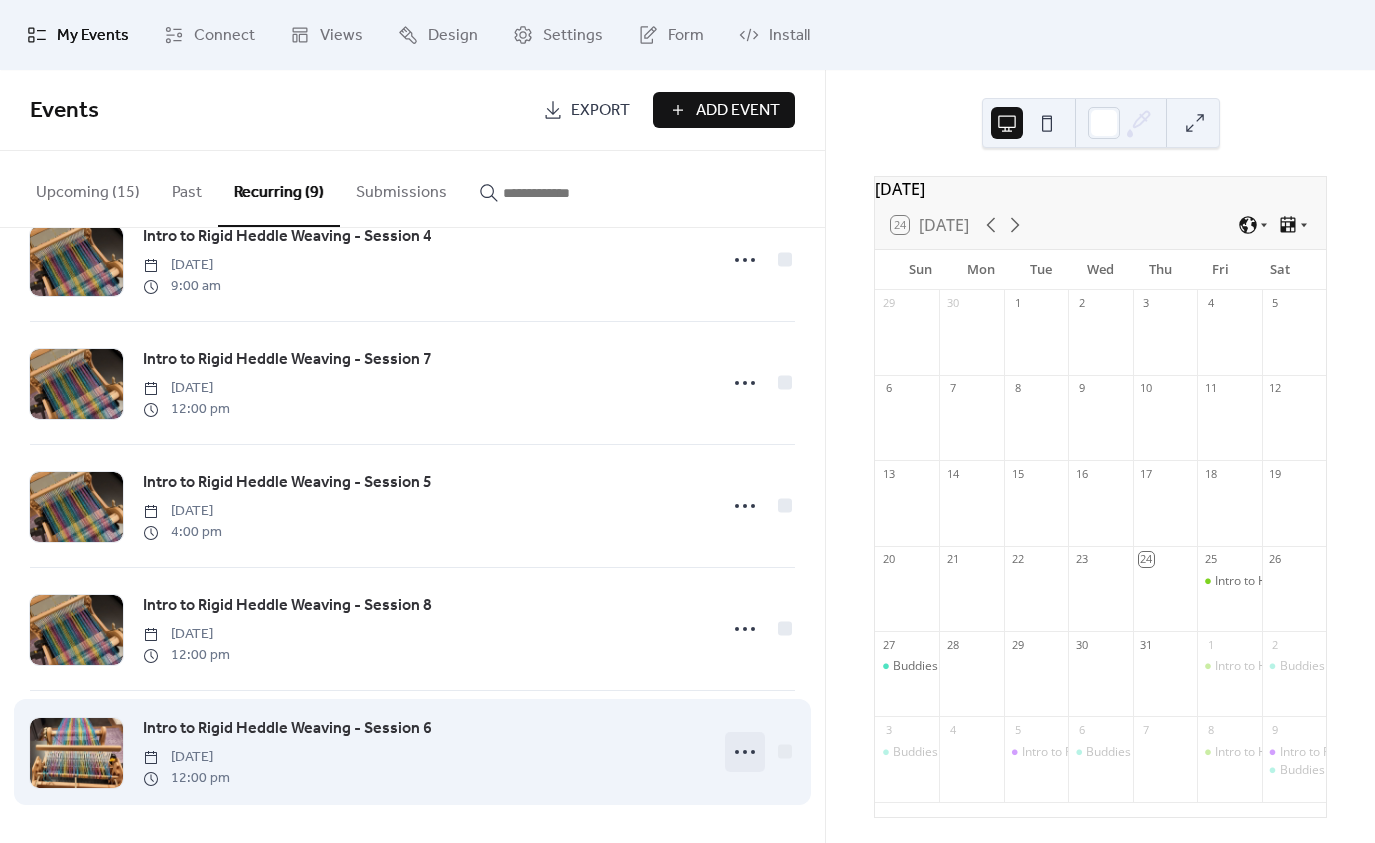click 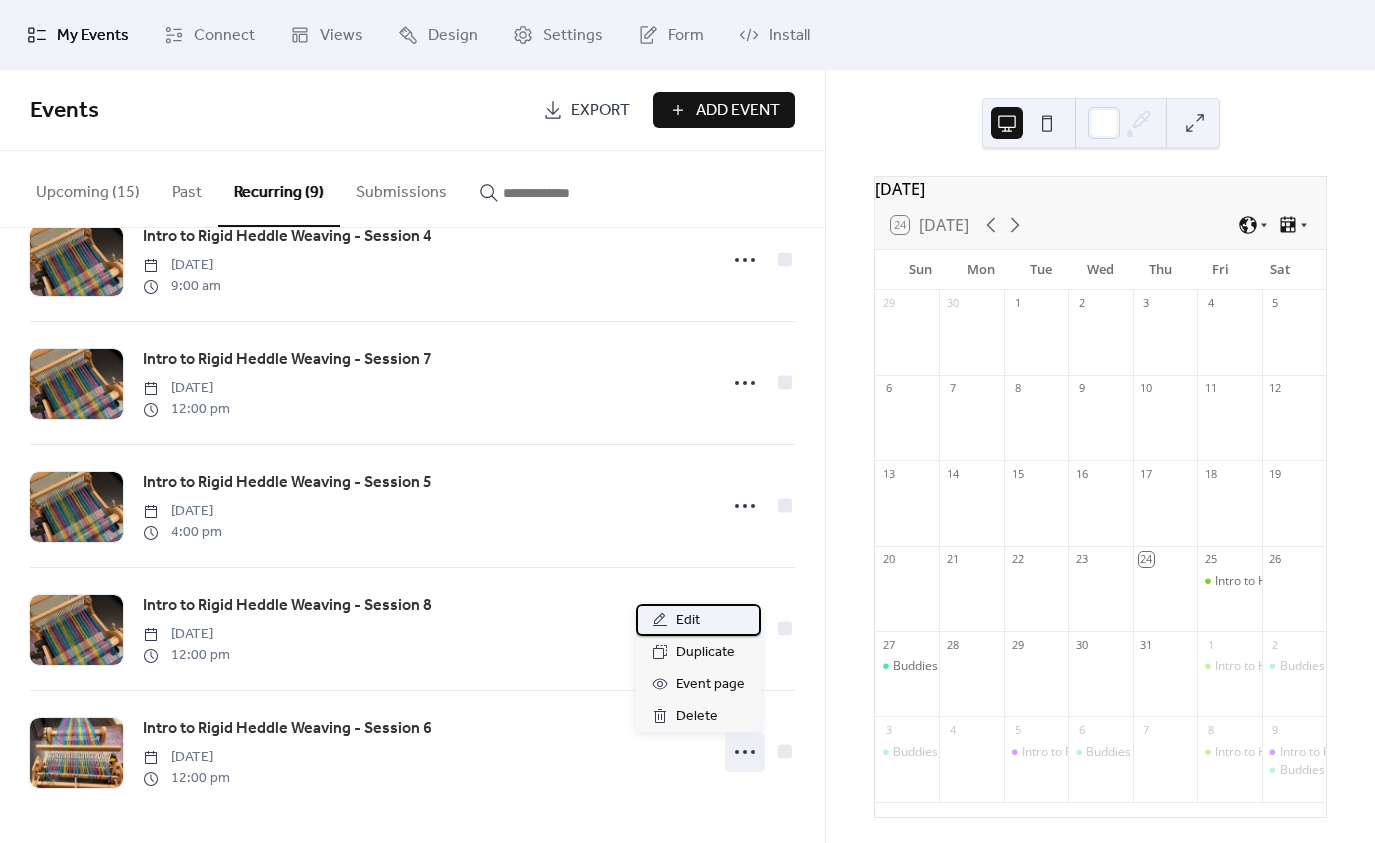 click on "Edit" at bounding box center (688, 621) 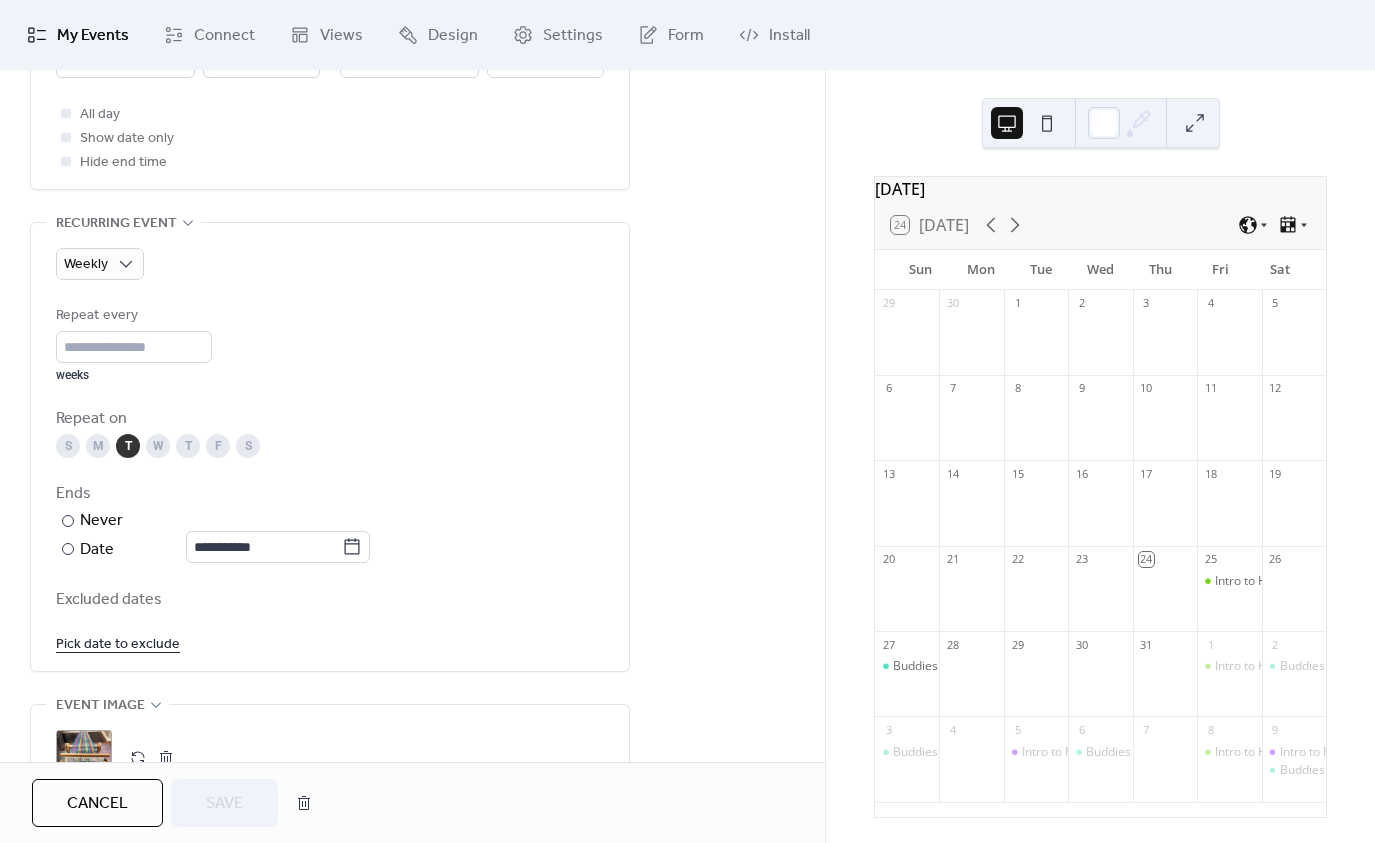 scroll, scrollTop: 800, scrollLeft: 0, axis: vertical 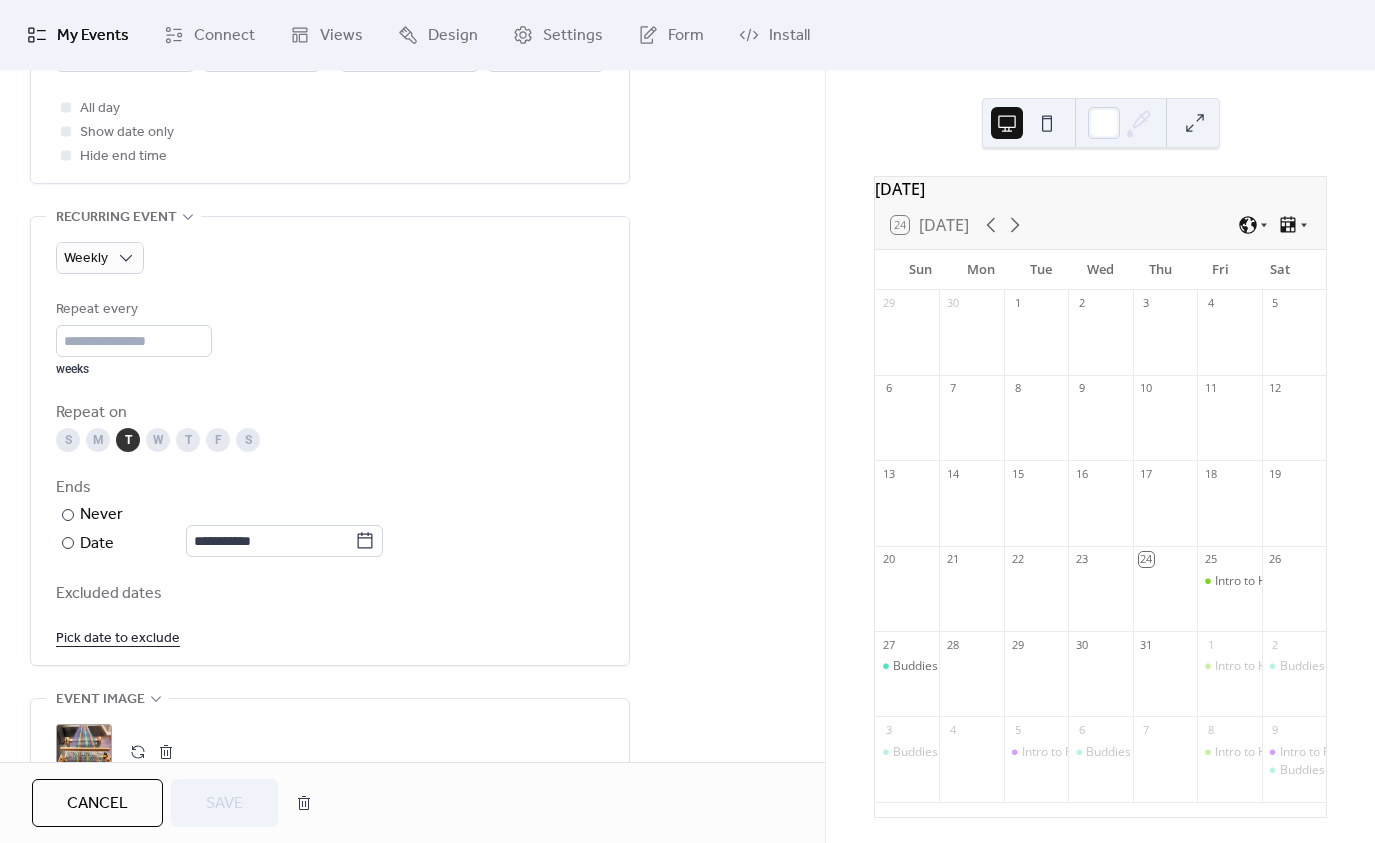 click at bounding box center (138, 752) 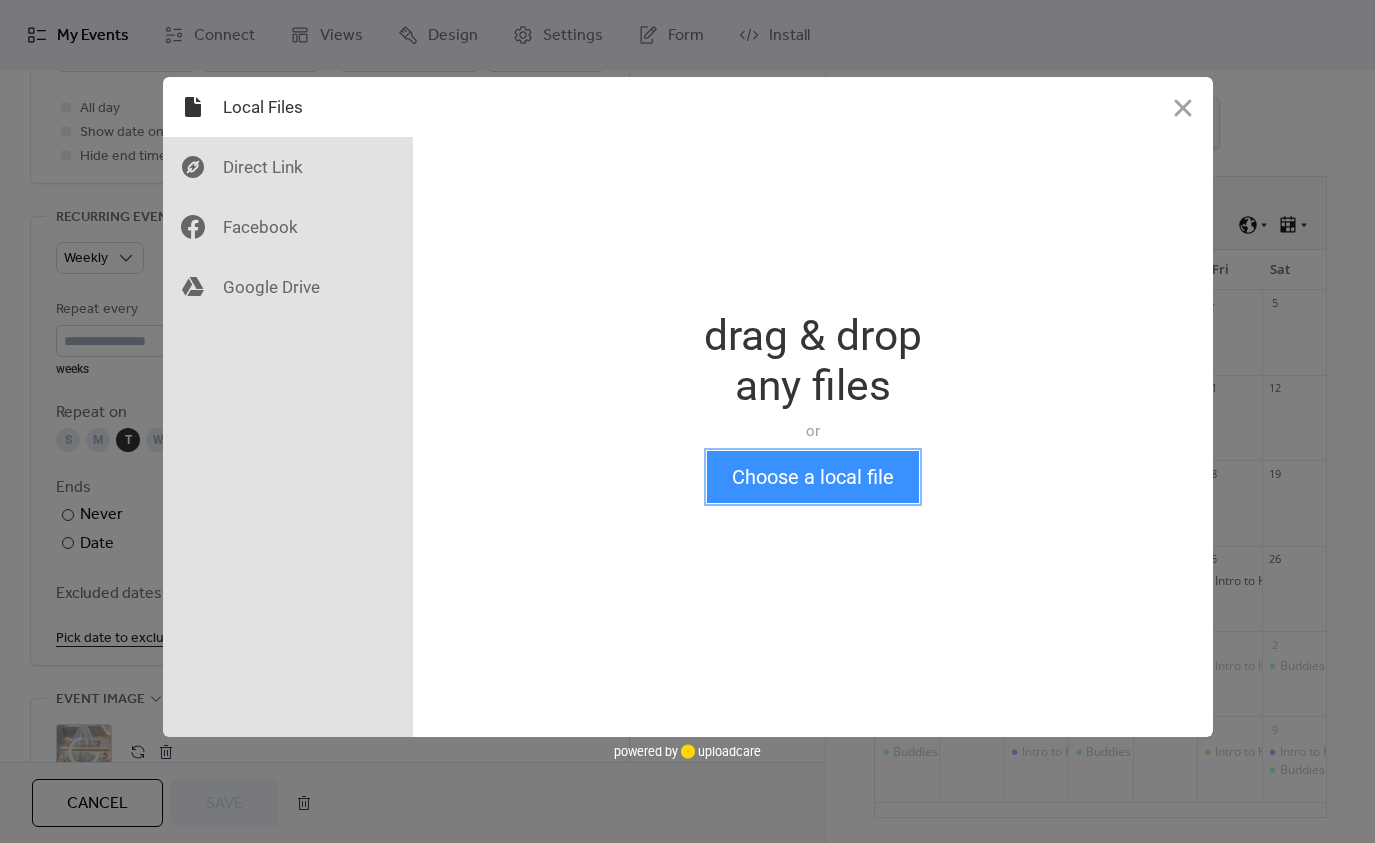 click on "Choose a local file" at bounding box center (813, 477) 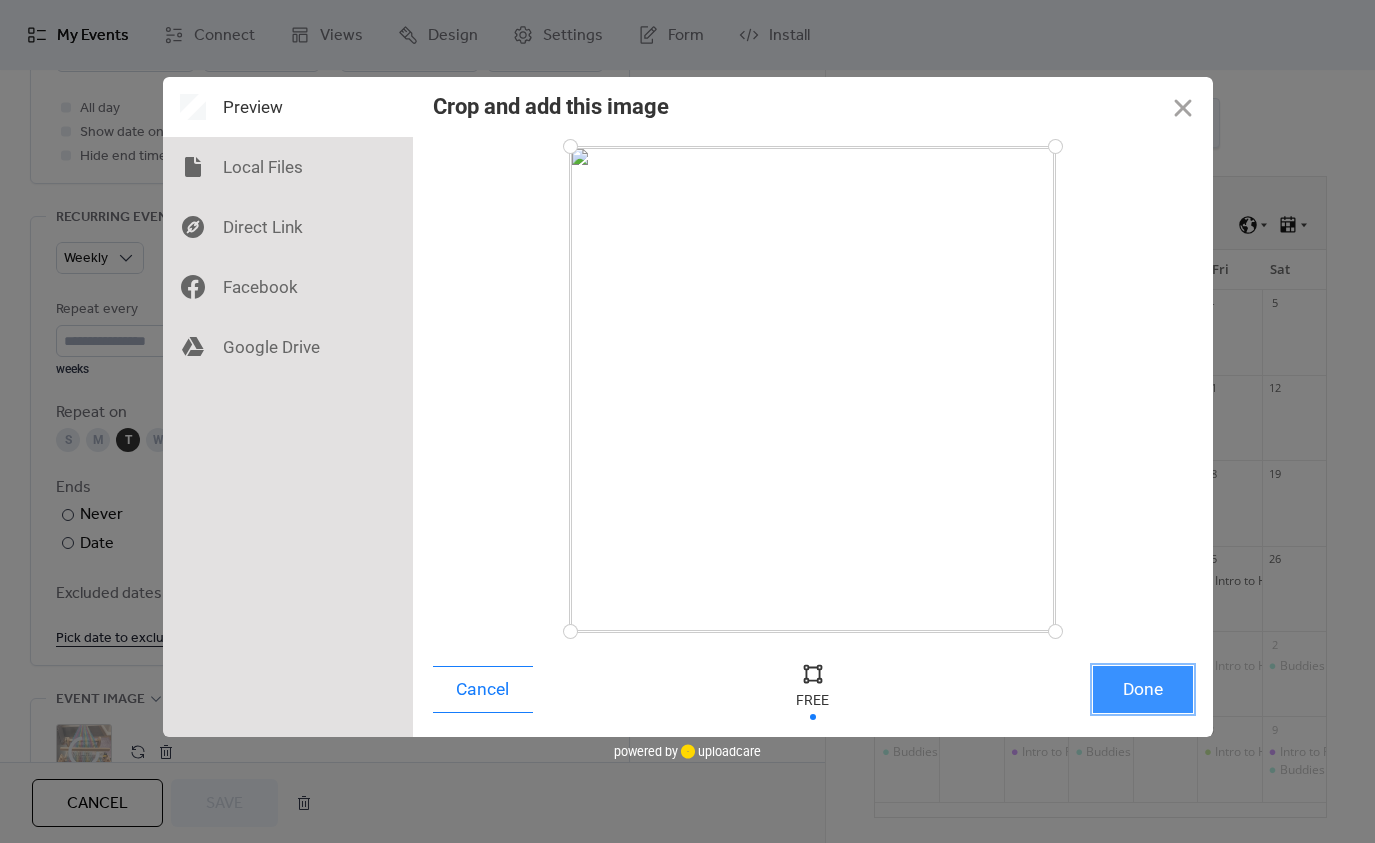 click on "Done" at bounding box center (1143, 689) 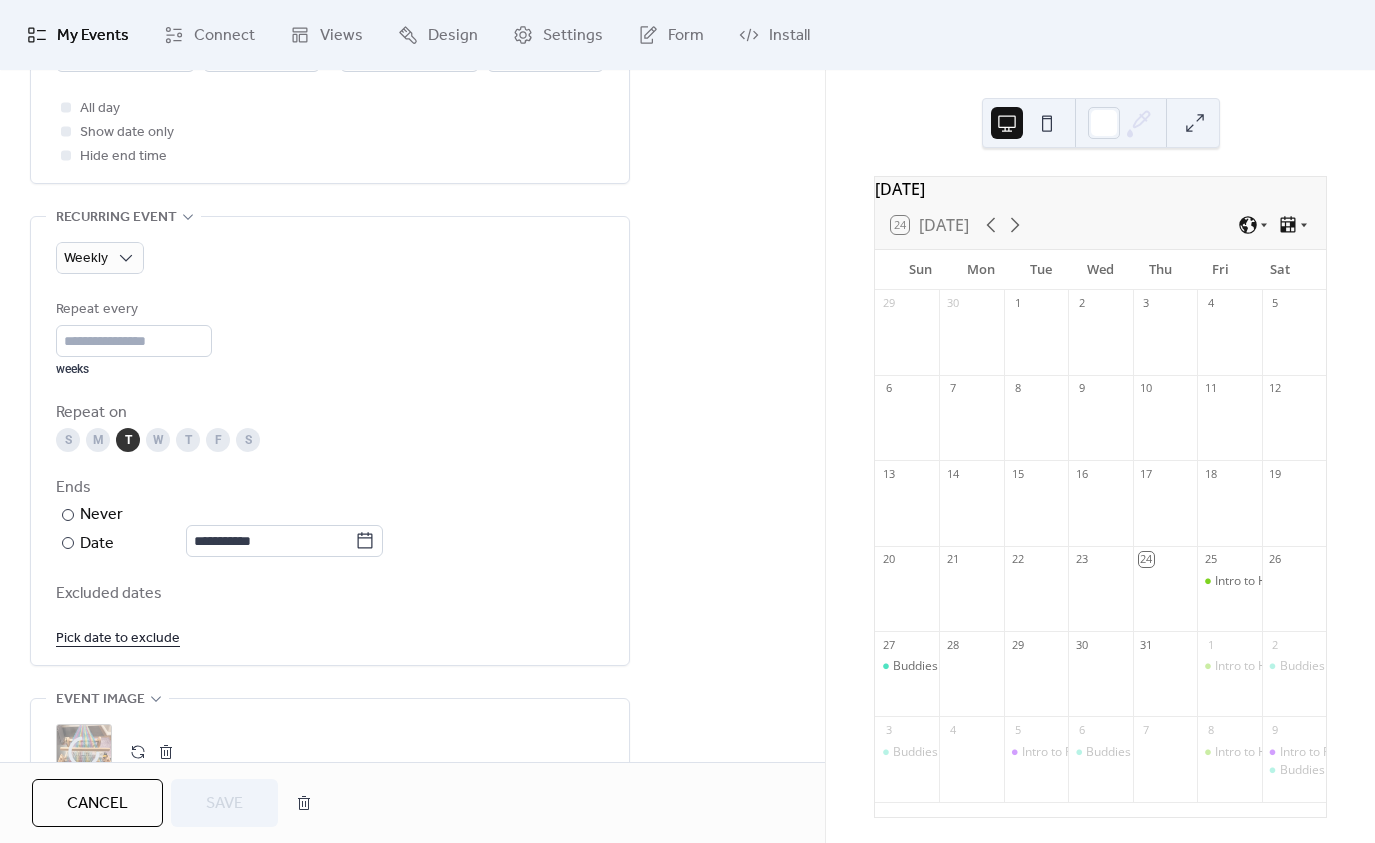 scroll, scrollTop: 804, scrollLeft: 0, axis: vertical 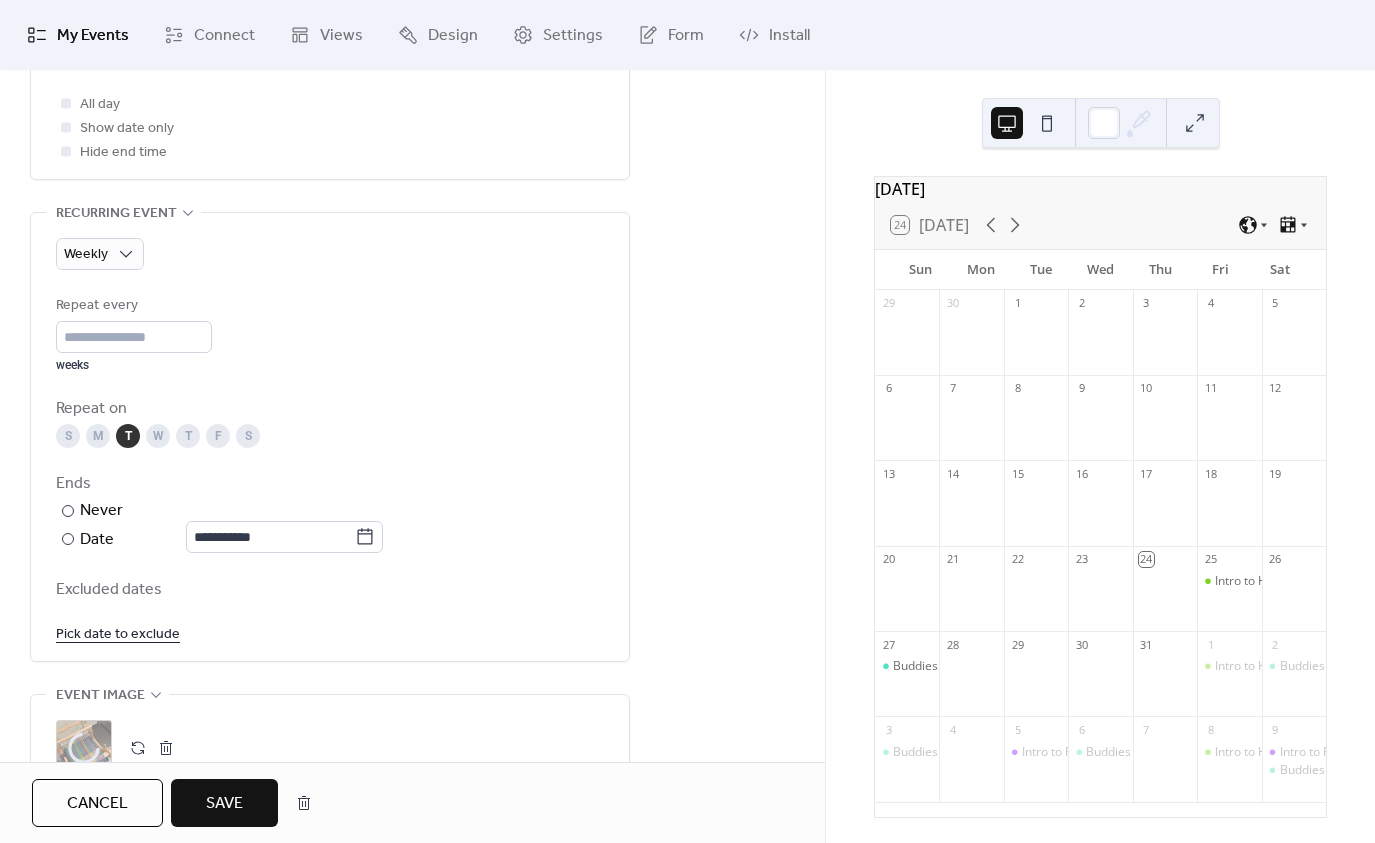 click on "Save" at bounding box center [224, 804] 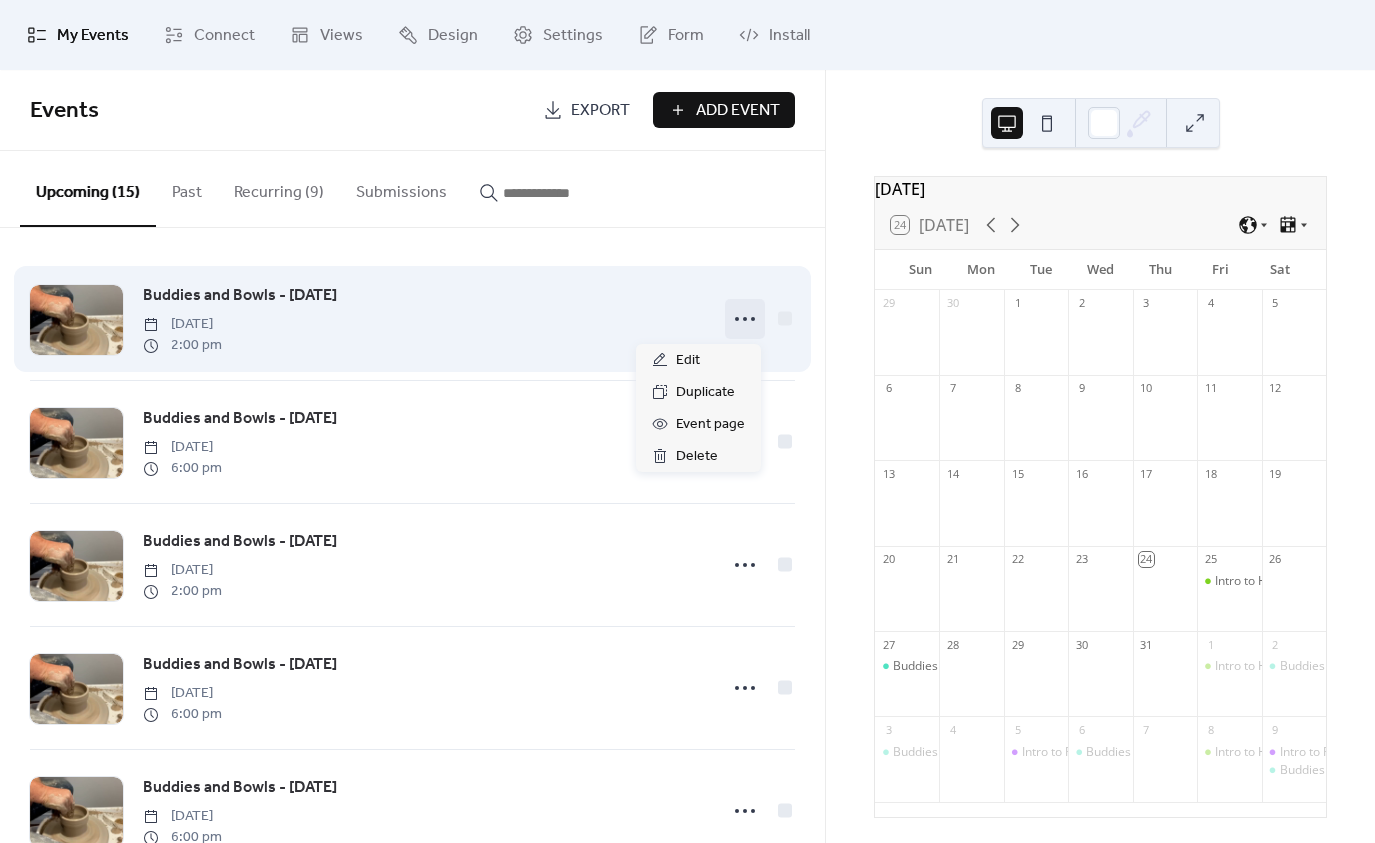 click 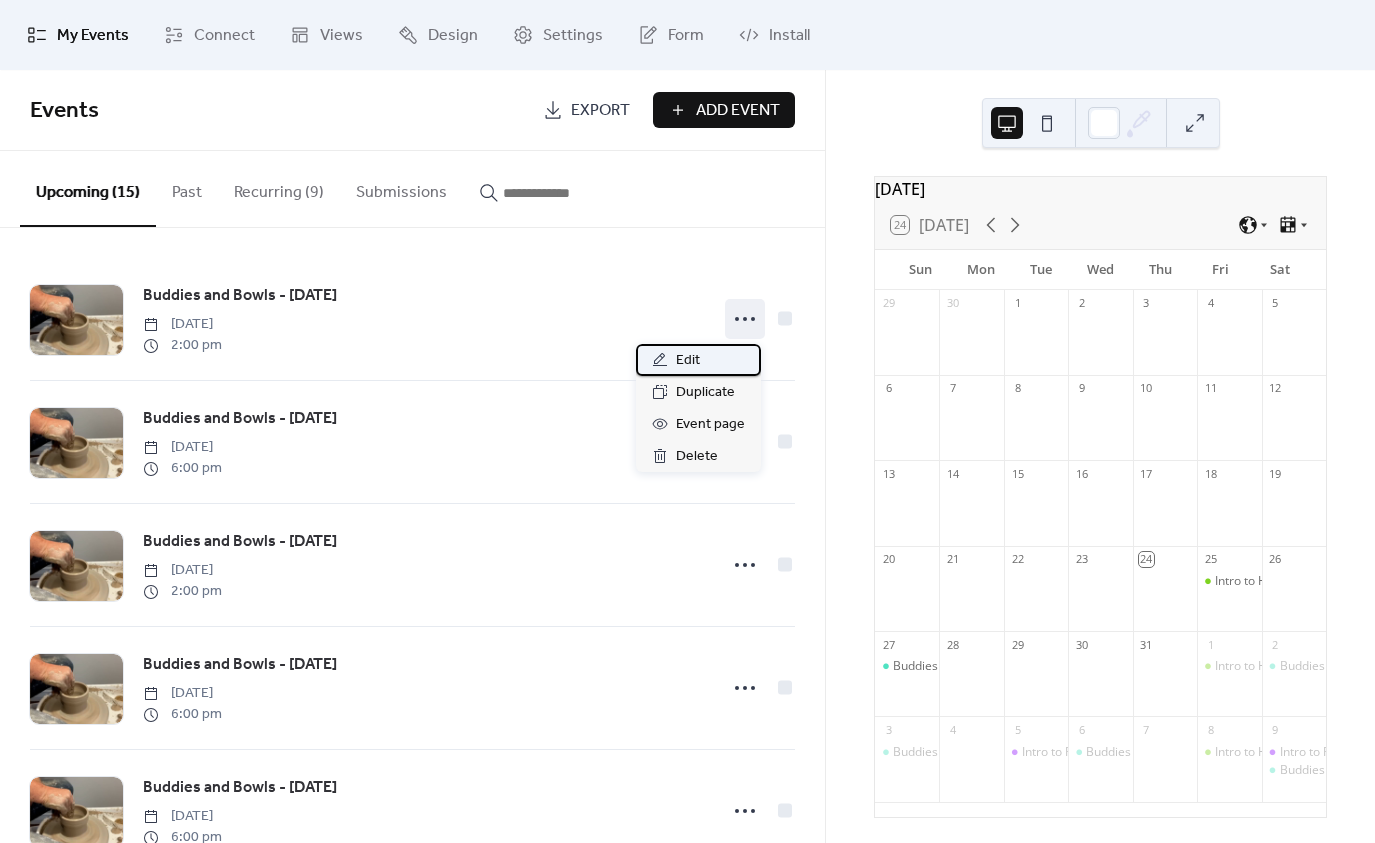 click on "Edit" at bounding box center (688, 361) 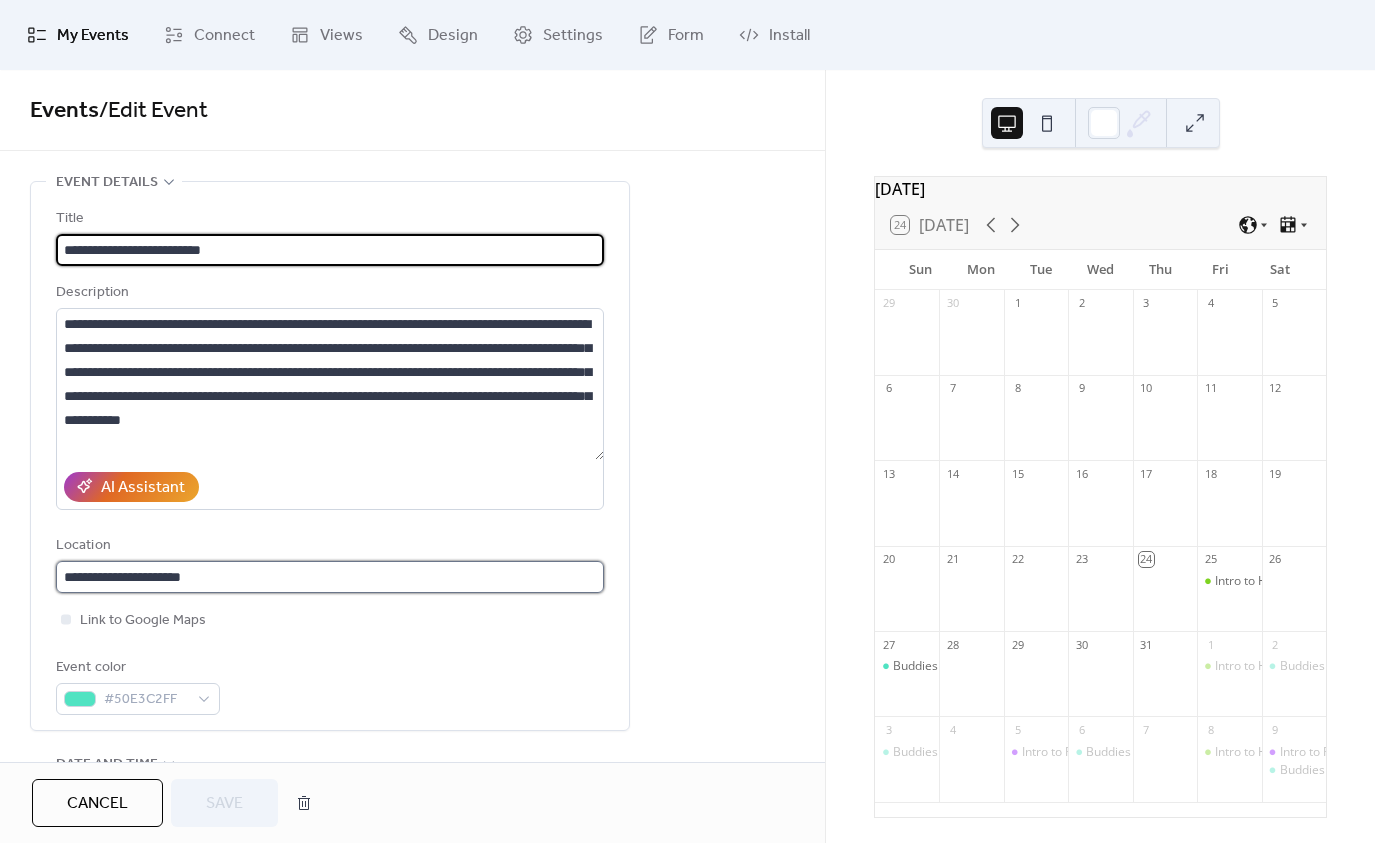 click on "**********" at bounding box center (330, 577) 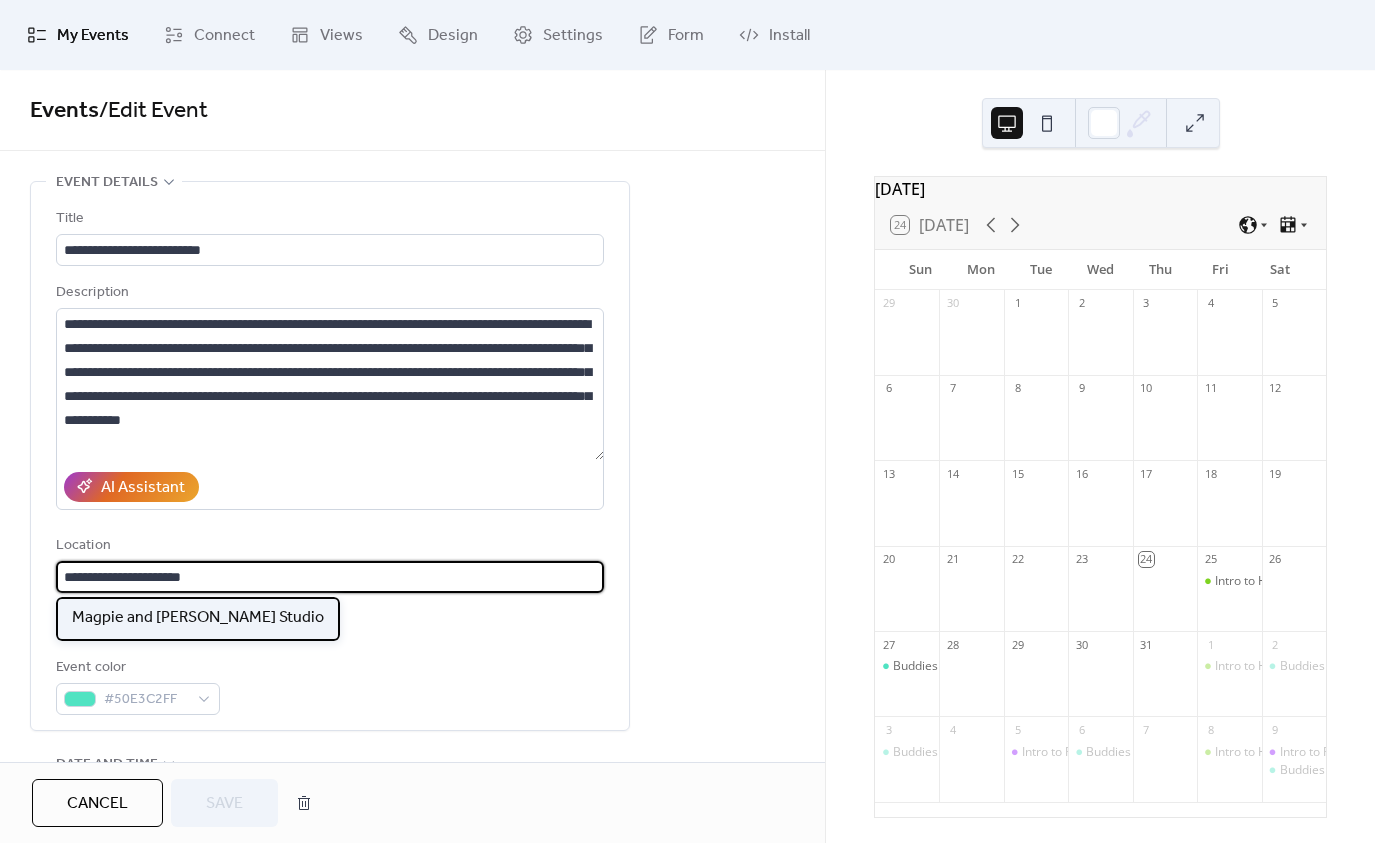 click on "Magpie and [PERSON_NAME] Studio" at bounding box center [198, 618] 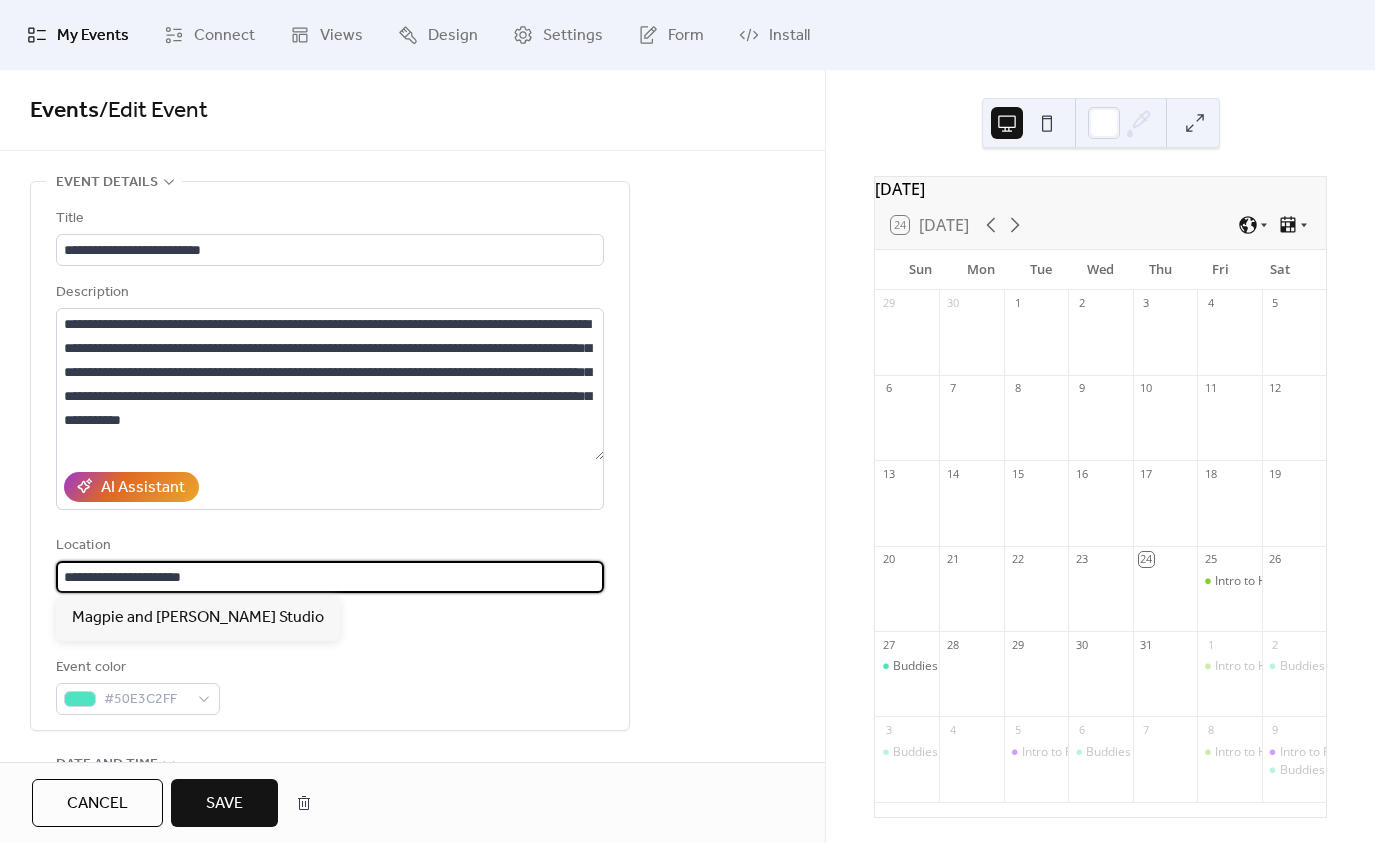 drag, startPoint x: 266, startPoint y: 578, endPoint x: 168, endPoint y: 578, distance: 98 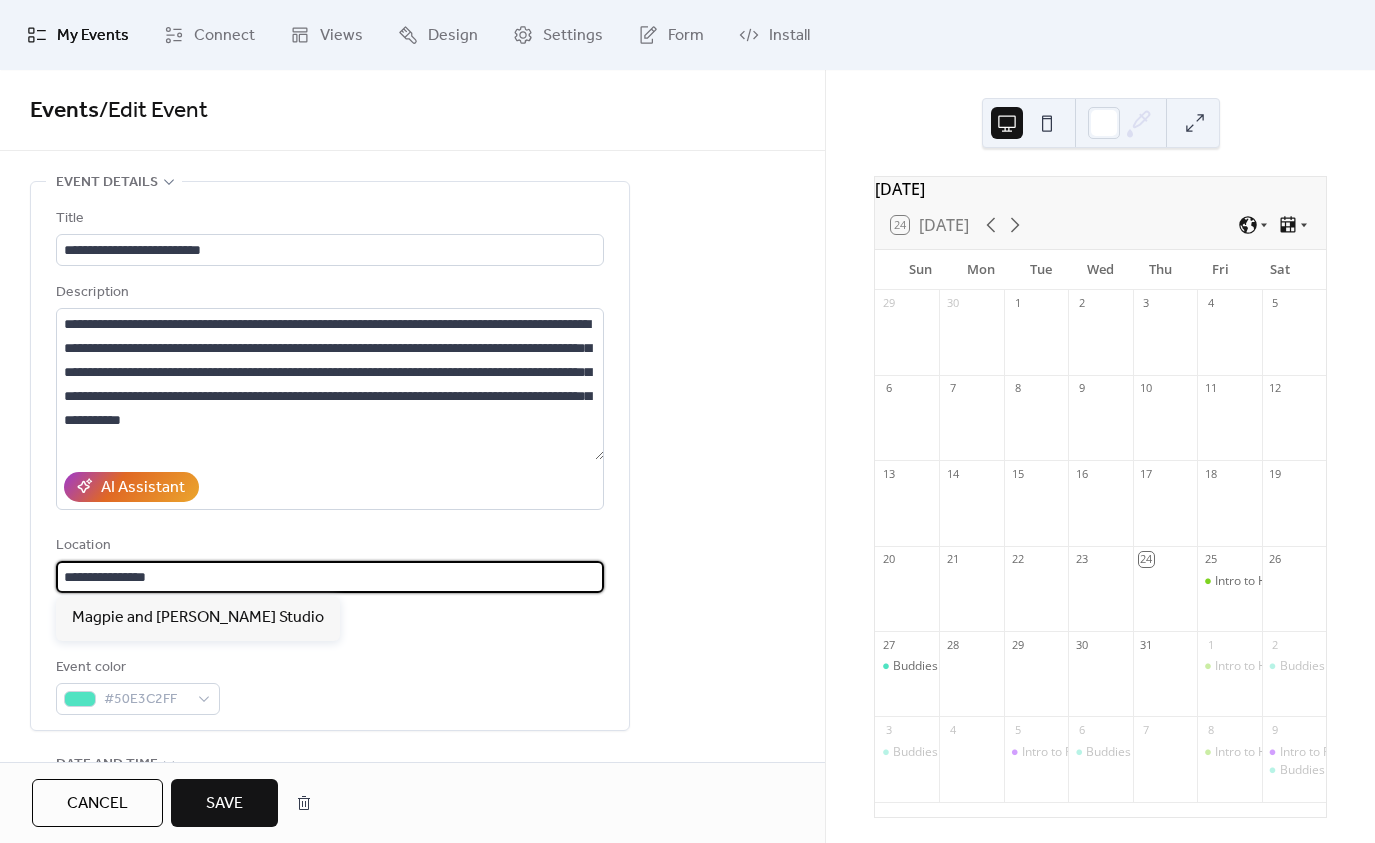 type on "**********" 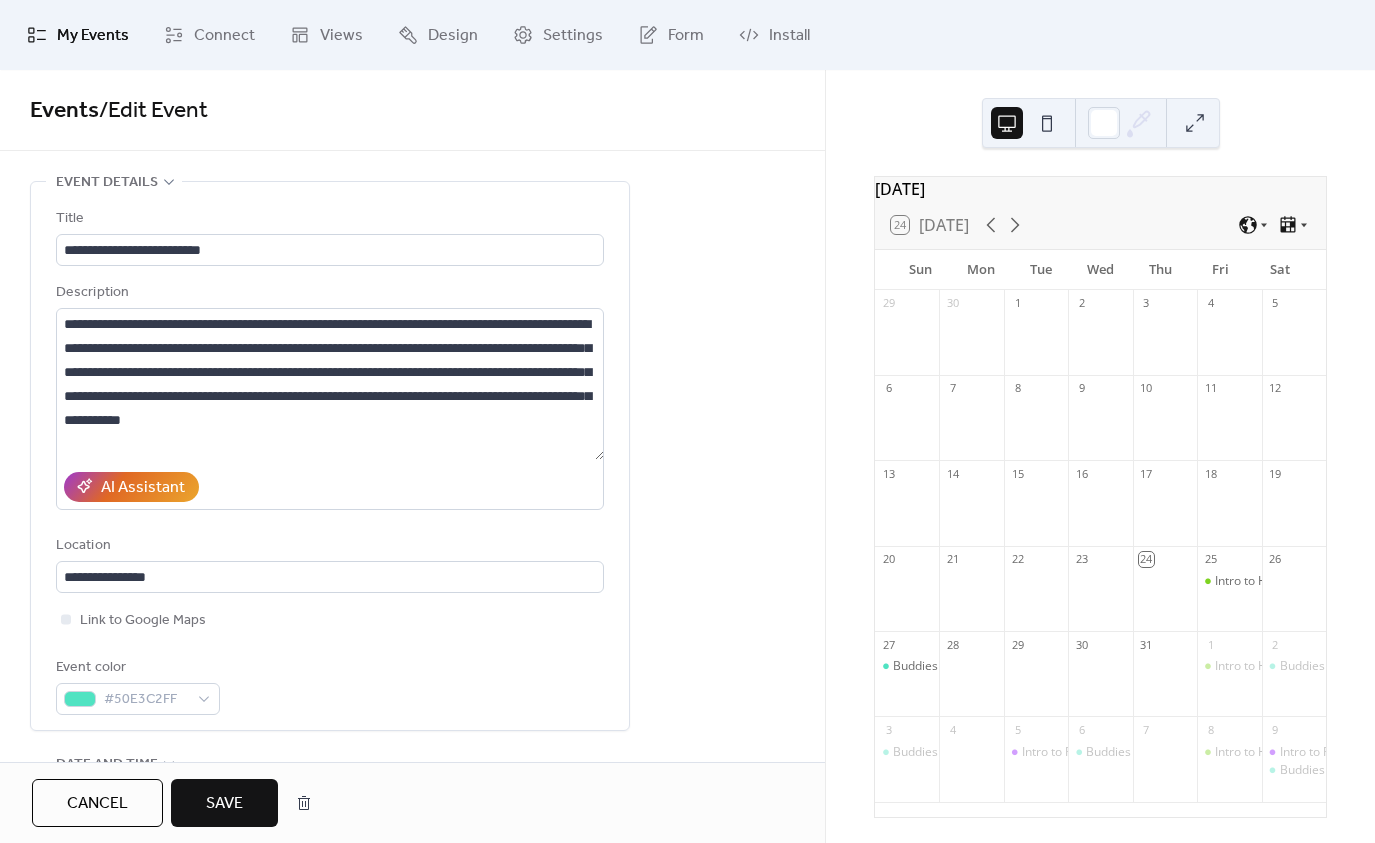 click on "**********" at bounding box center [330, 461] 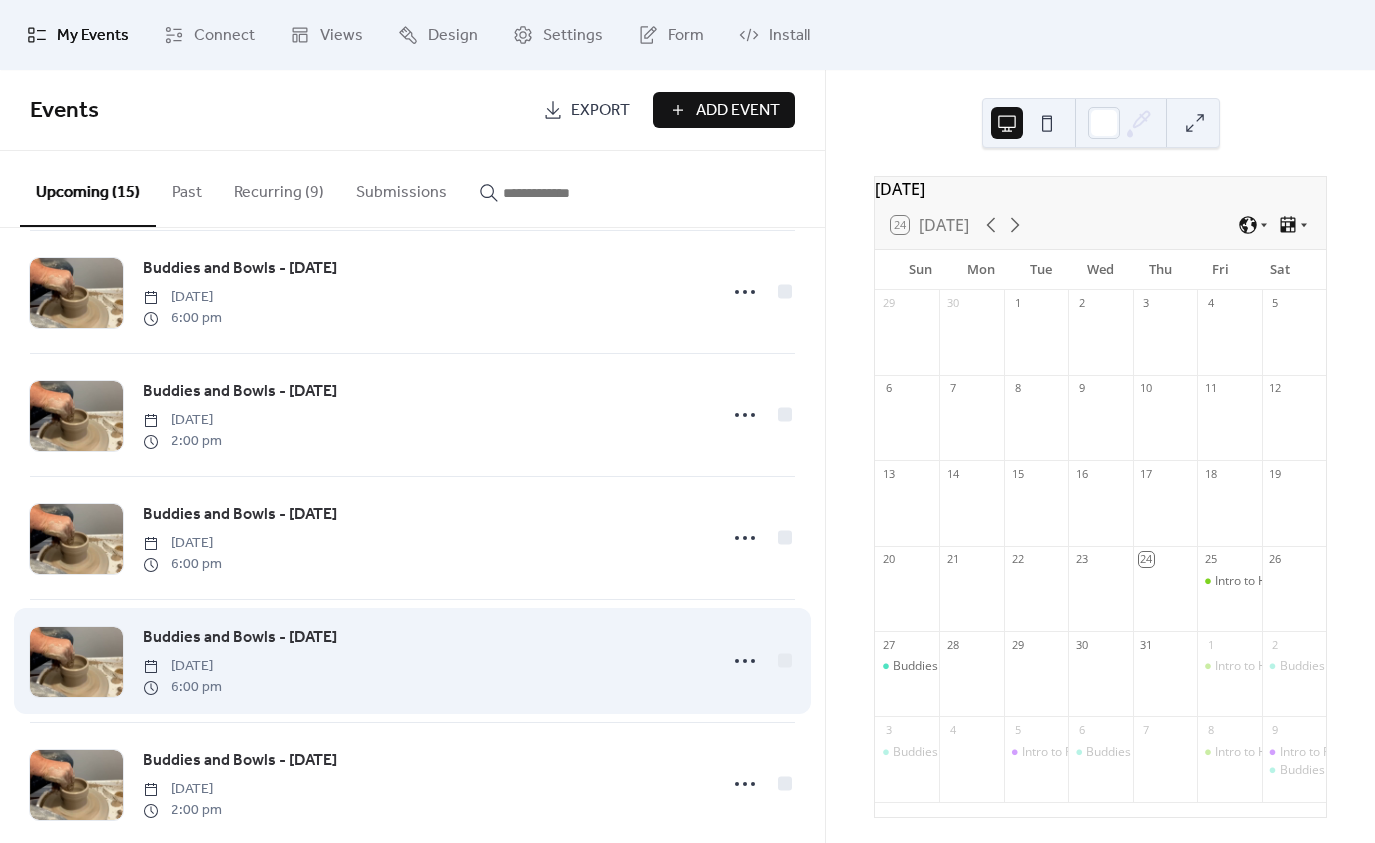 scroll, scrollTop: 0, scrollLeft: 0, axis: both 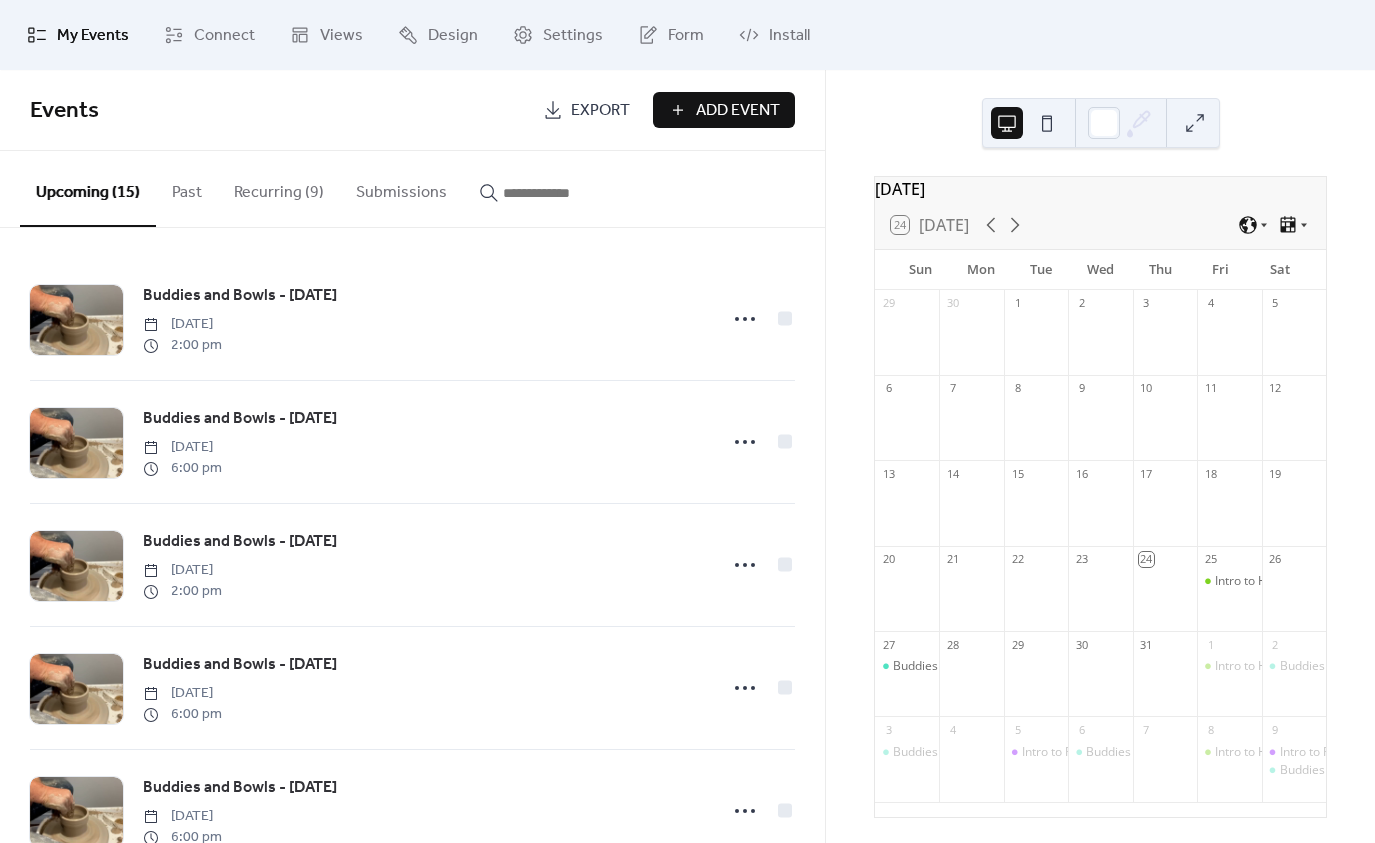 click on "Recurring (9)" at bounding box center [279, 188] 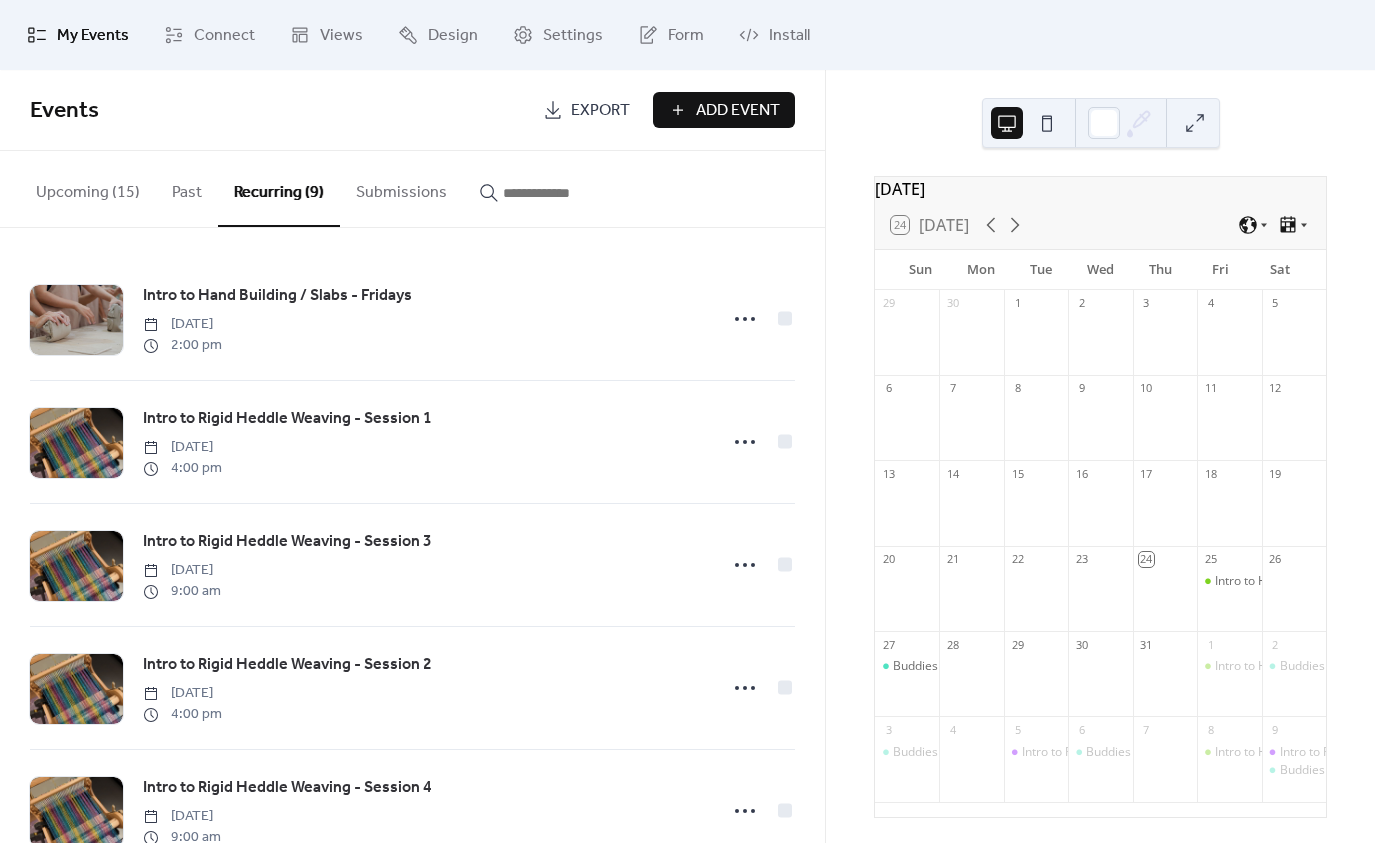 click on "Upcoming (15)" at bounding box center [88, 188] 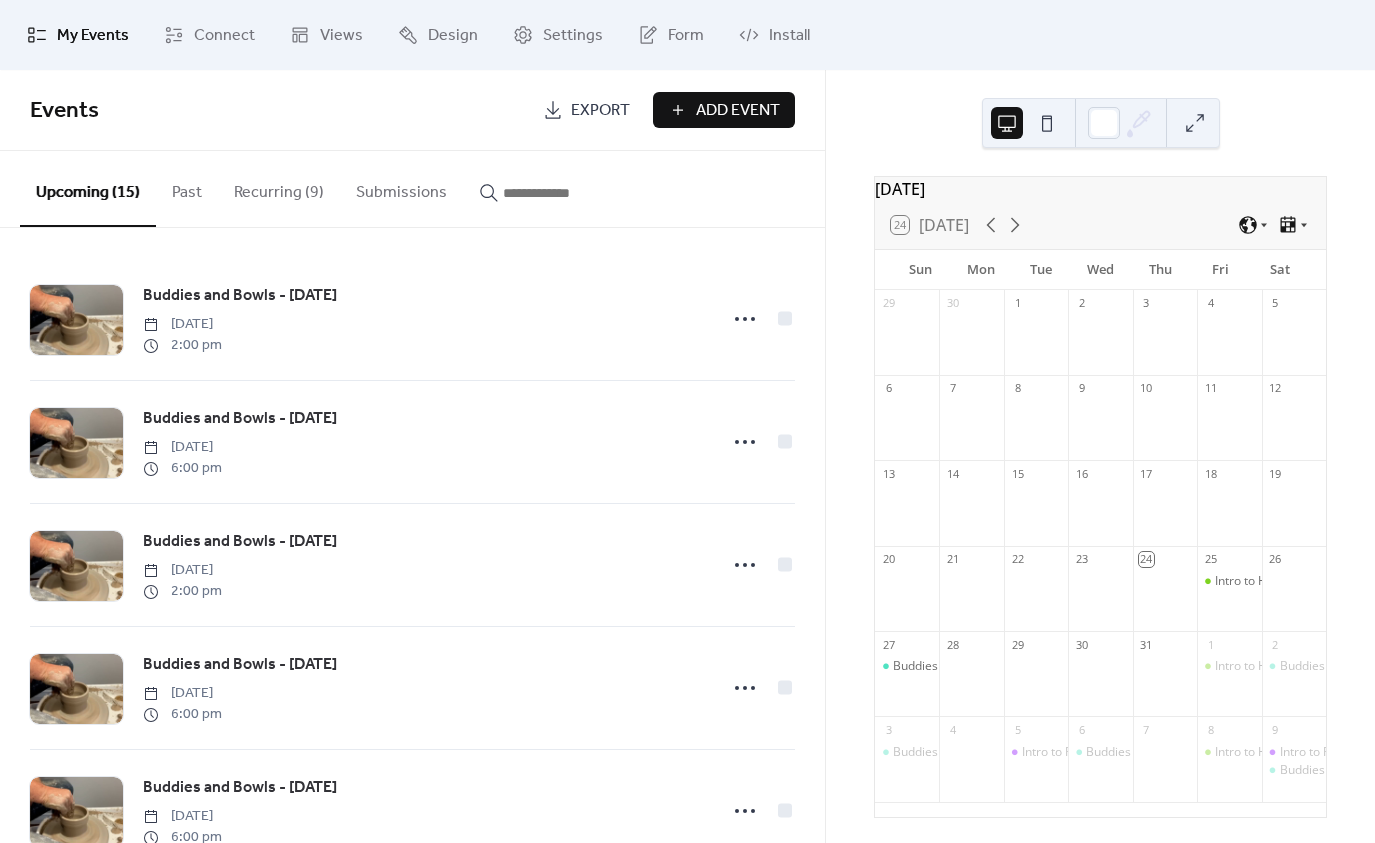 click on "Recurring (9)" at bounding box center (279, 188) 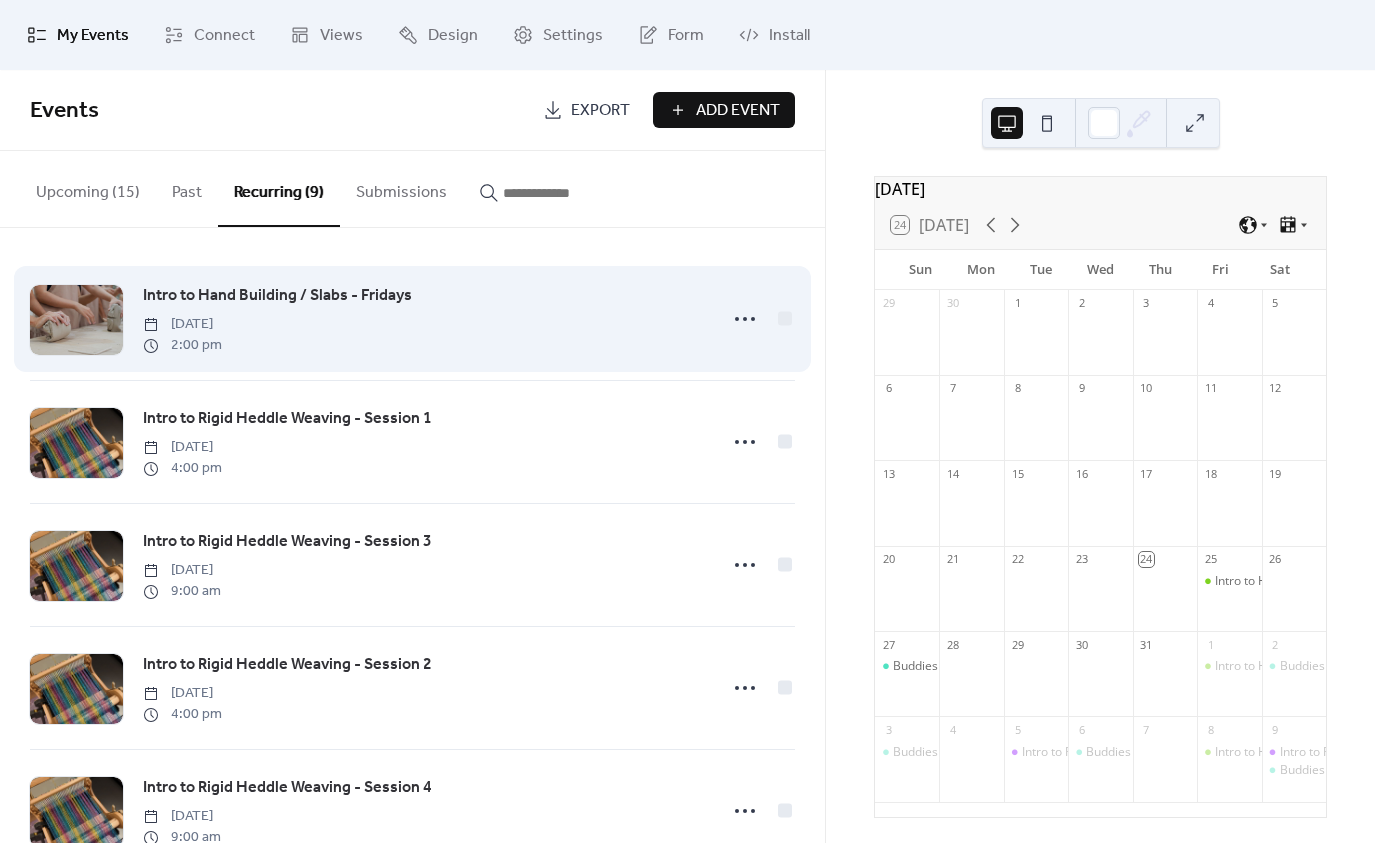 click on "Intro to Hand Building / Slabs - Fridays [DATE] 2:00 pm" at bounding box center (424, 319) 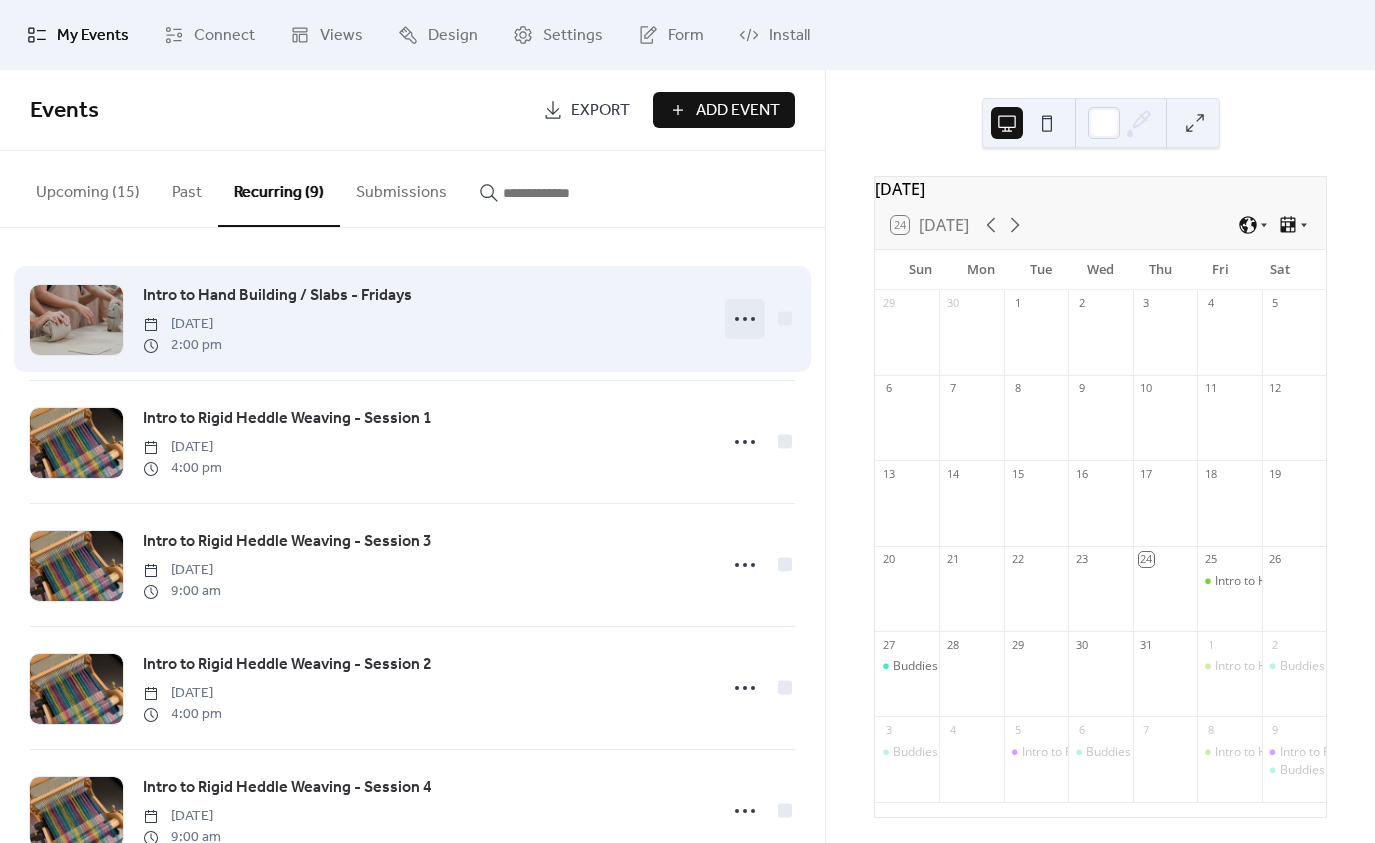 click 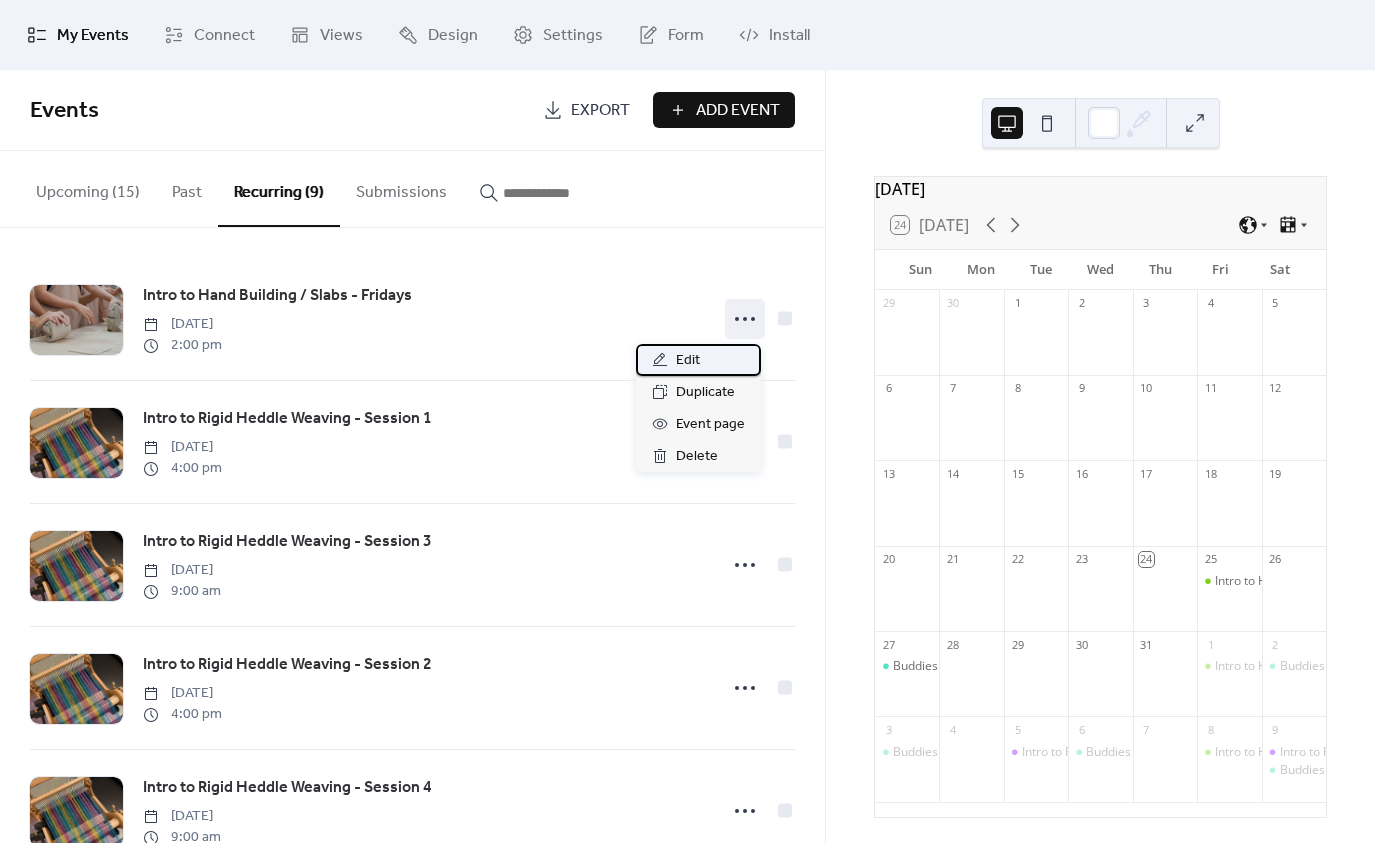 click on "Edit" at bounding box center [688, 361] 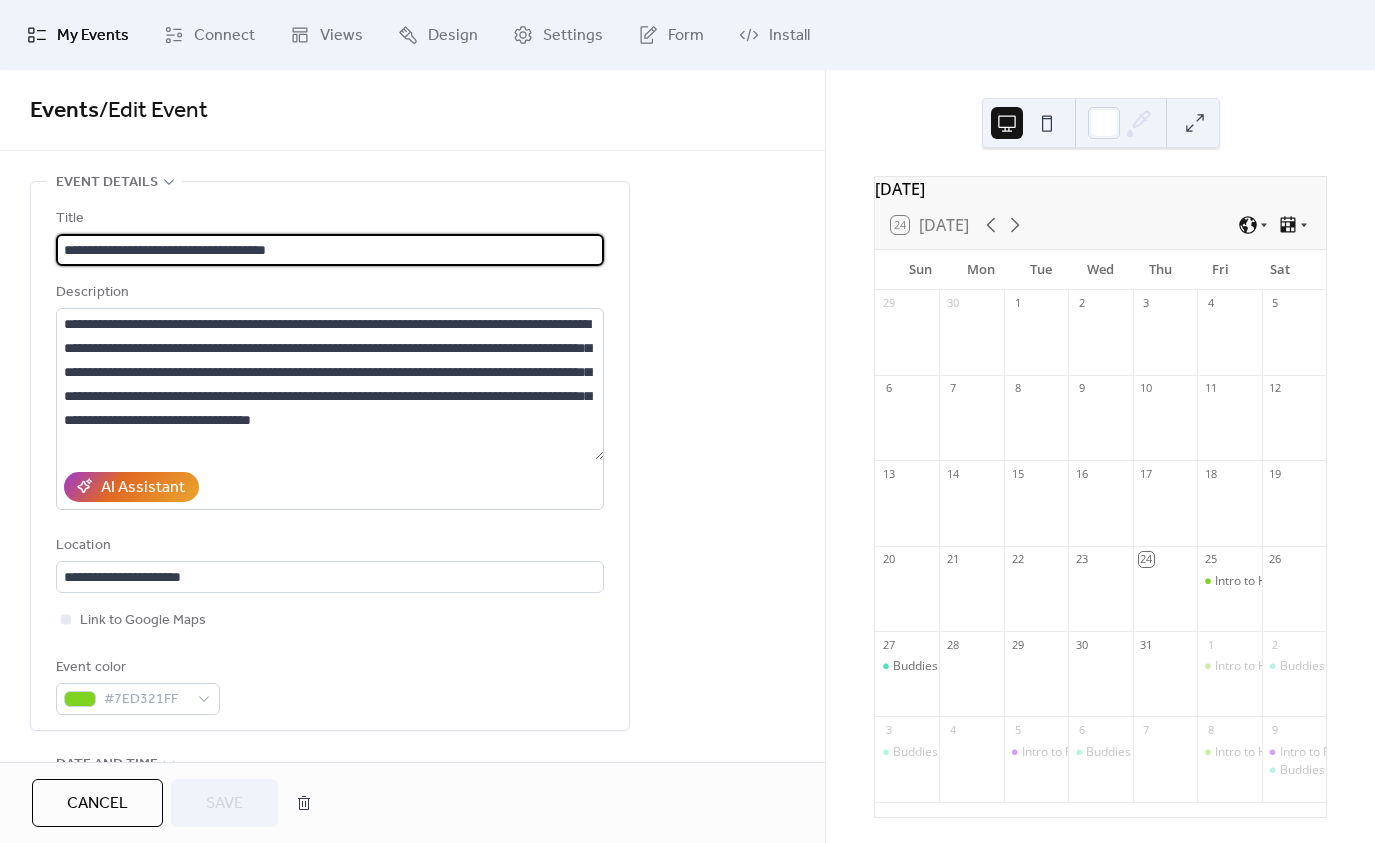 type on "**********" 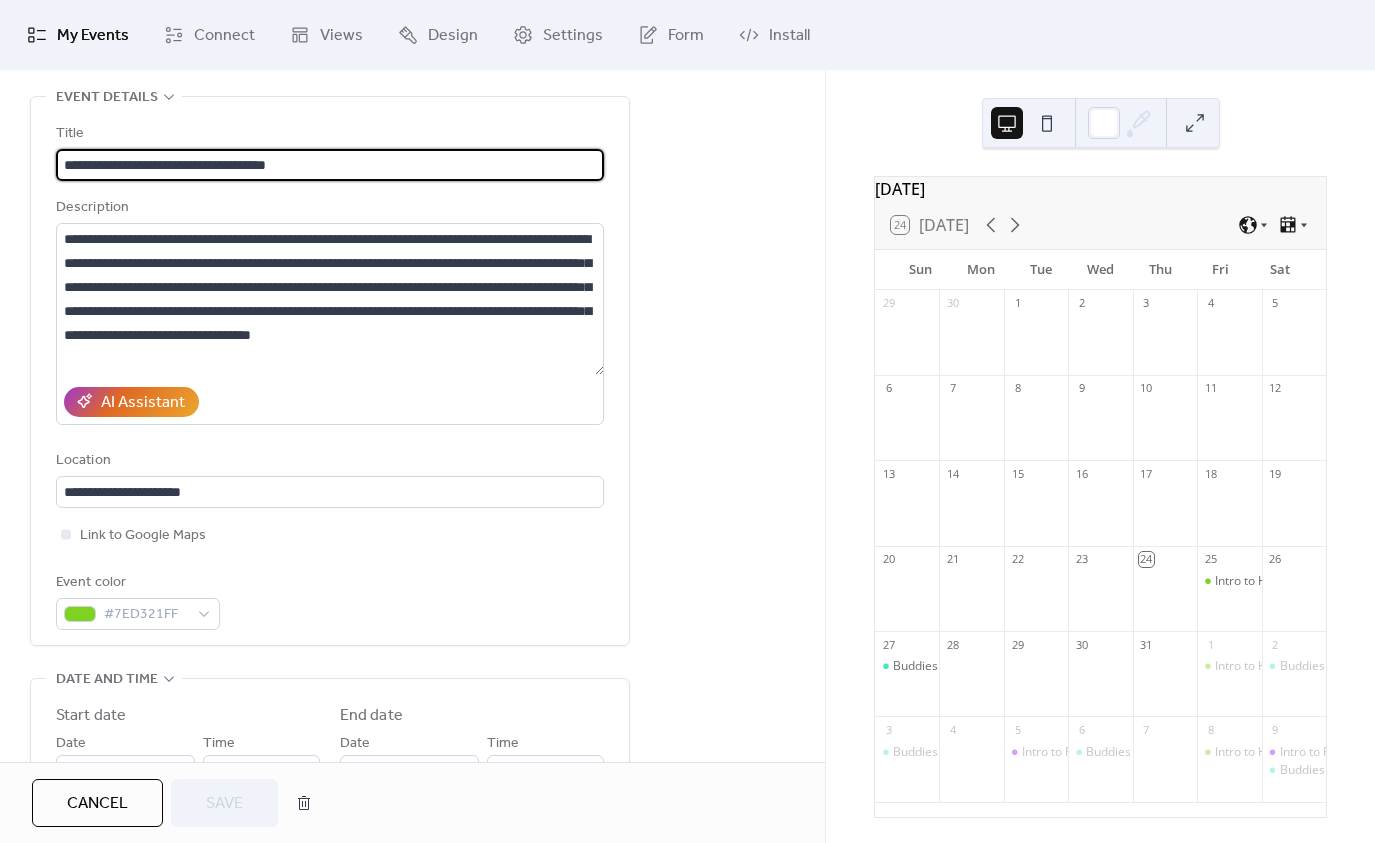 scroll, scrollTop: 200, scrollLeft: 0, axis: vertical 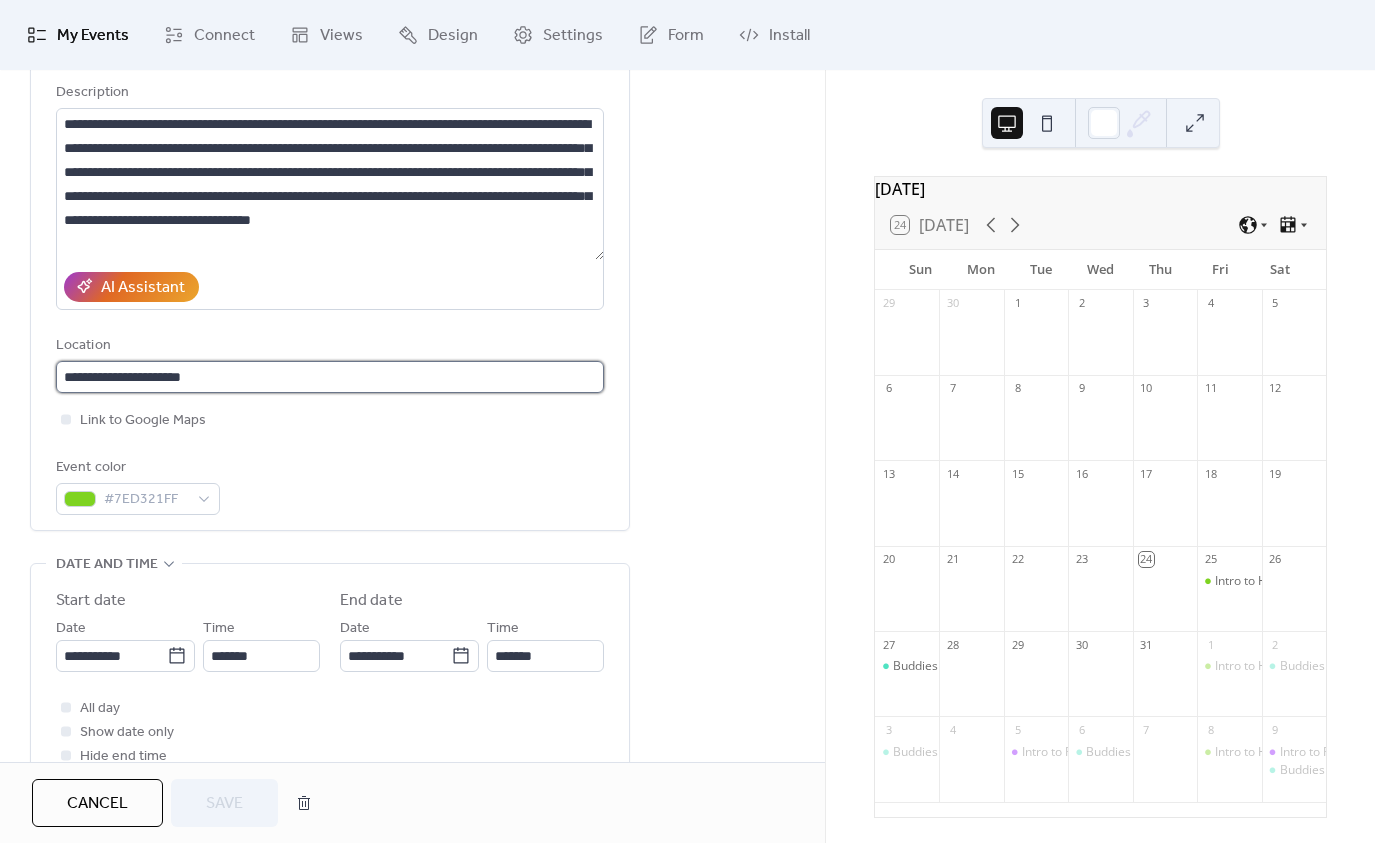 click on "**********" at bounding box center [330, 377] 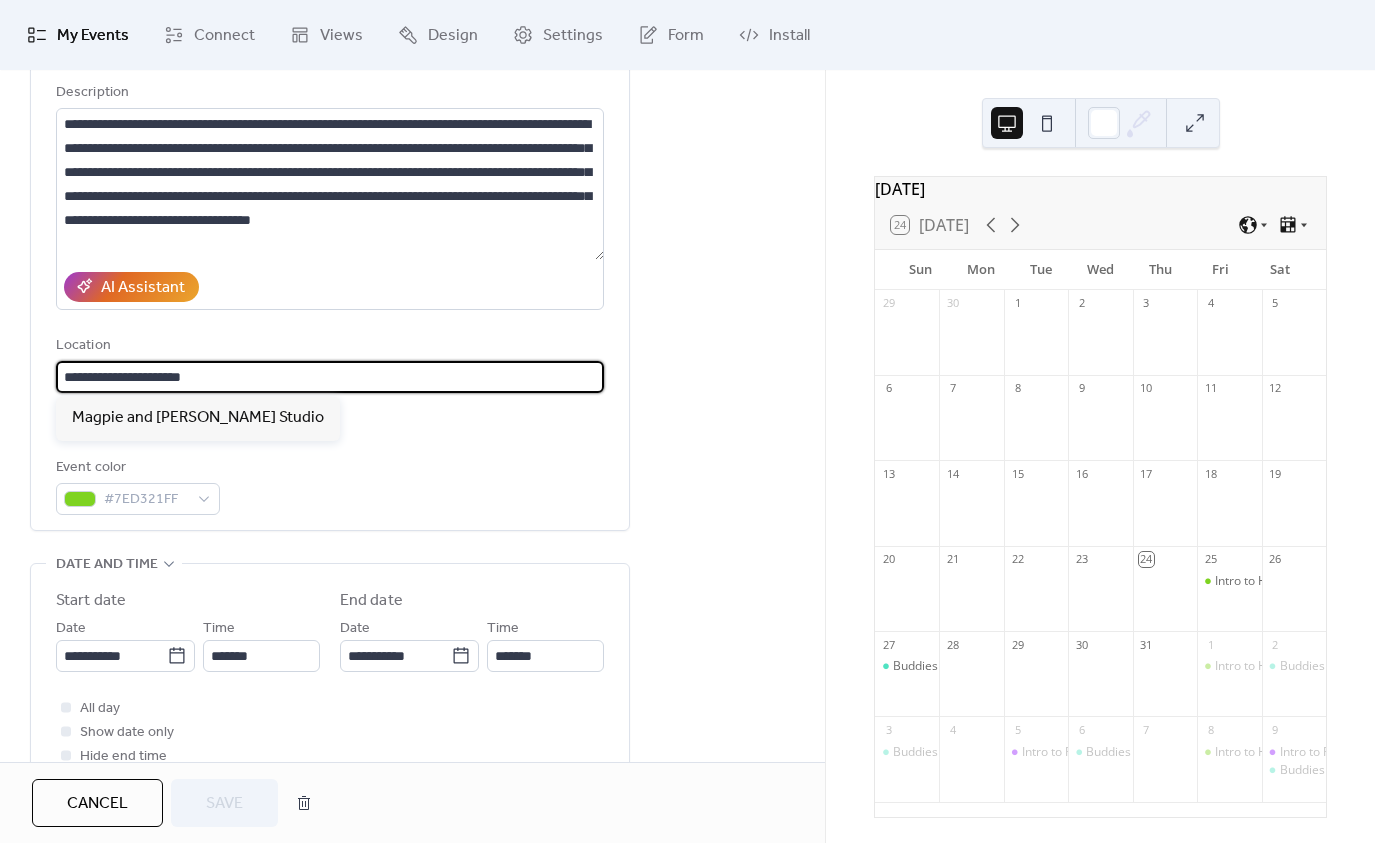 drag, startPoint x: 165, startPoint y: 373, endPoint x: 308, endPoint y: 371, distance: 143.01399 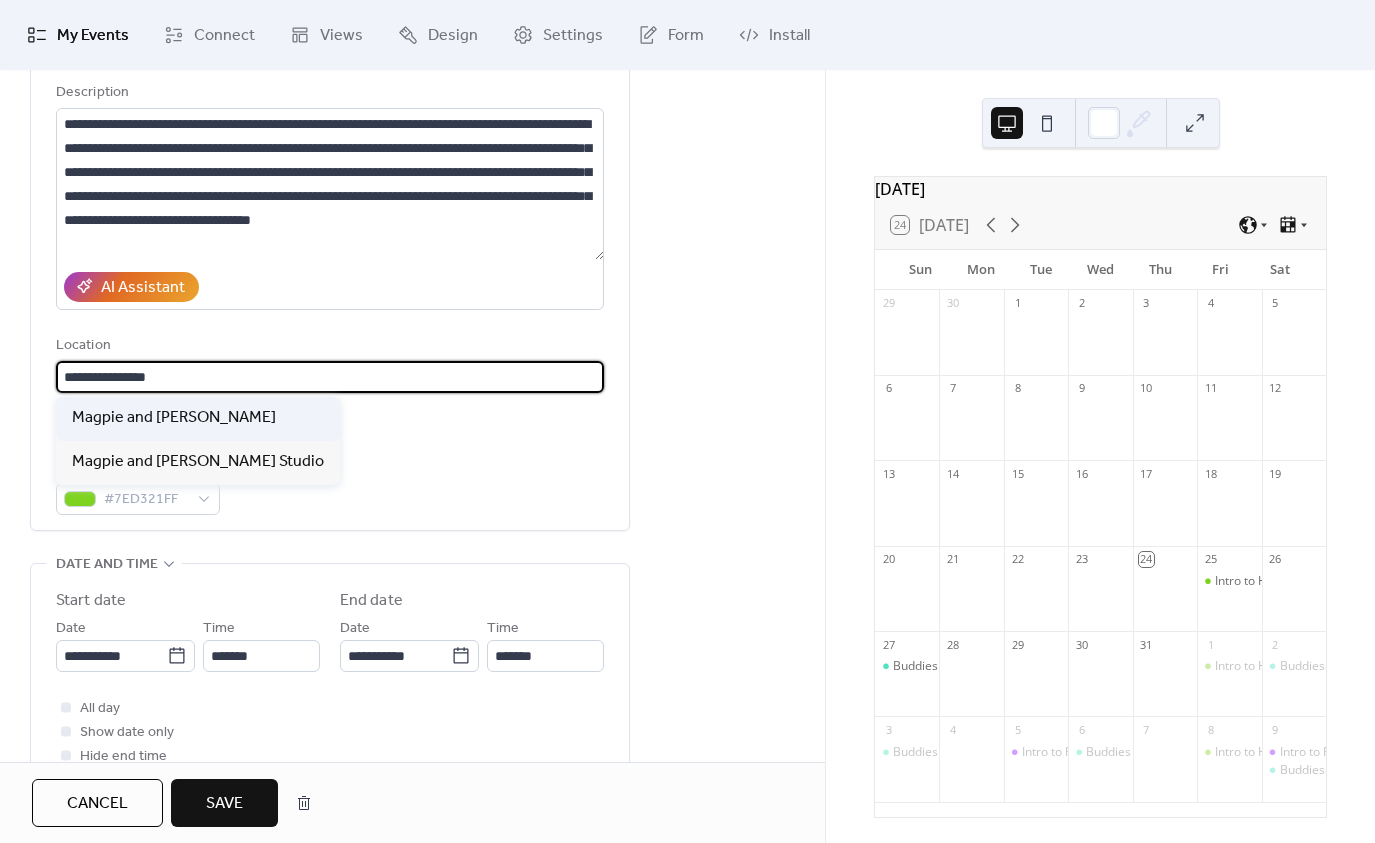 type on "**********" 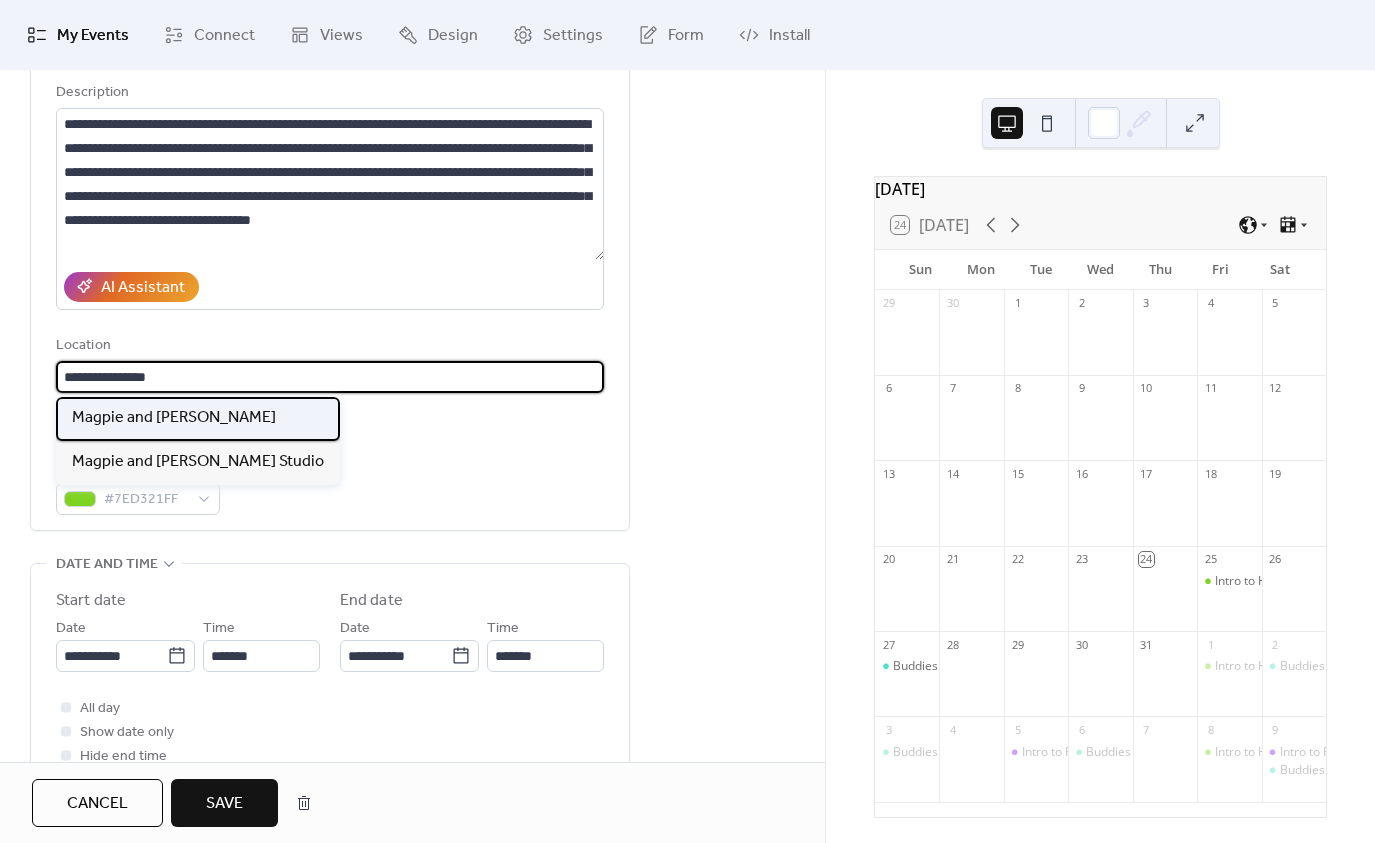 click on "Magpie and [PERSON_NAME]" at bounding box center (174, 418) 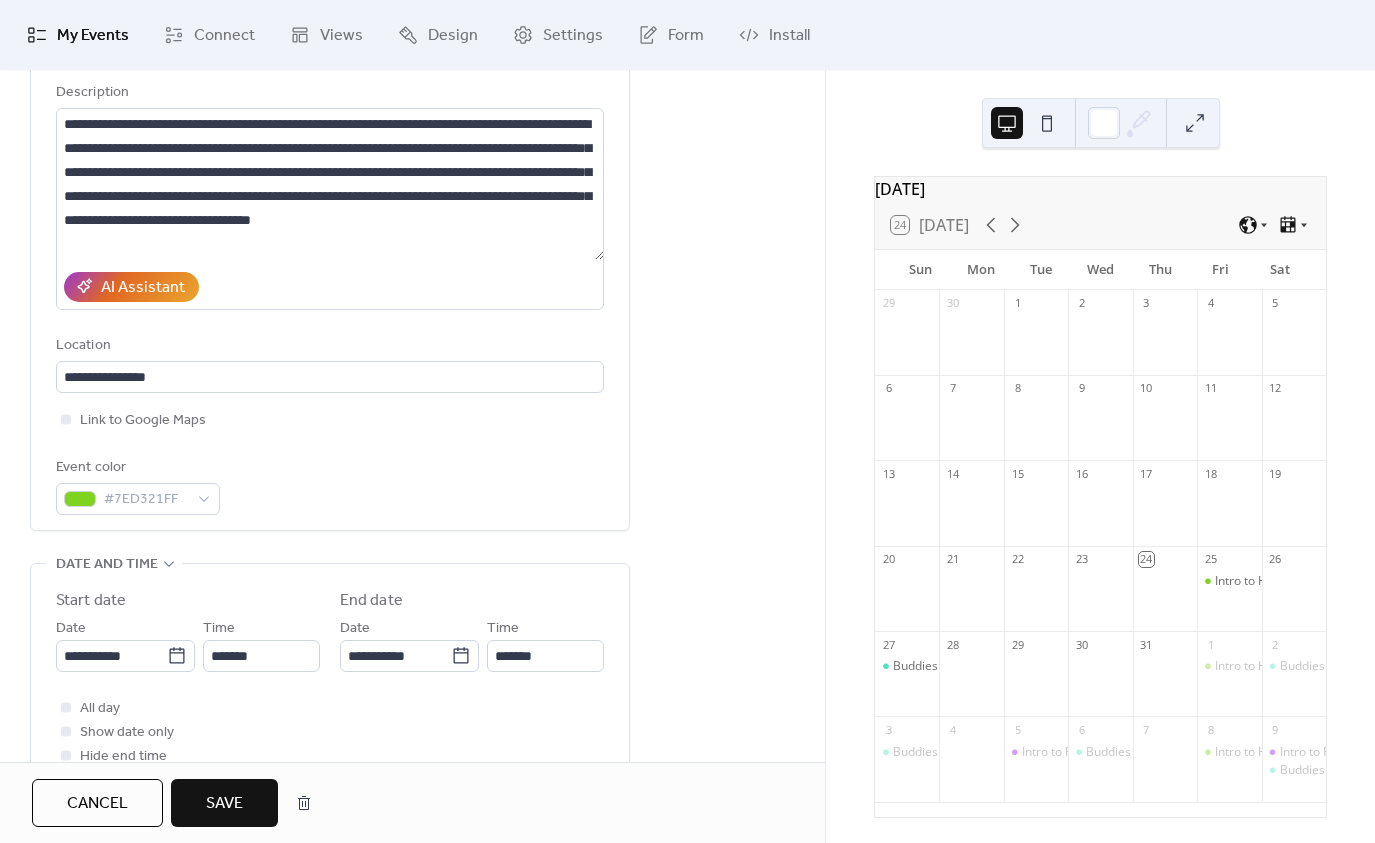 click on "**********" at bounding box center (412, 896) 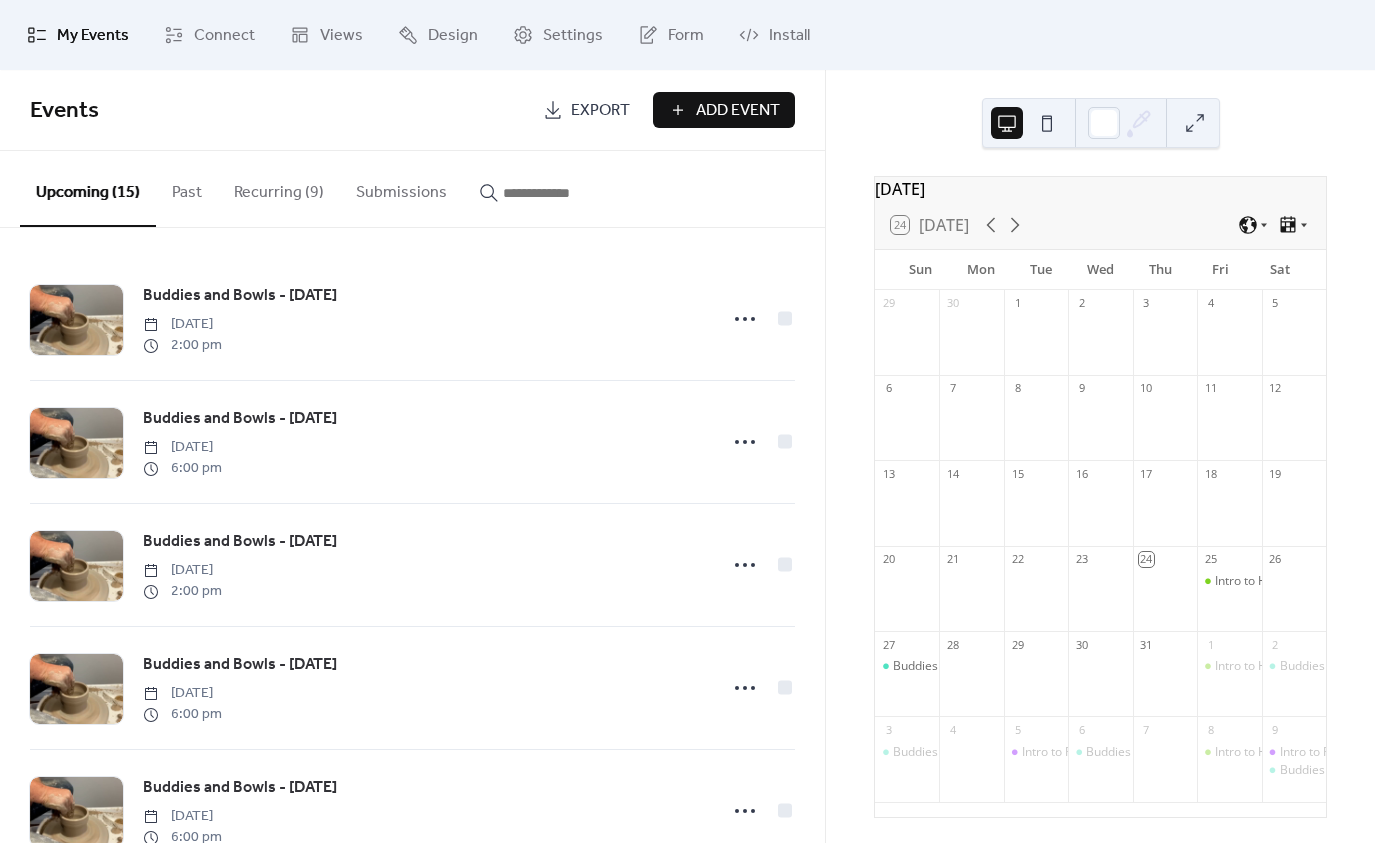 click on "Recurring (9)" at bounding box center [279, 188] 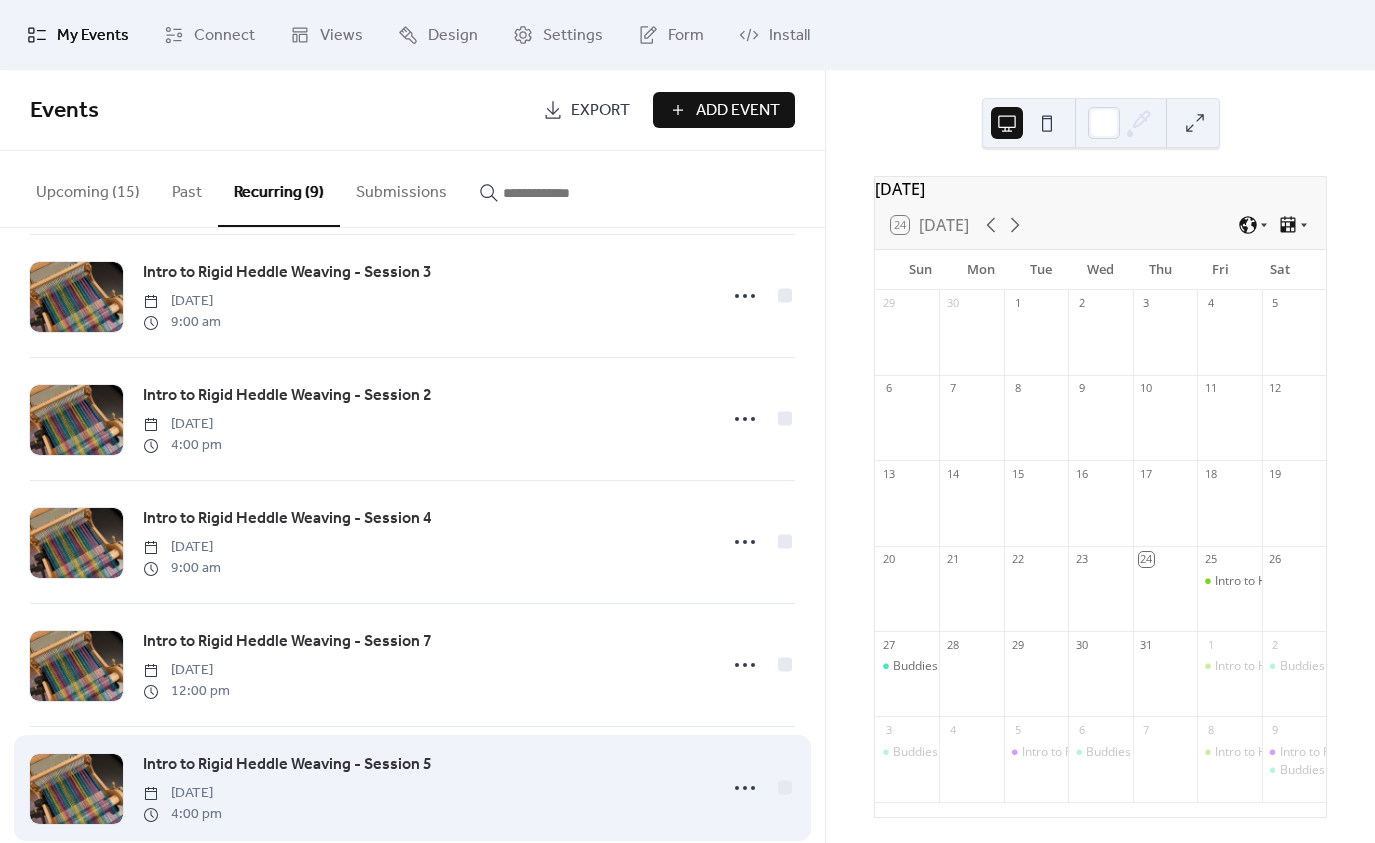scroll, scrollTop: 0, scrollLeft: 0, axis: both 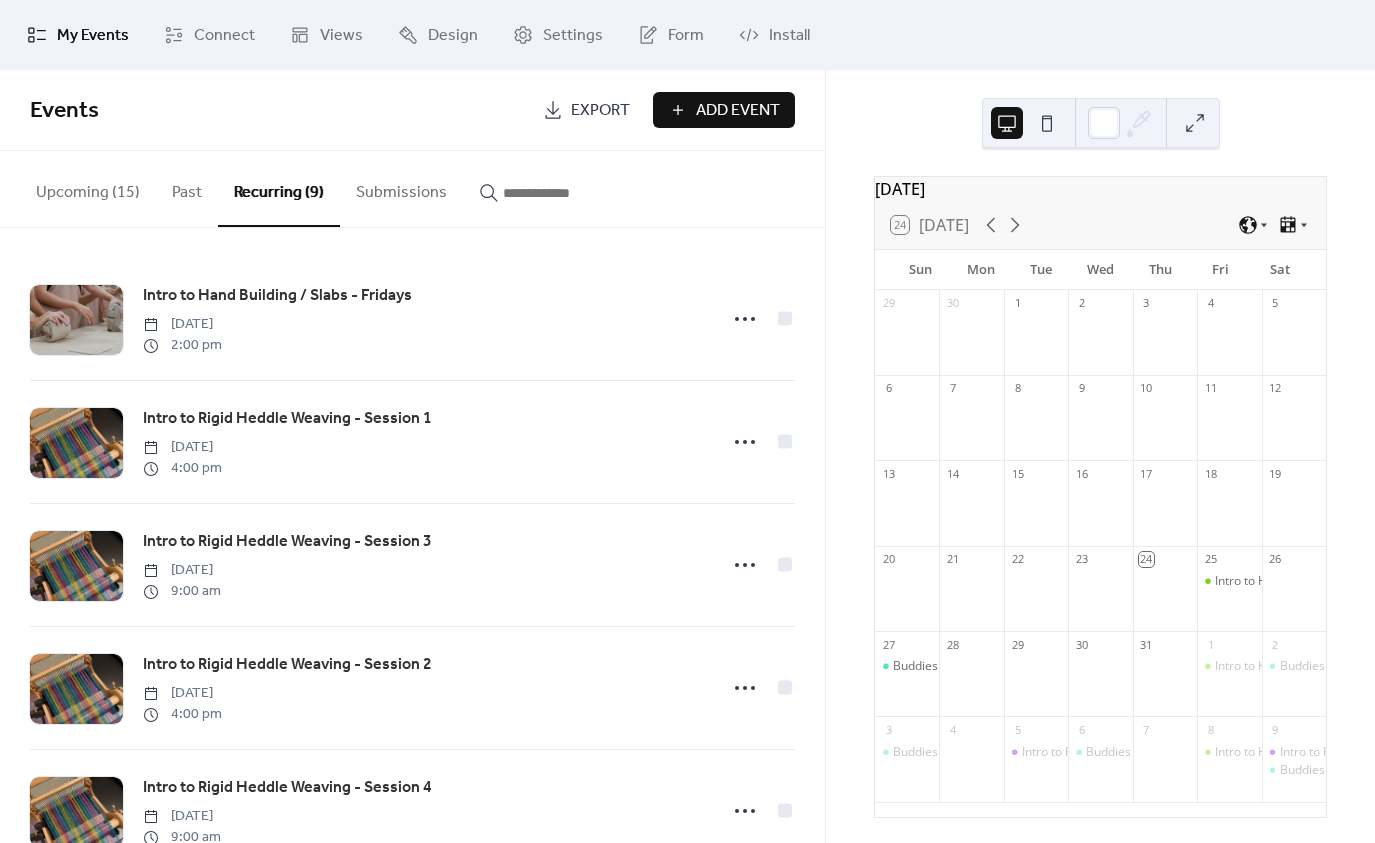 click on "Upcoming (15)" at bounding box center (88, 188) 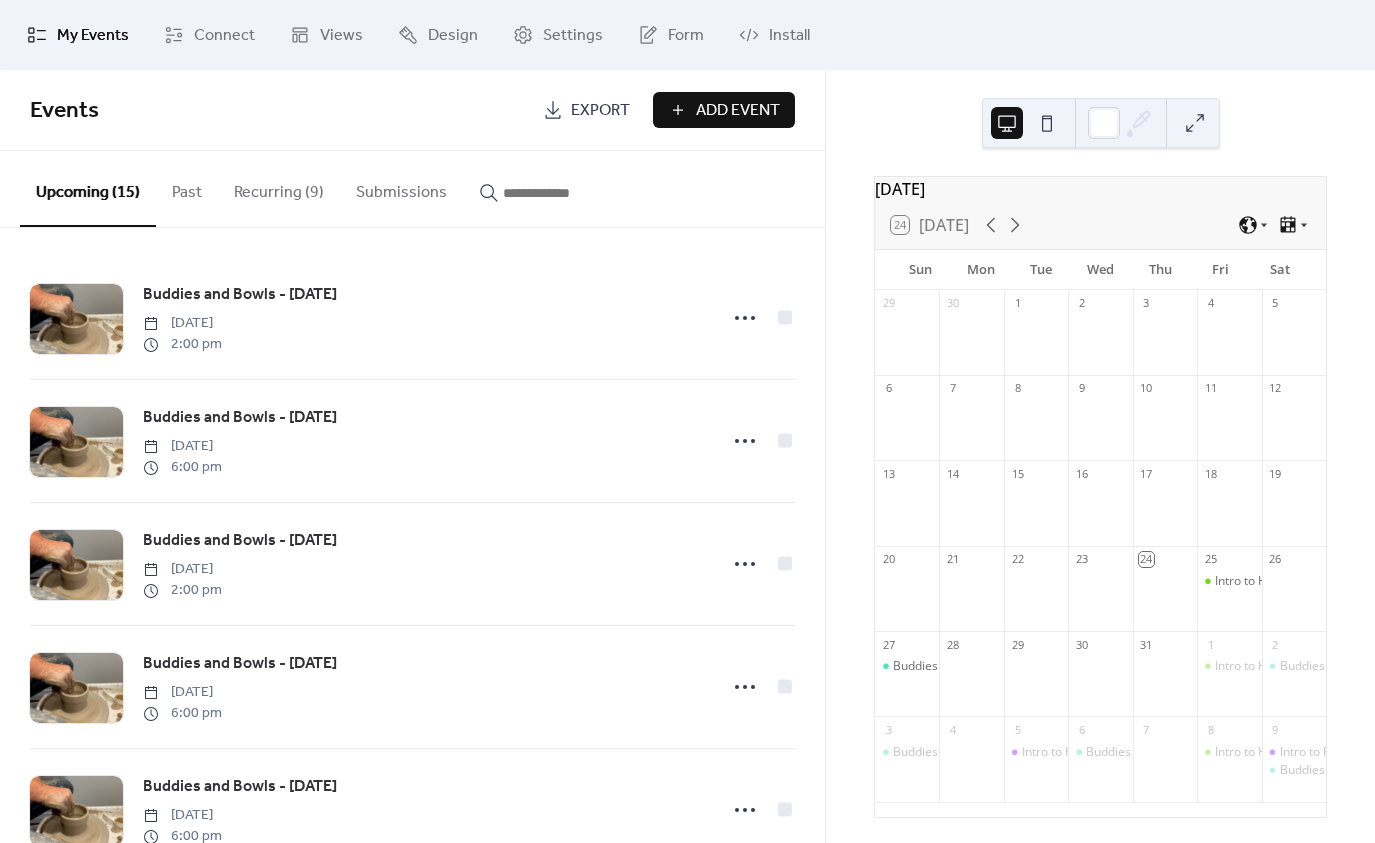 scroll, scrollTop: 0, scrollLeft: 0, axis: both 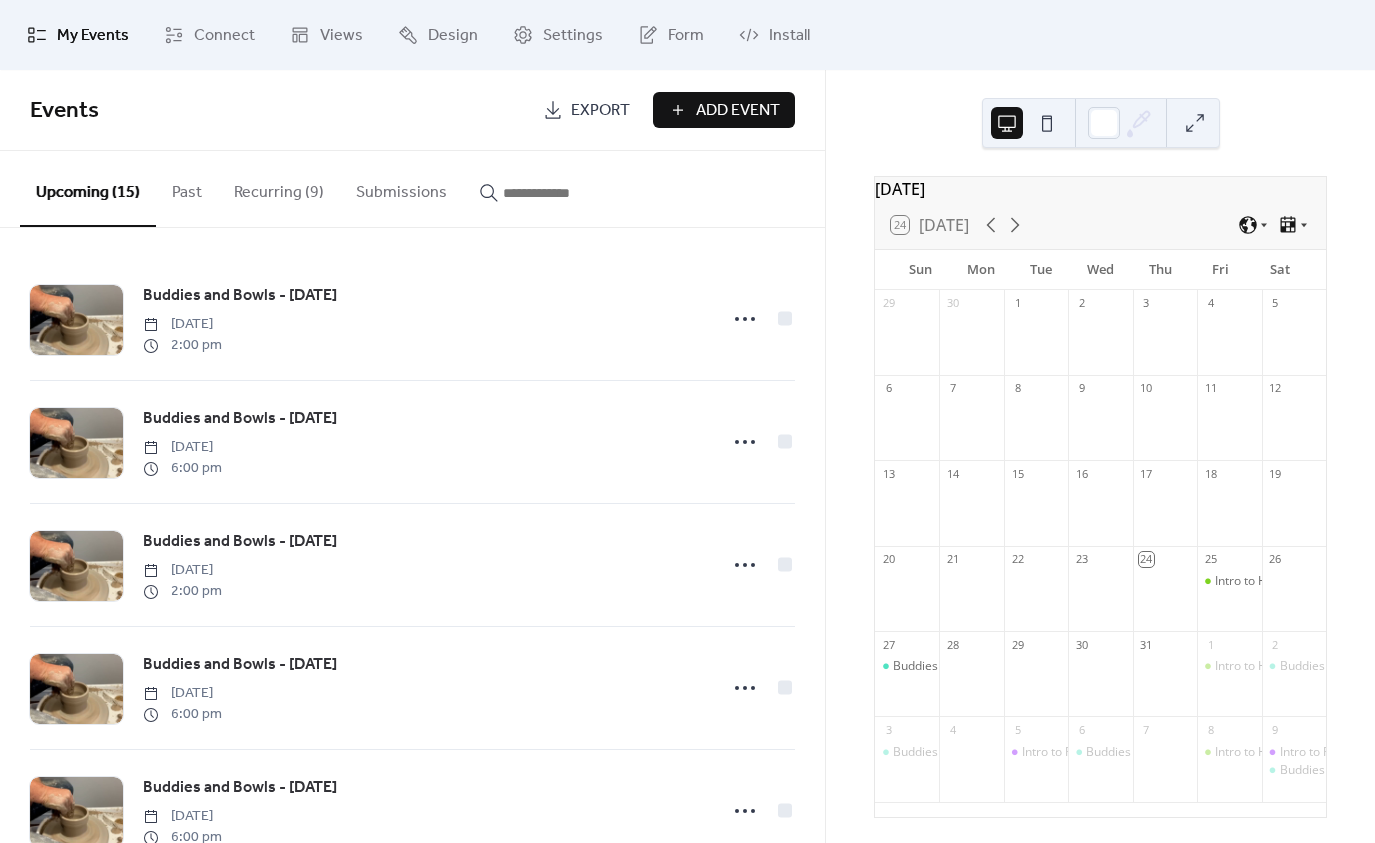 click on "Recurring (9)" at bounding box center (279, 188) 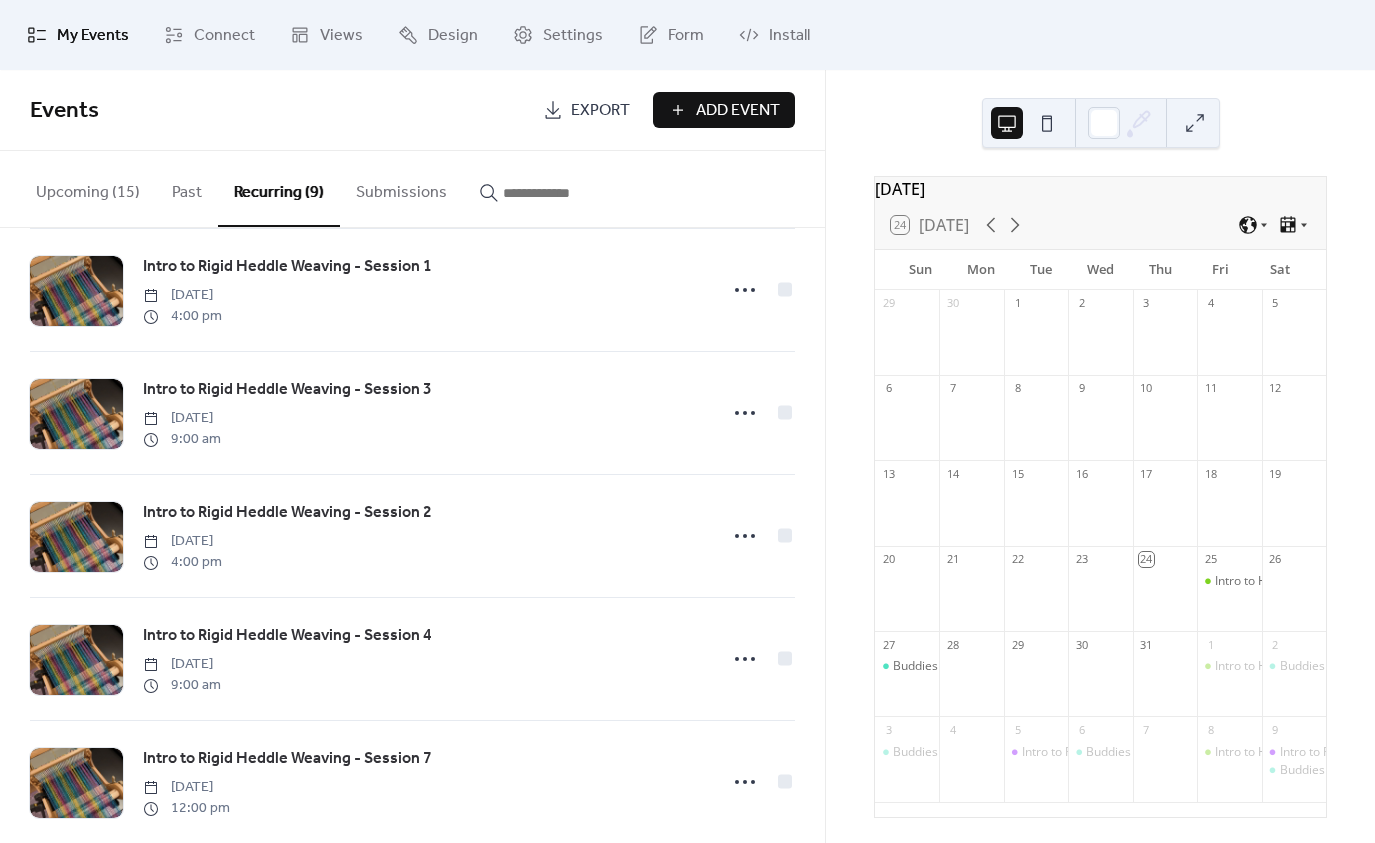 scroll, scrollTop: 0, scrollLeft: 0, axis: both 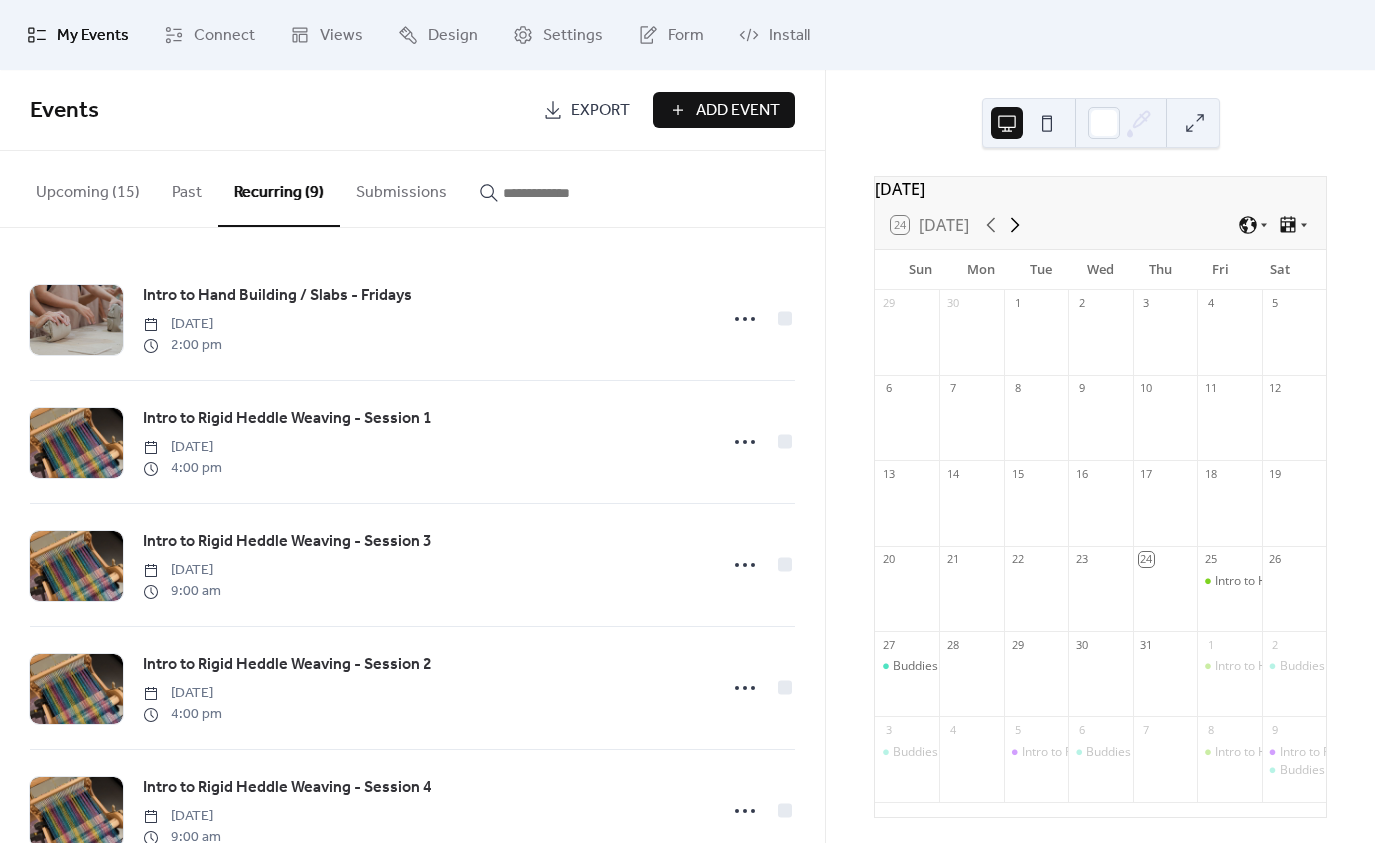 click 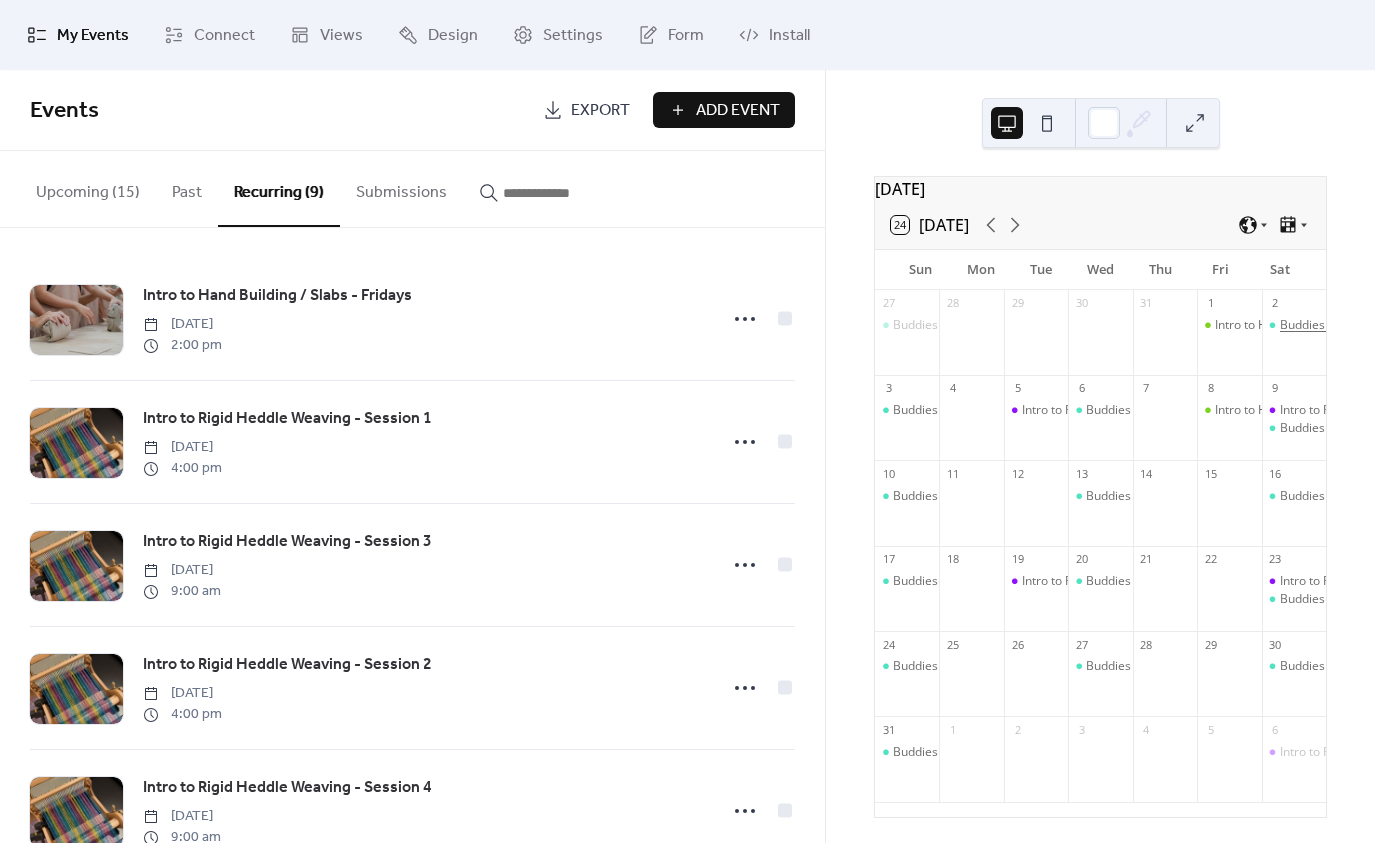 click on "Buddies and Bowls - [DATE]" at bounding box center [1357, 325] 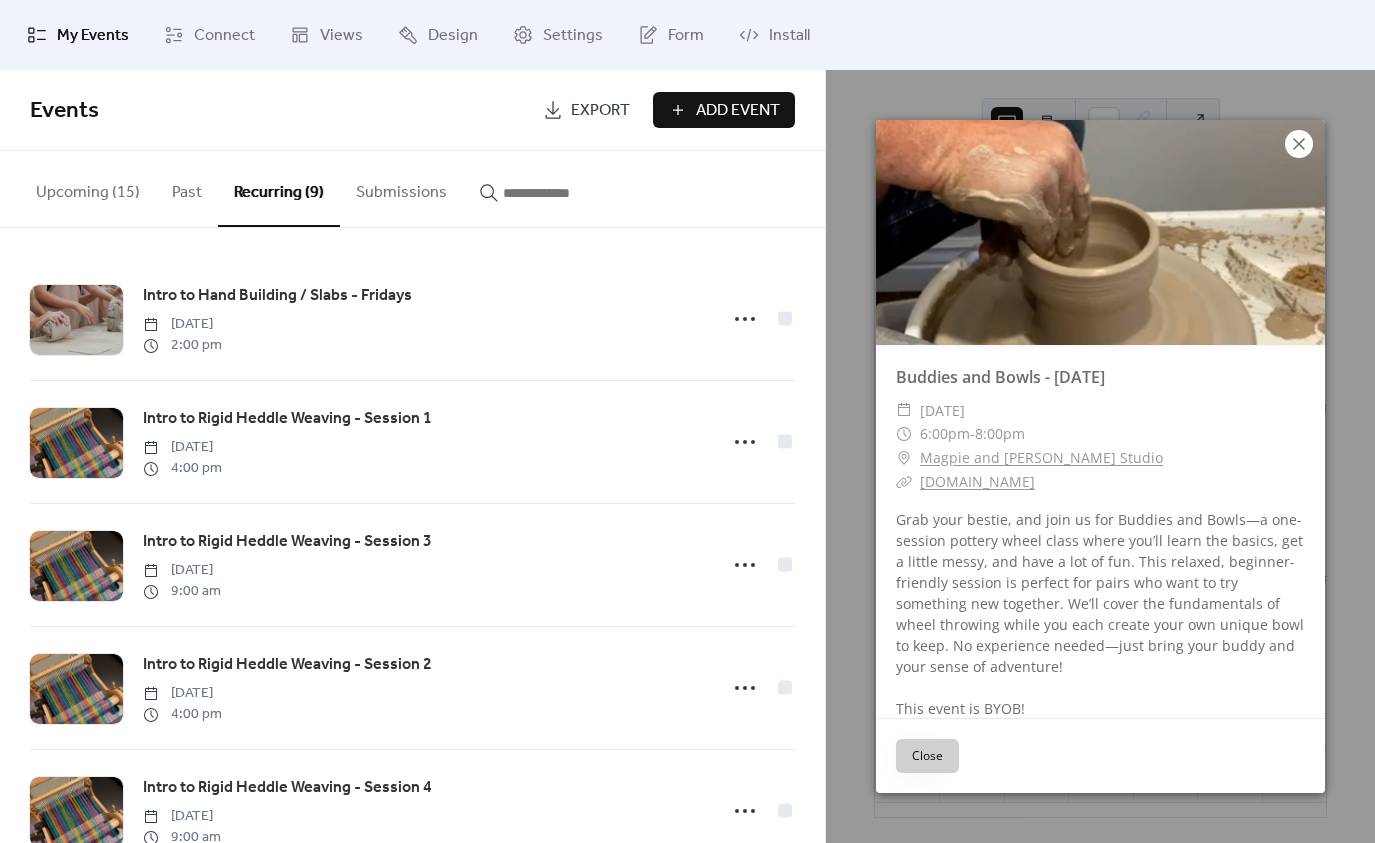 click 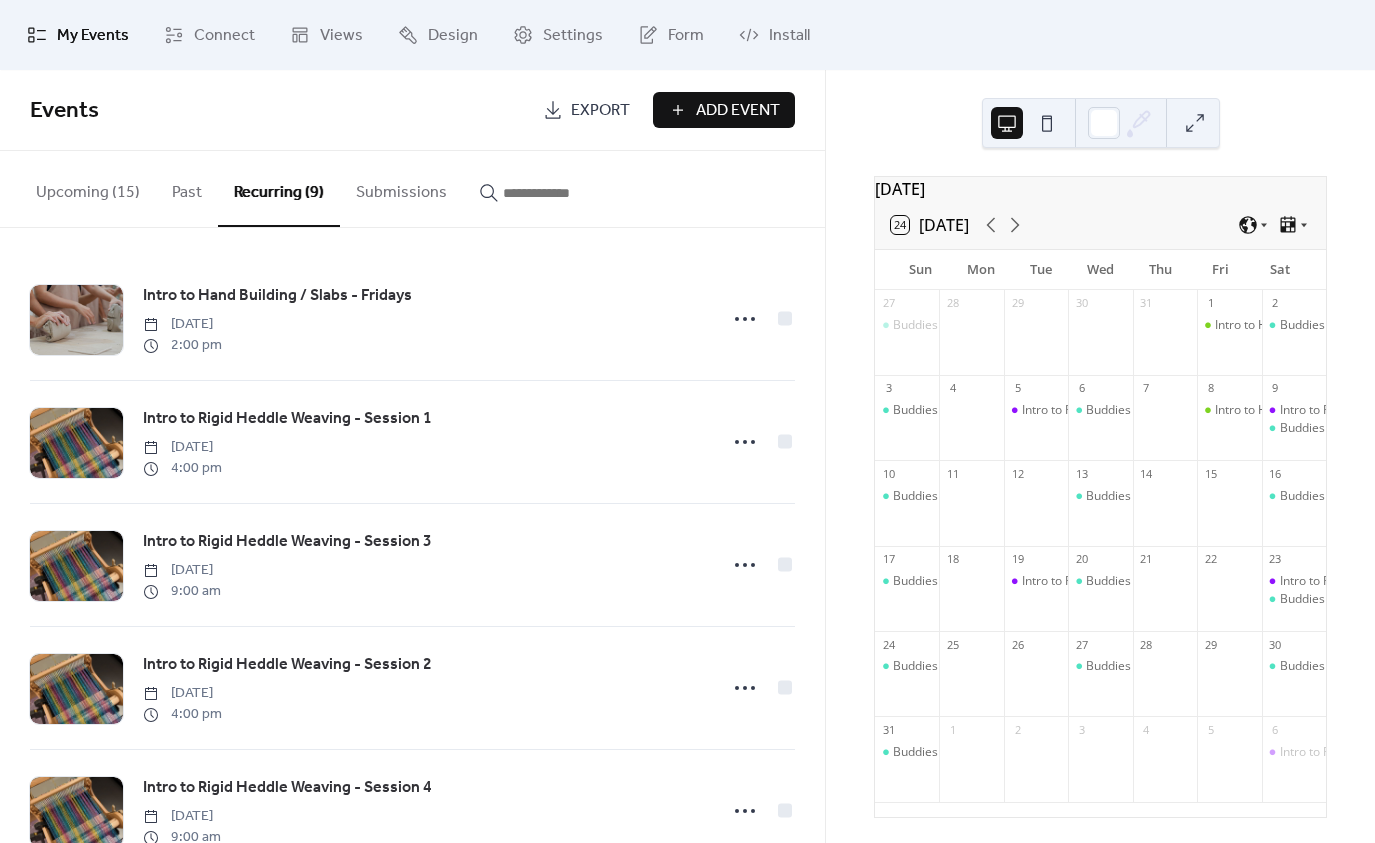 click on "Upcoming (15)" at bounding box center (88, 188) 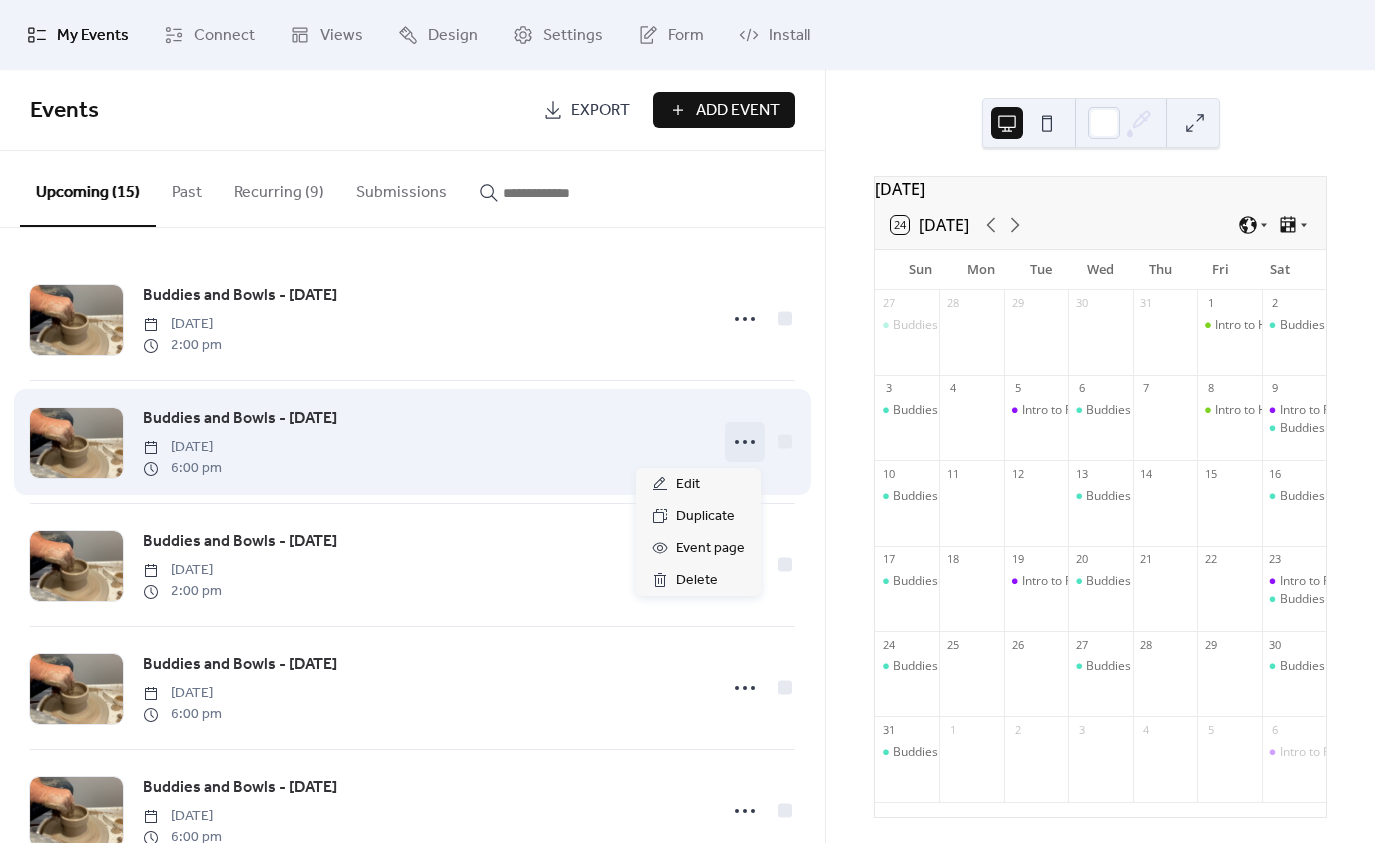 click 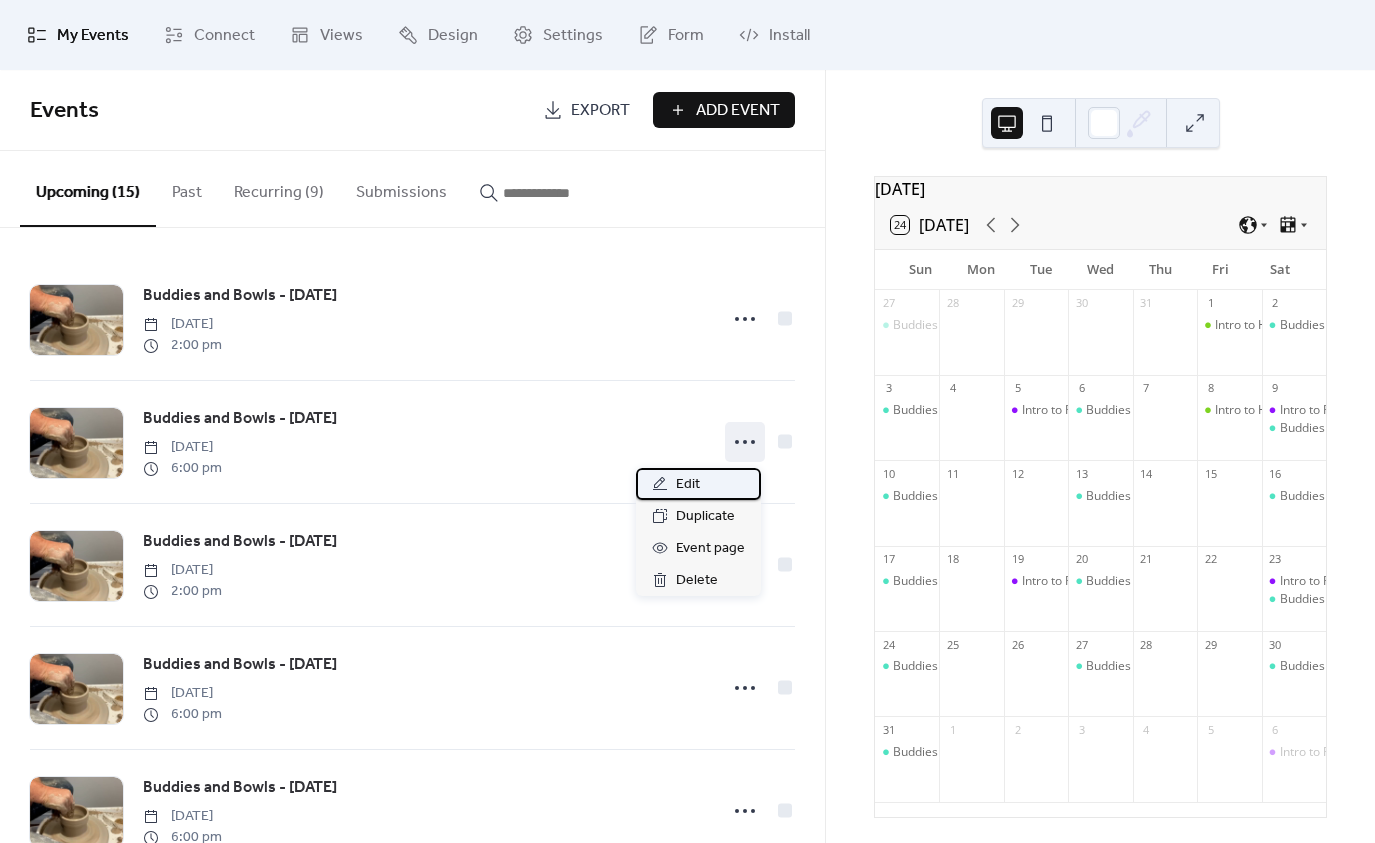 click on "Edit" at bounding box center (688, 485) 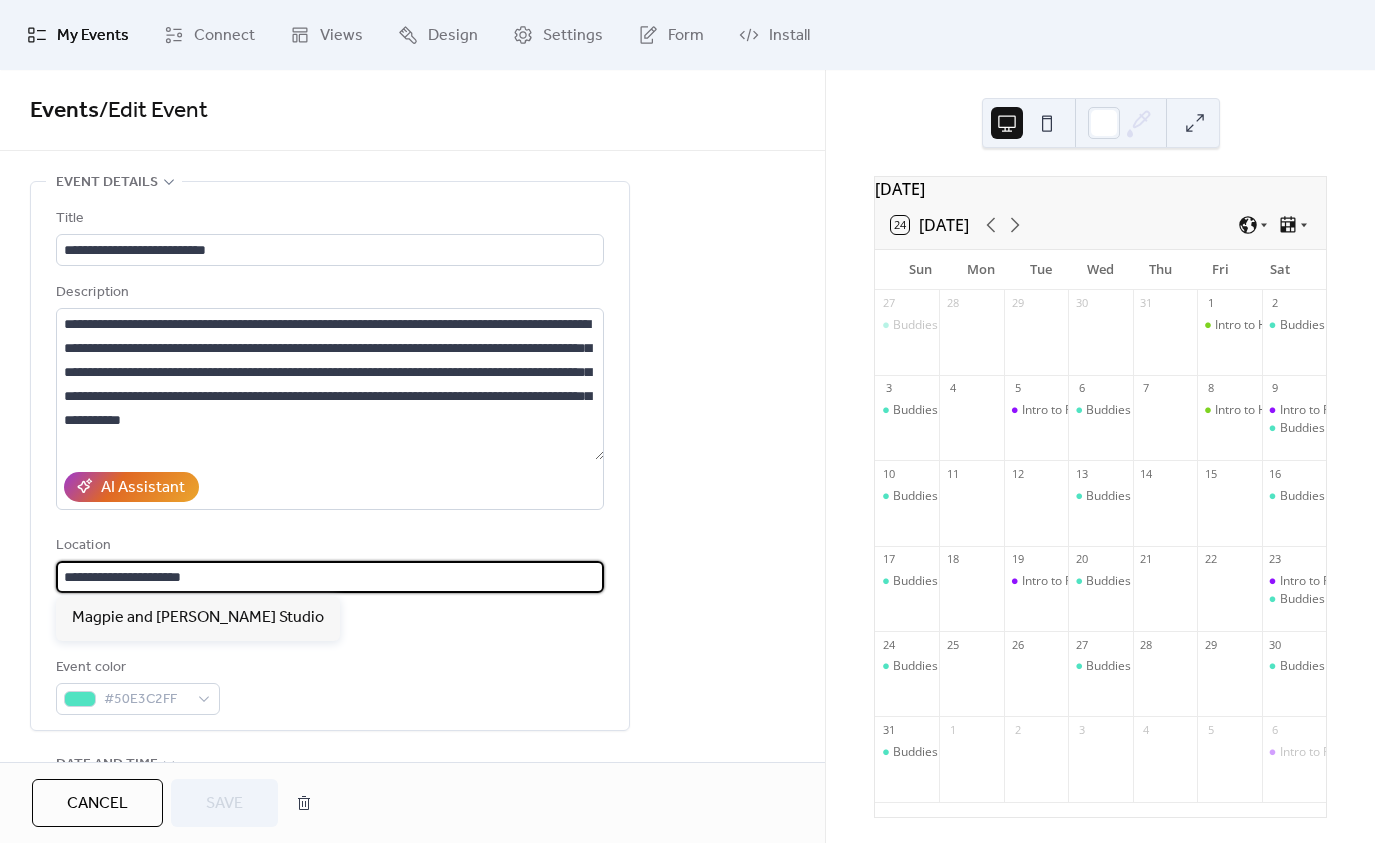 drag, startPoint x: 168, startPoint y: 572, endPoint x: 287, endPoint y: 572, distance: 119 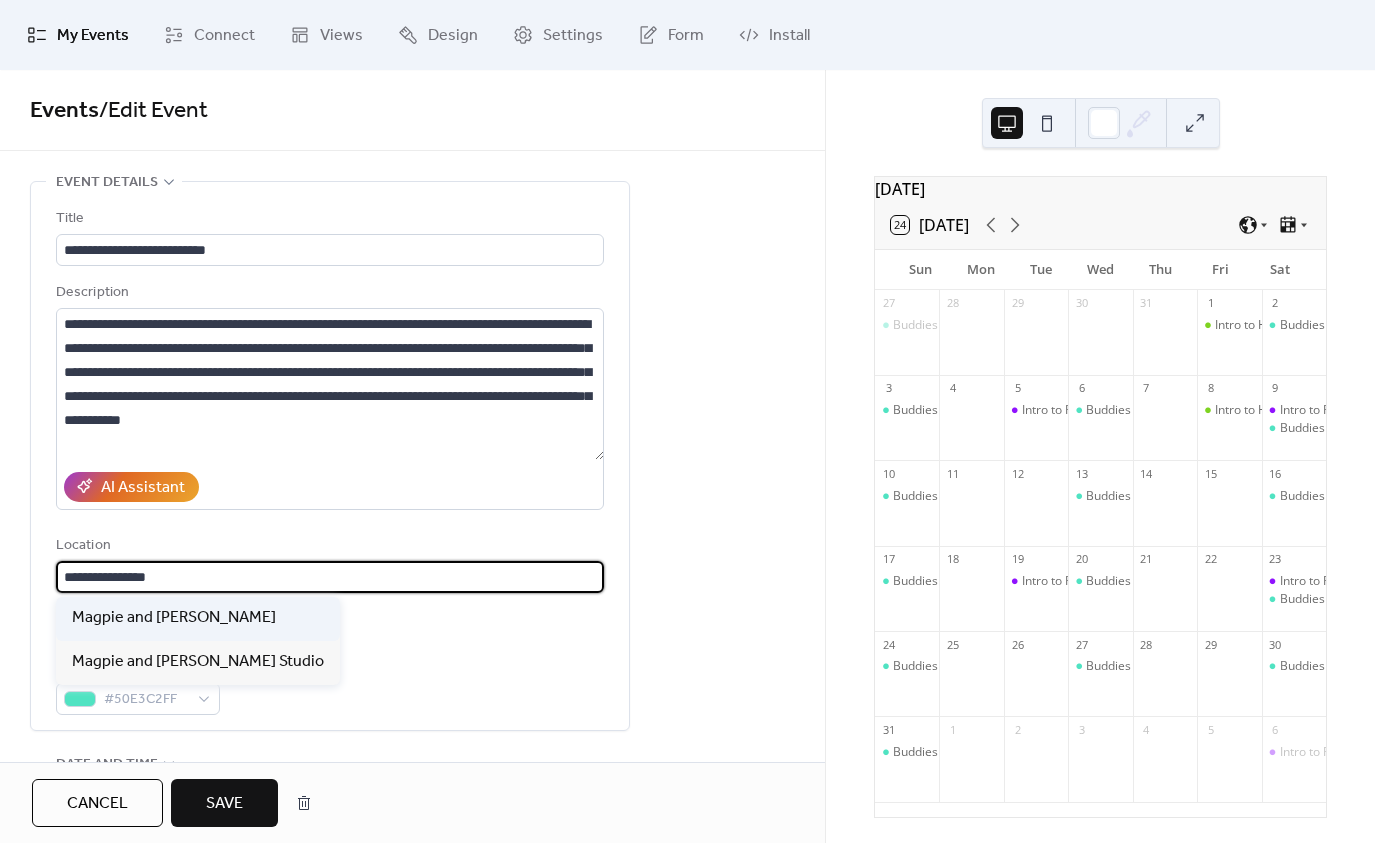 type on "**********" 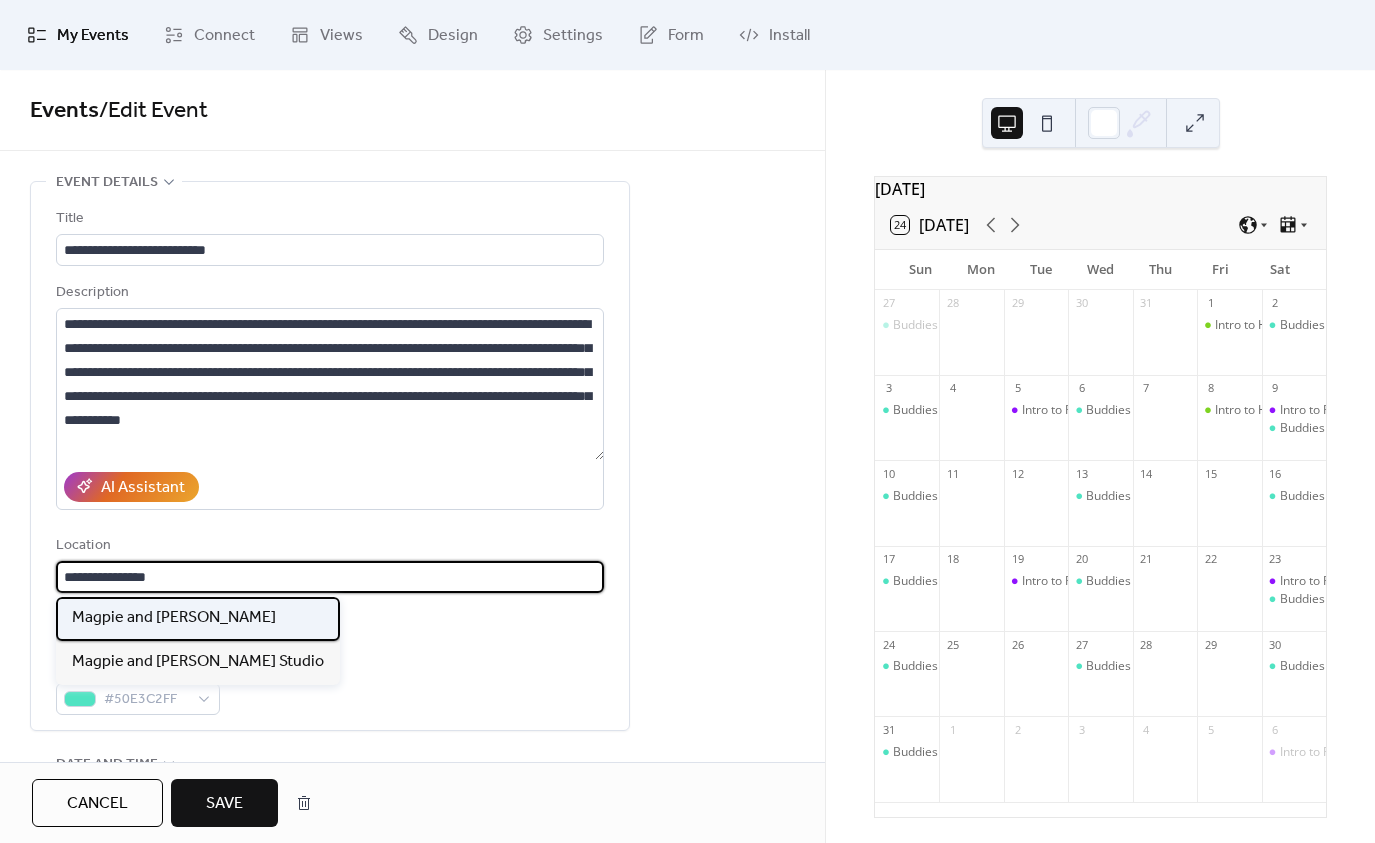 click on "Magpie and [PERSON_NAME]" at bounding box center (198, 619) 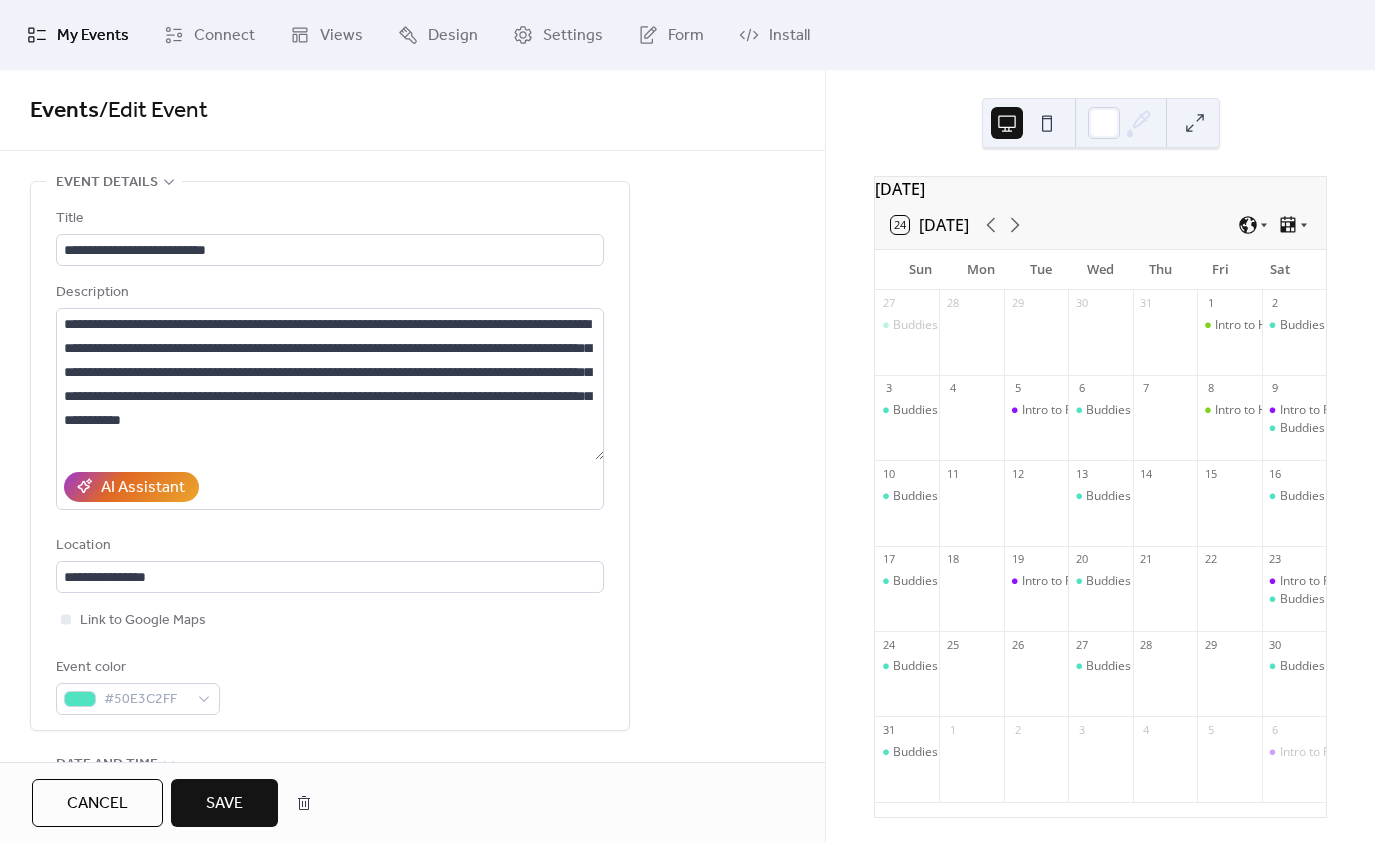 click on "Save" at bounding box center [224, 804] 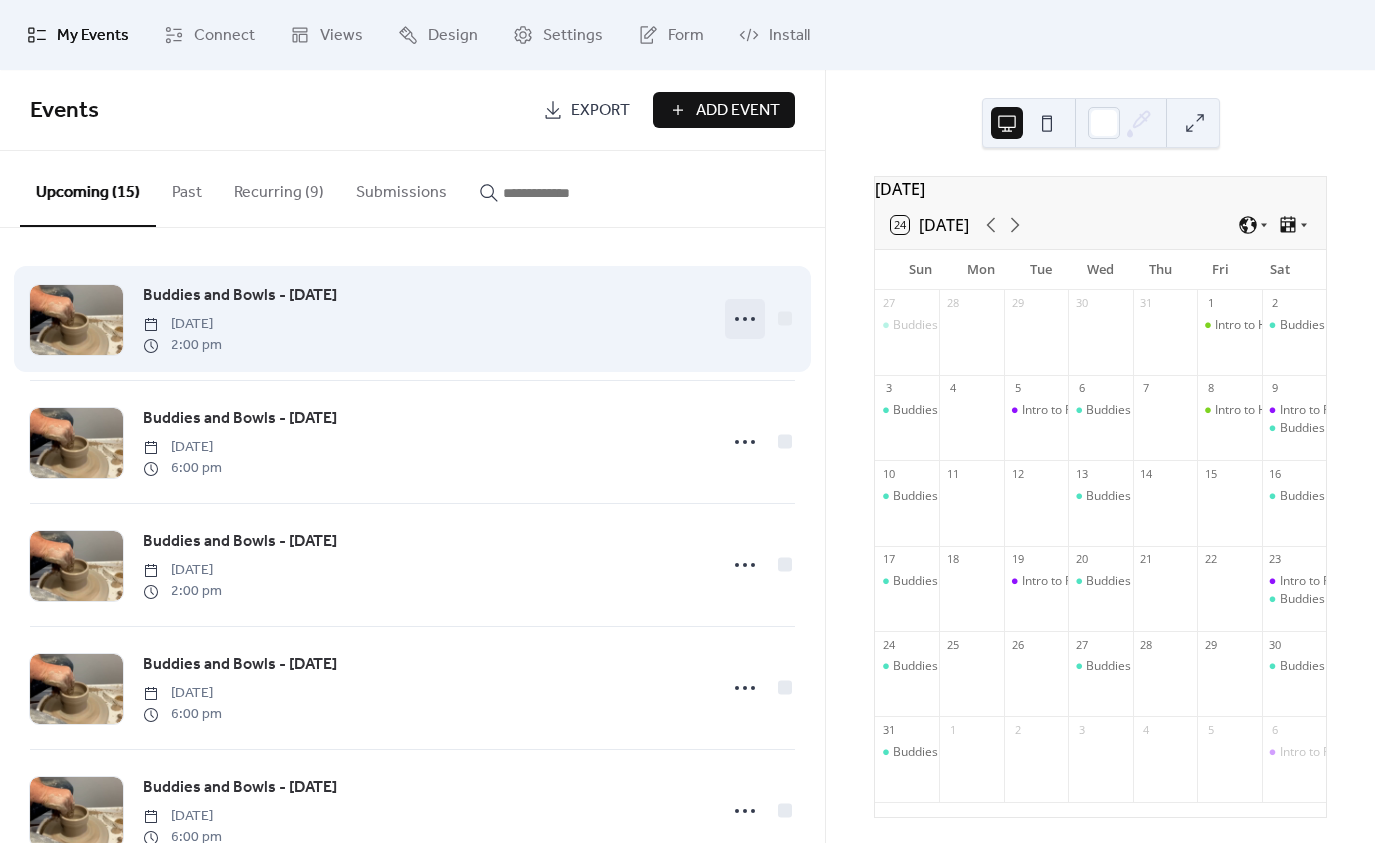 click 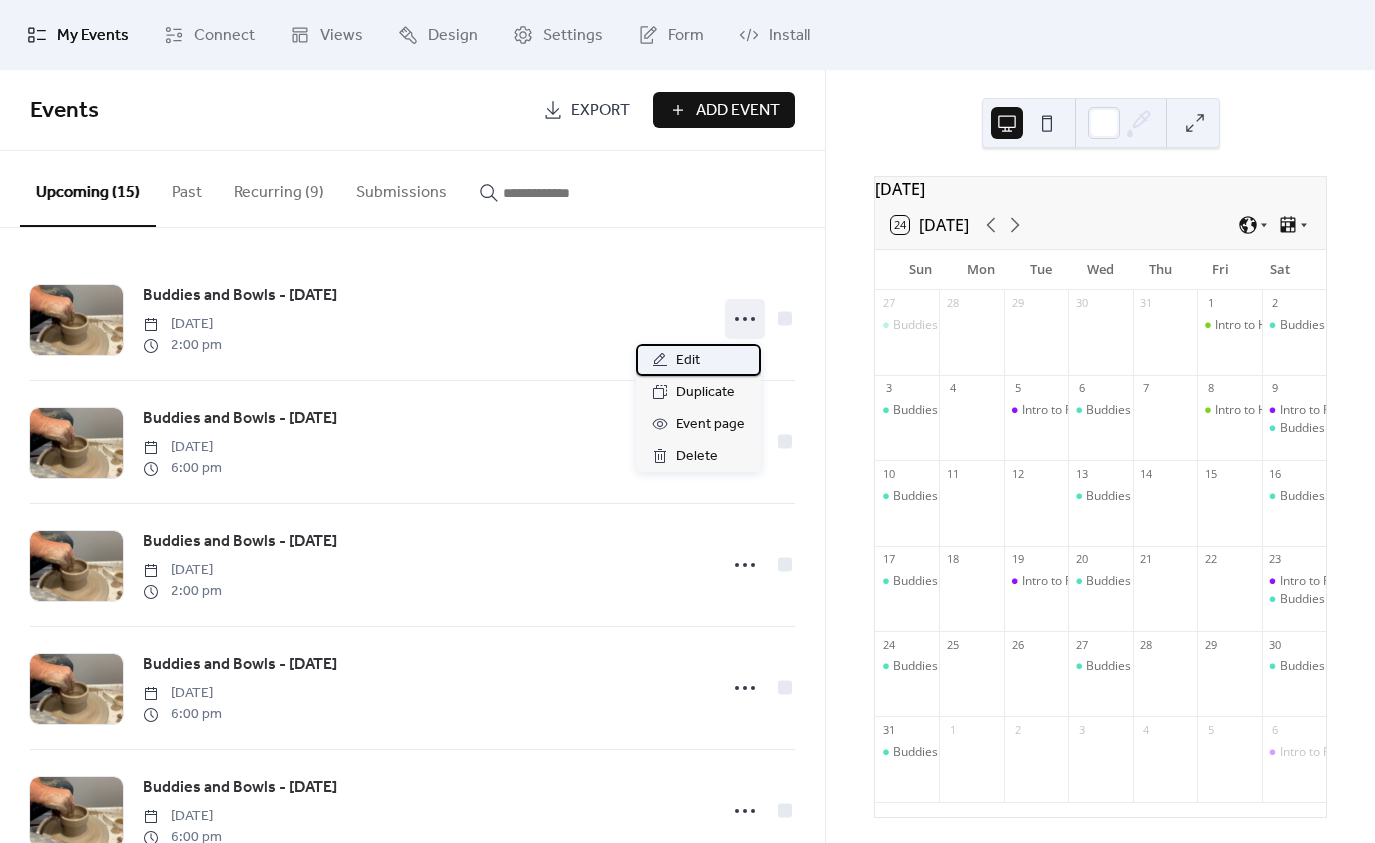 click on "Edit" at bounding box center (688, 361) 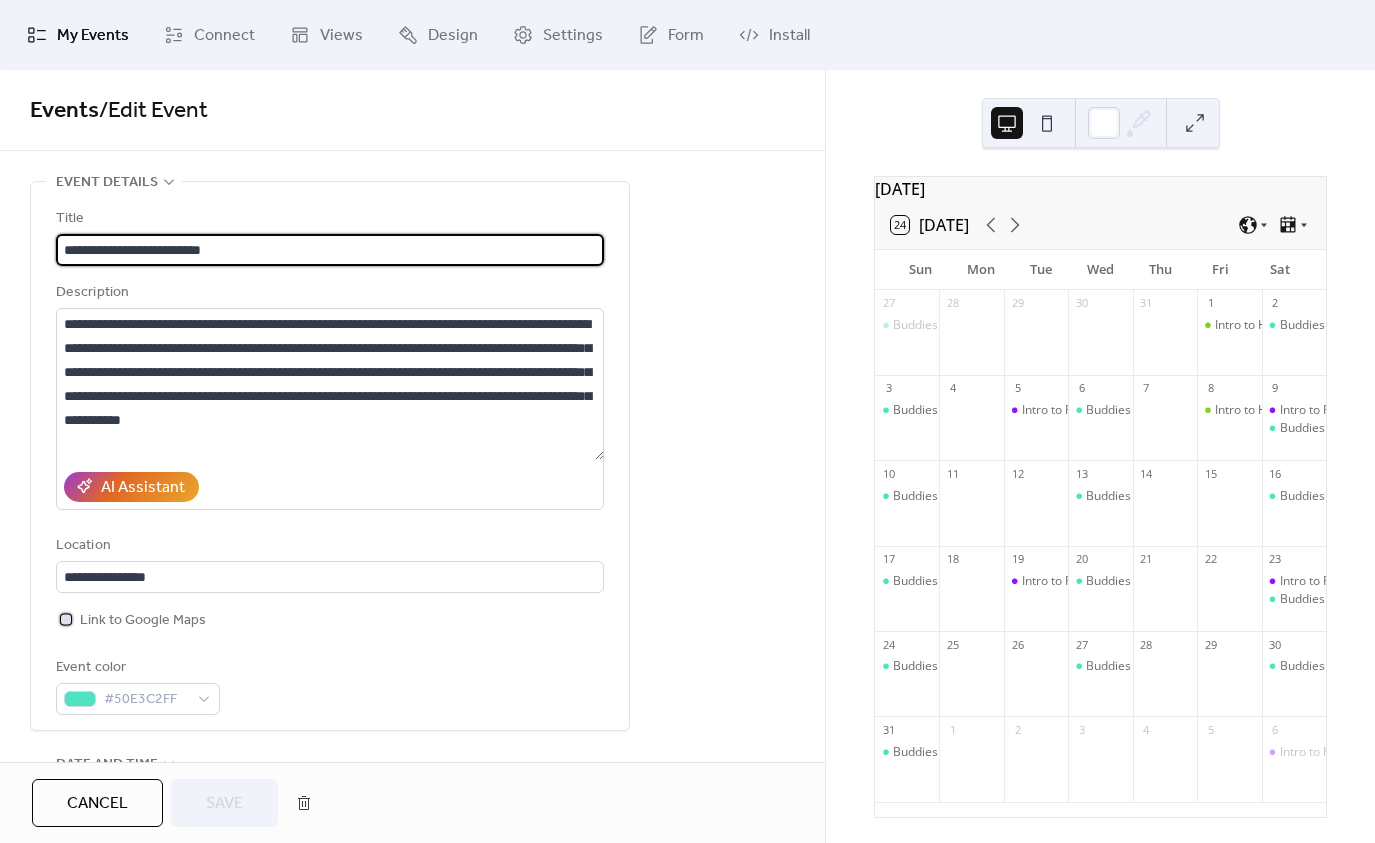 click at bounding box center [66, 619] 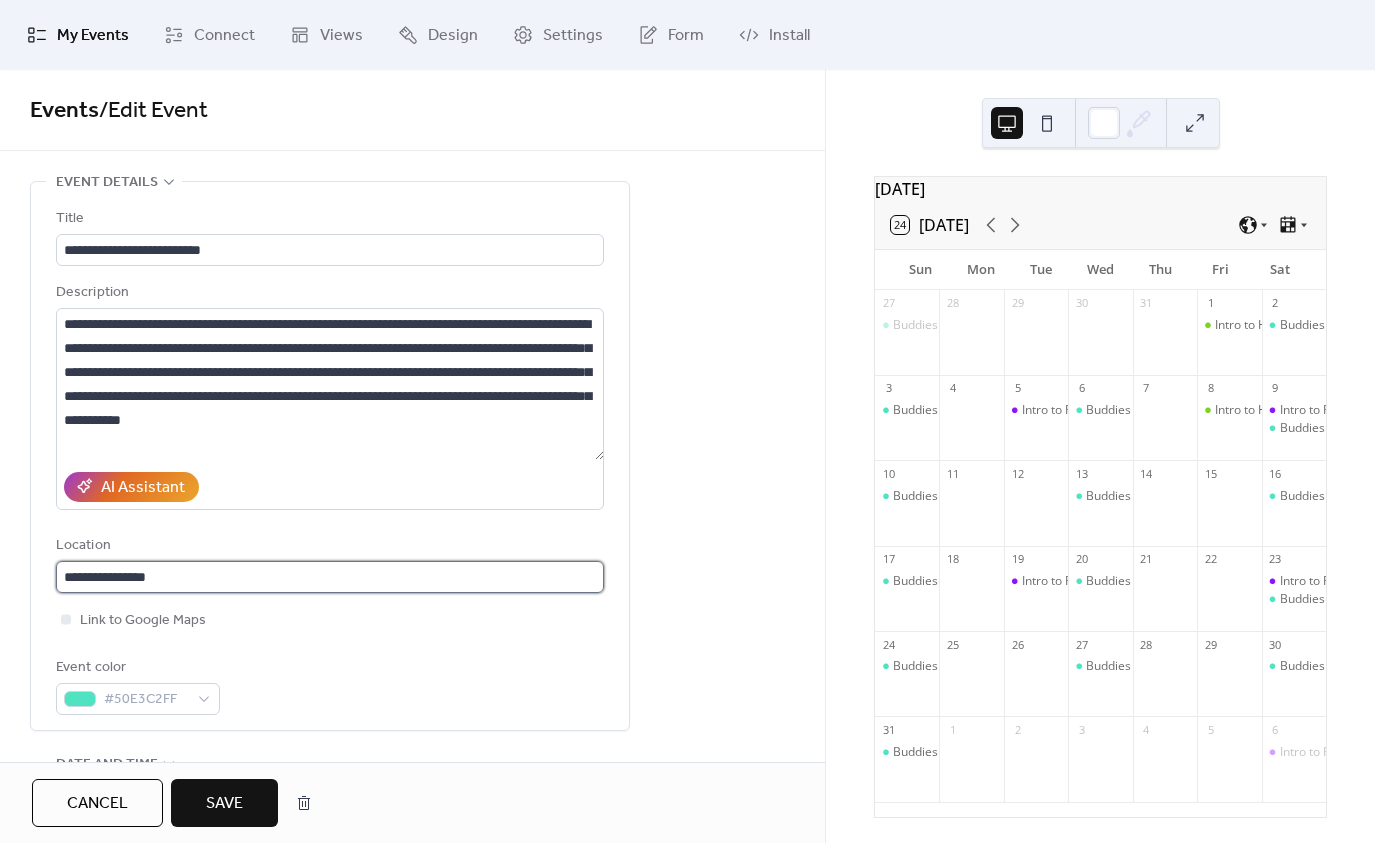 click on "**********" at bounding box center (330, 577) 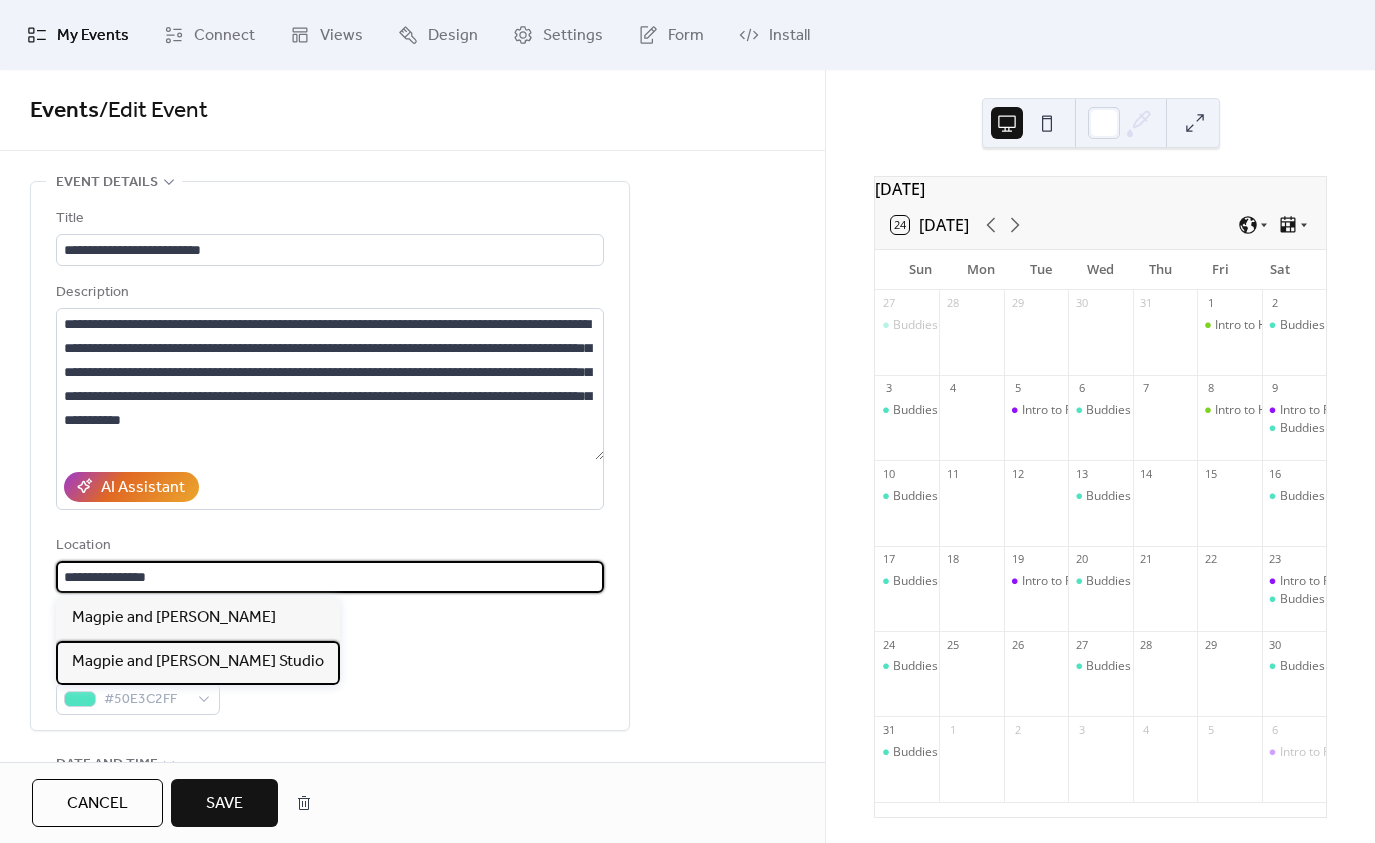 drag, startPoint x: 198, startPoint y: 661, endPoint x: 219, endPoint y: 648, distance: 24.698177 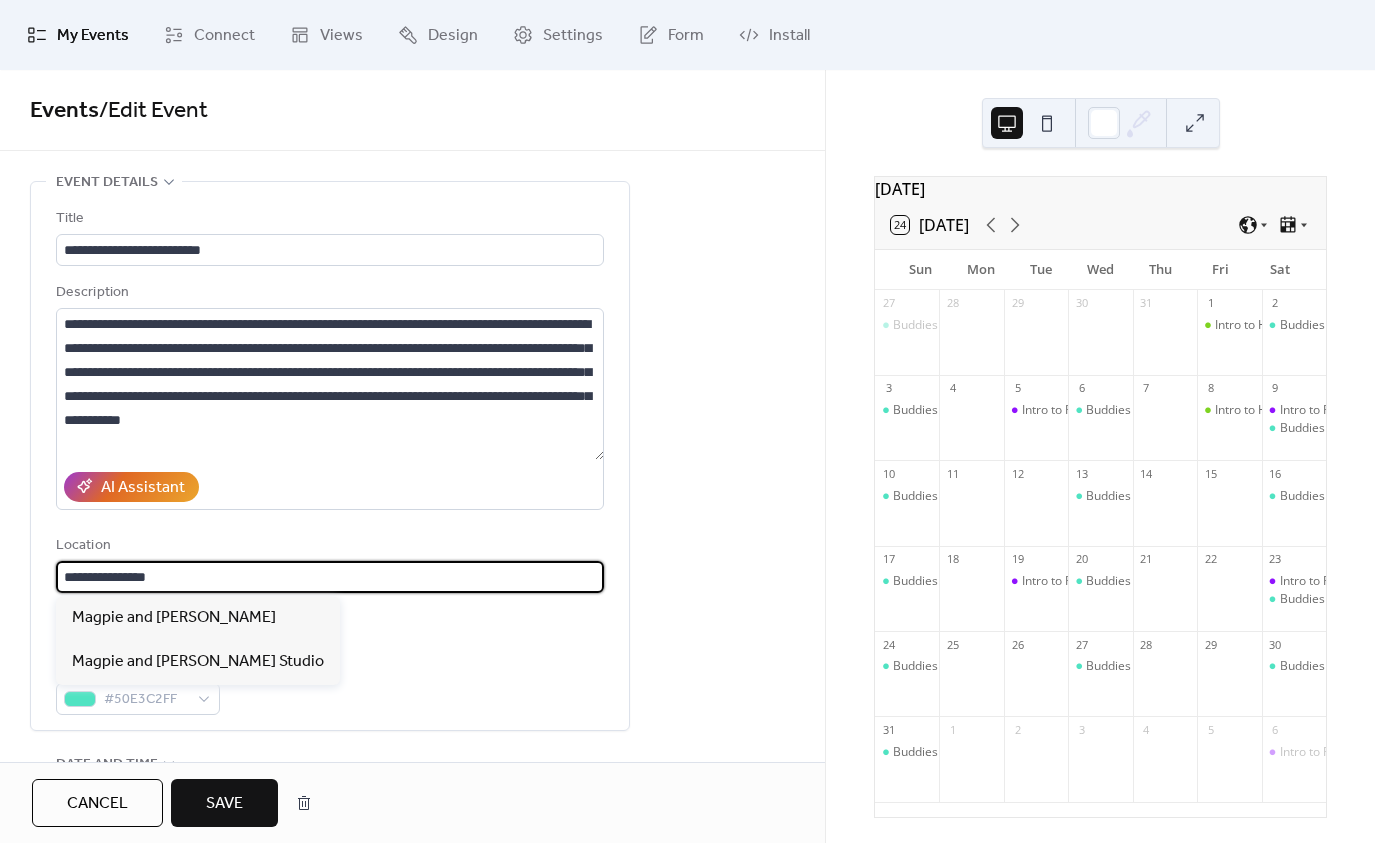 type on "**********" 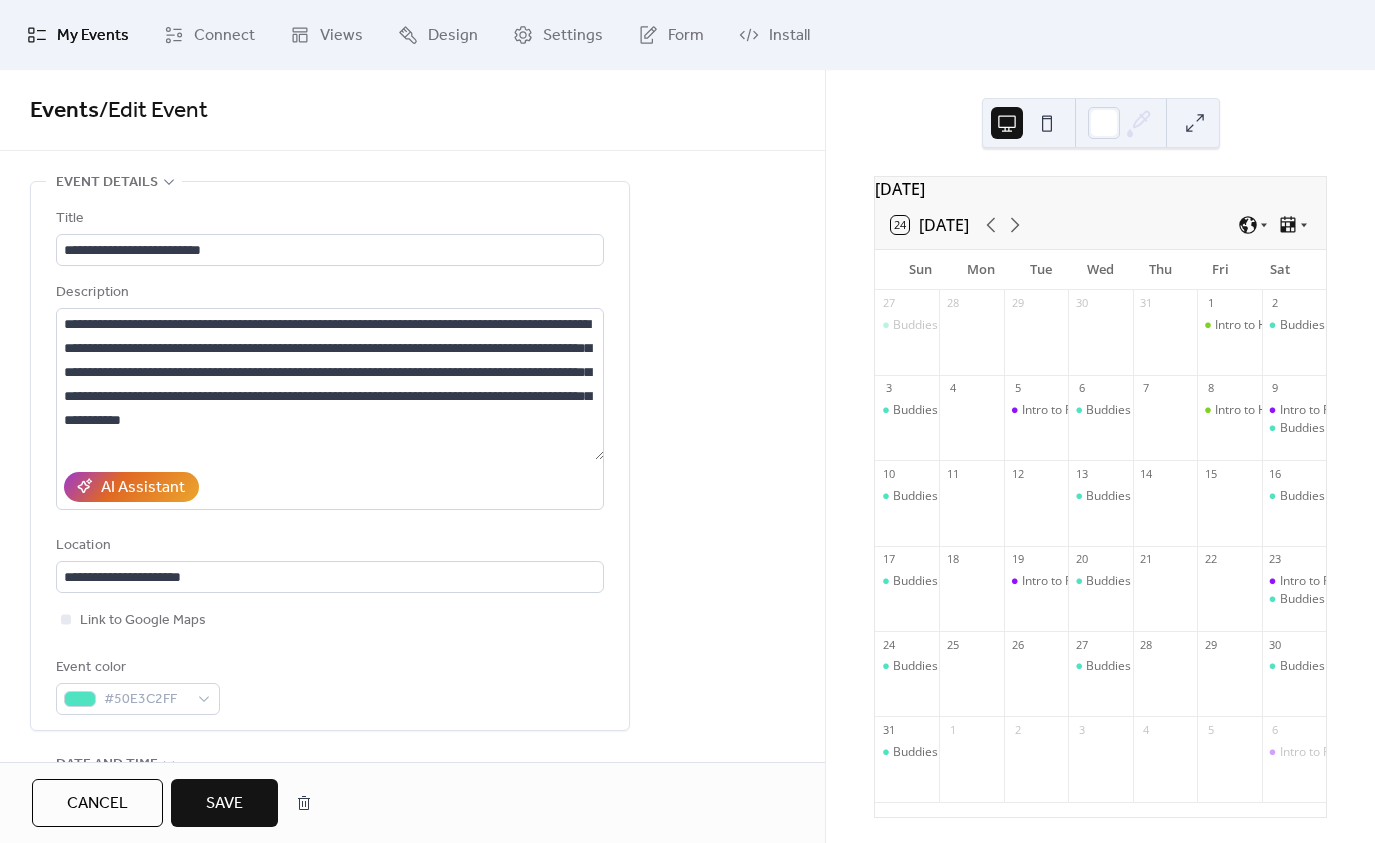 click on "Save" at bounding box center [224, 804] 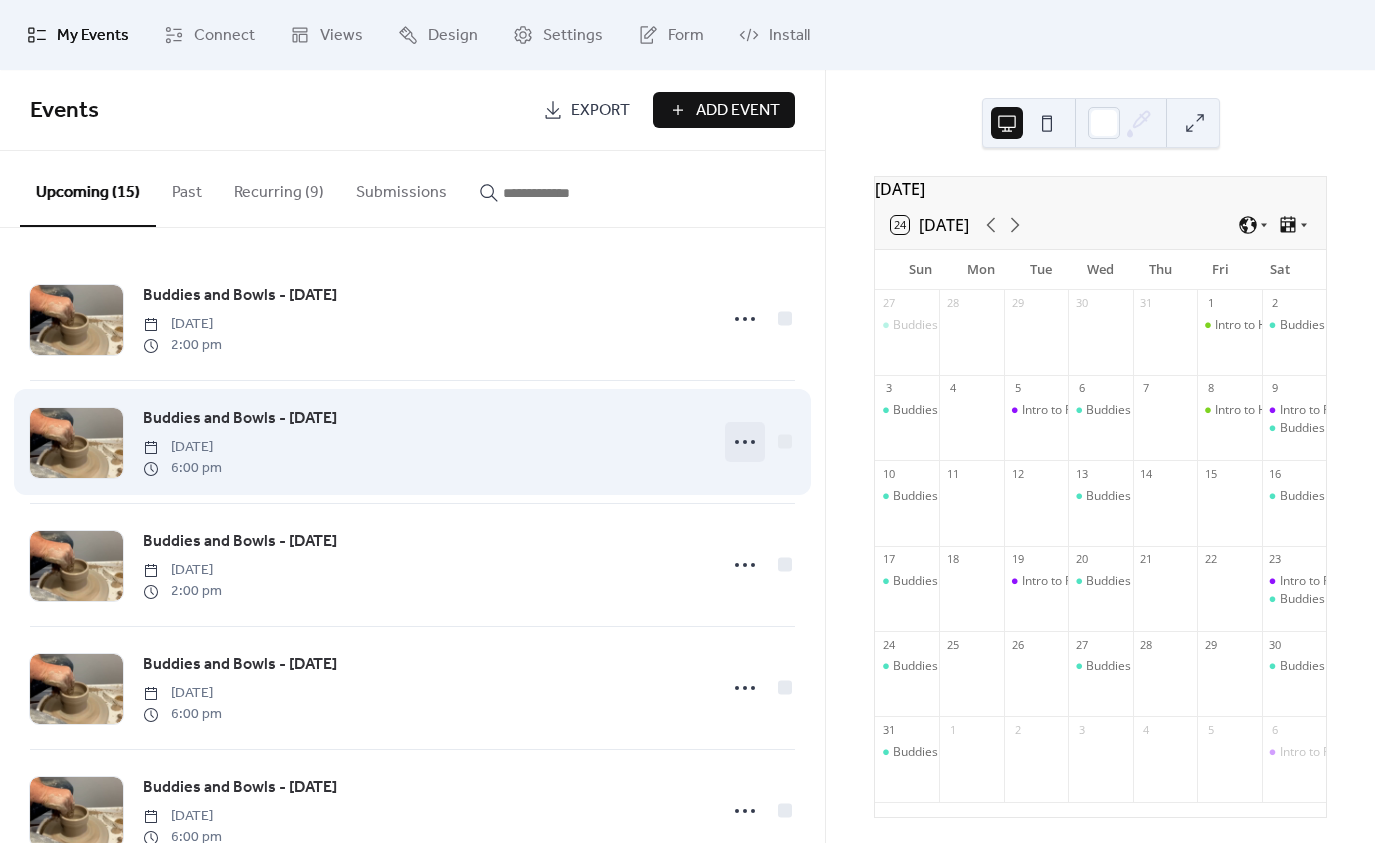 click 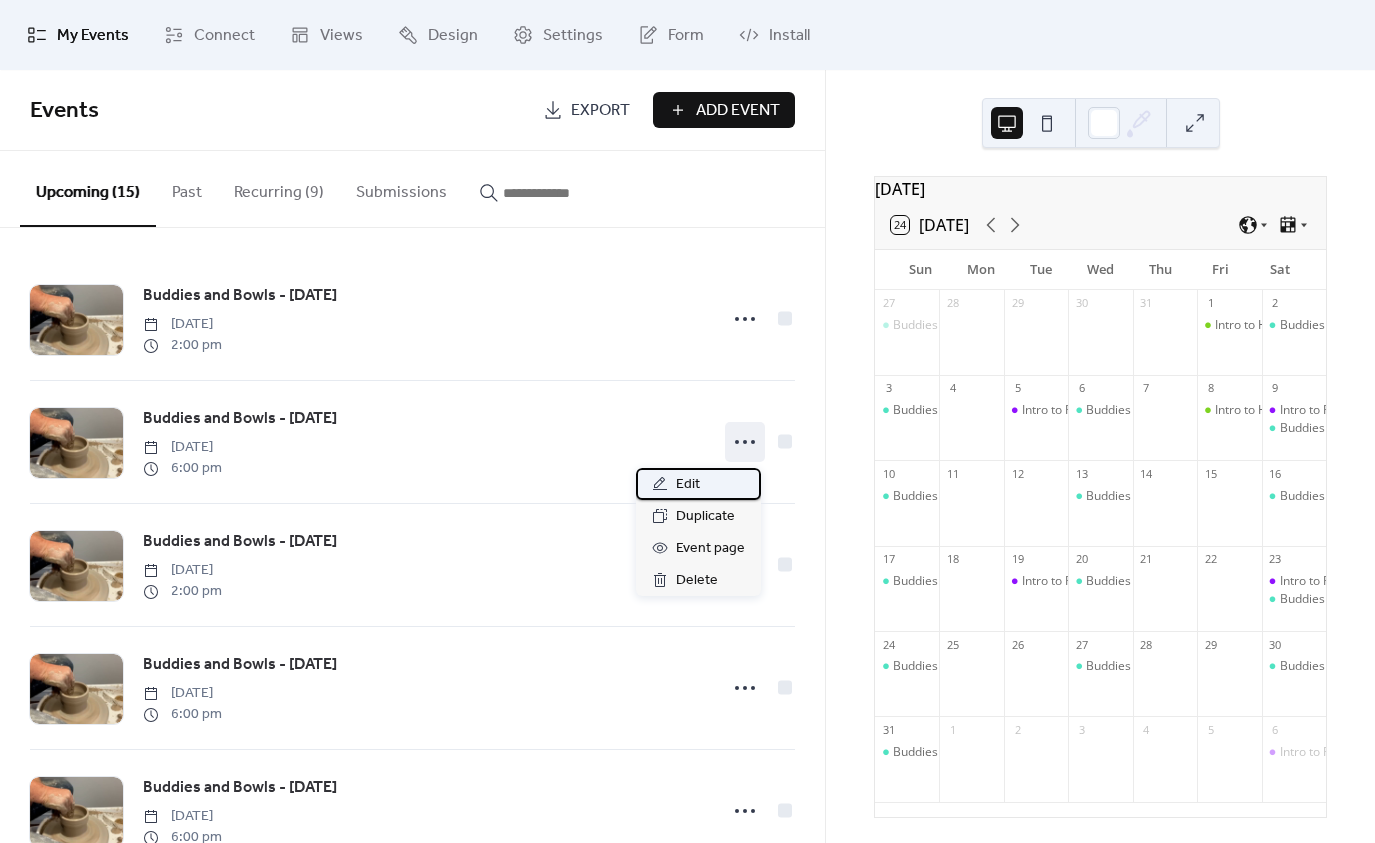 click on "Edit" at bounding box center [688, 485] 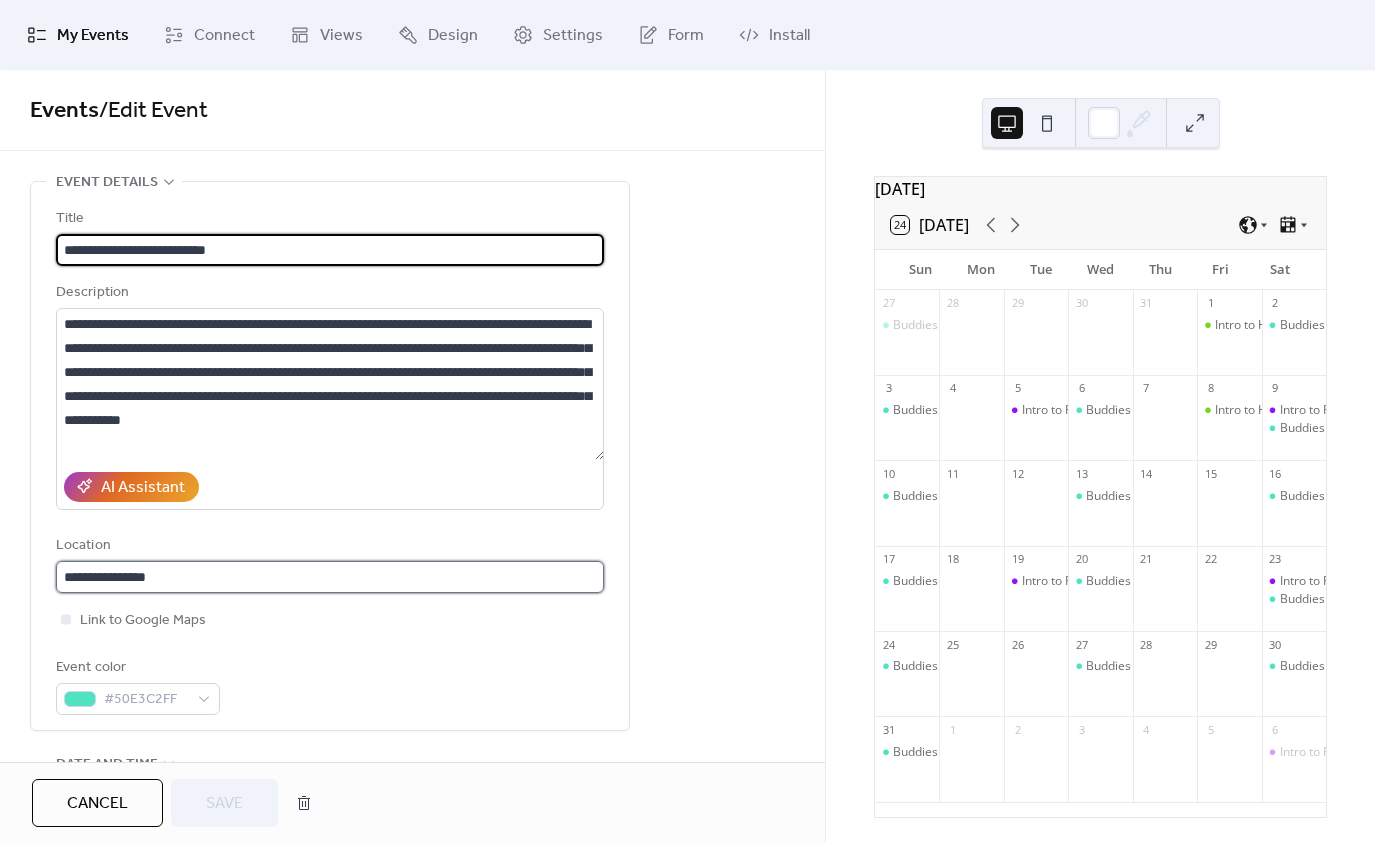 click on "**********" at bounding box center [330, 577] 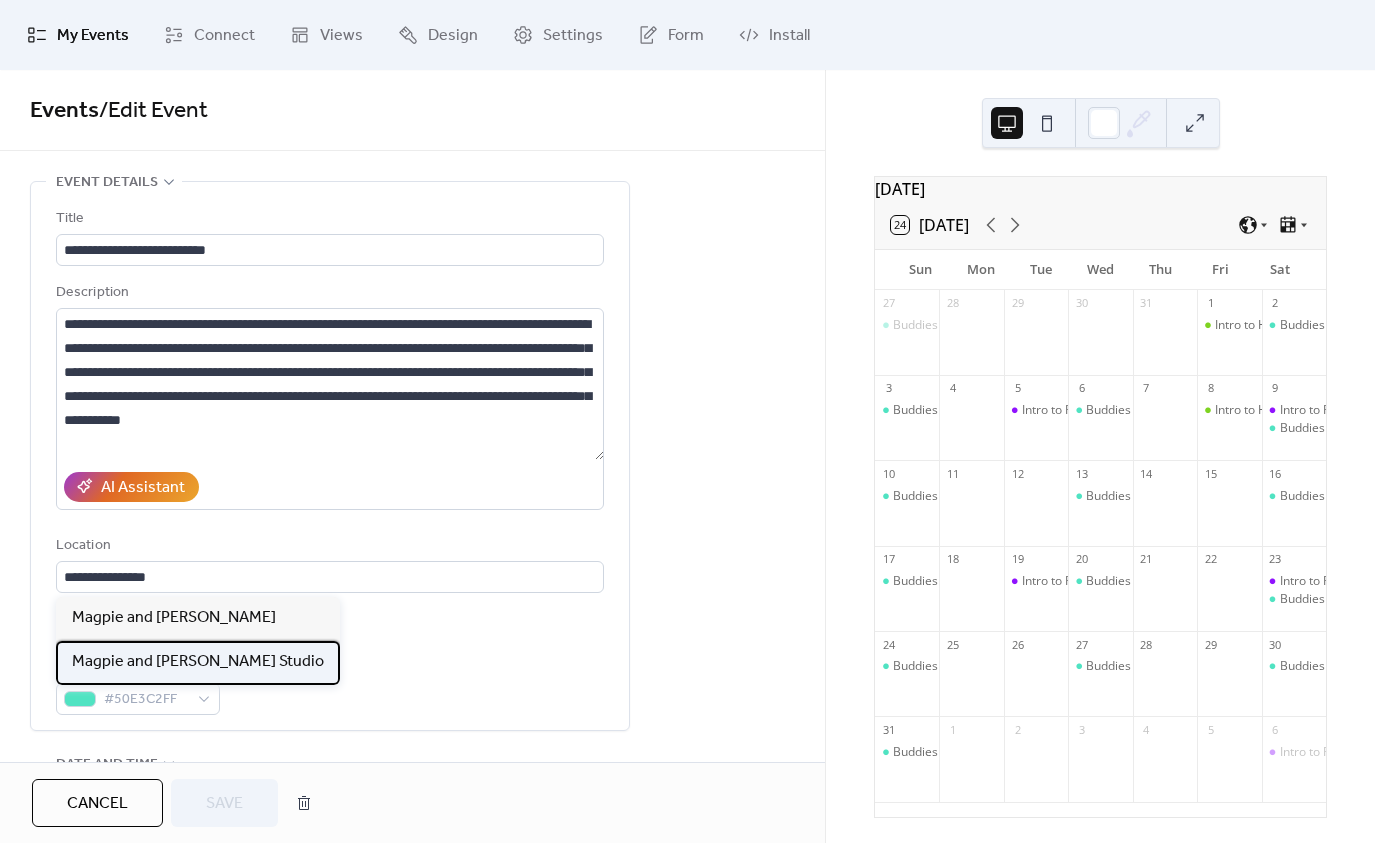 click on "Magpie and [PERSON_NAME] Studio" at bounding box center [198, 662] 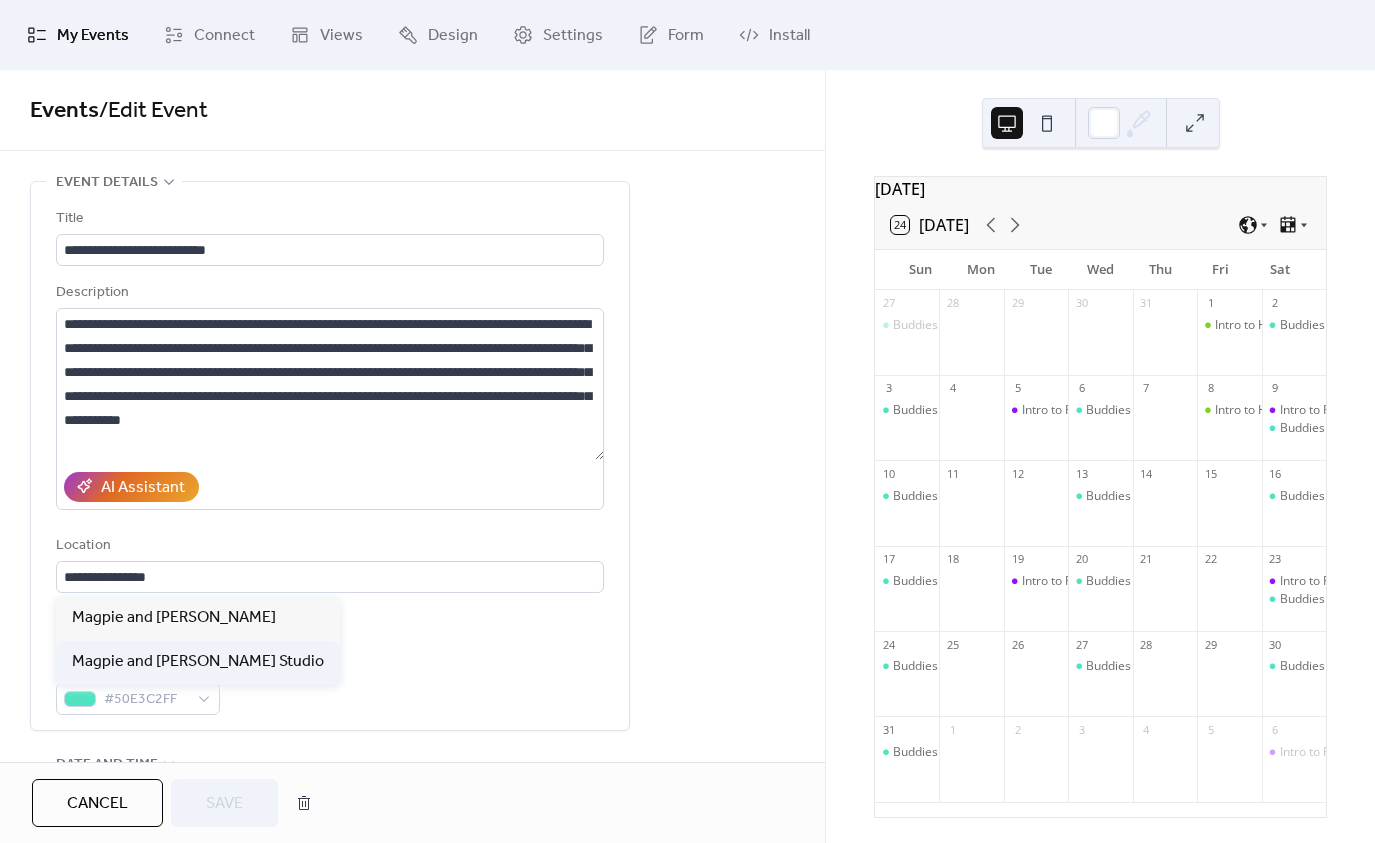 type on "**********" 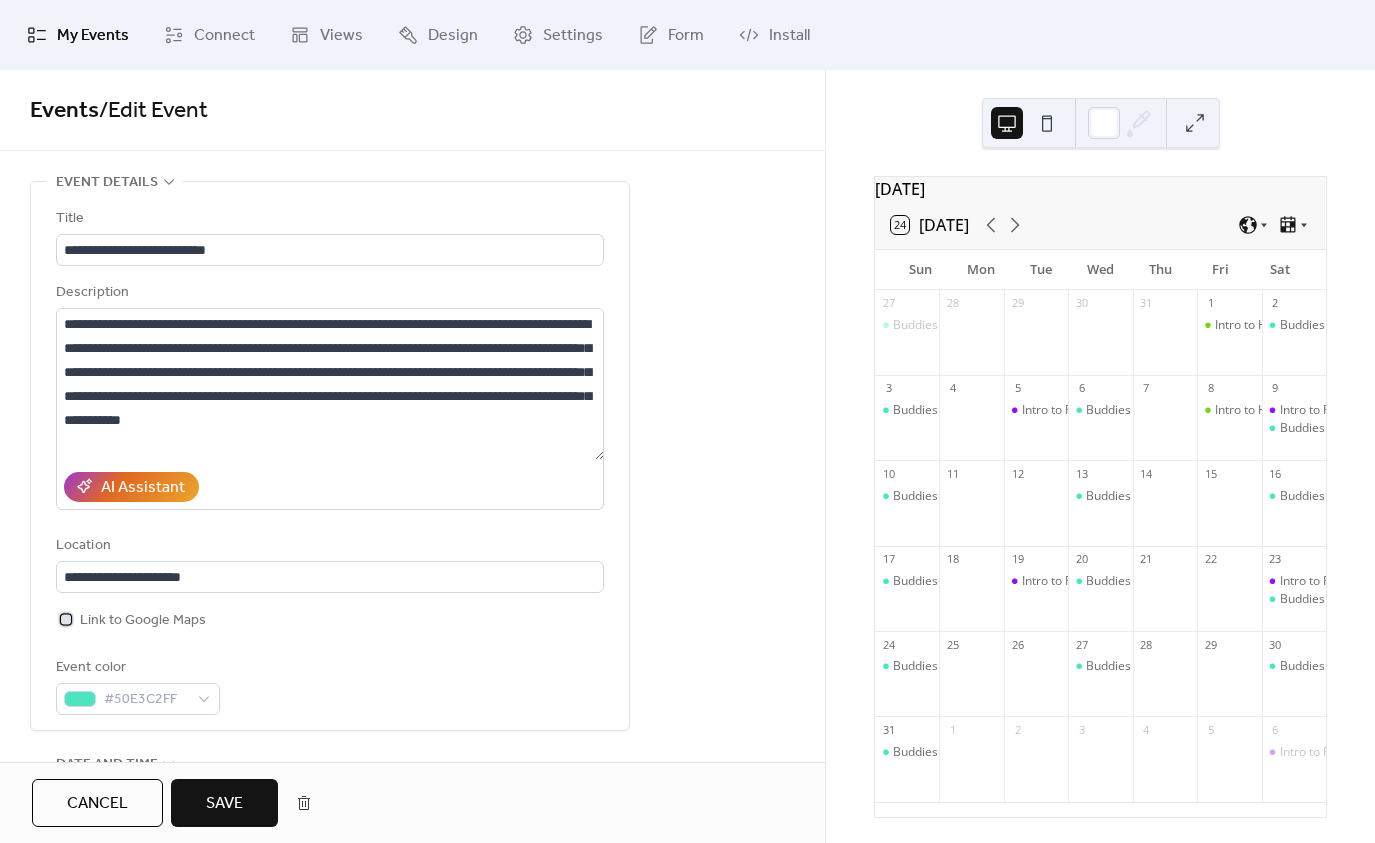 drag, startPoint x: 68, startPoint y: 618, endPoint x: 231, endPoint y: 637, distance: 164.10362 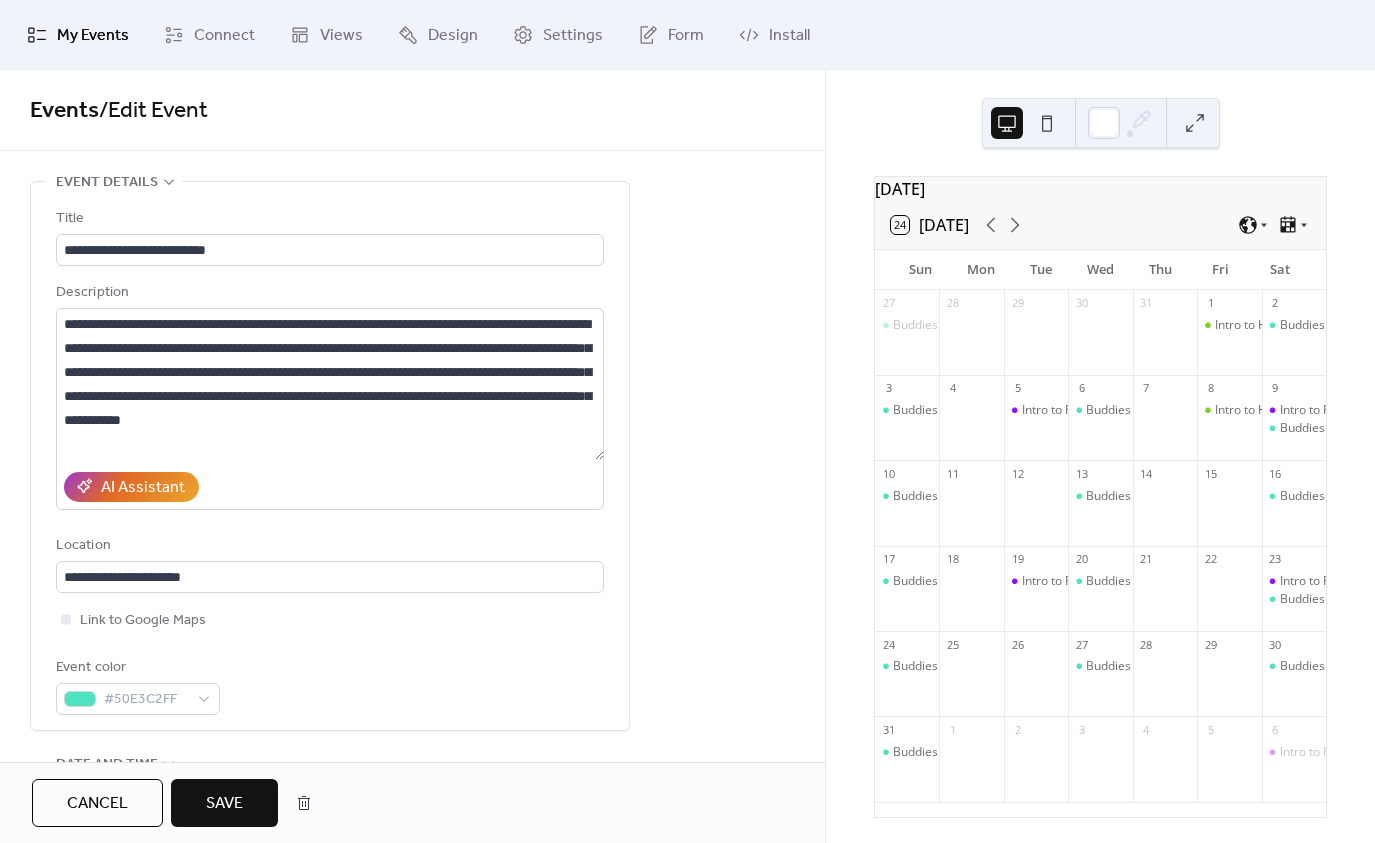 click on "Save" at bounding box center [224, 803] 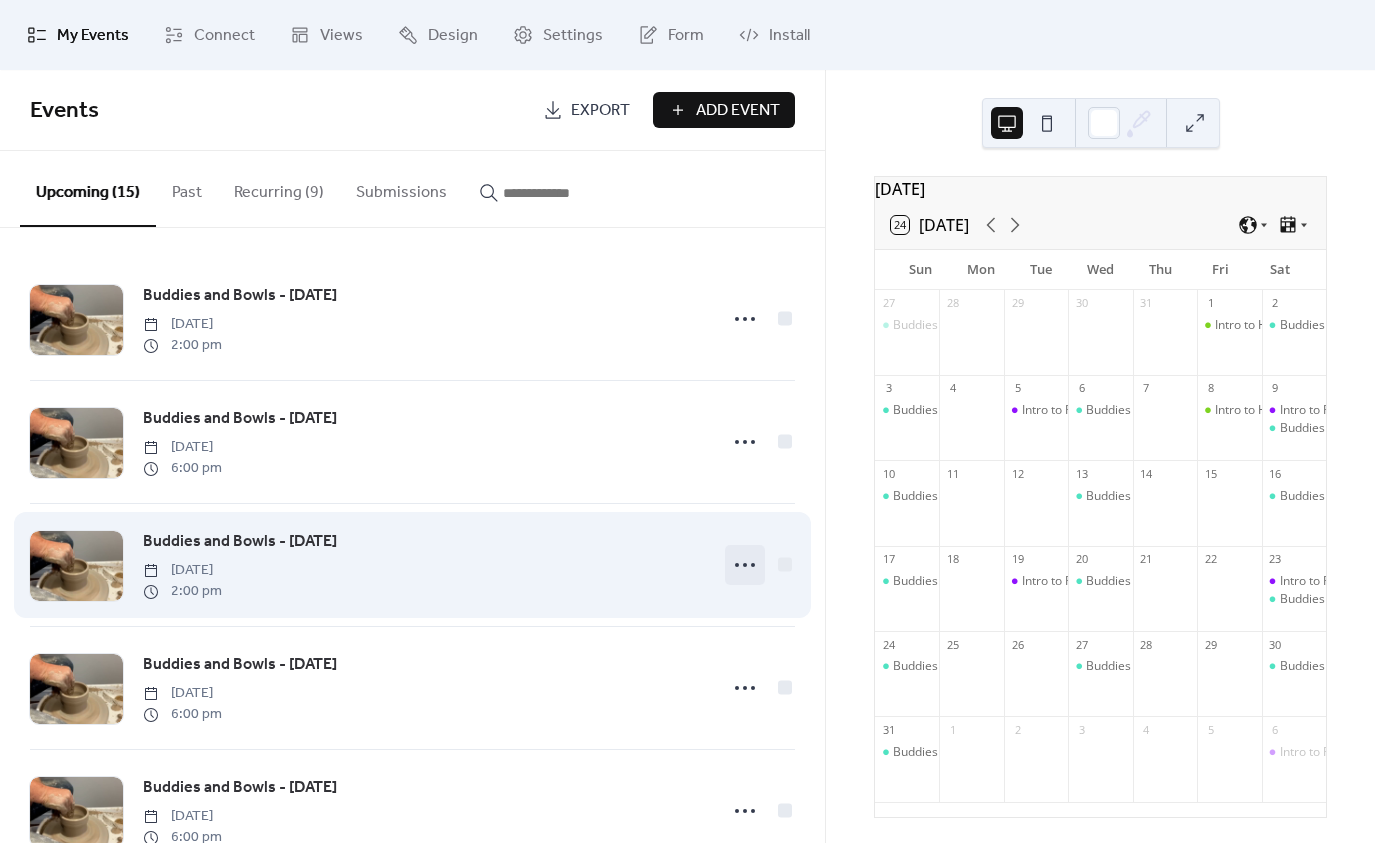 click 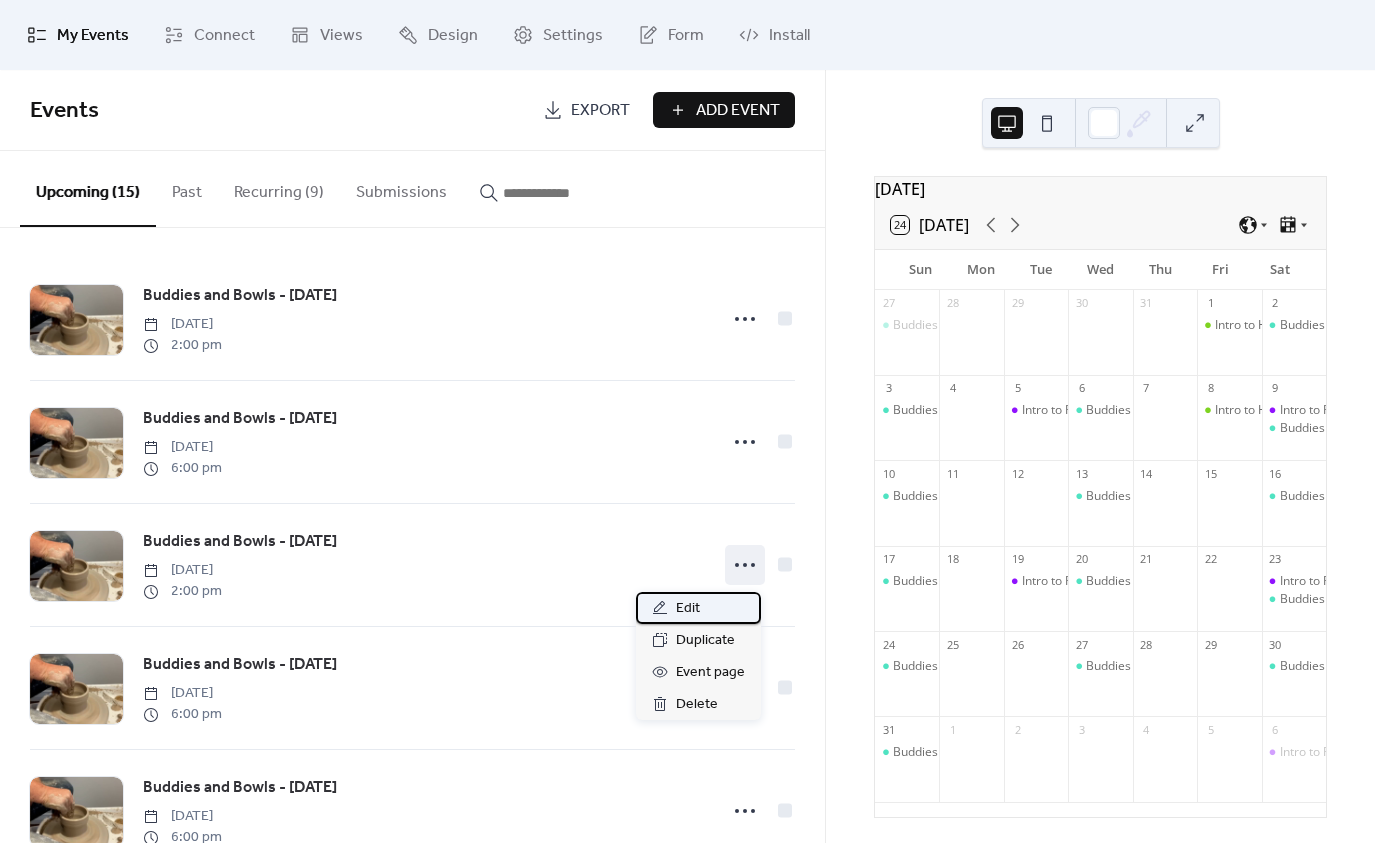 click on "Edit" at bounding box center [688, 609] 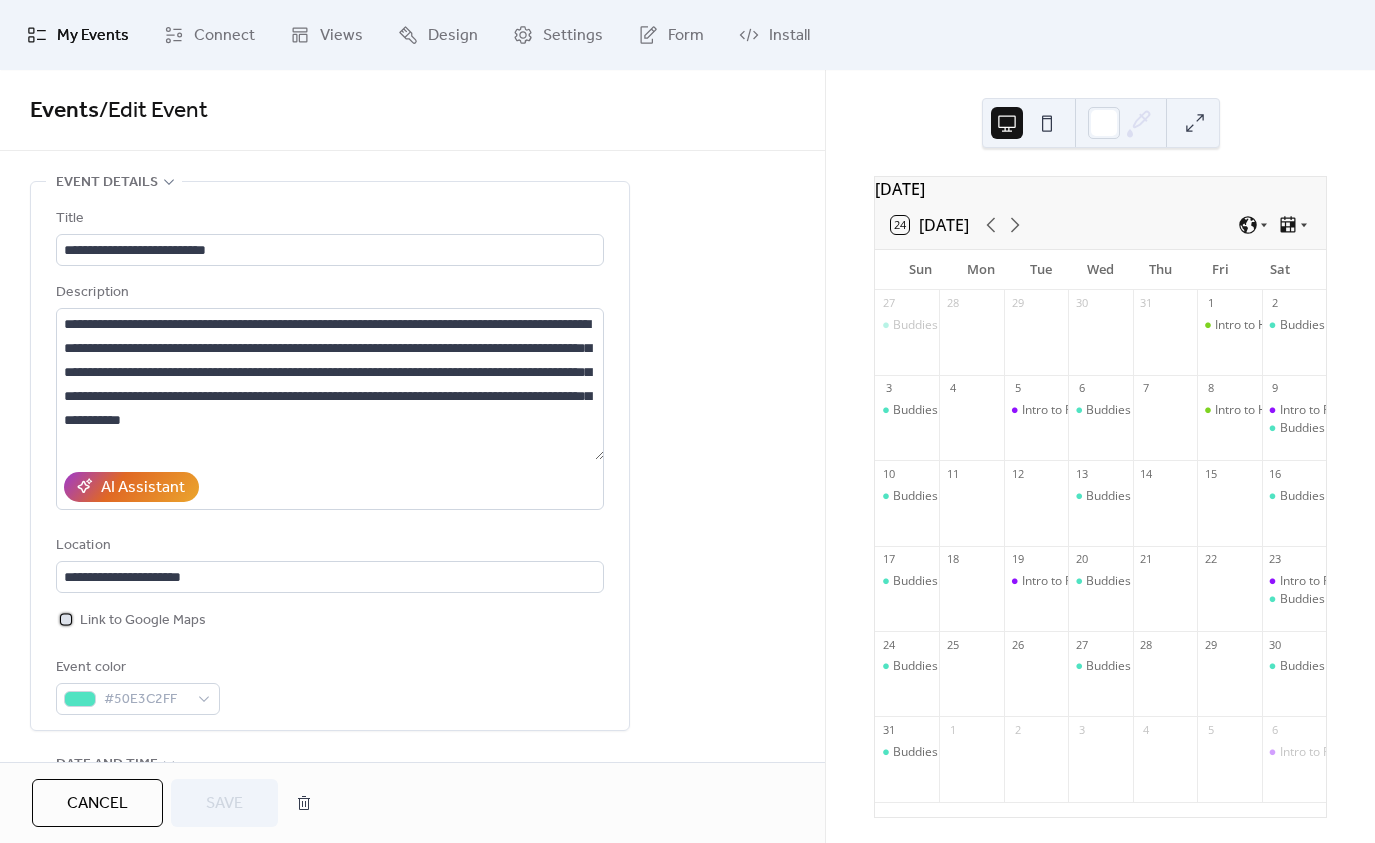 click at bounding box center (66, 619) 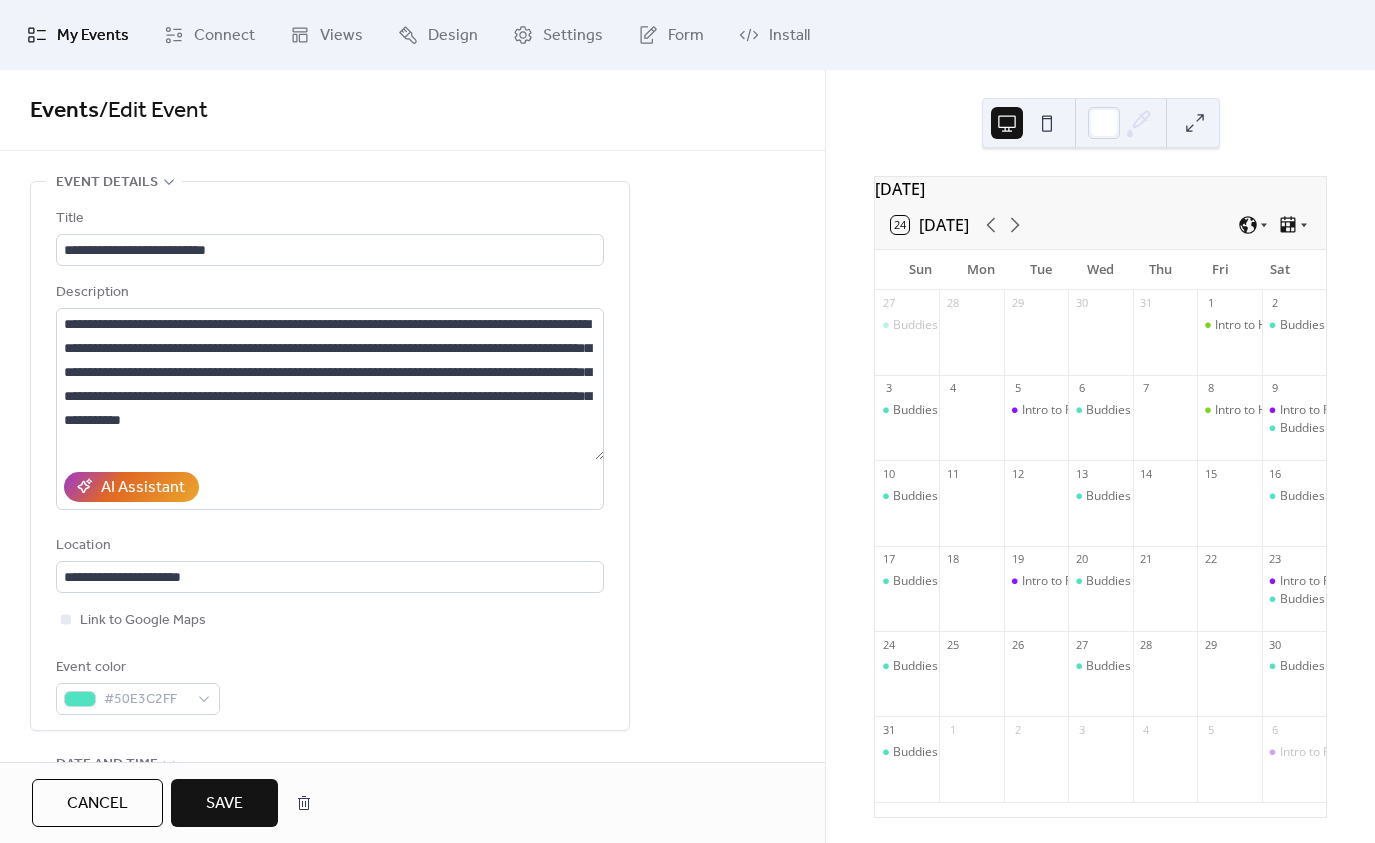 click on "Save" at bounding box center (224, 804) 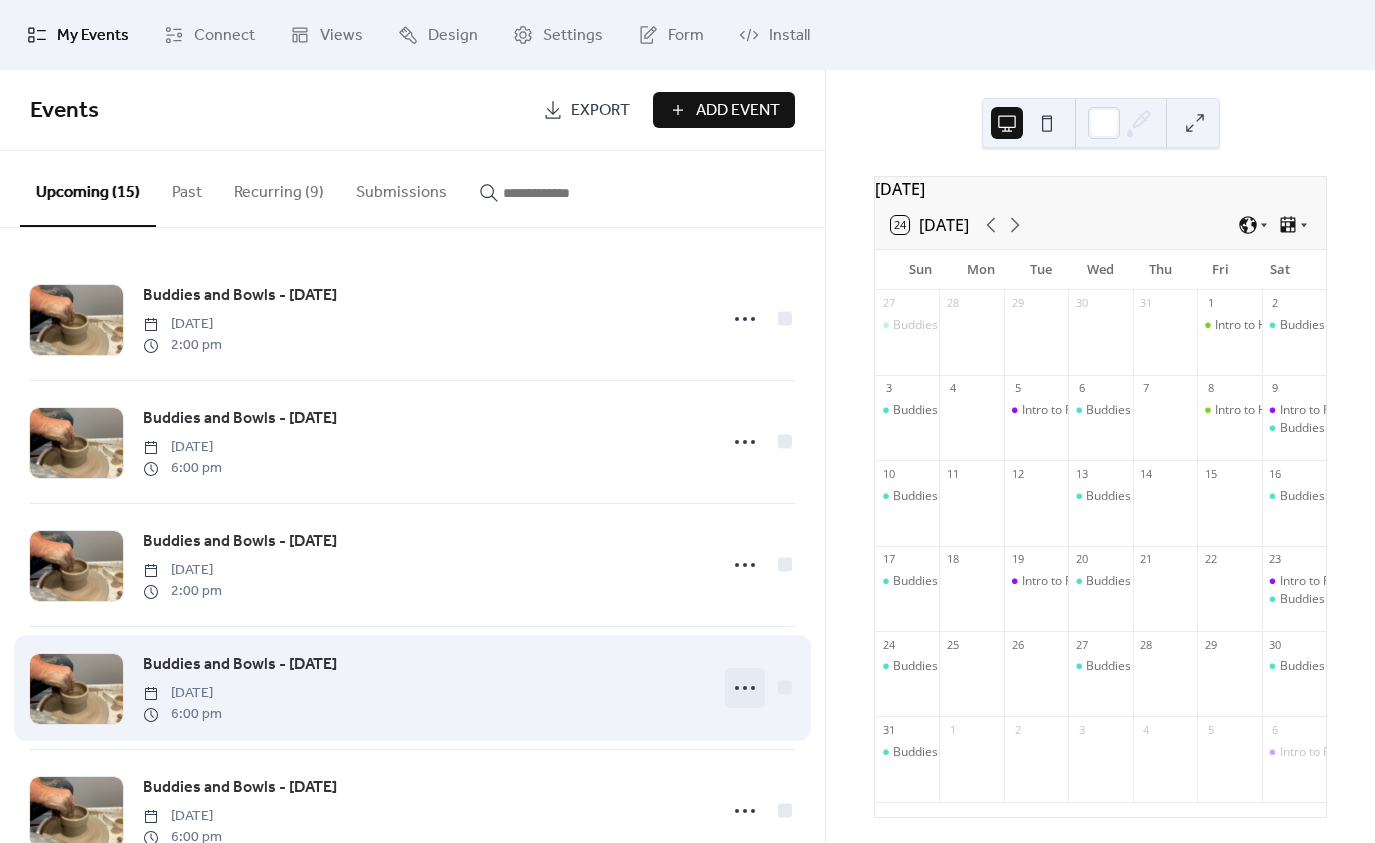 click 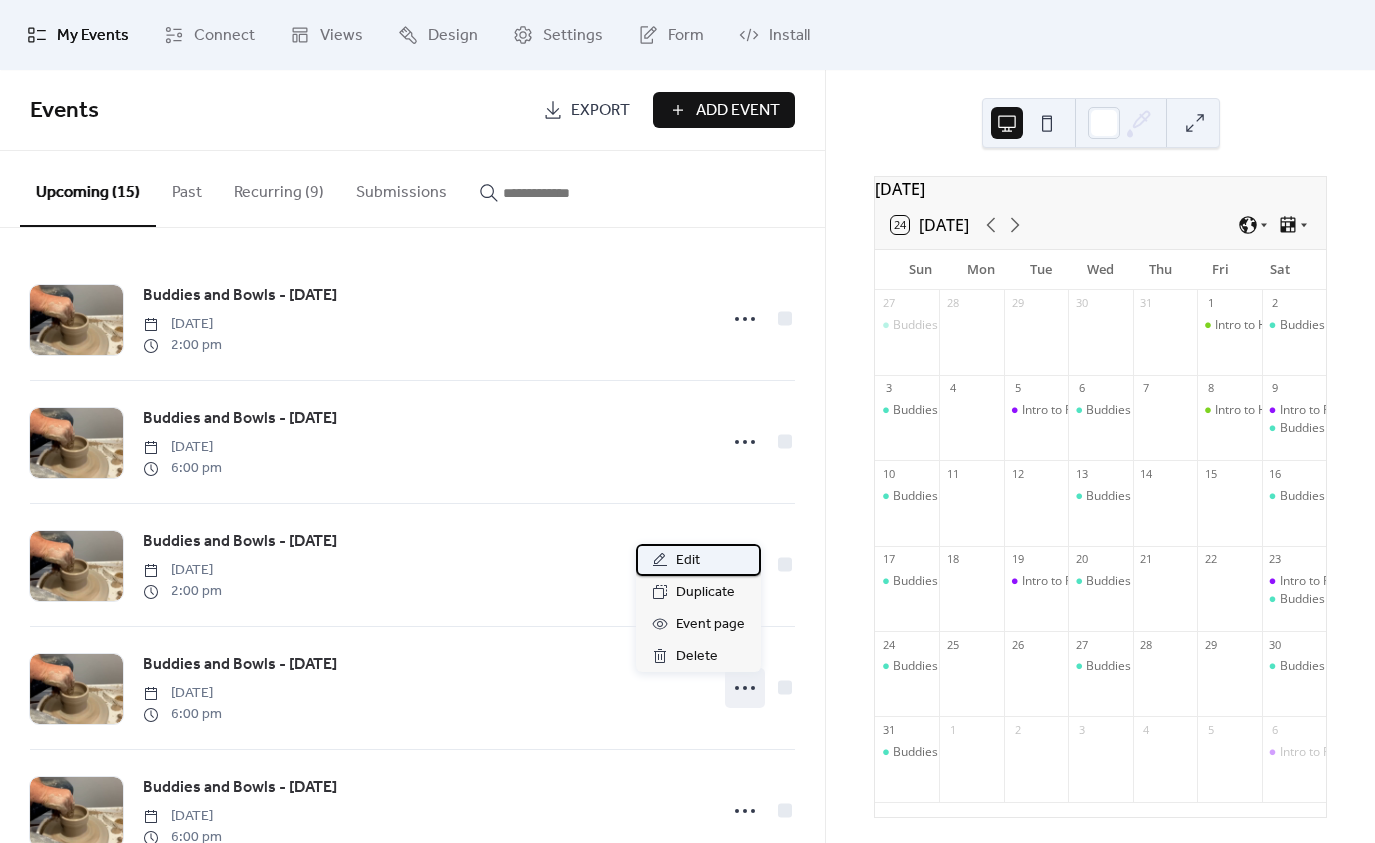click on "Edit" at bounding box center (688, 561) 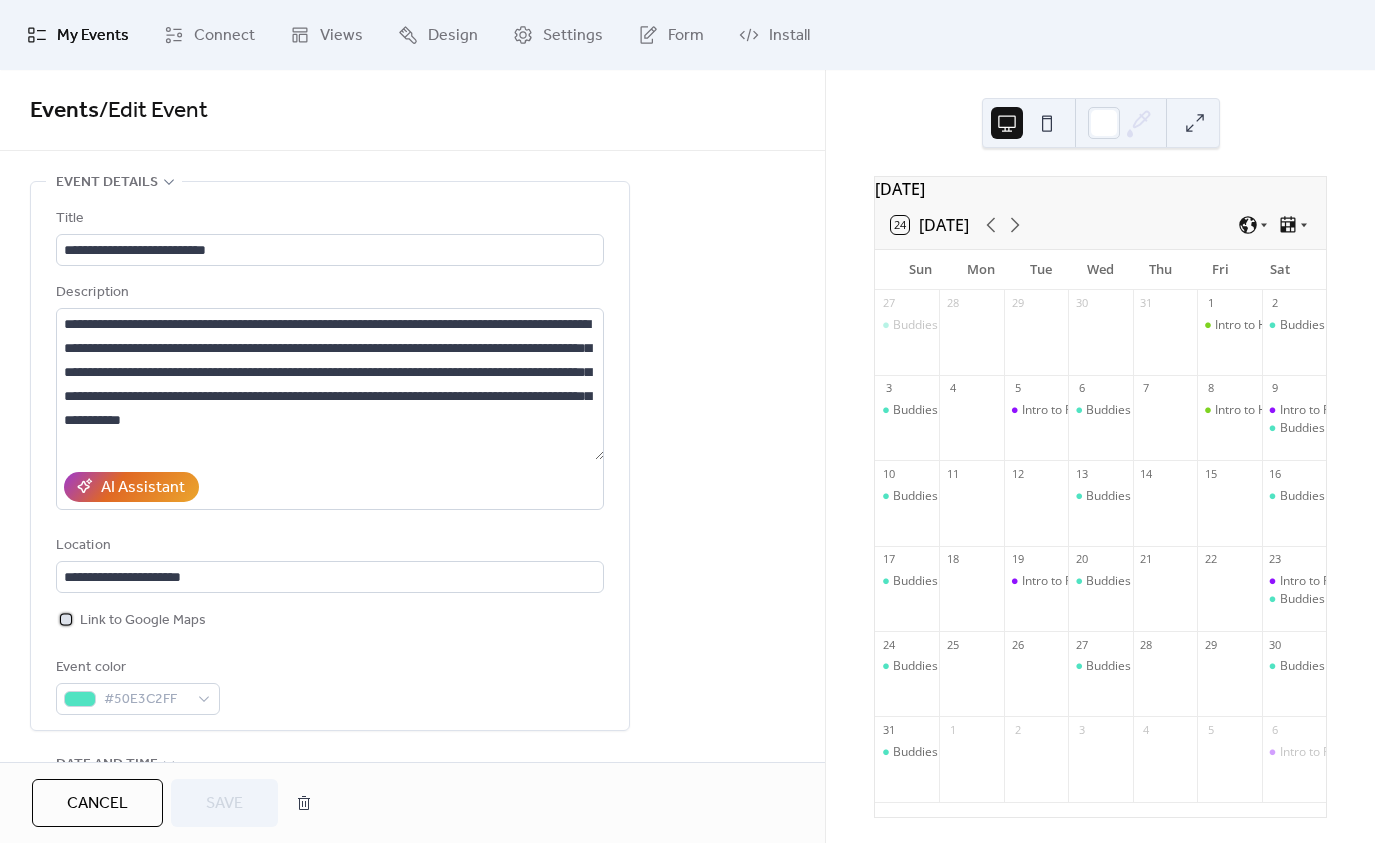 click 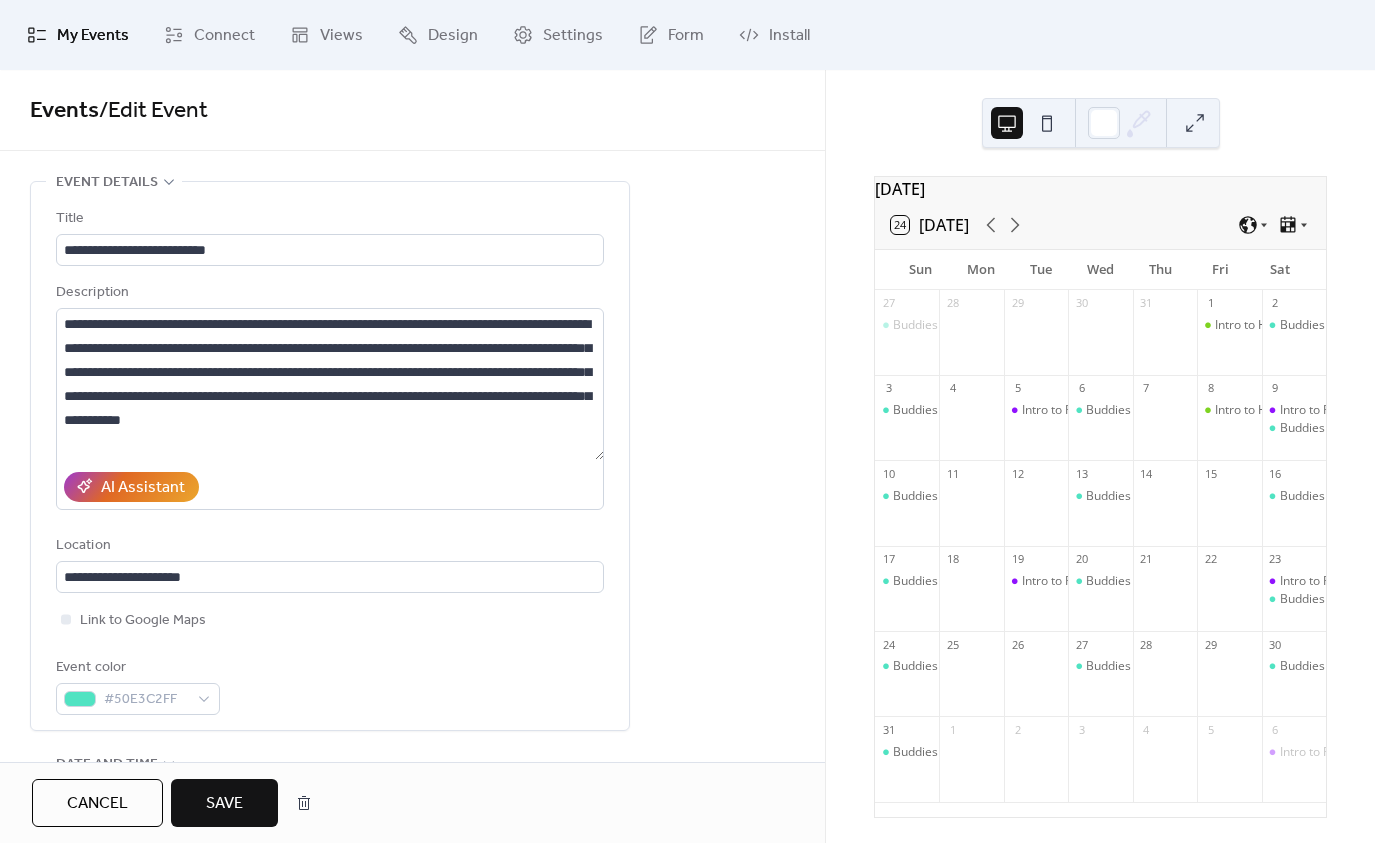 click on "Save" at bounding box center [224, 804] 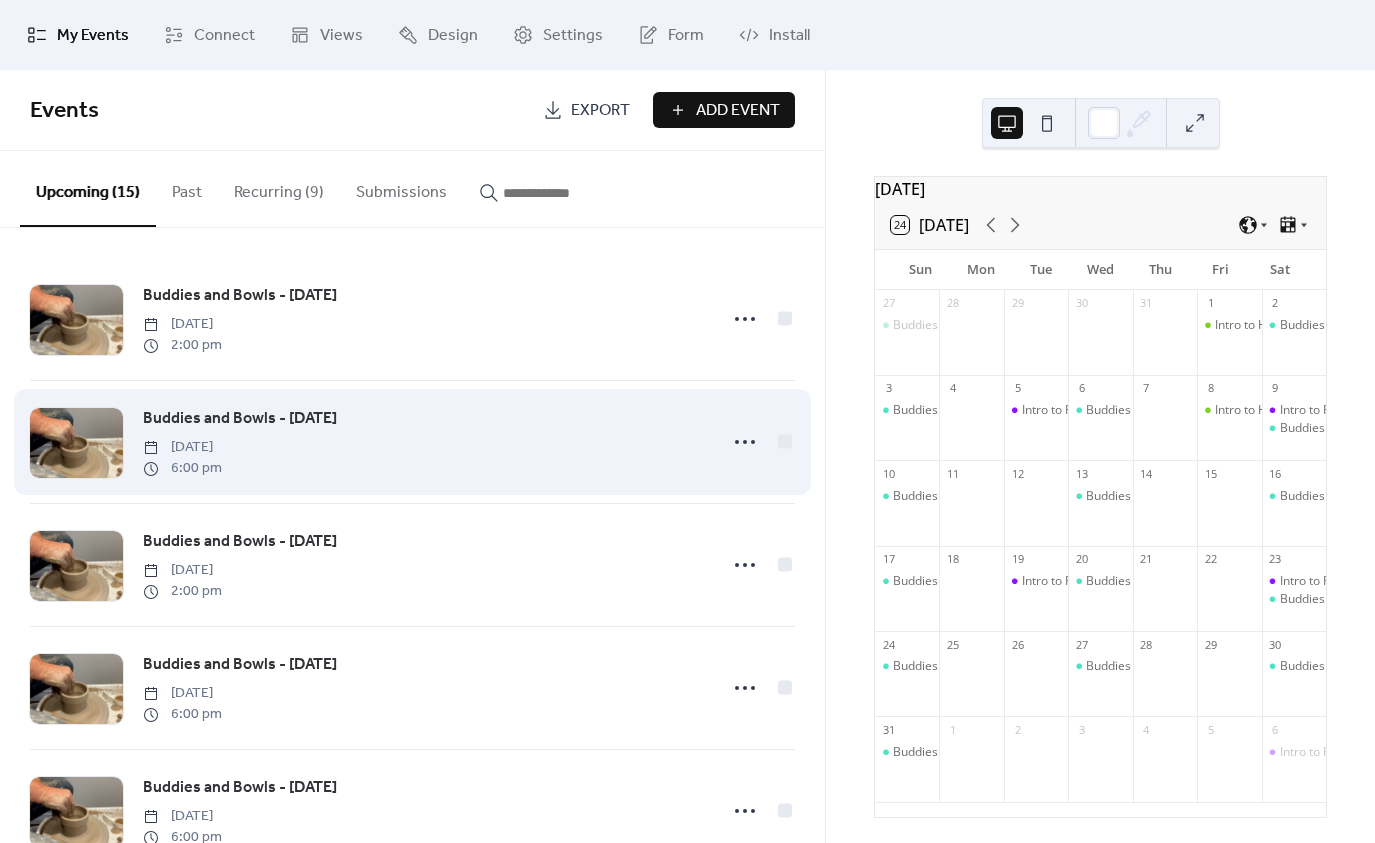 scroll, scrollTop: 100, scrollLeft: 0, axis: vertical 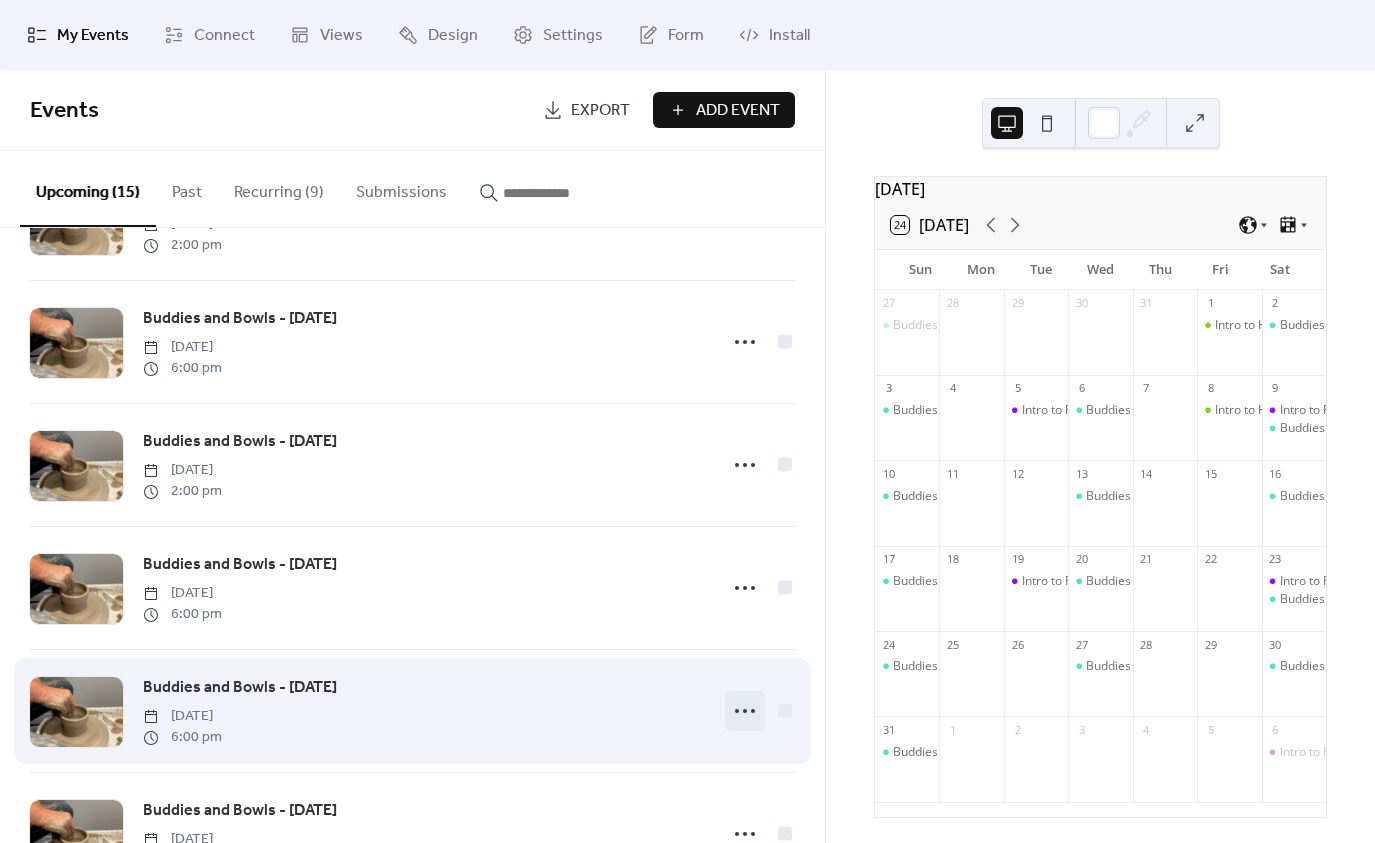 click 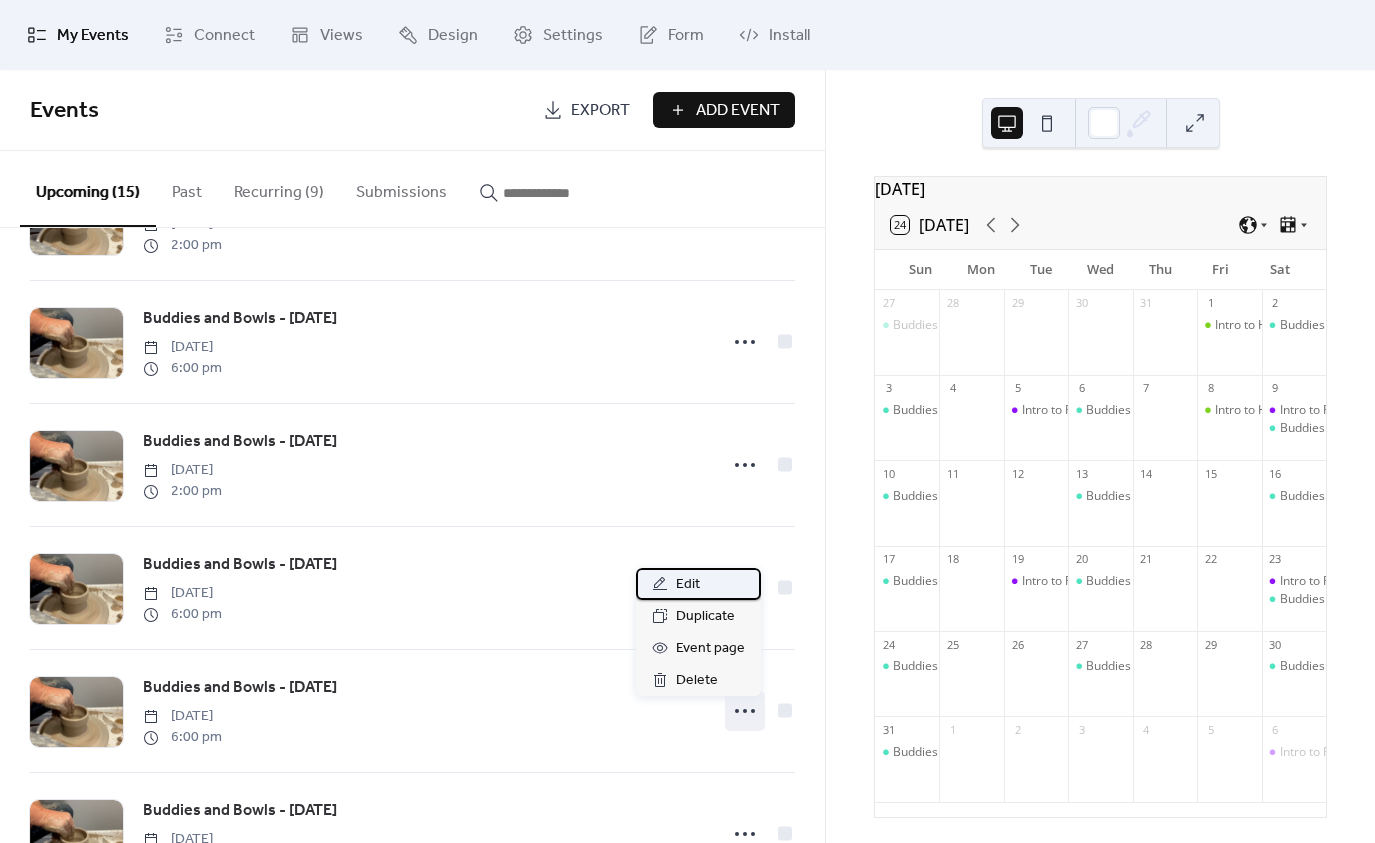 click on "Edit" at bounding box center [688, 585] 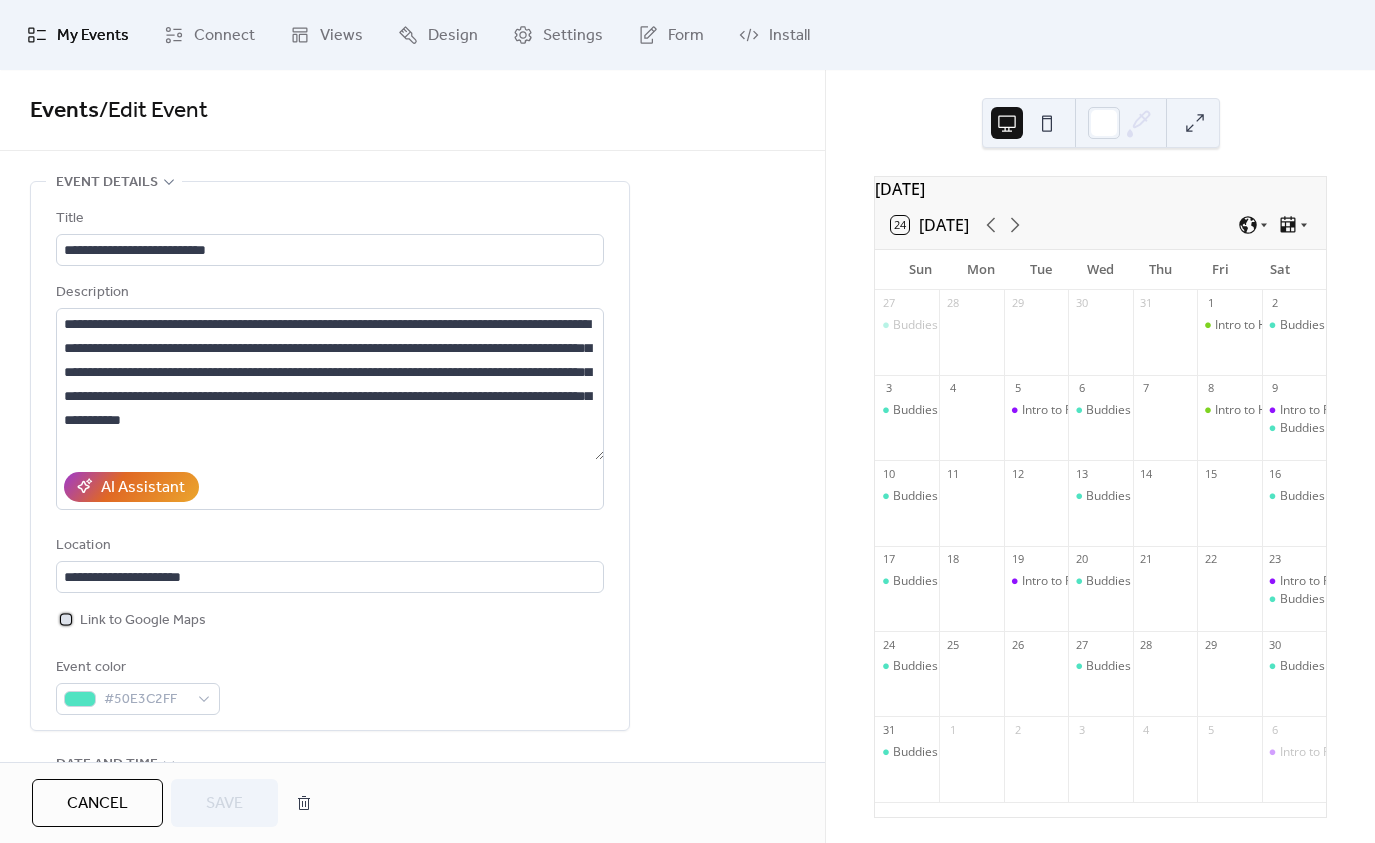click at bounding box center (66, 619) 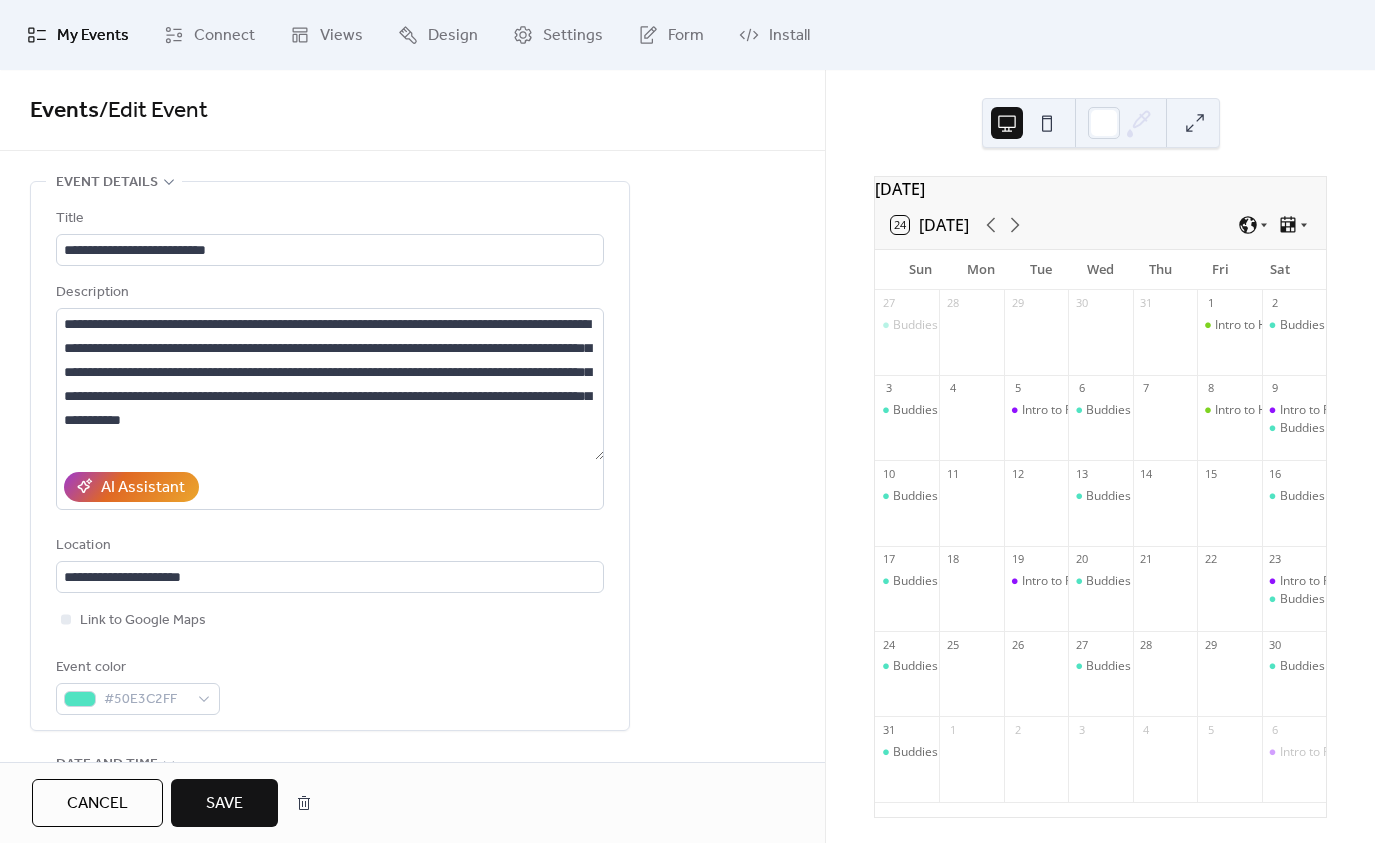 click on "Save" at bounding box center [224, 803] 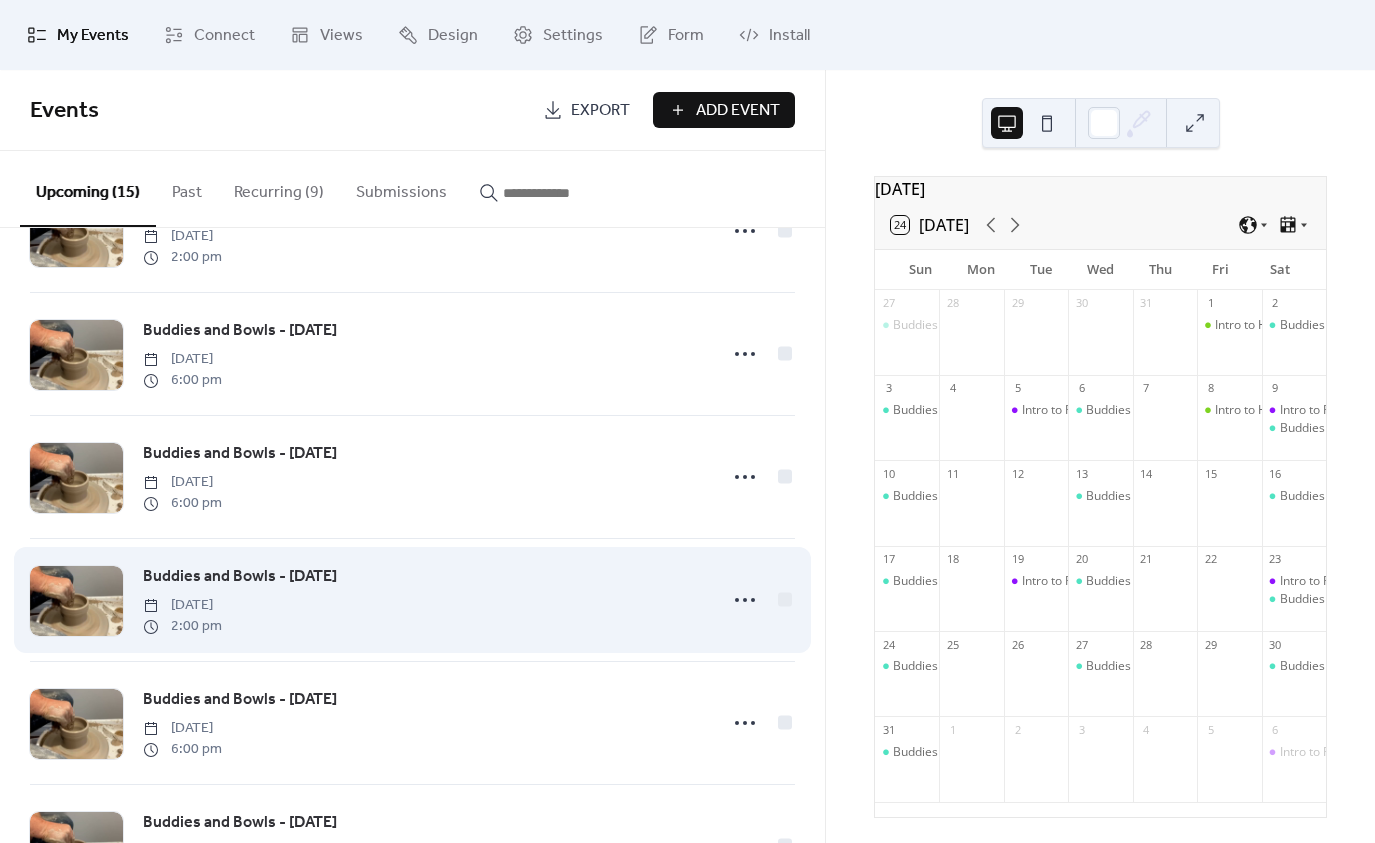 scroll, scrollTop: 400, scrollLeft: 0, axis: vertical 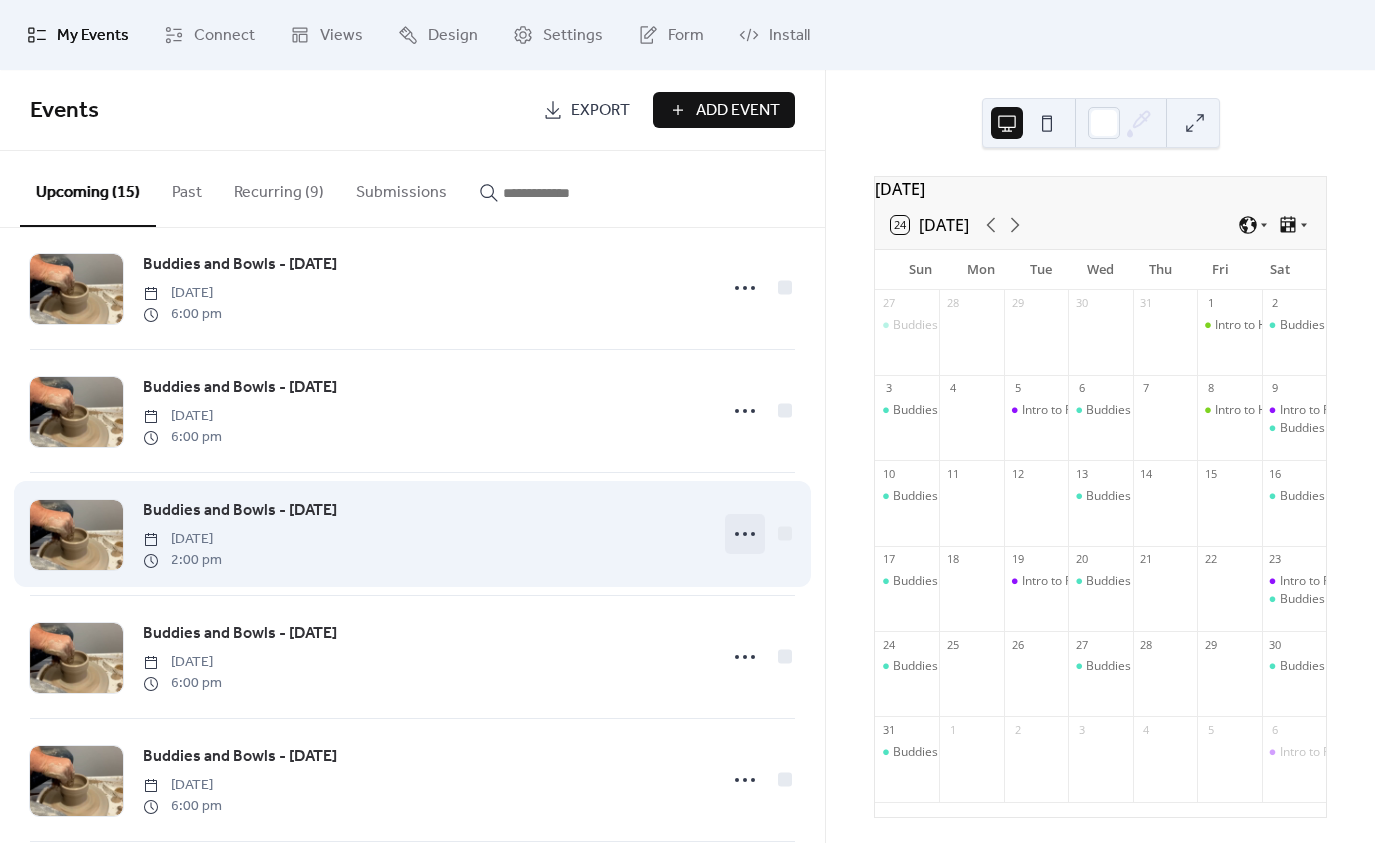 click 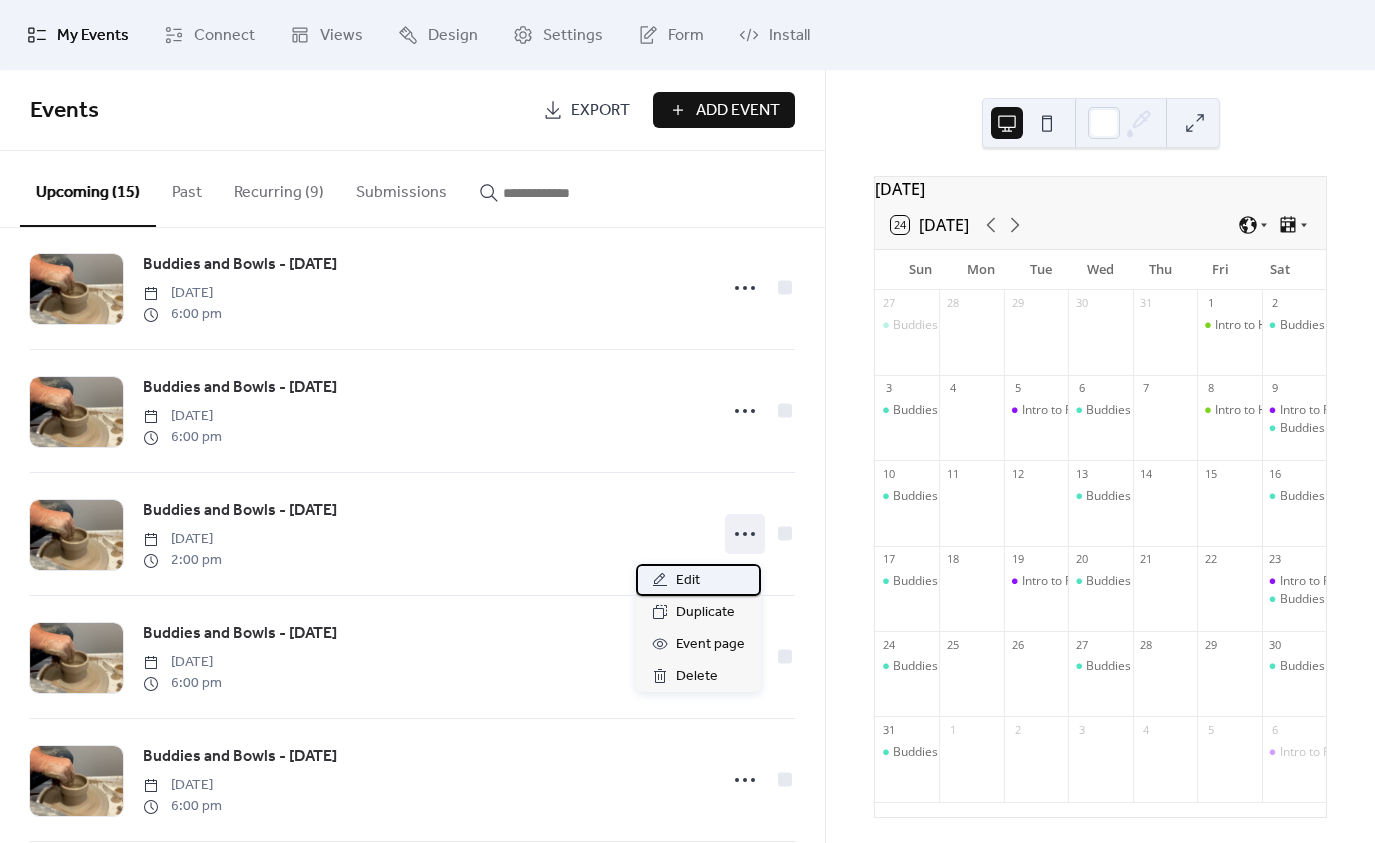 click on "Edit" at bounding box center [688, 581] 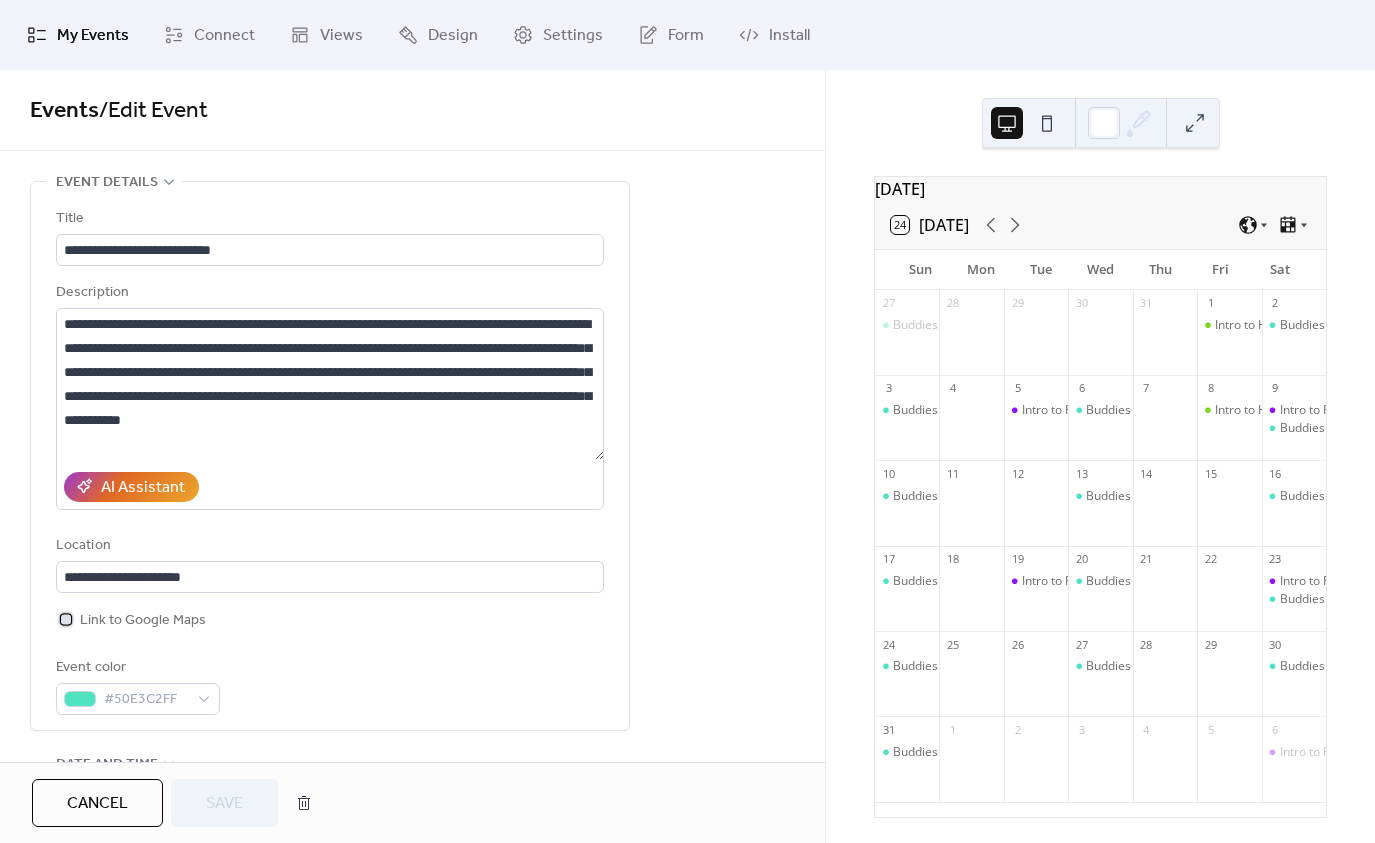 click at bounding box center (66, 619) 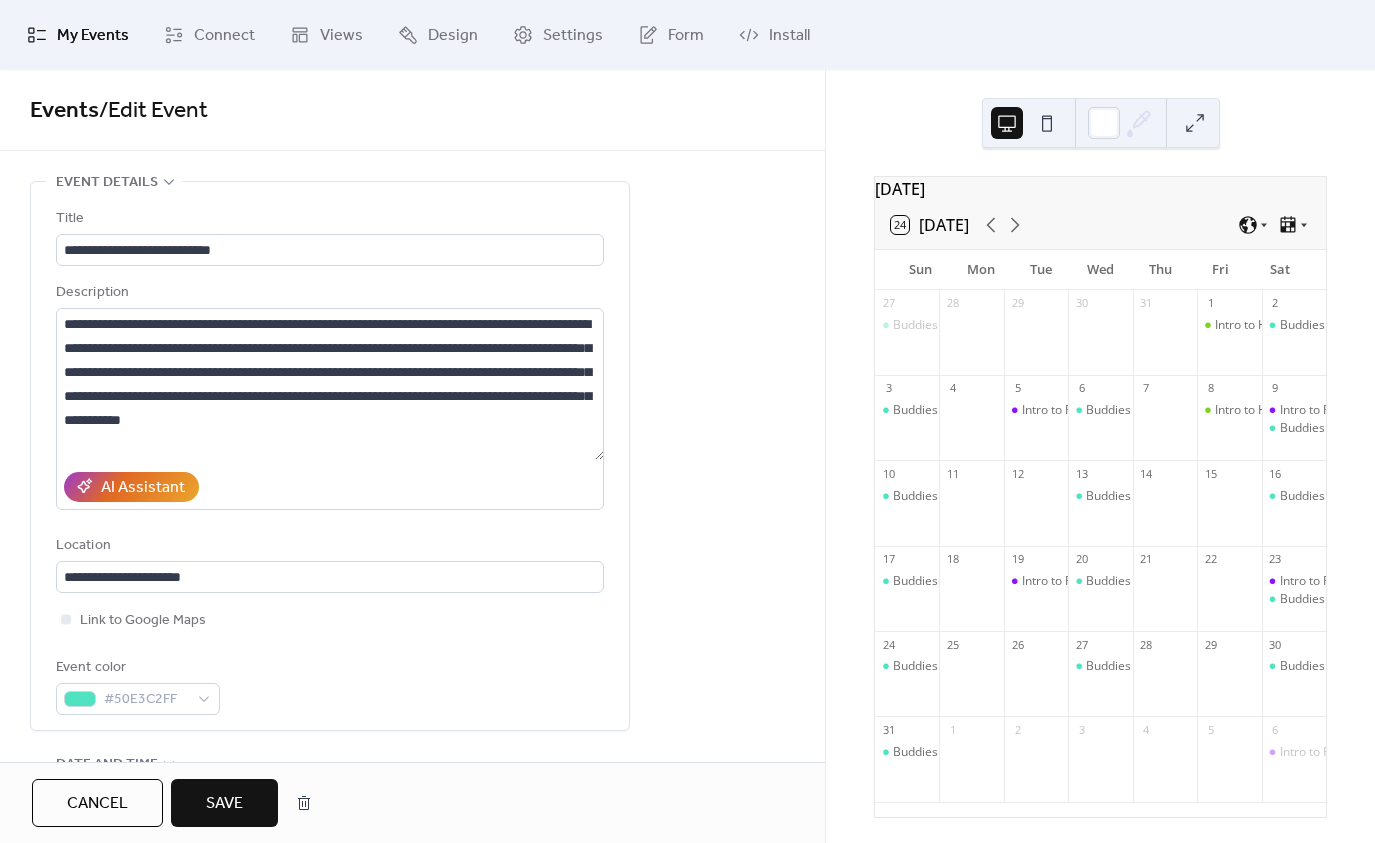 click on "Save" at bounding box center [224, 804] 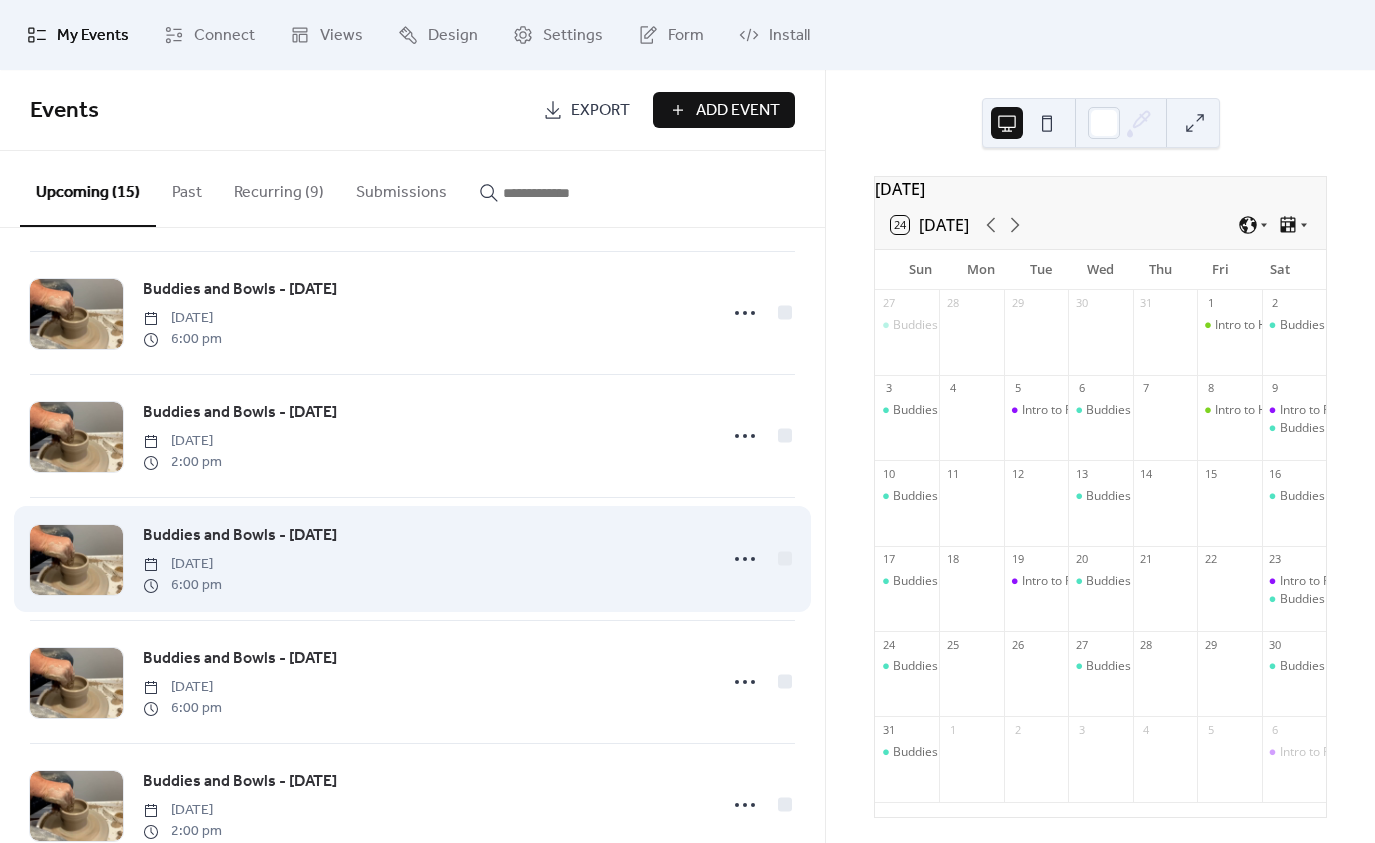 scroll, scrollTop: 500, scrollLeft: 0, axis: vertical 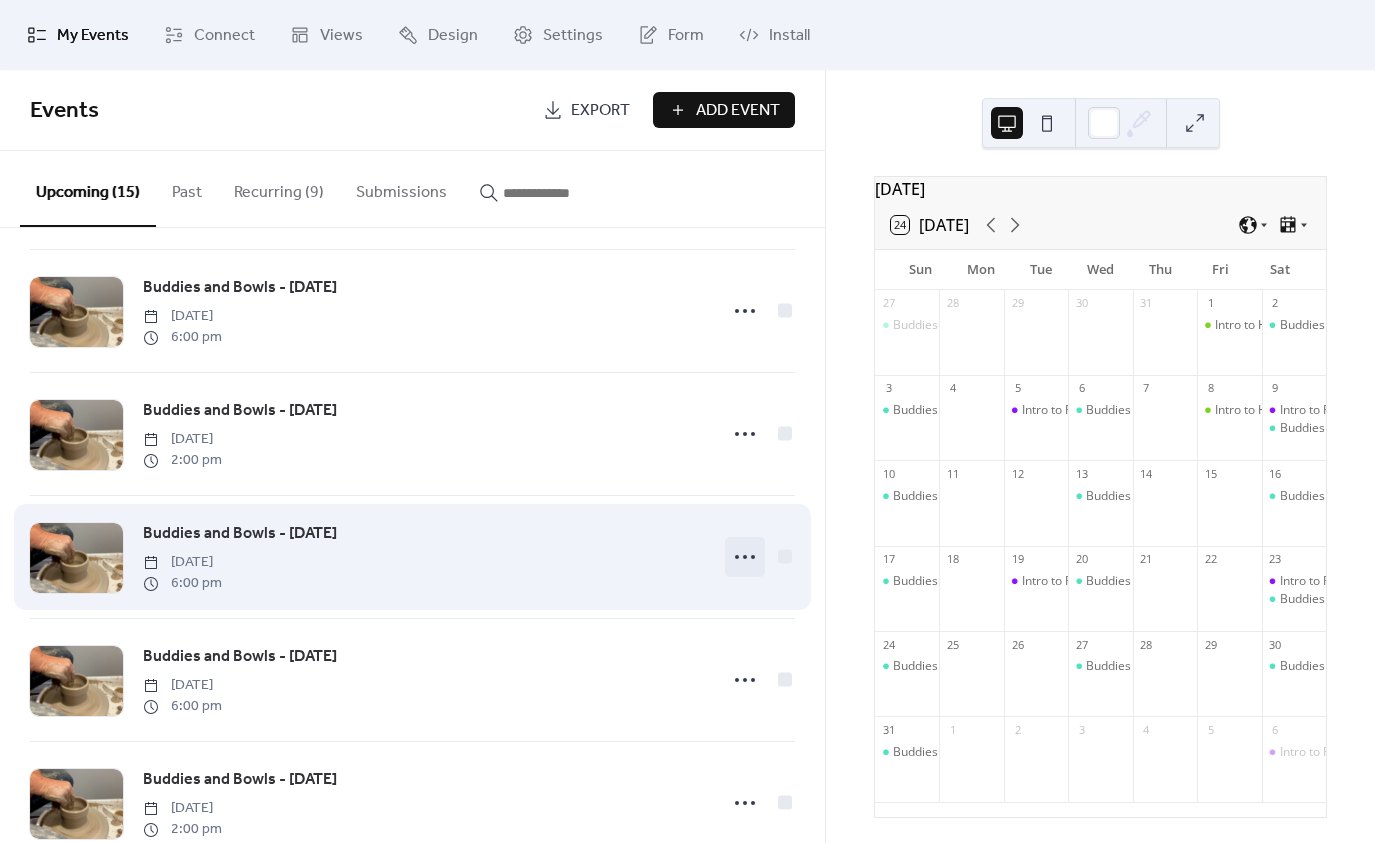 click 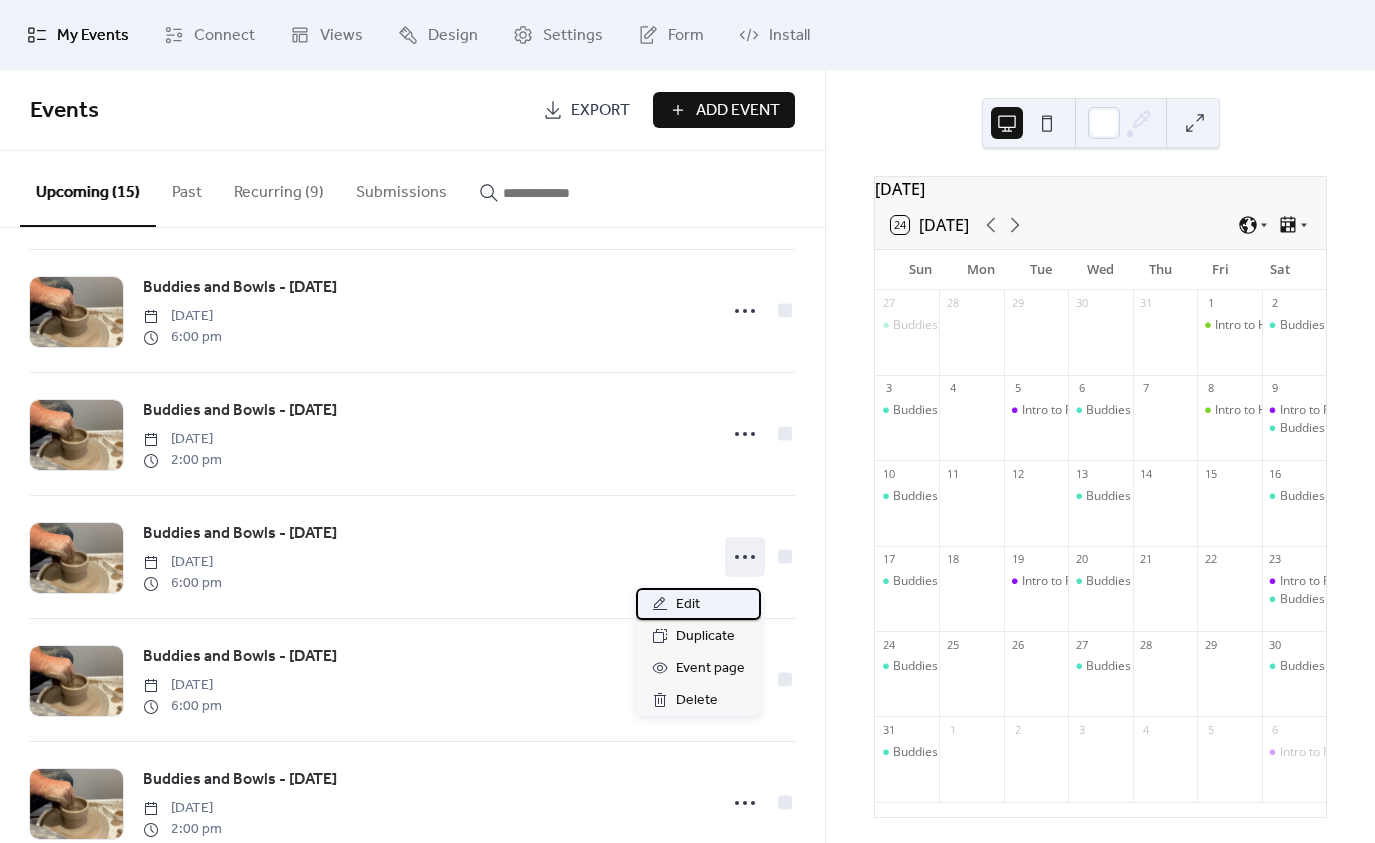 click on "Edit" at bounding box center (688, 605) 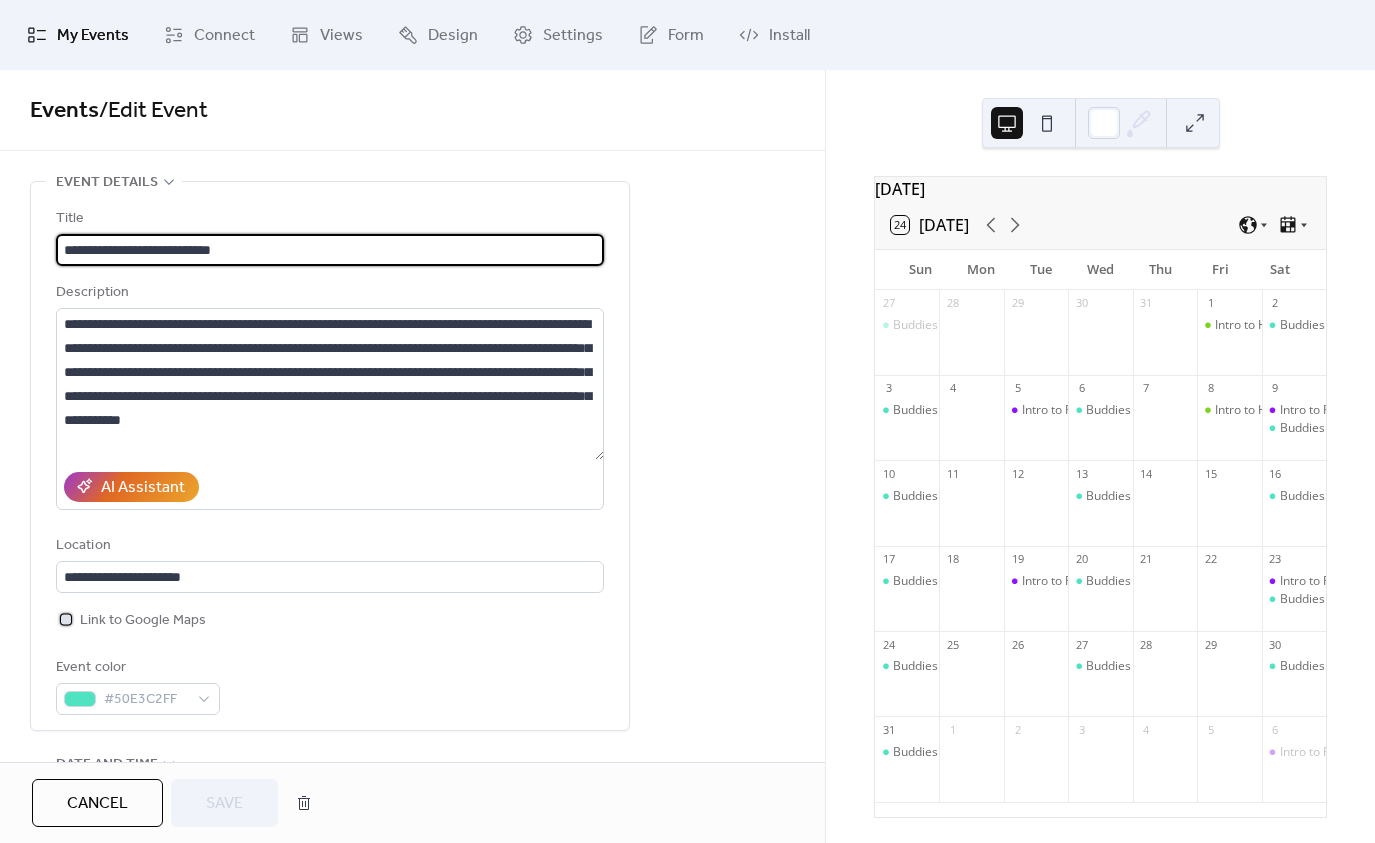 click on "Link to Google Maps" at bounding box center (143, 621) 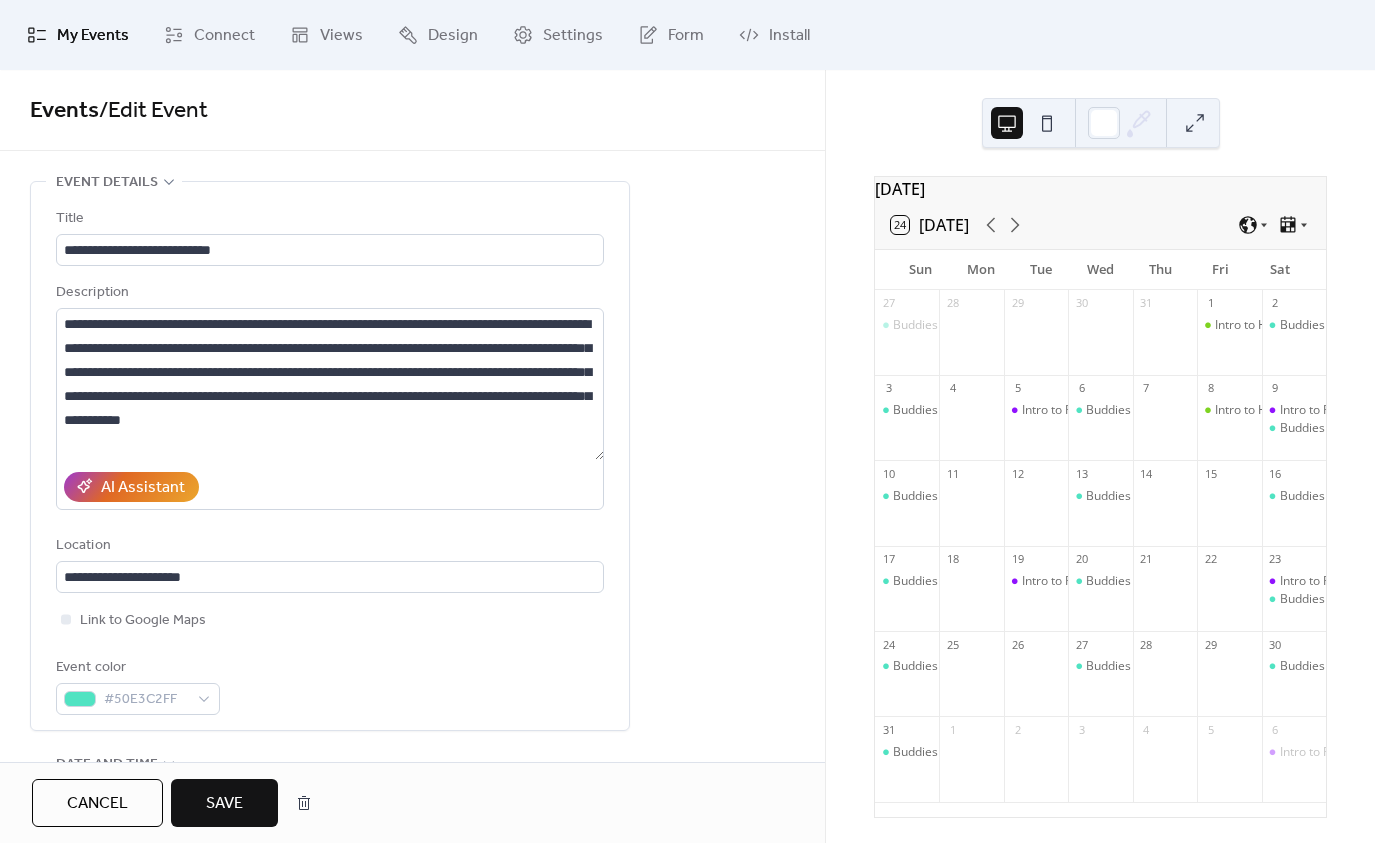 click on "Save" at bounding box center (224, 804) 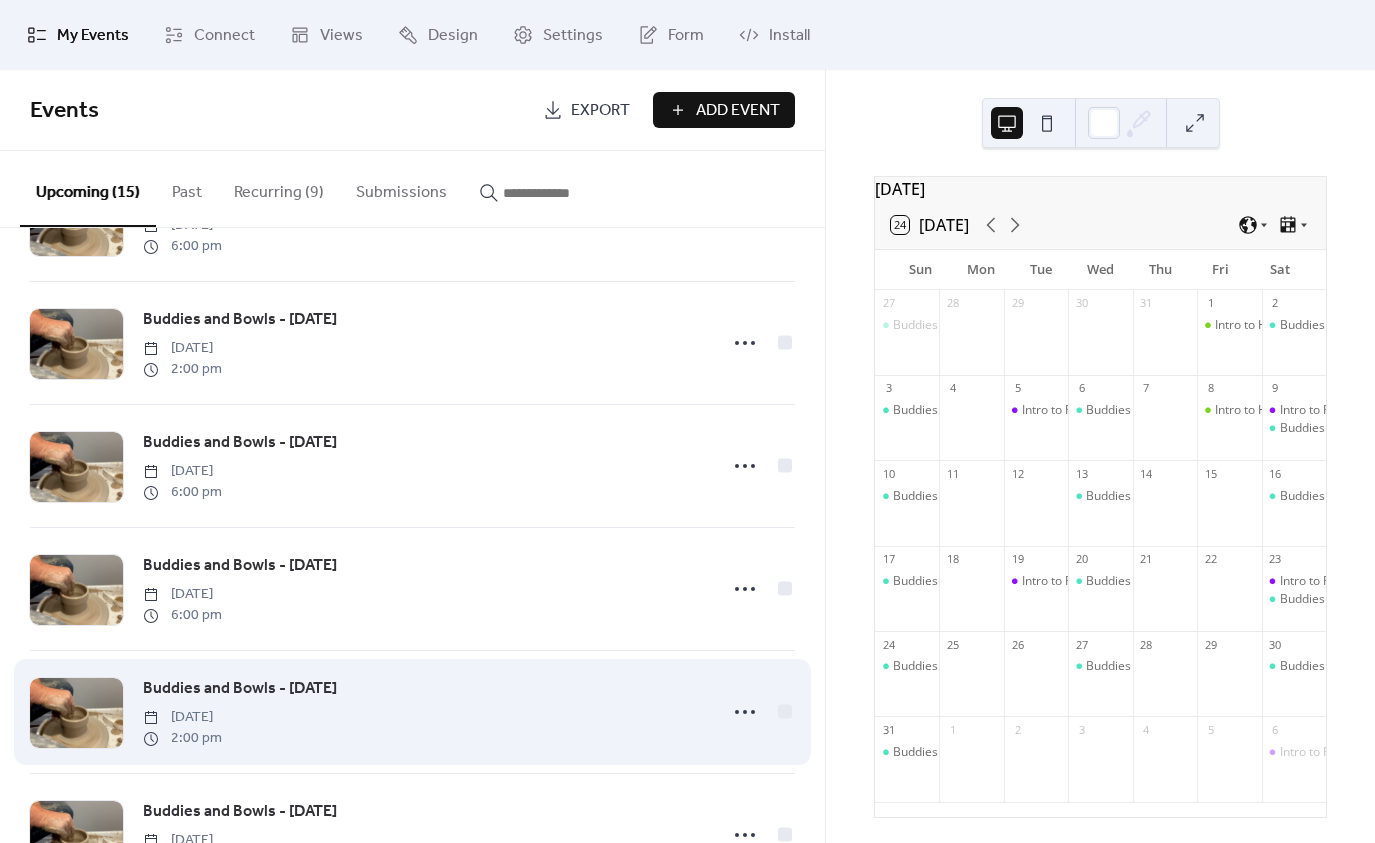 scroll, scrollTop: 600, scrollLeft: 0, axis: vertical 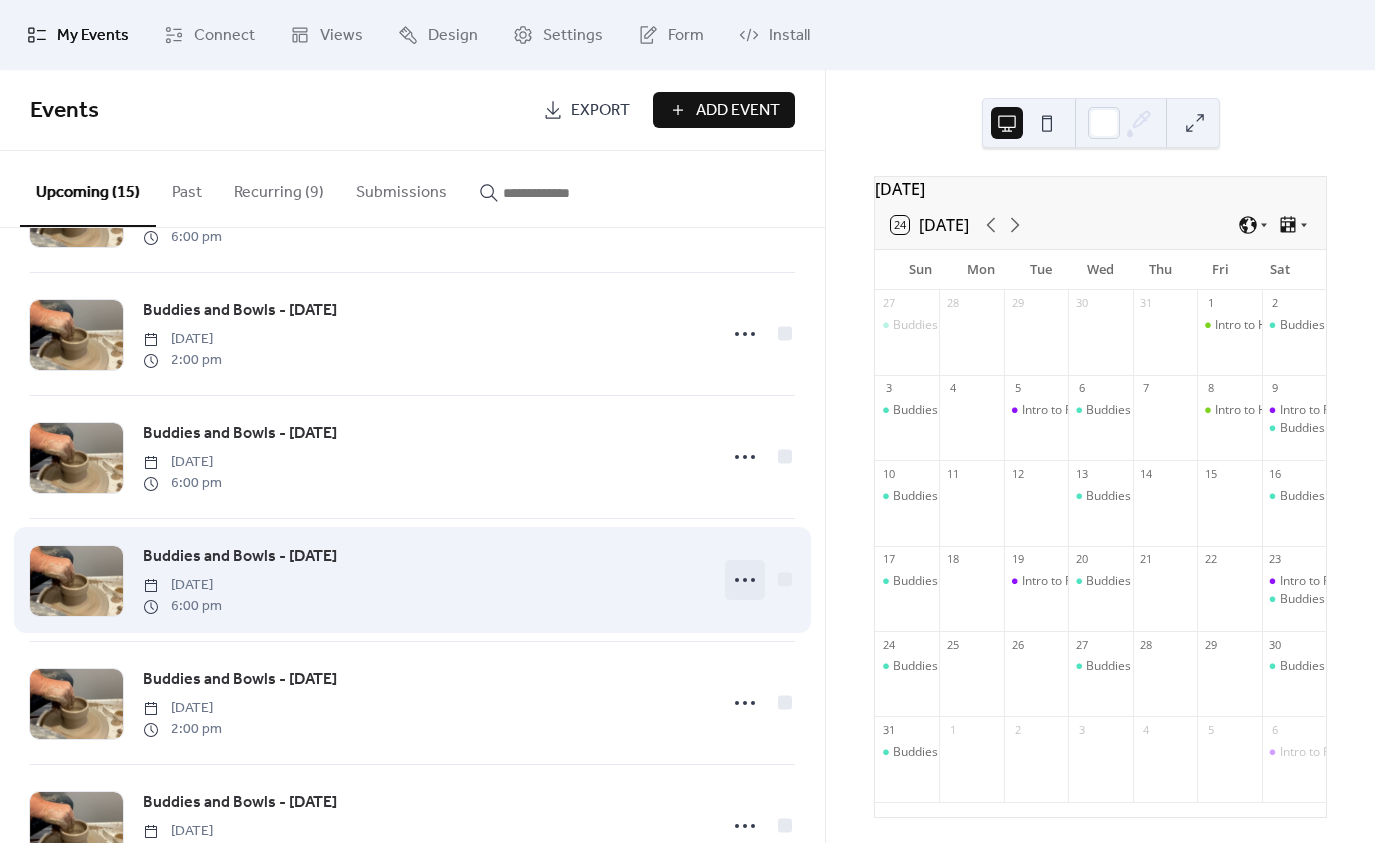 click 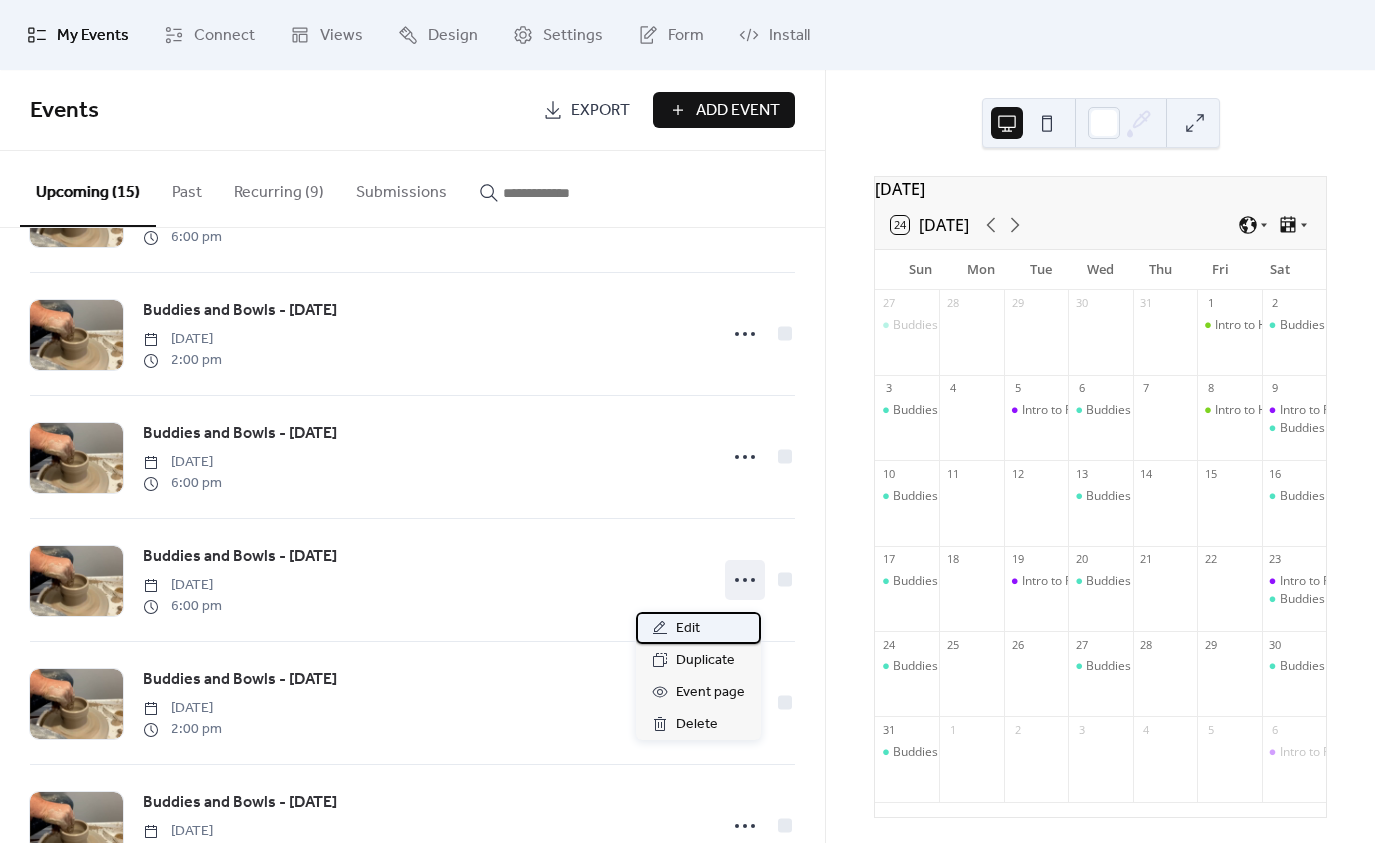 click on "Edit" at bounding box center [688, 629] 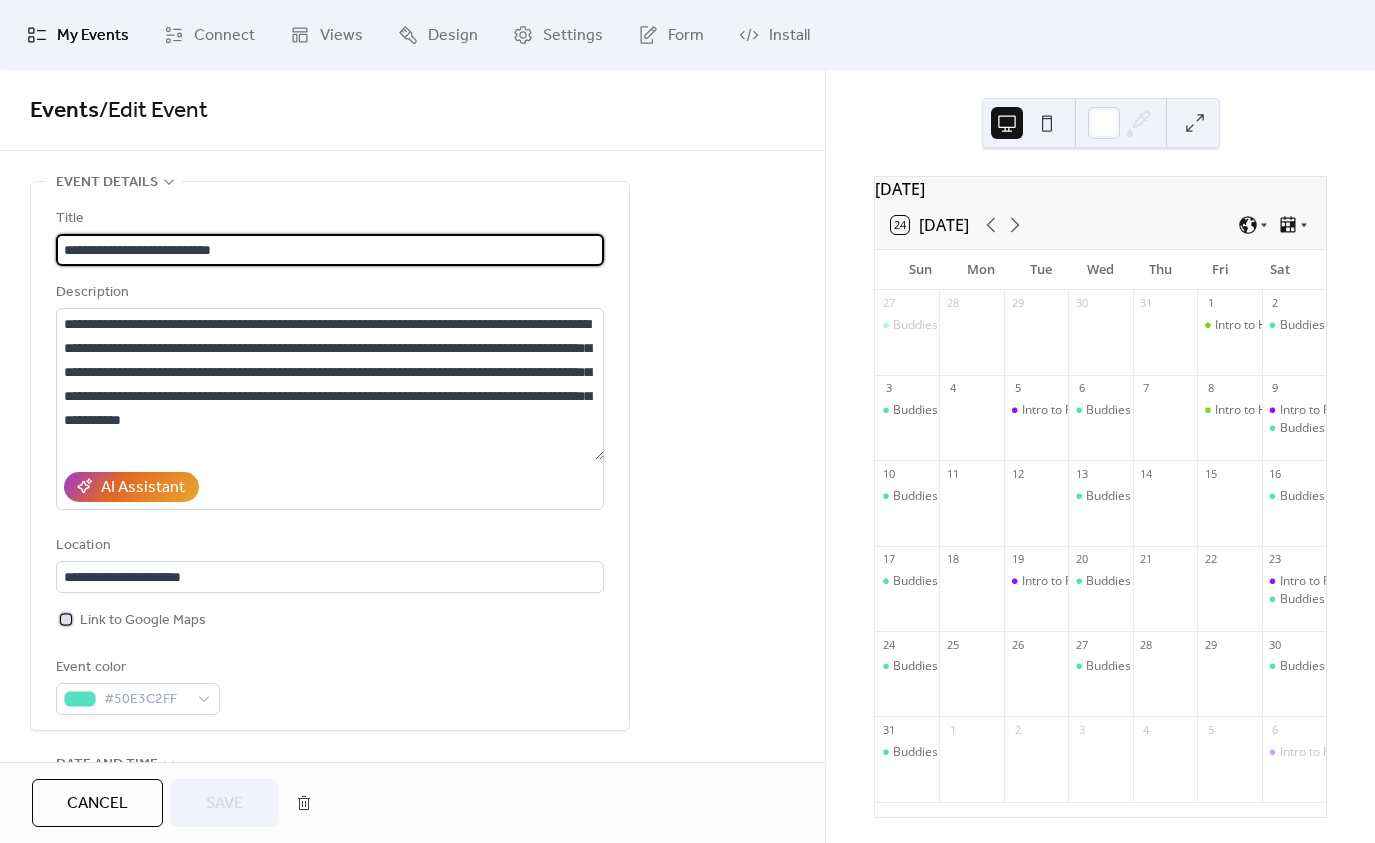 click on "Link to Google Maps" at bounding box center [143, 621] 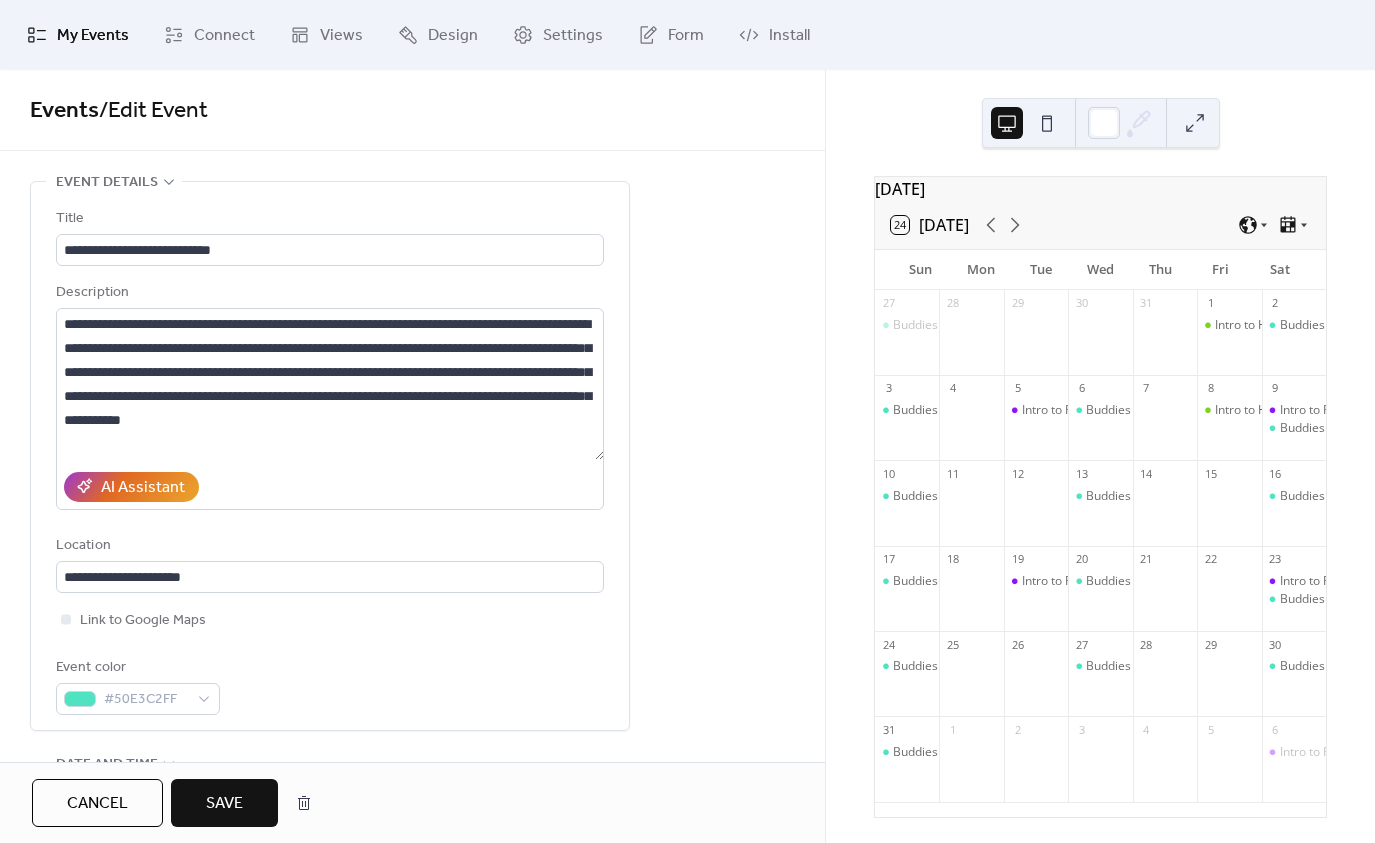 click on "Save" at bounding box center (224, 803) 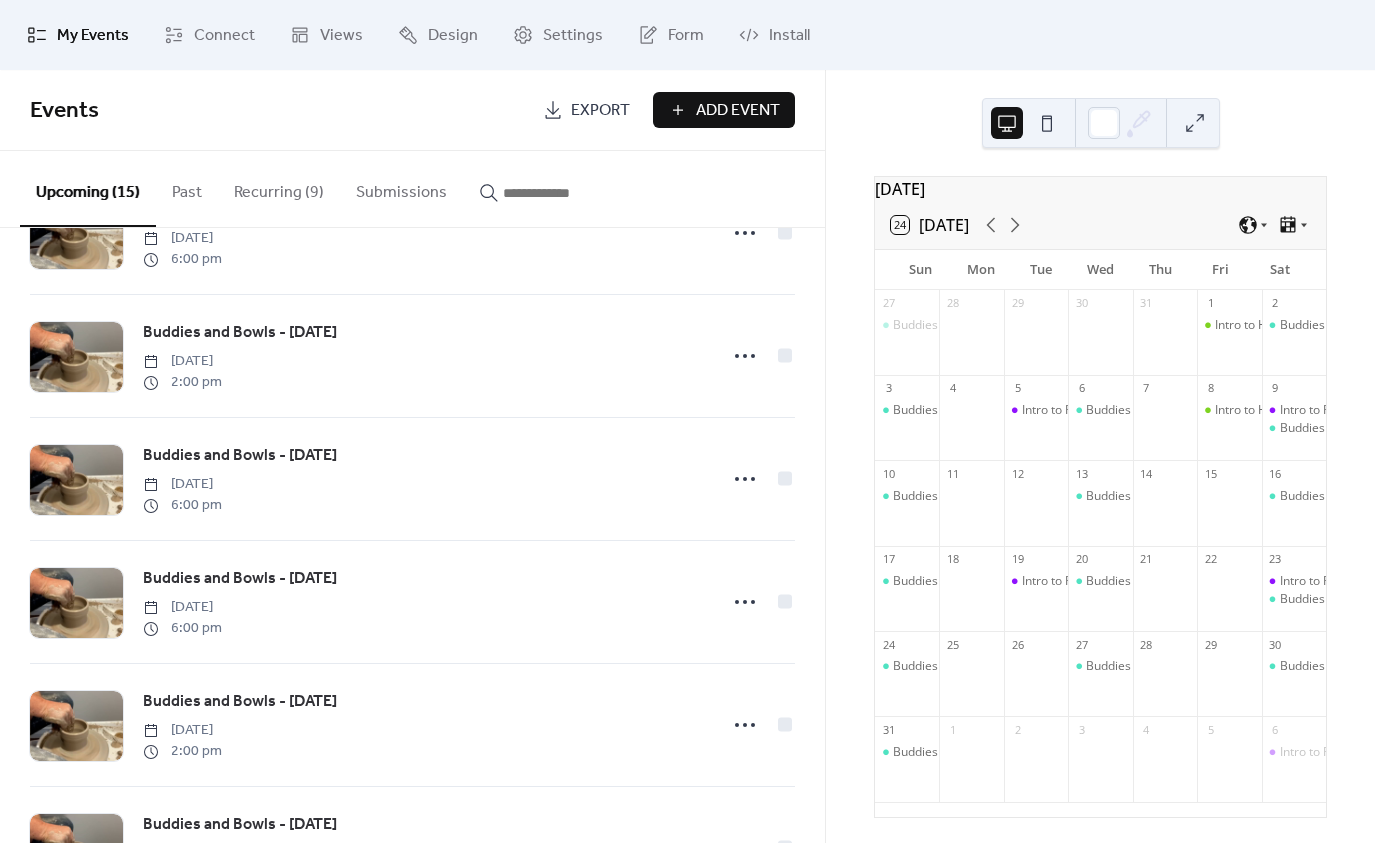 scroll, scrollTop: 600, scrollLeft: 0, axis: vertical 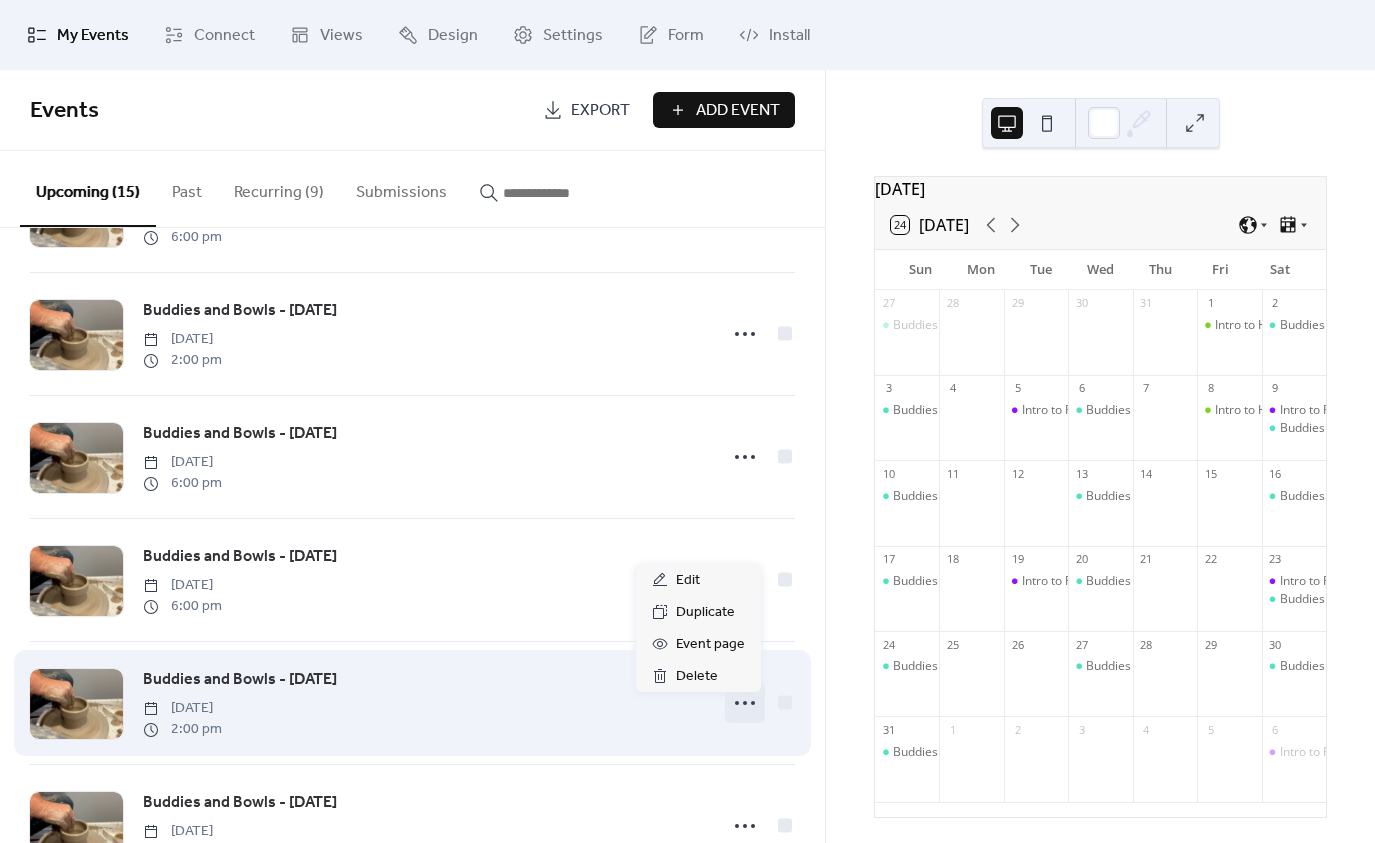 click 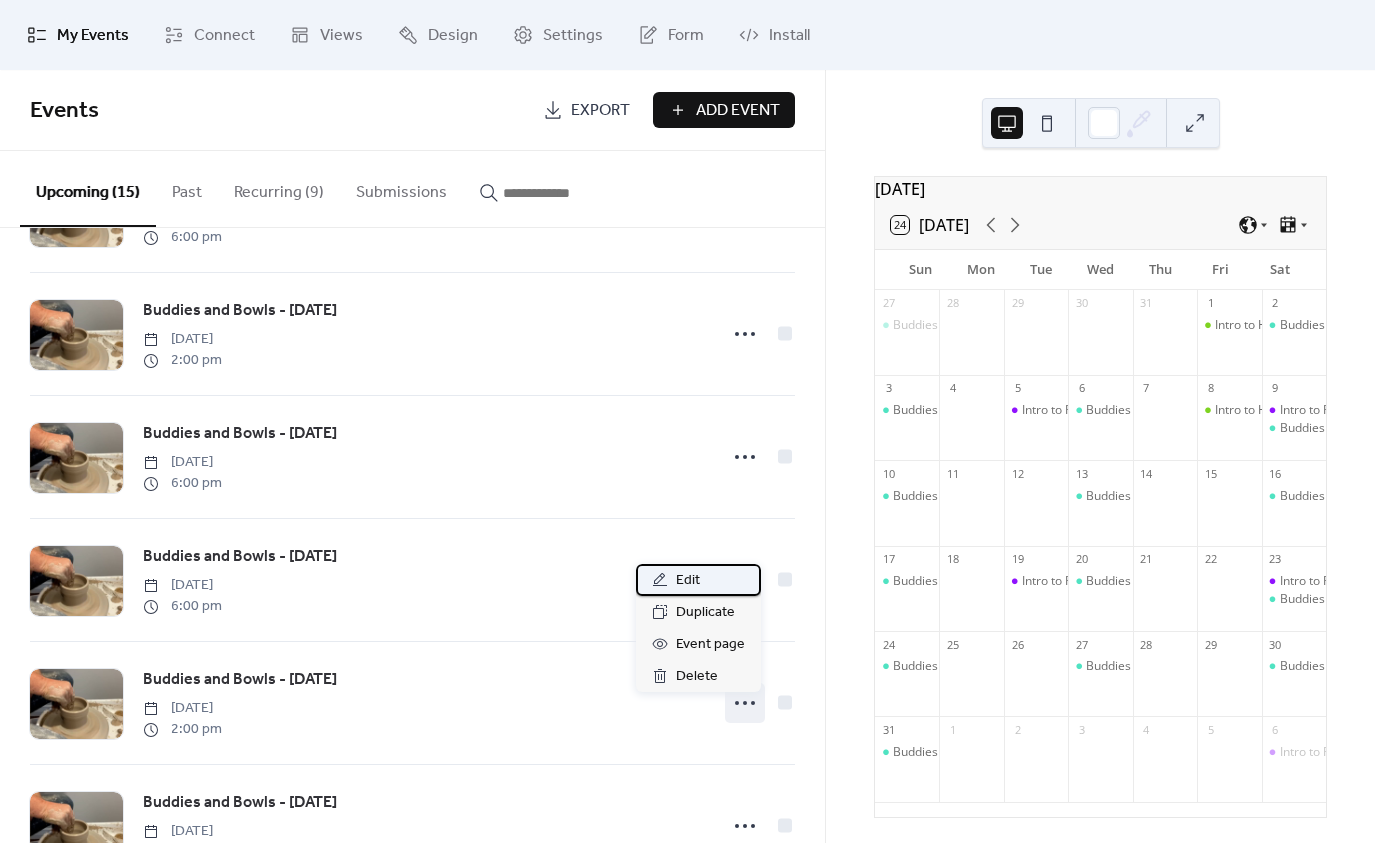 click on "Edit" at bounding box center [688, 581] 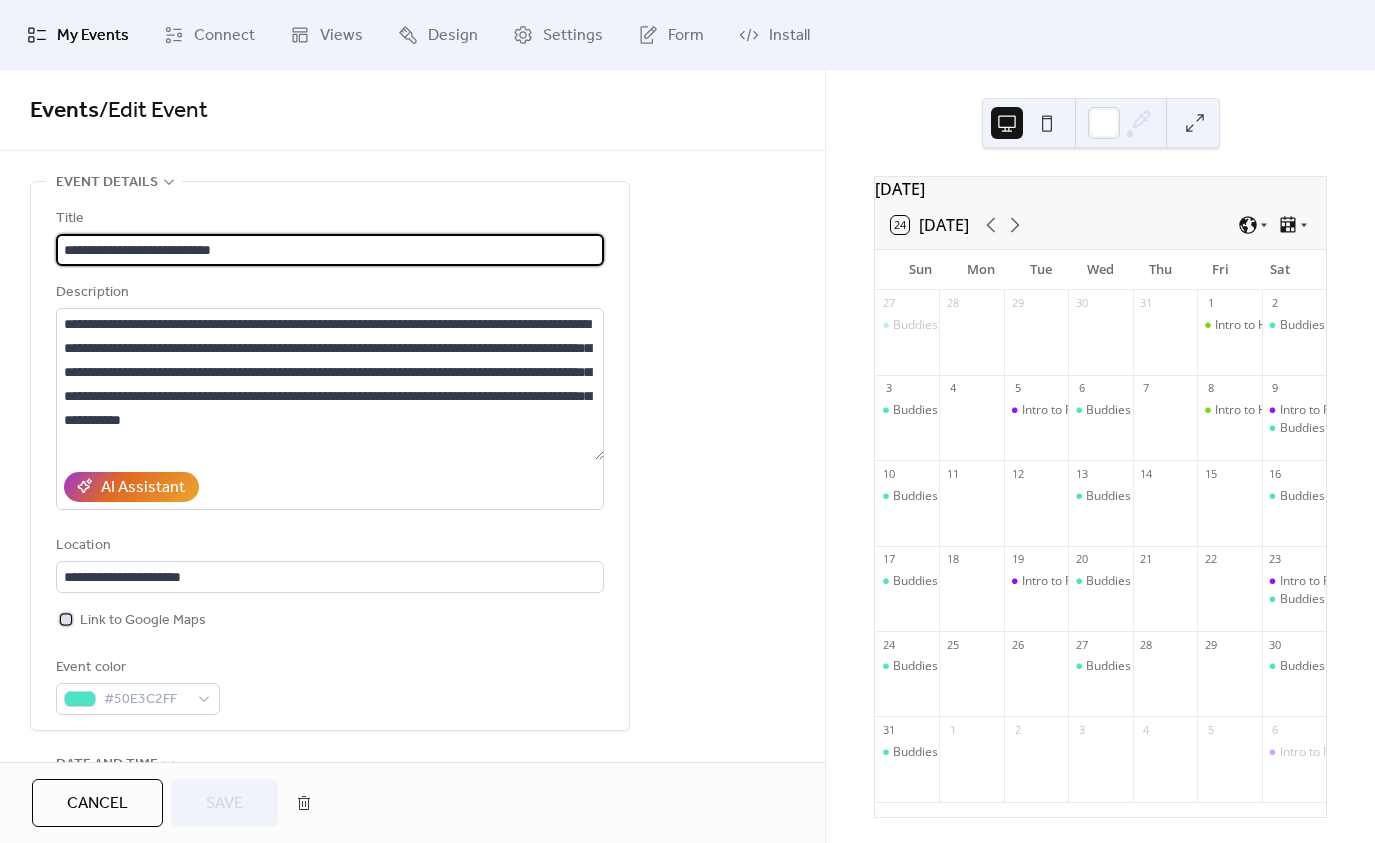 click 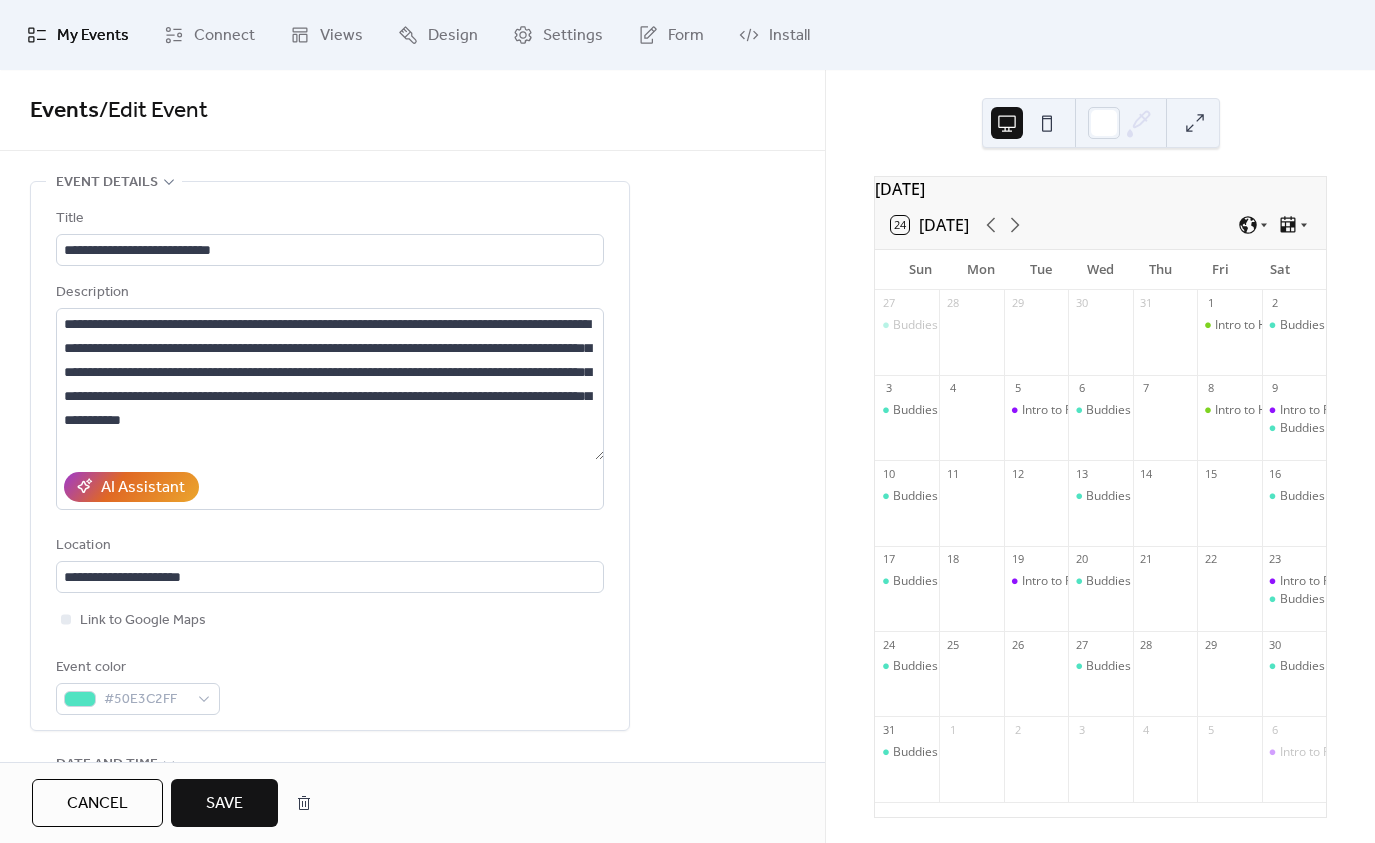 click on "Save" at bounding box center [224, 804] 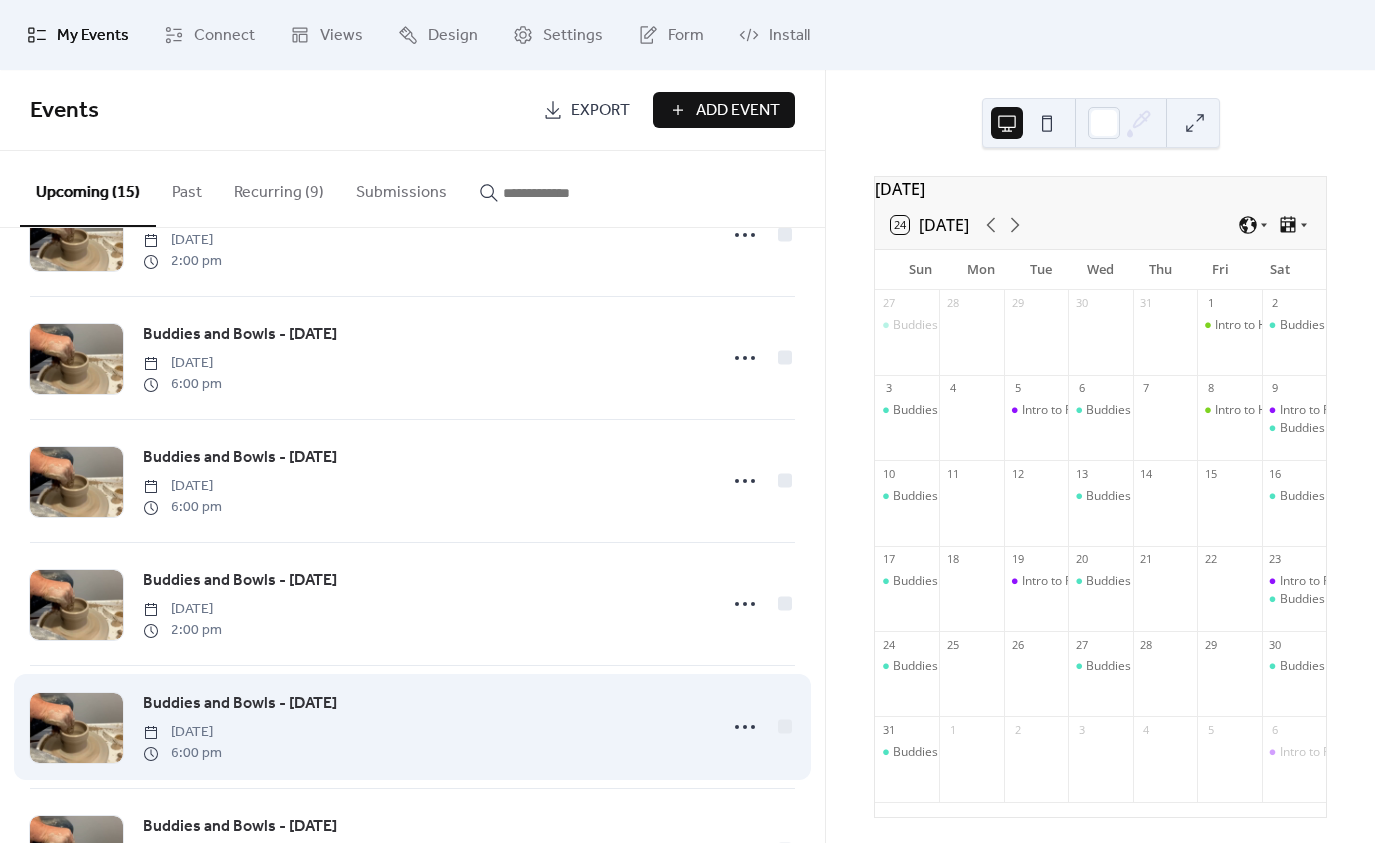 scroll, scrollTop: 700, scrollLeft: 0, axis: vertical 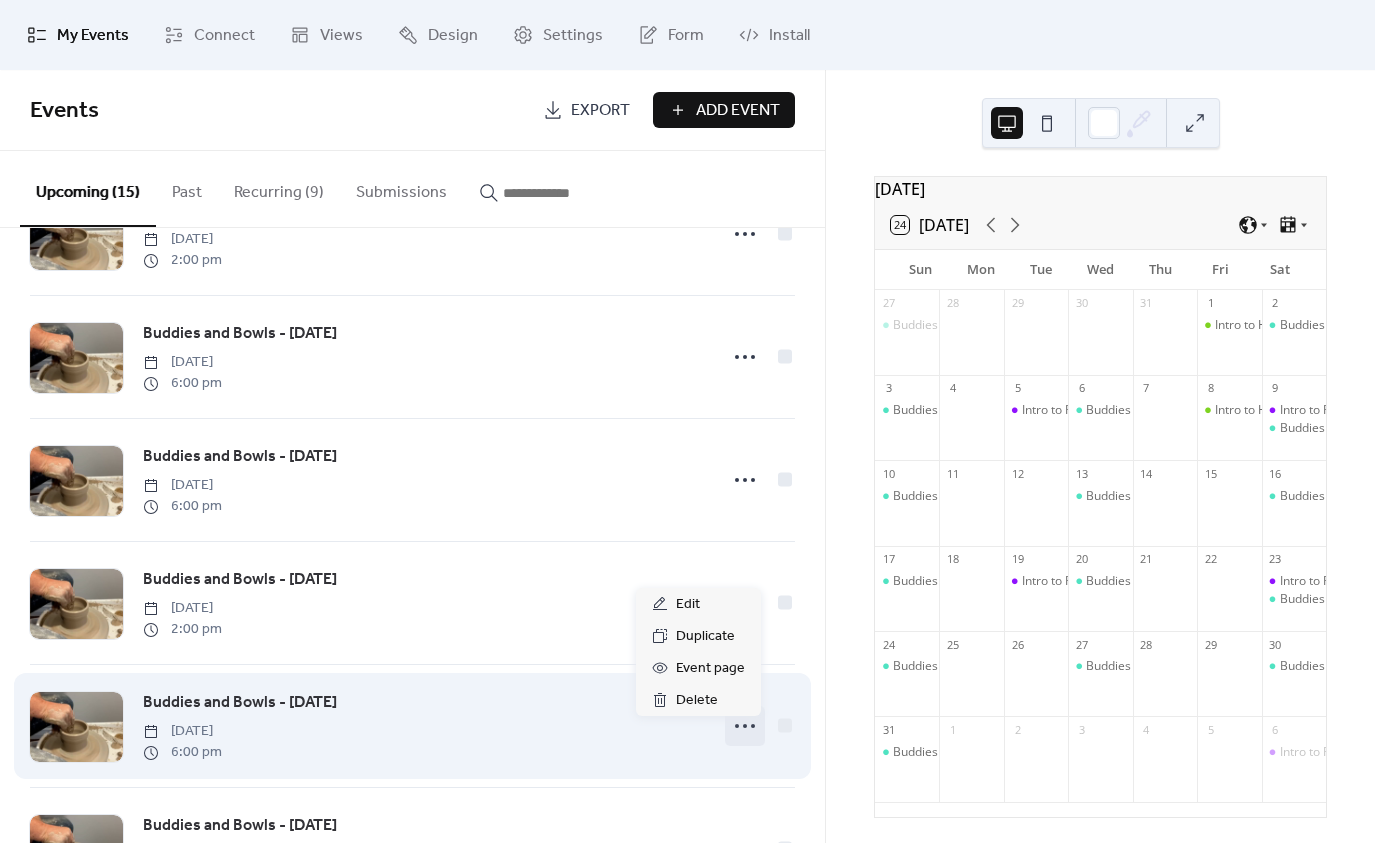click 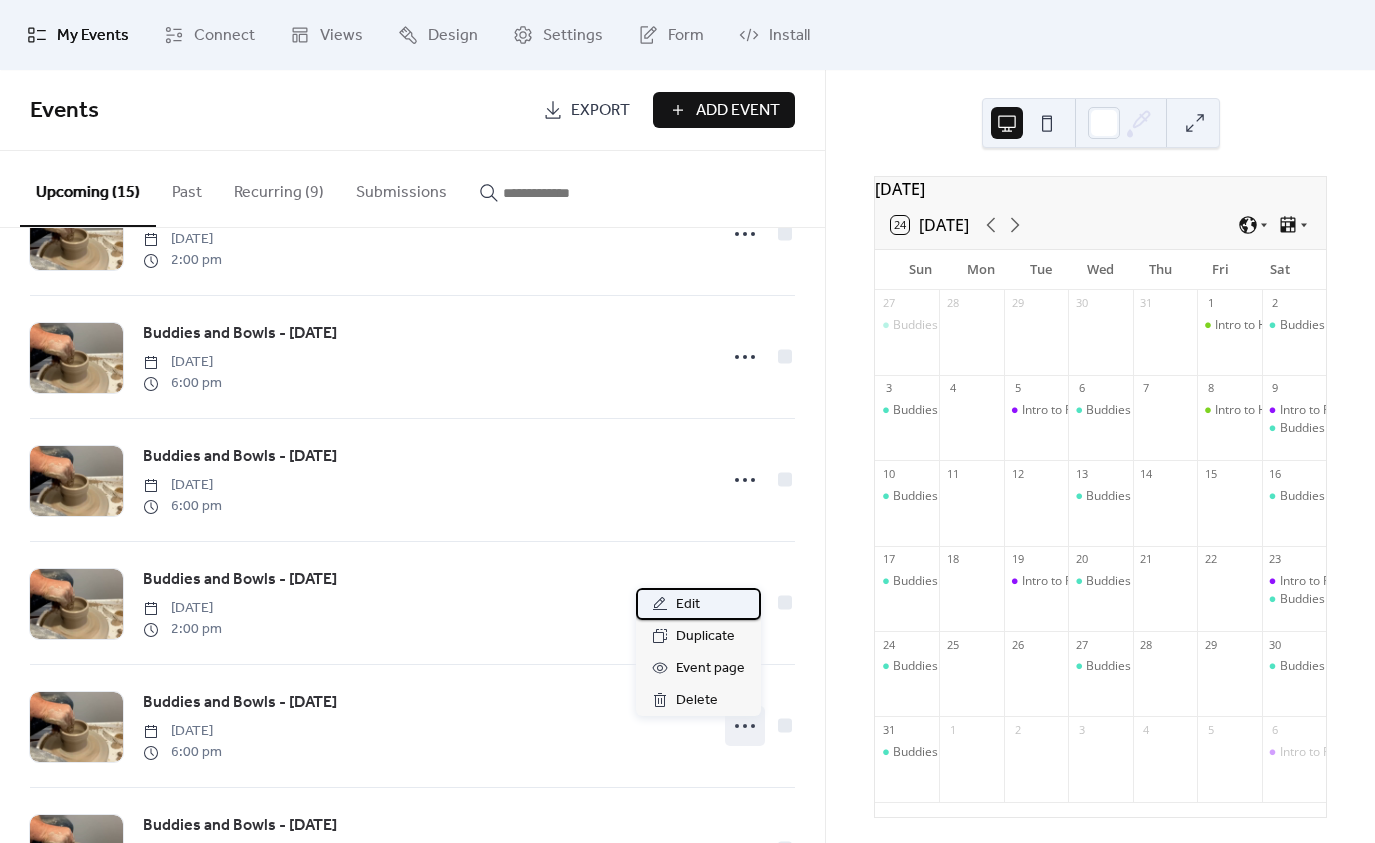 click on "Edit" at bounding box center (688, 605) 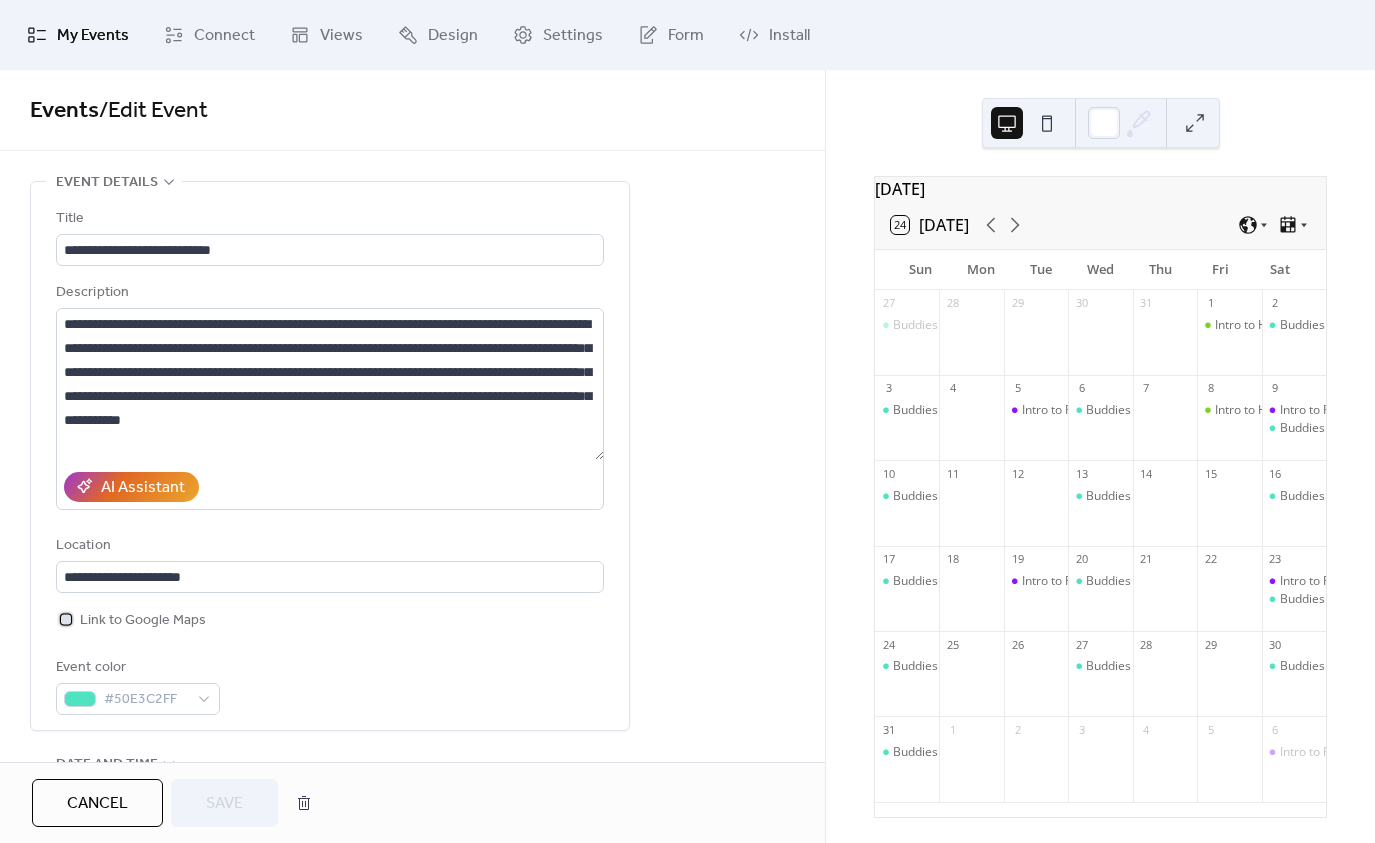 click on "Link to Google Maps" at bounding box center [143, 621] 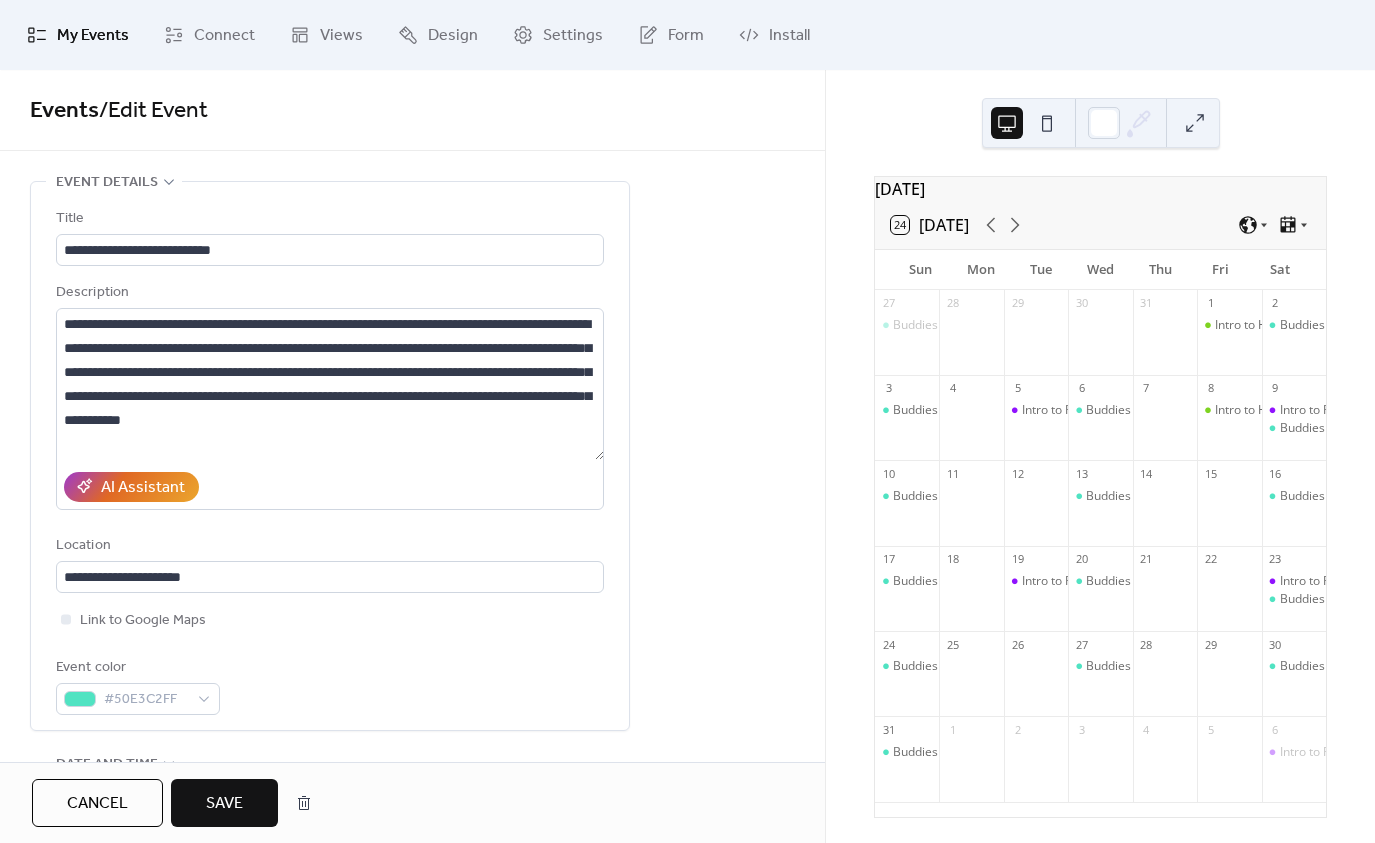 drag, startPoint x: 226, startPoint y: 809, endPoint x: 303, endPoint y: 770, distance: 86.313385 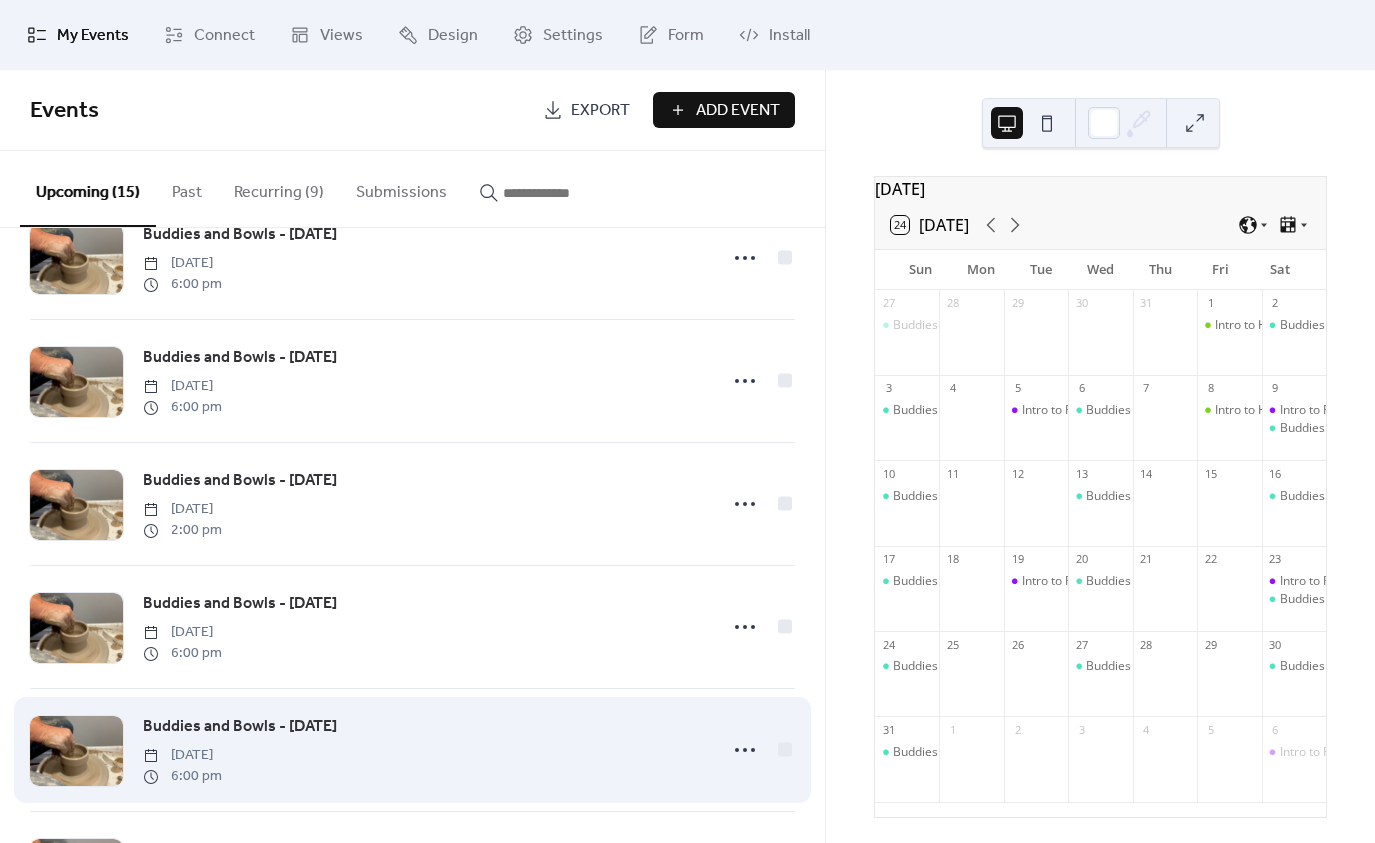 scroll, scrollTop: 1000, scrollLeft: 0, axis: vertical 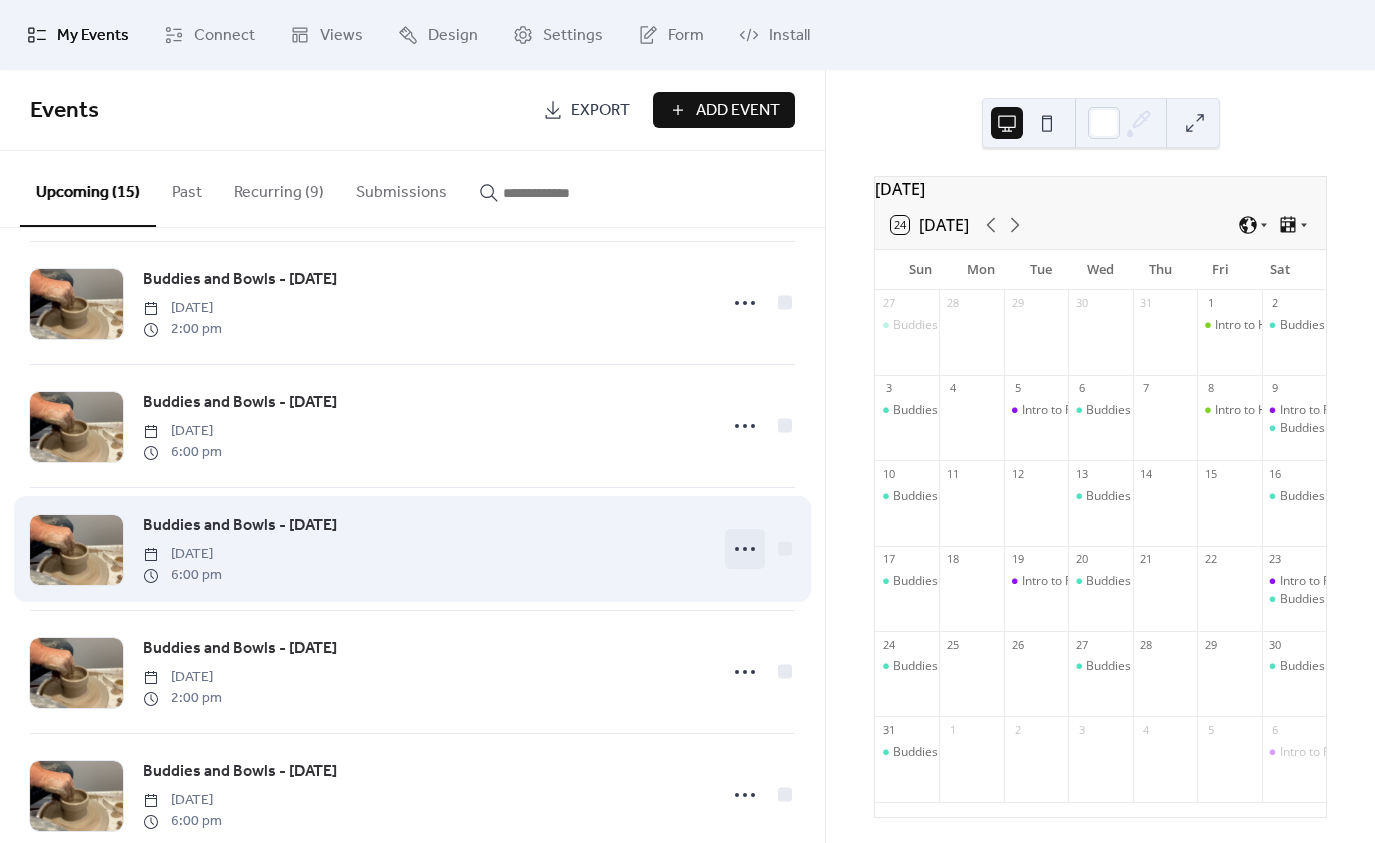 click 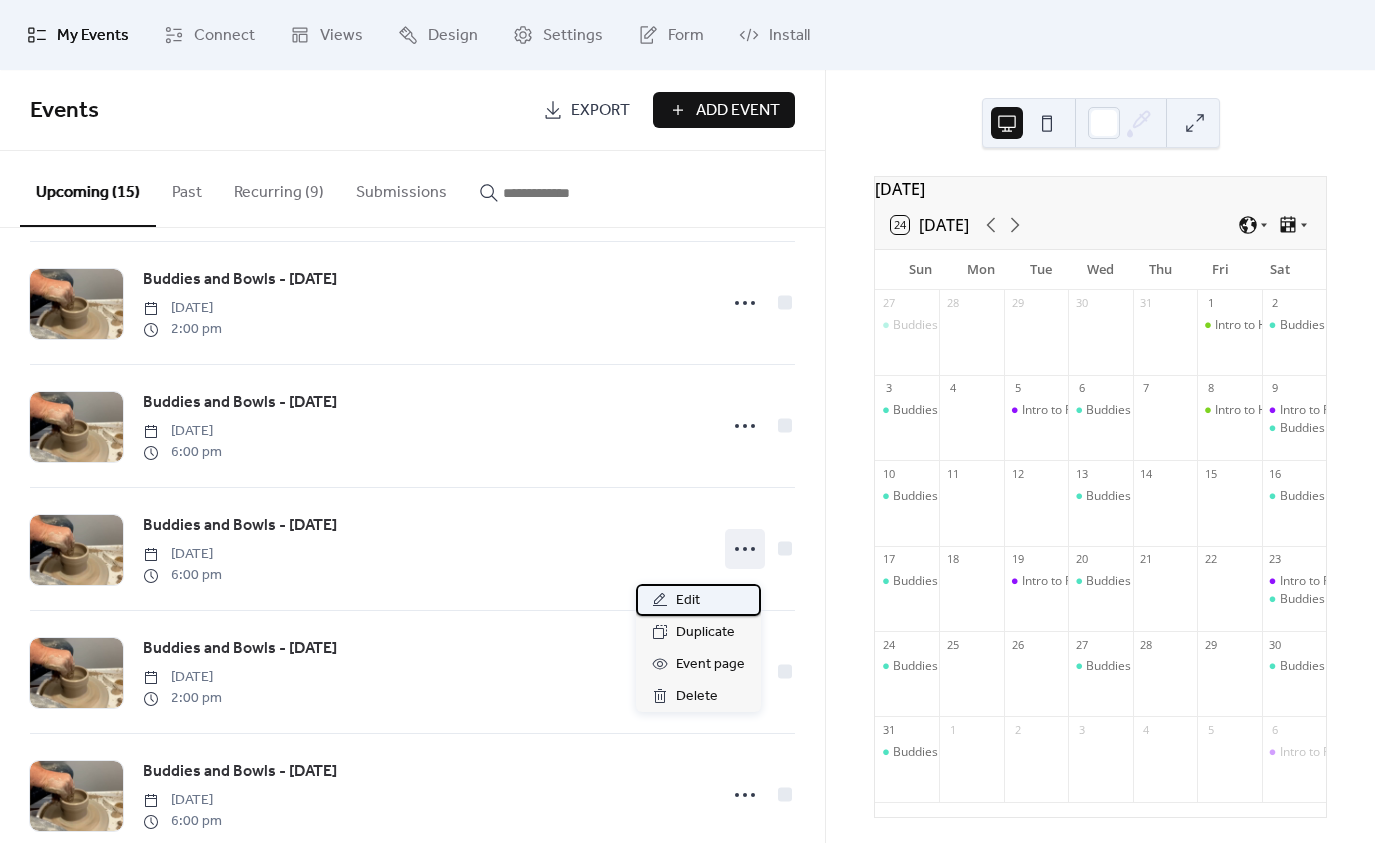 click on "Edit" at bounding box center (688, 601) 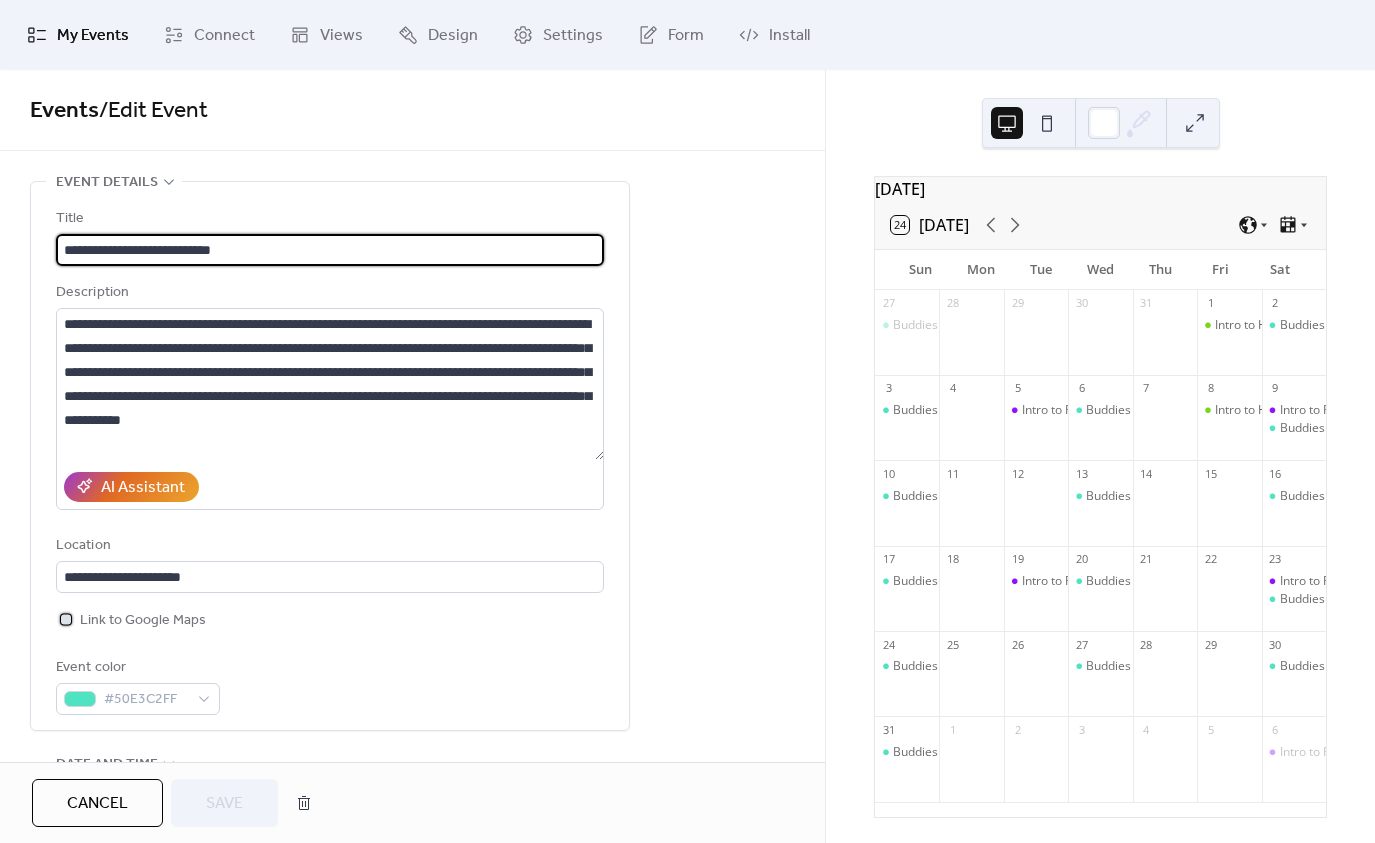 click 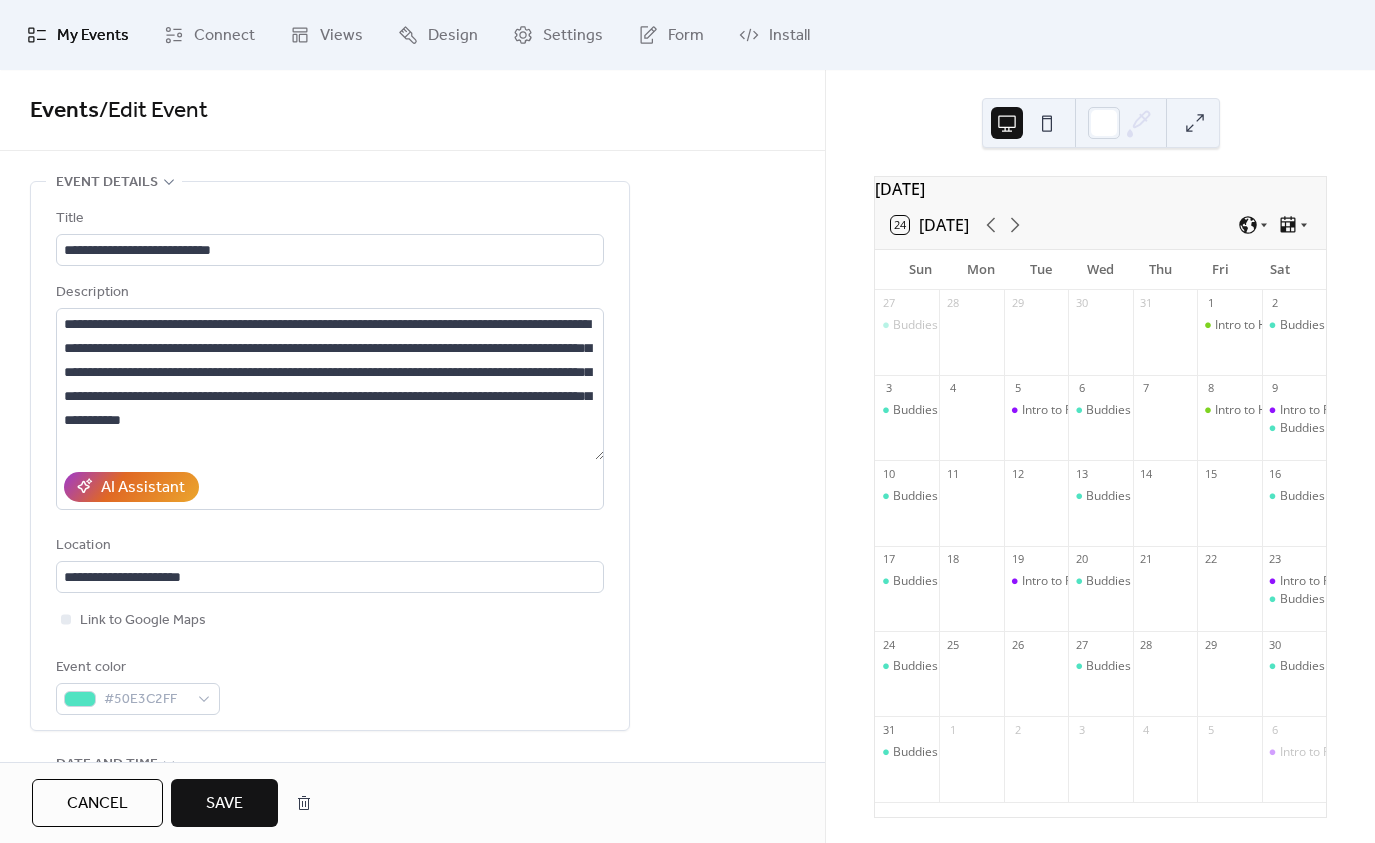 click on "Save" at bounding box center [224, 803] 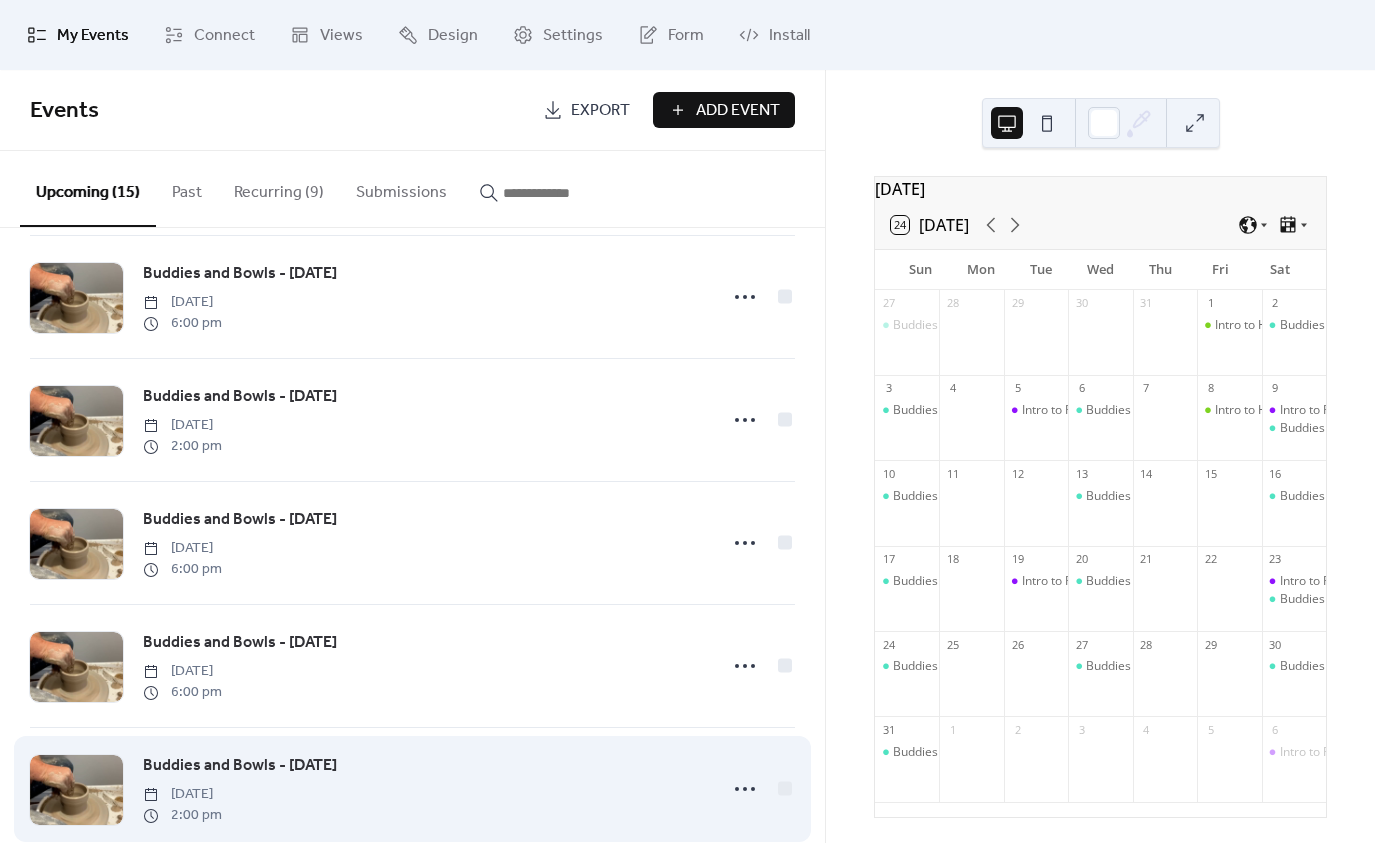 scroll, scrollTop: 1100, scrollLeft: 0, axis: vertical 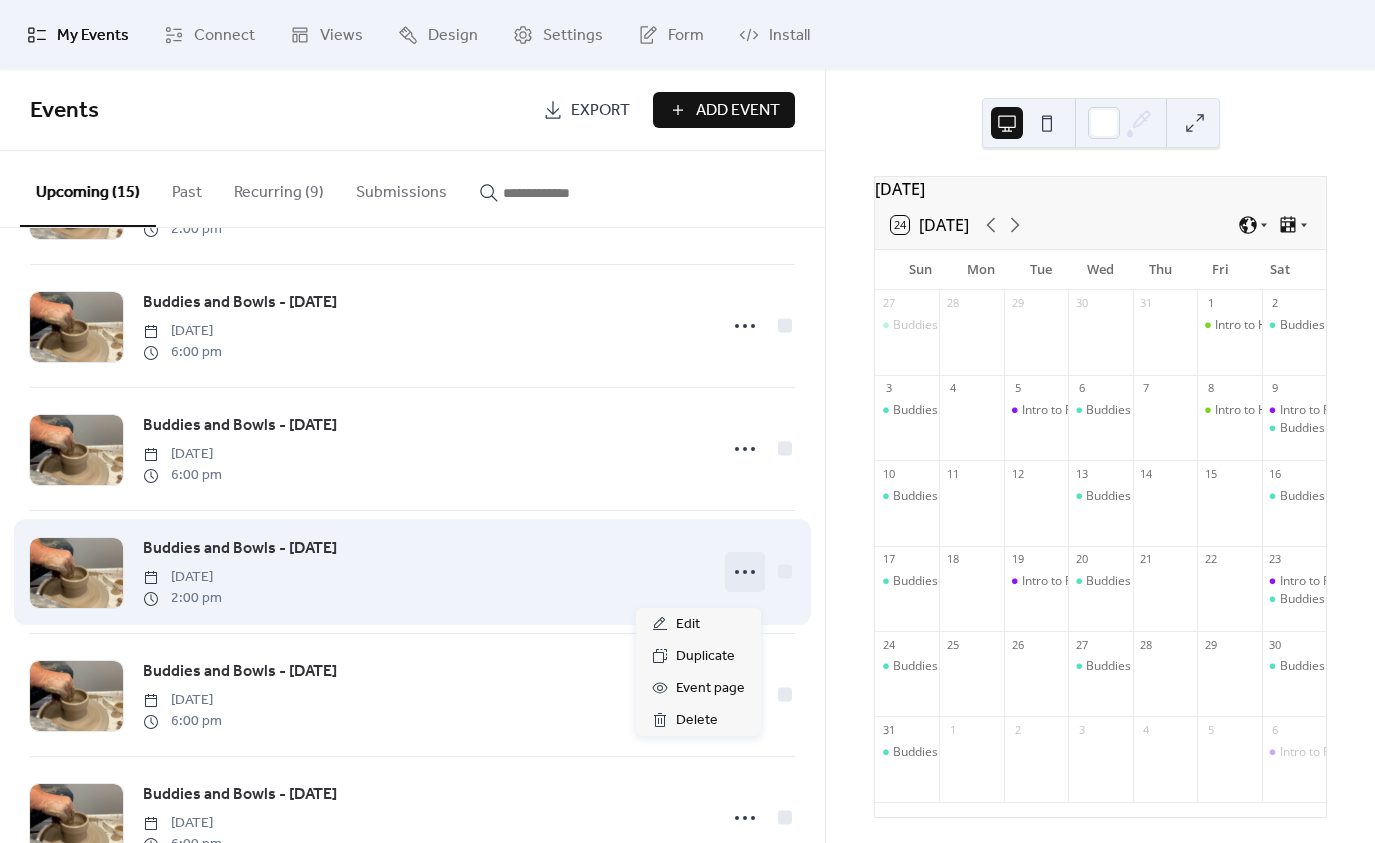 click 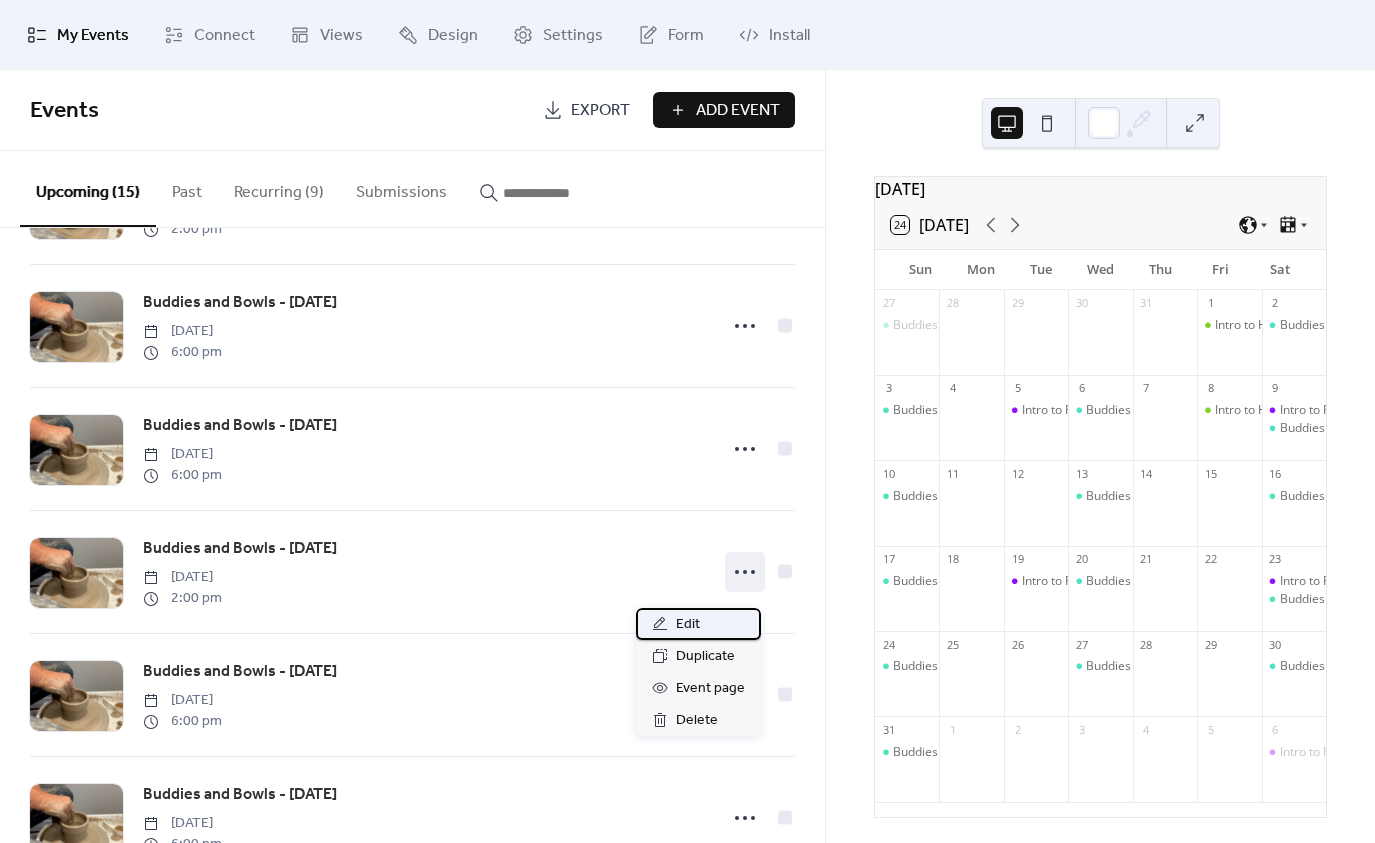 click on "Edit" at bounding box center (688, 625) 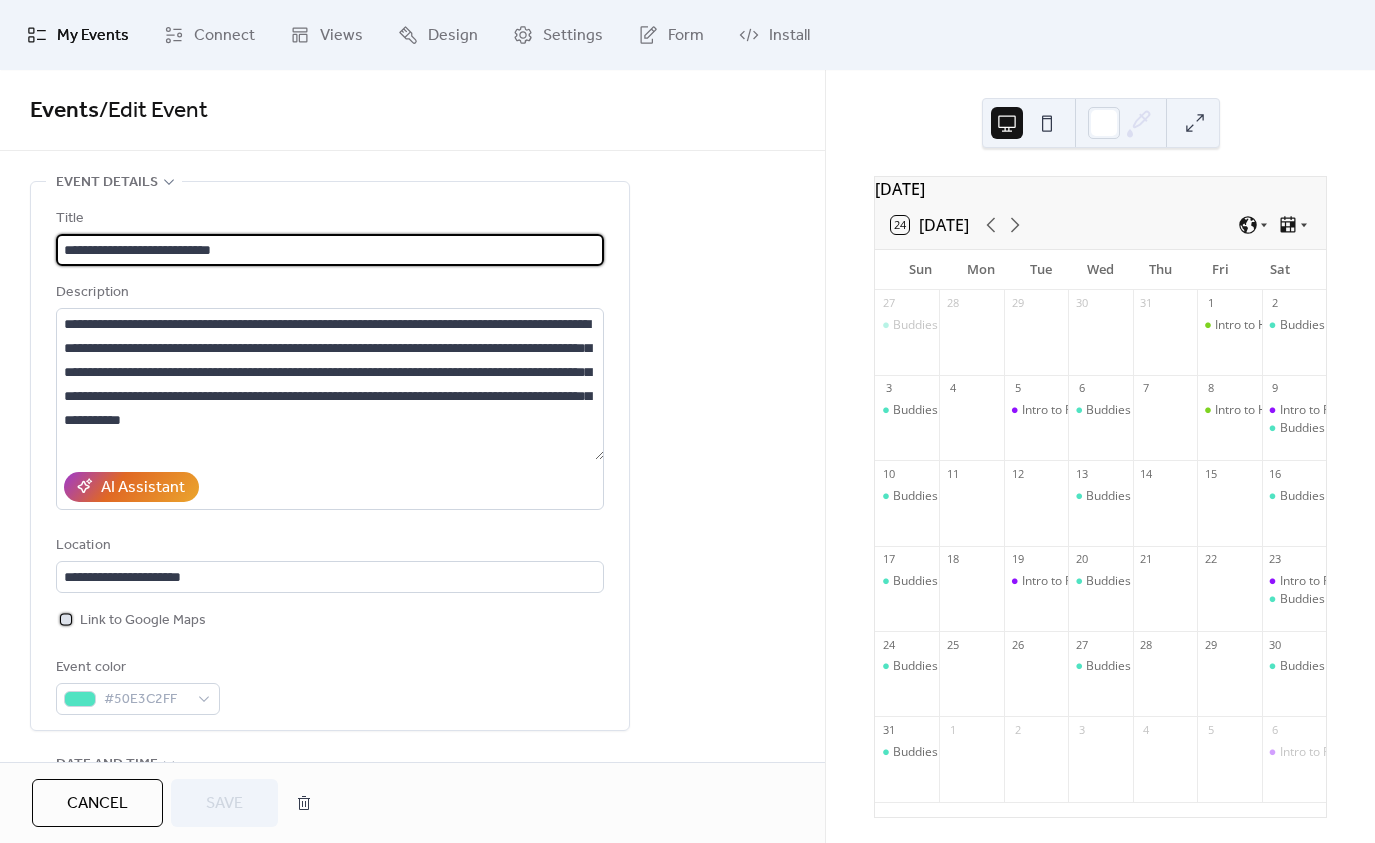 click on "Link to Google Maps" at bounding box center [143, 621] 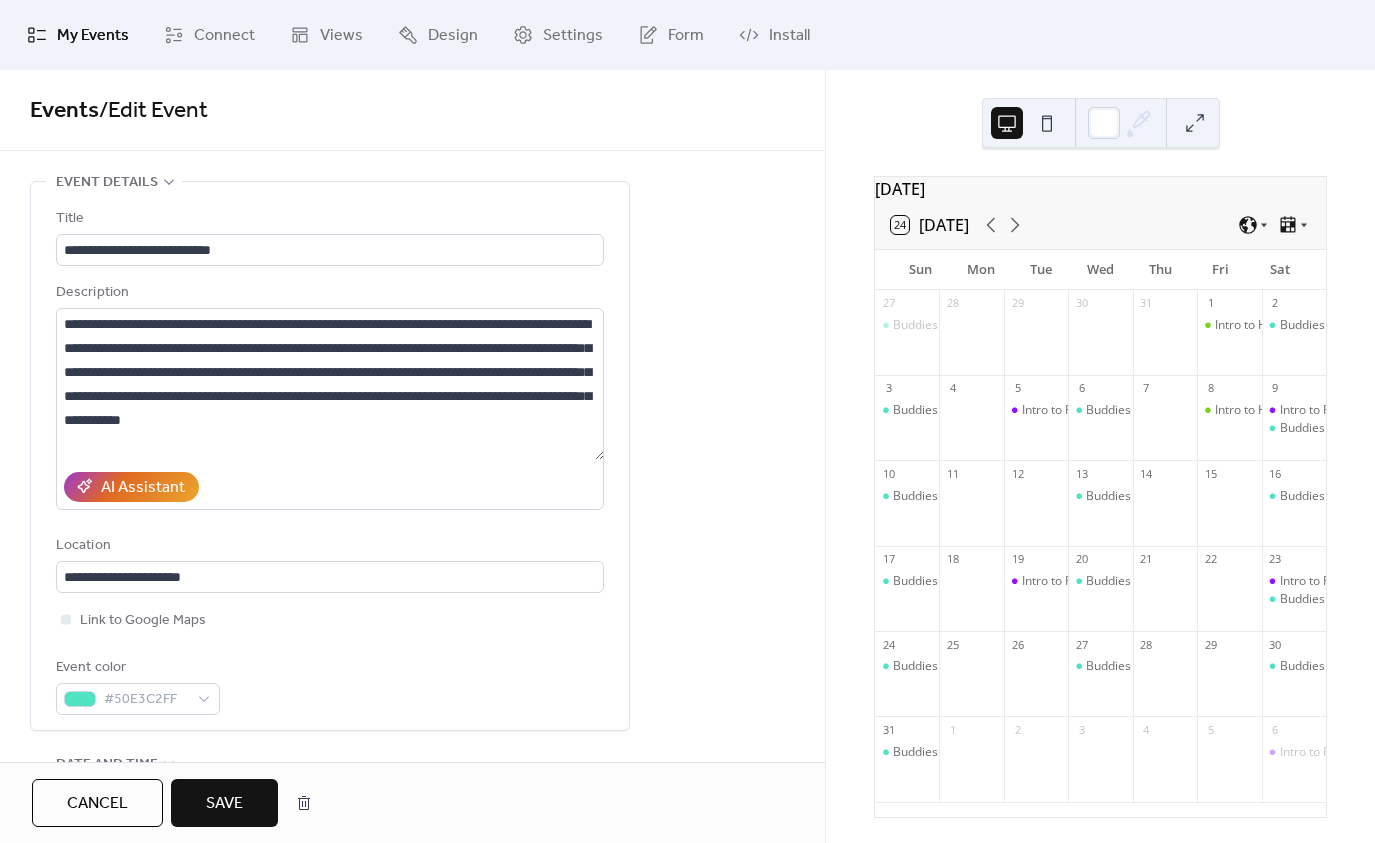 click on "Save" at bounding box center [224, 804] 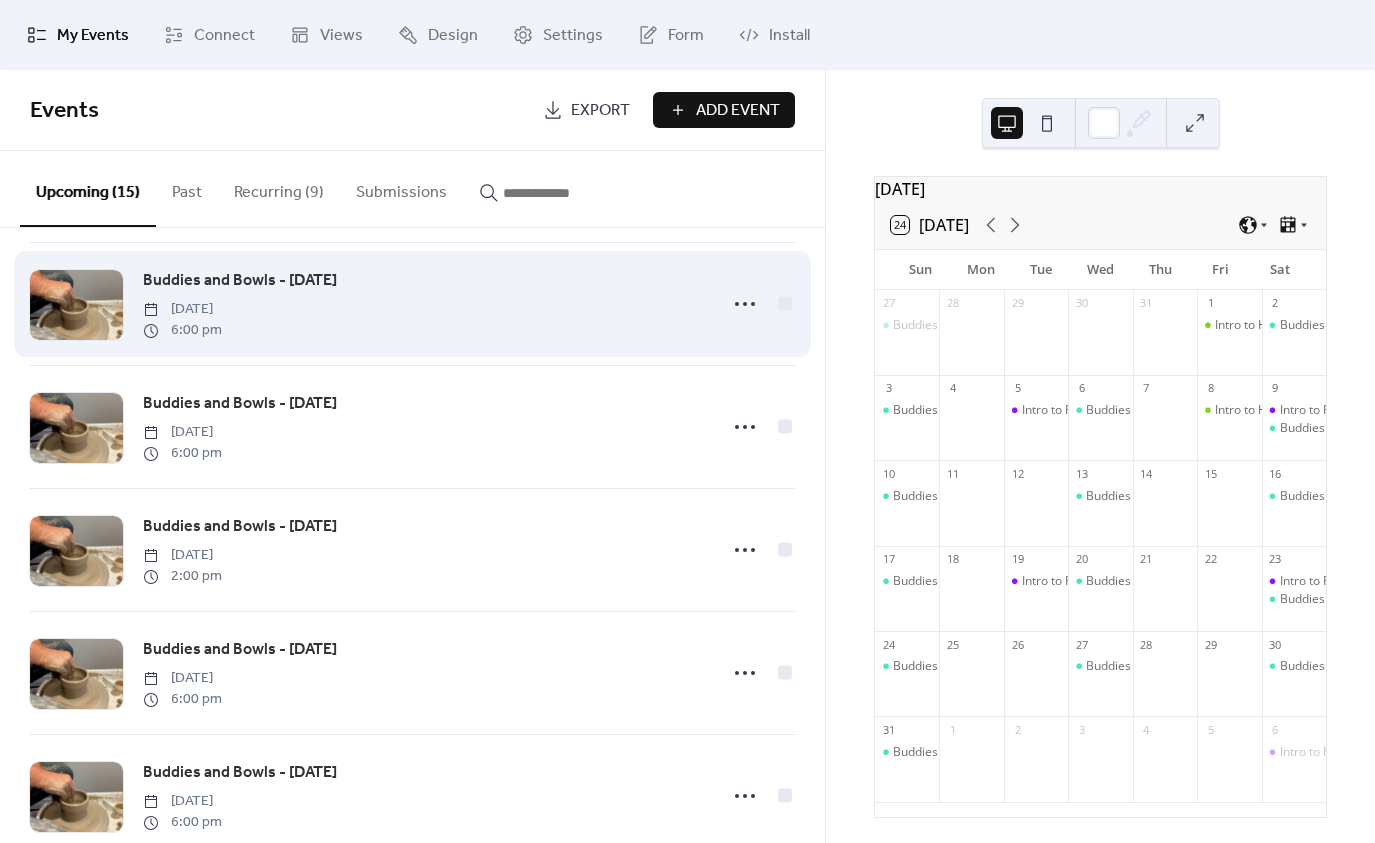 scroll, scrollTop: 1304, scrollLeft: 0, axis: vertical 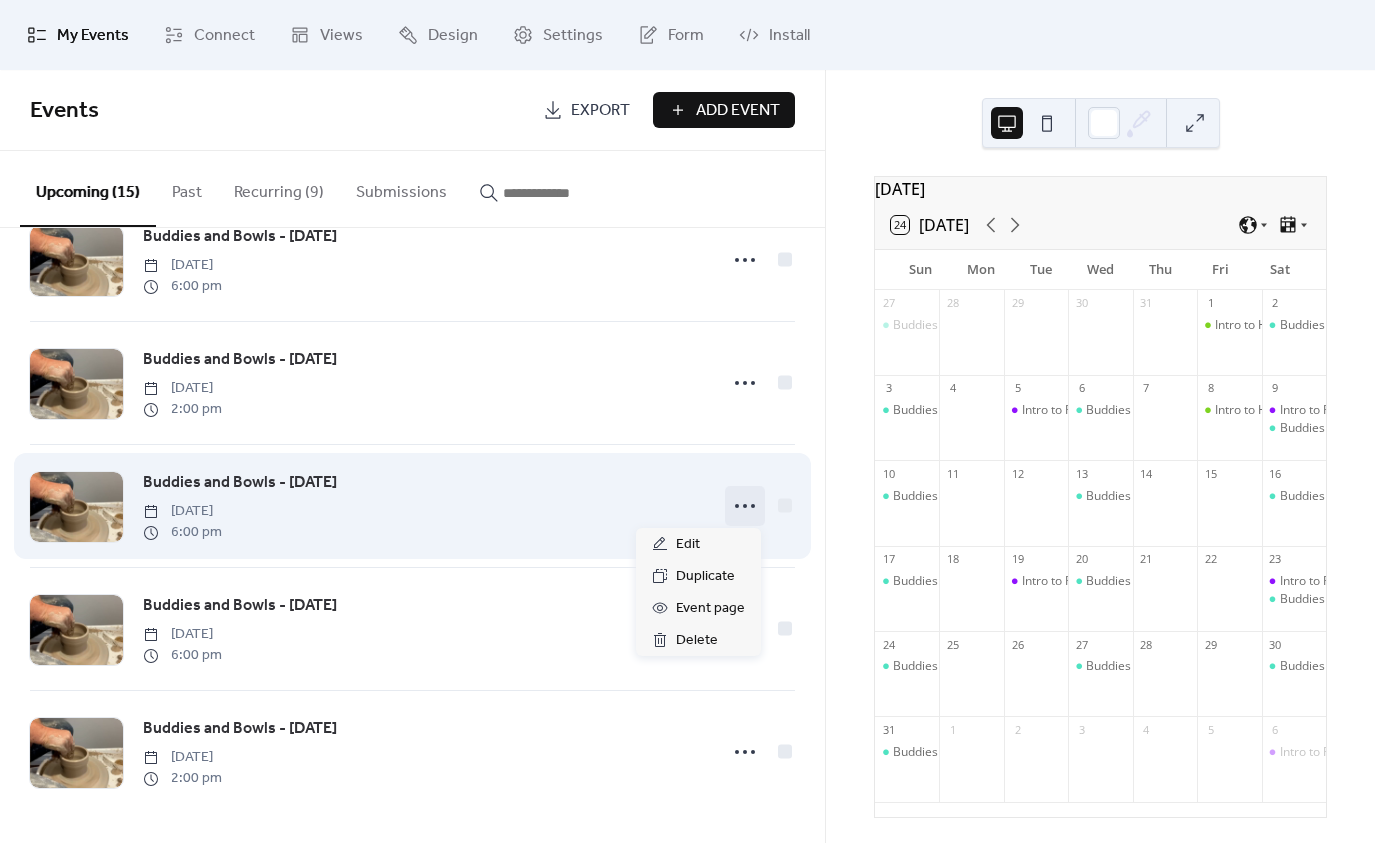 click 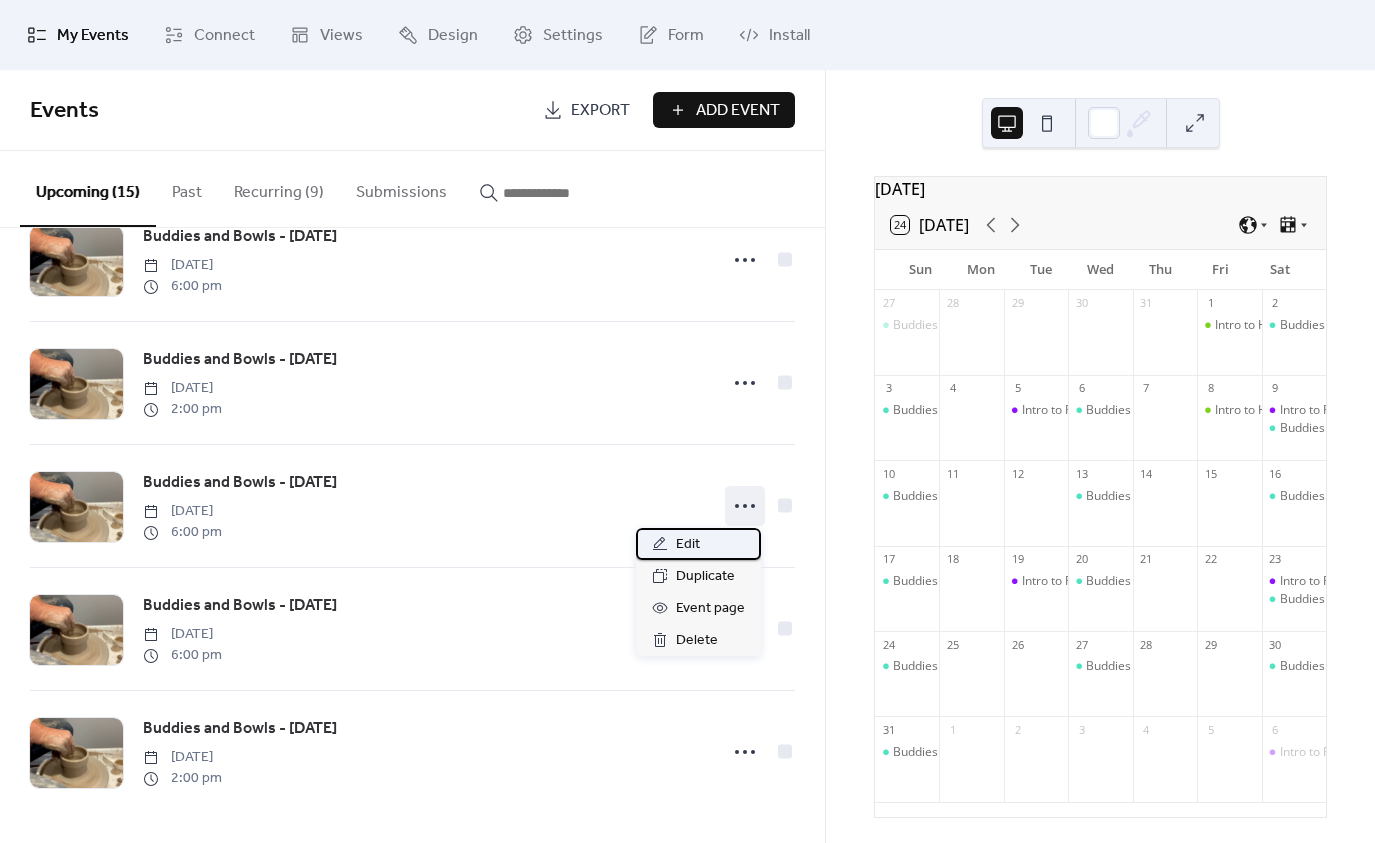 click on "Edit" at bounding box center [688, 545] 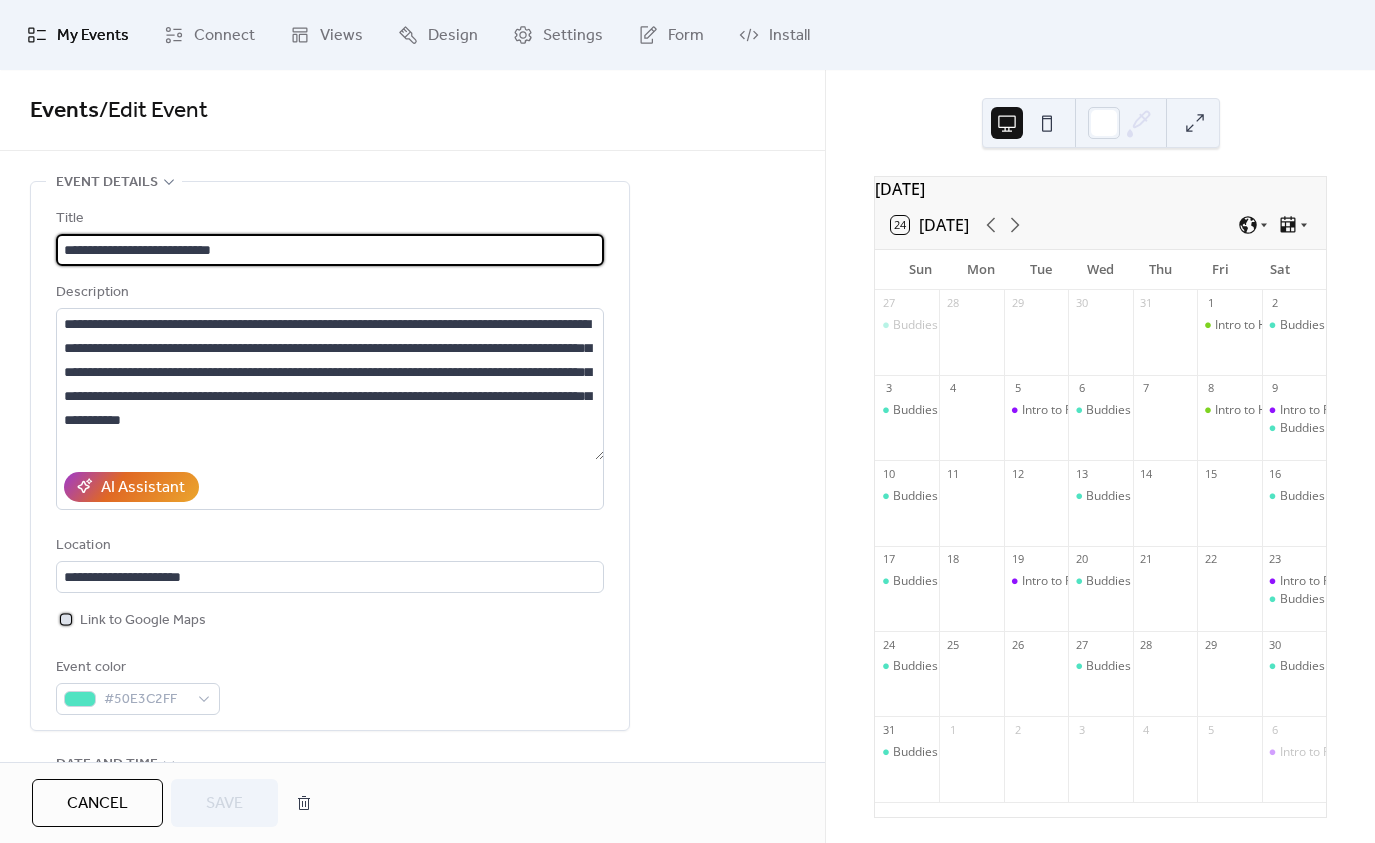 click on "Link to Google Maps" at bounding box center [143, 621] 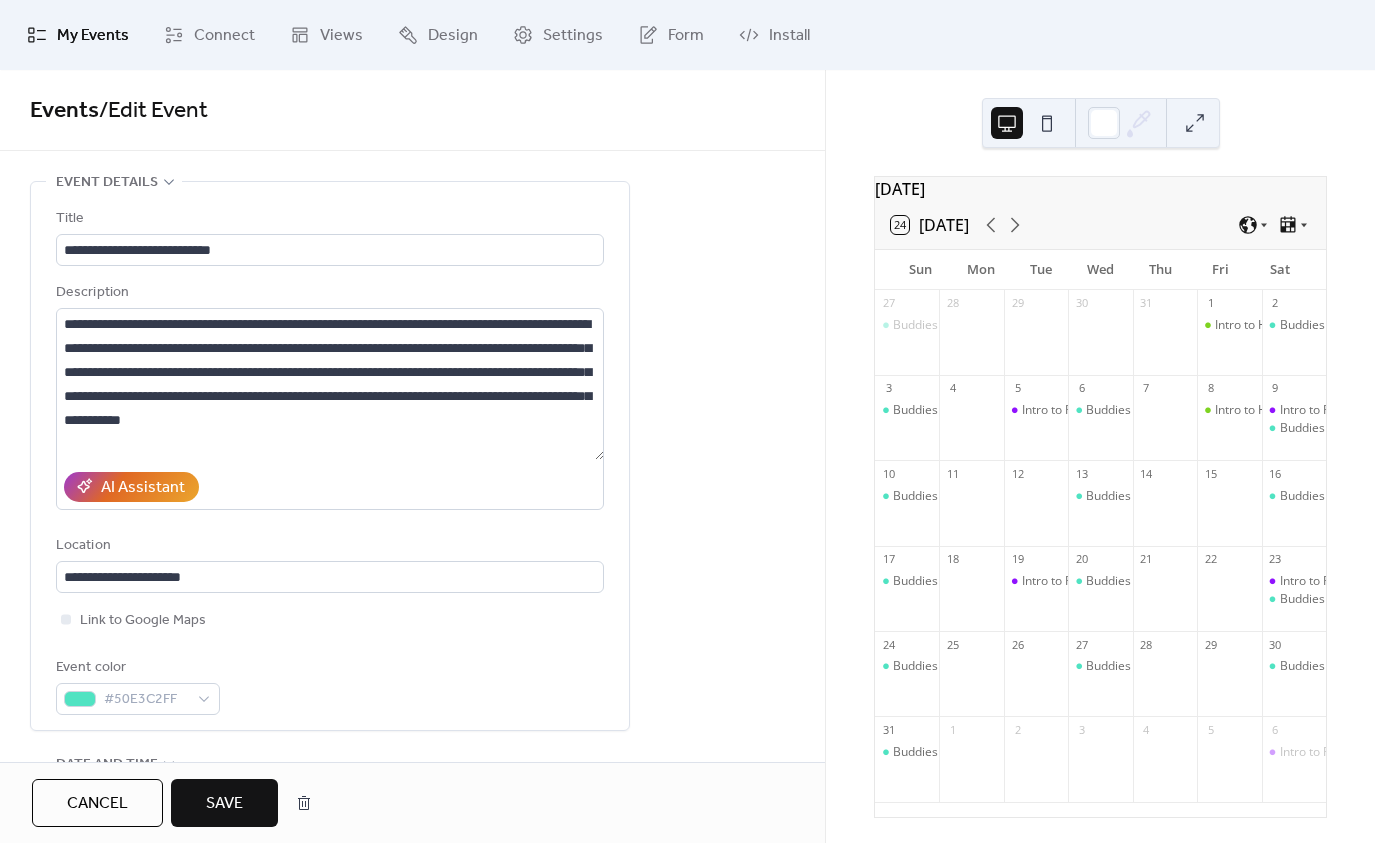 click on "Save" at bounding box center [224, 804] 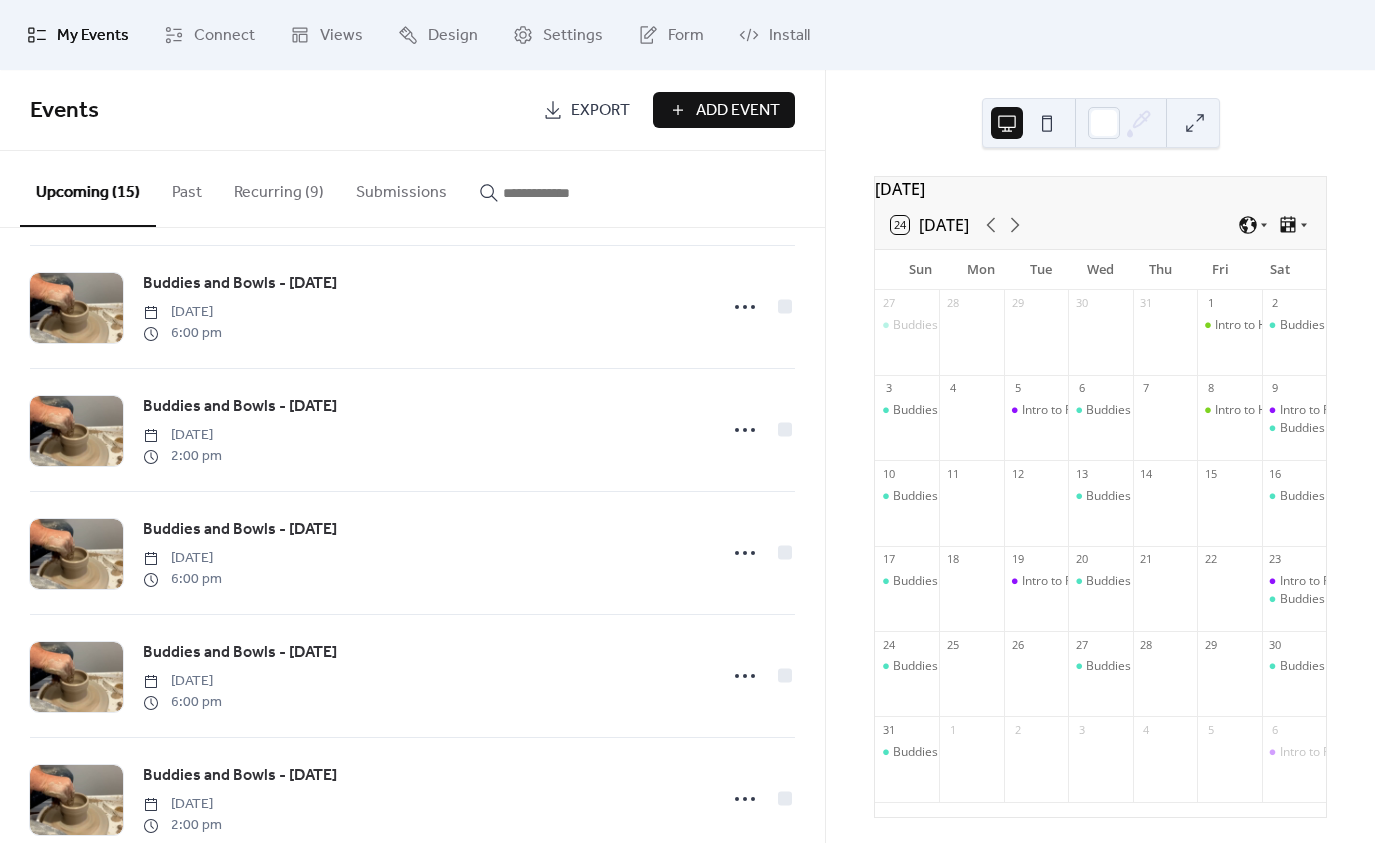 scroll, scrollTop: 1304, scrollLeft: 0, axis: vertical 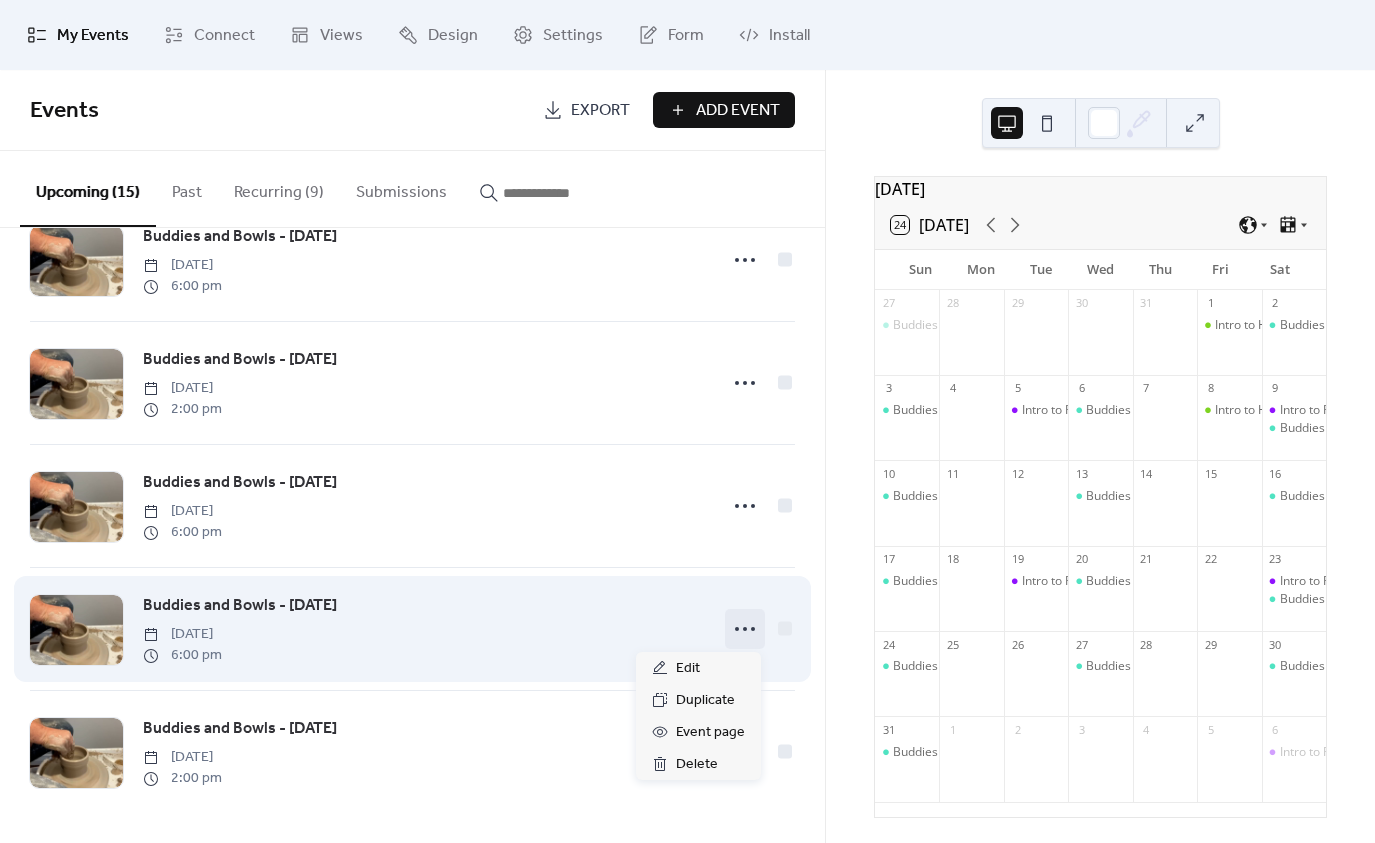 click 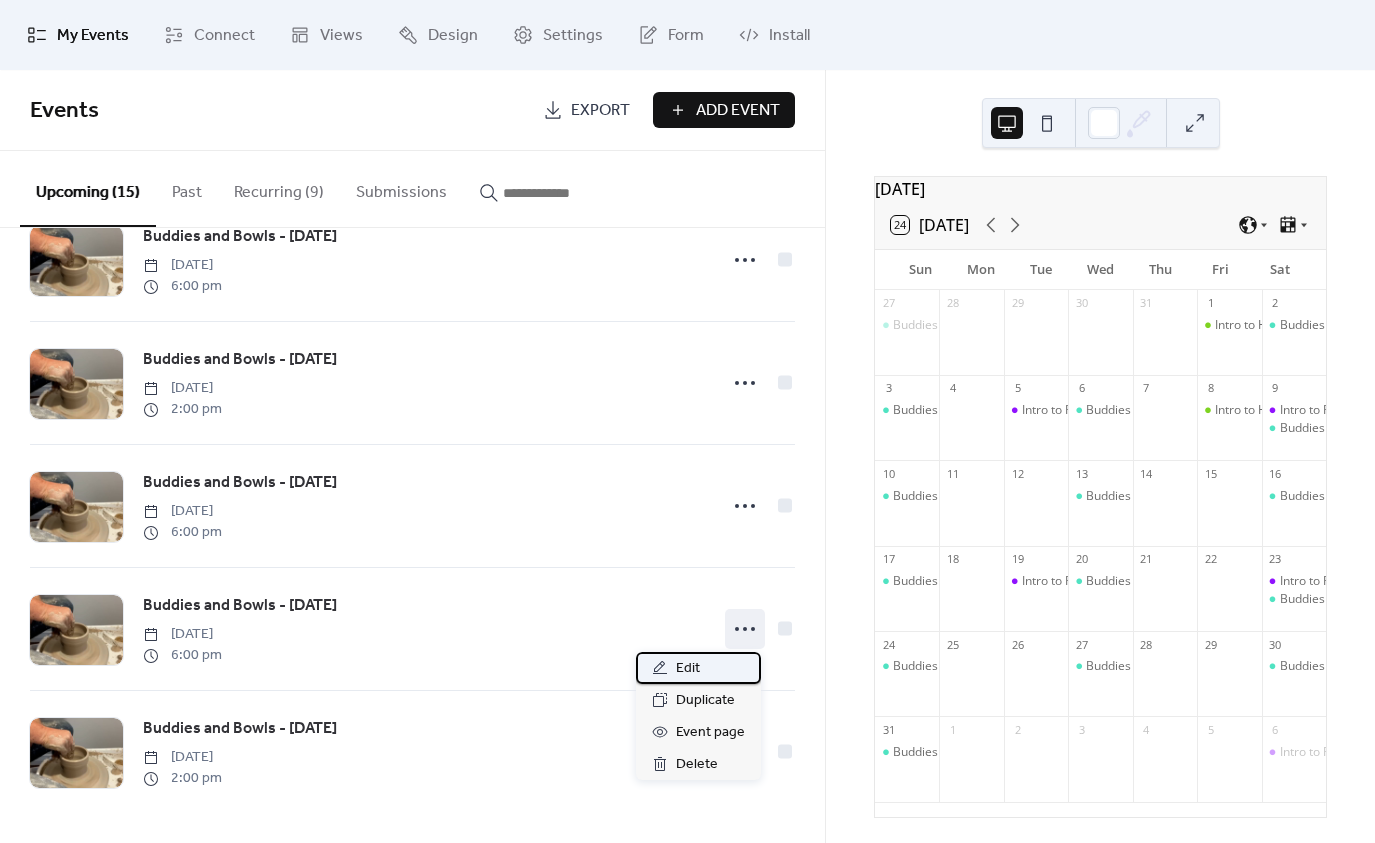 click on "Edit" at bounding box center [688, 669] 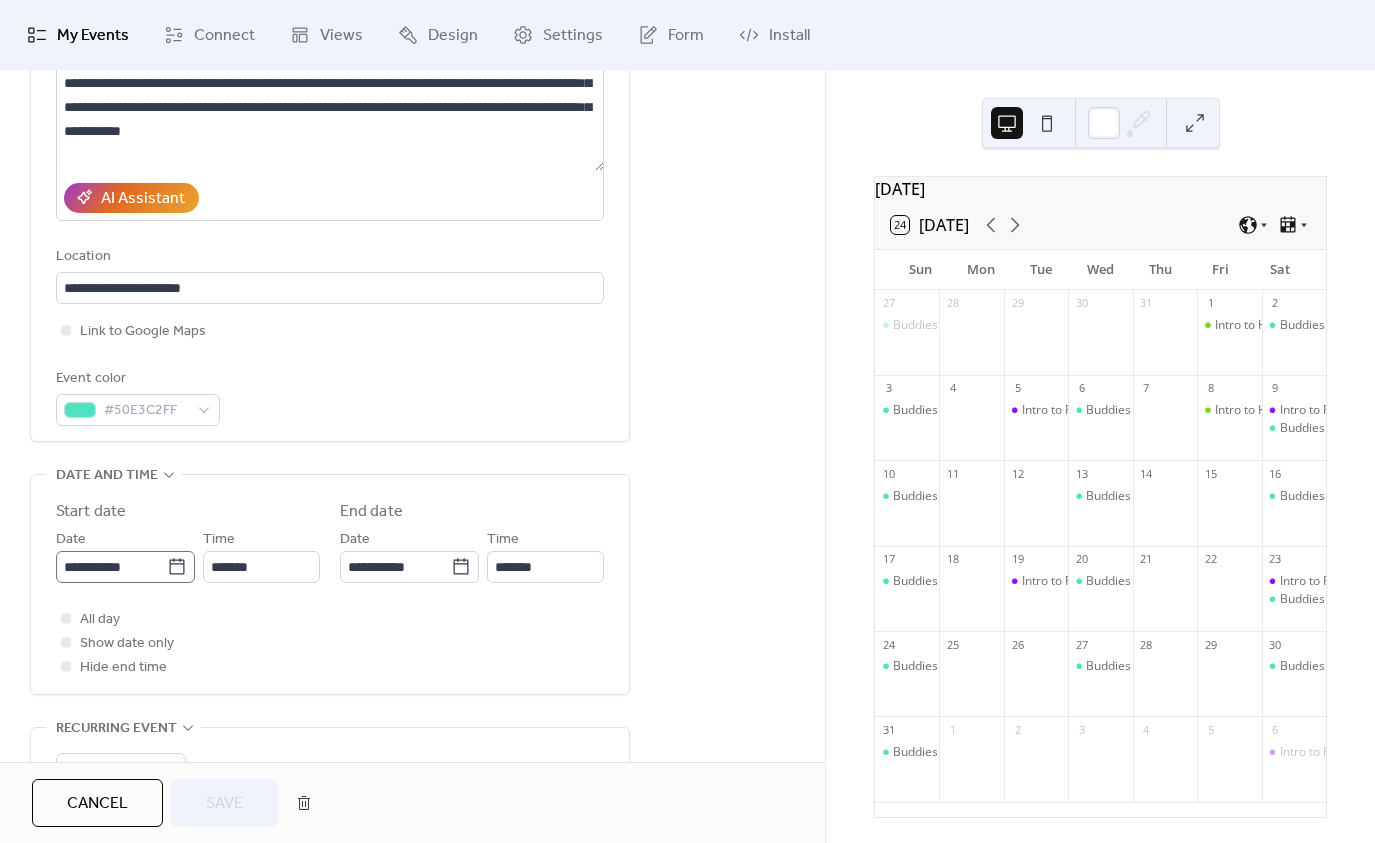 scroll, scrollTop: 300, scrollLeft: 0, axis: vertical 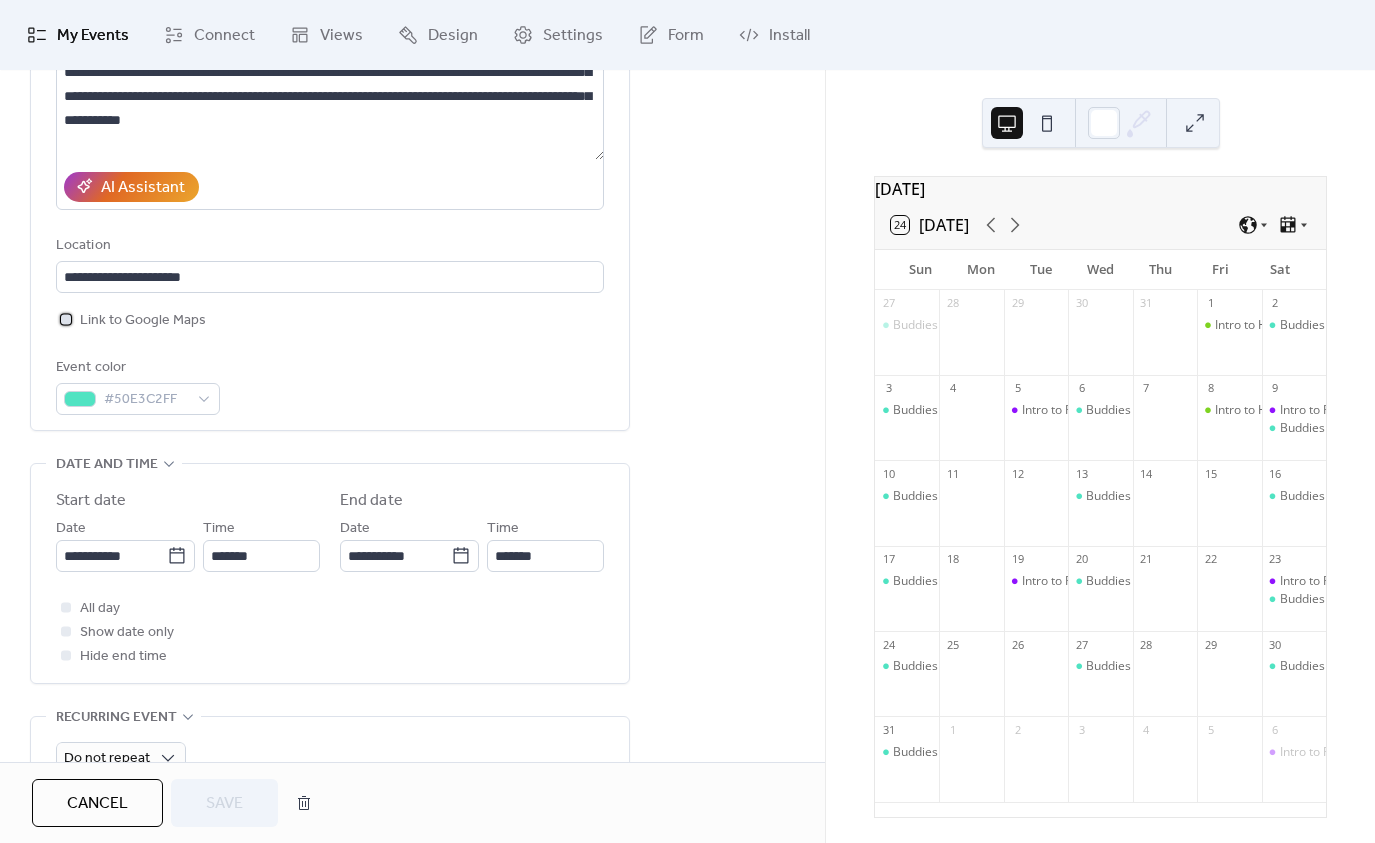 click on "Link to Google Maps" at bounding box center (143, 321) 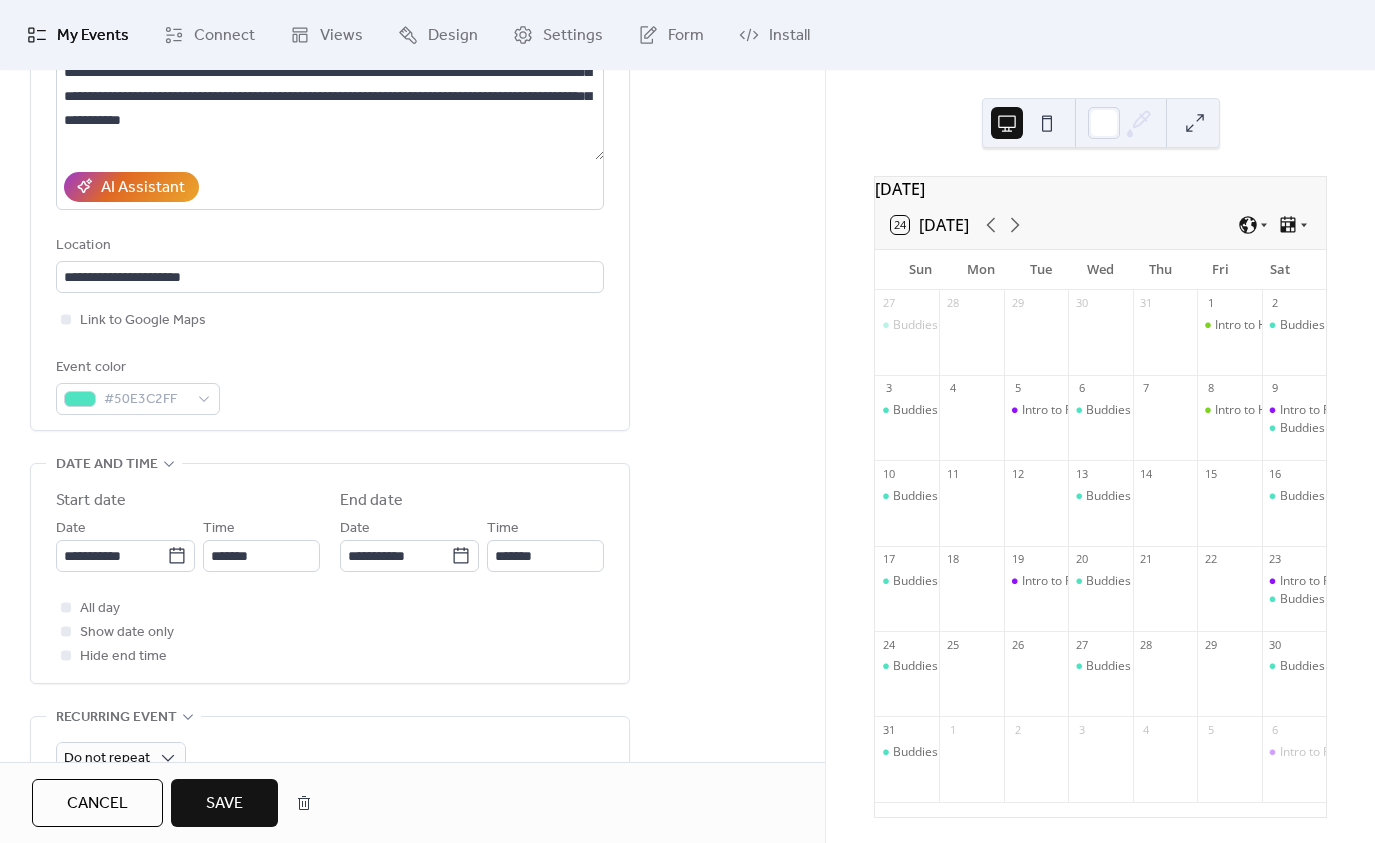 click on "Save" at bounding box center (224, 804) 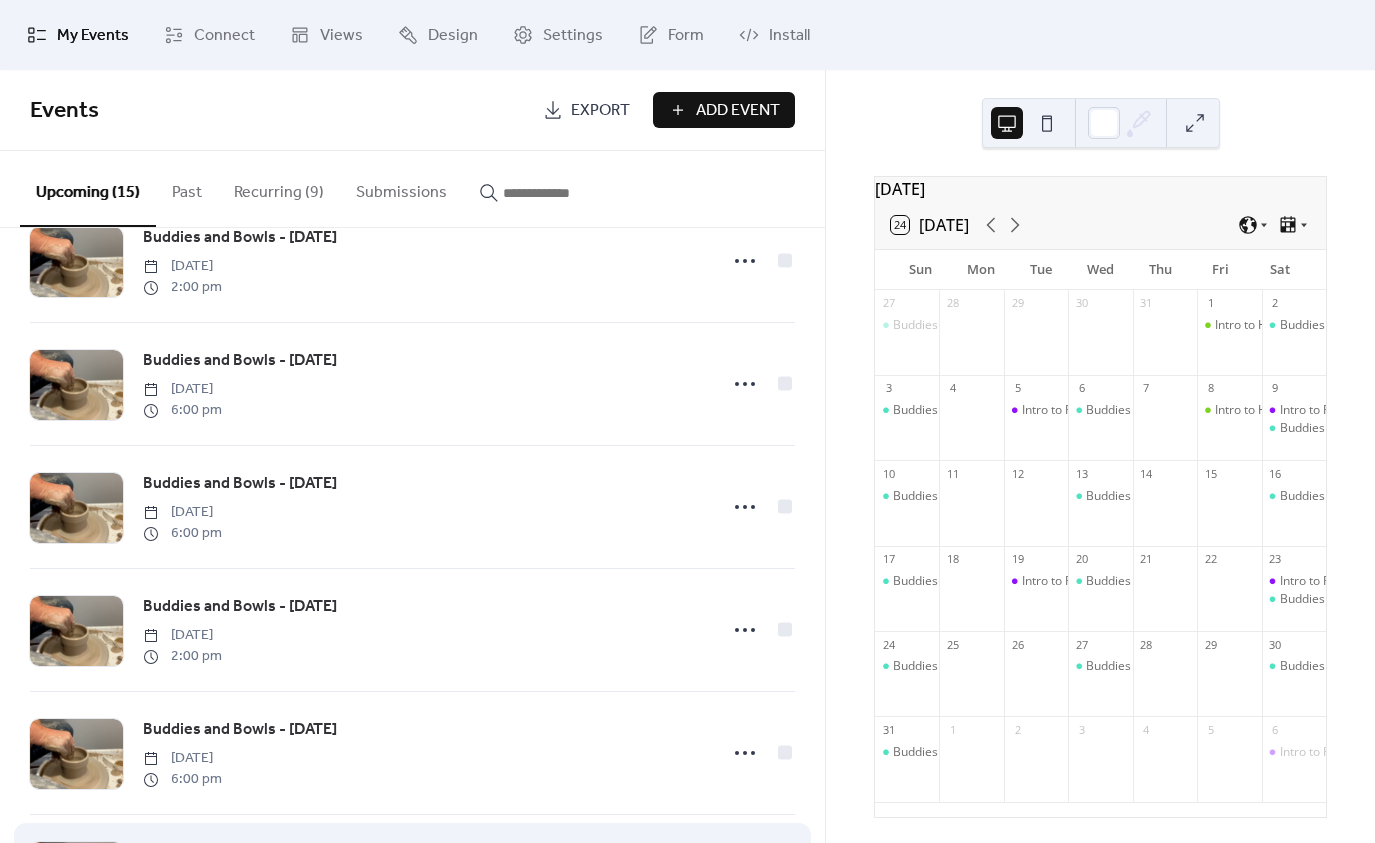 scroll, scrollTop: 1304, scrollLeft: 0, axis: vertical 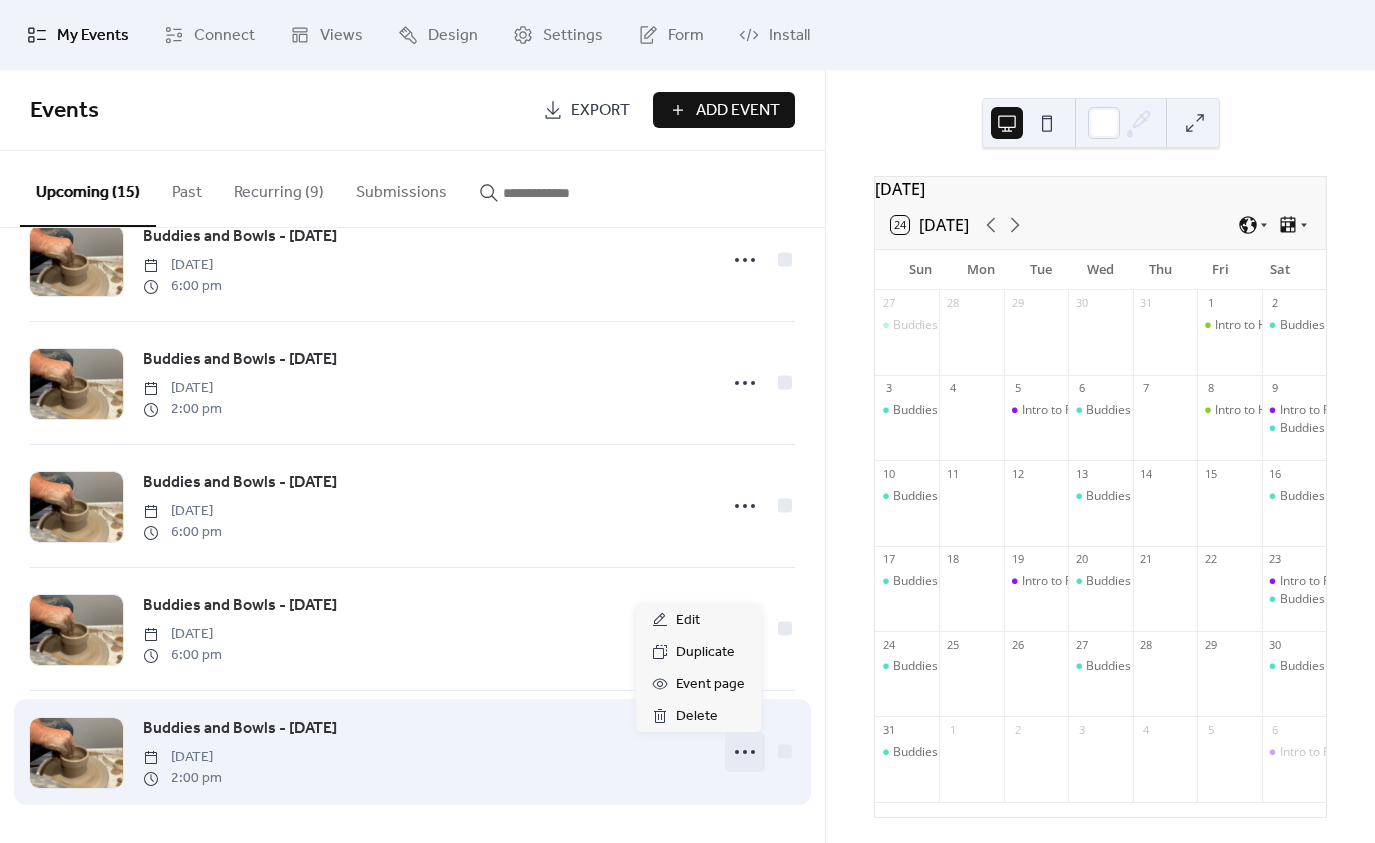 click 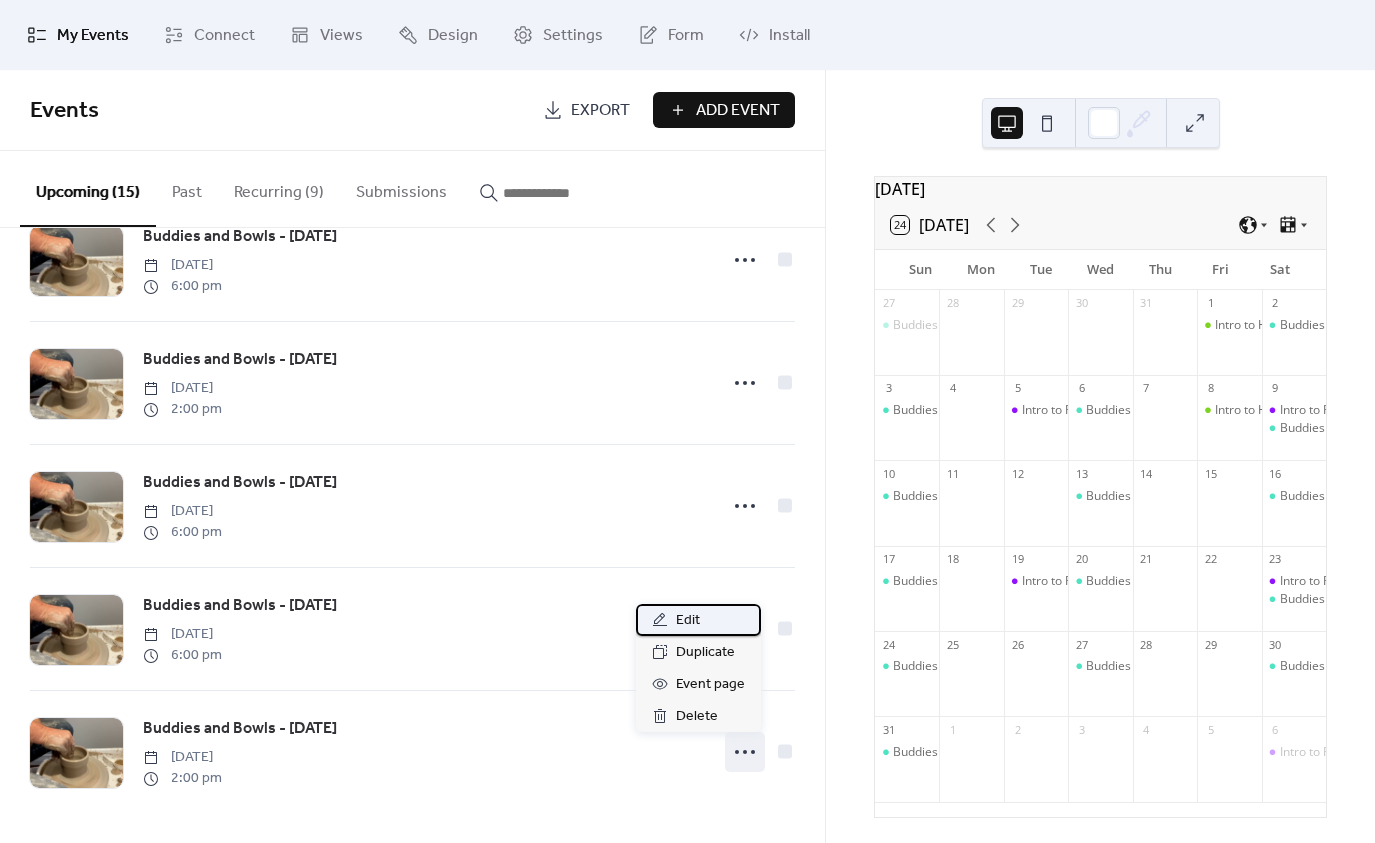 click on "Edit" at bounding box center (698, 620) 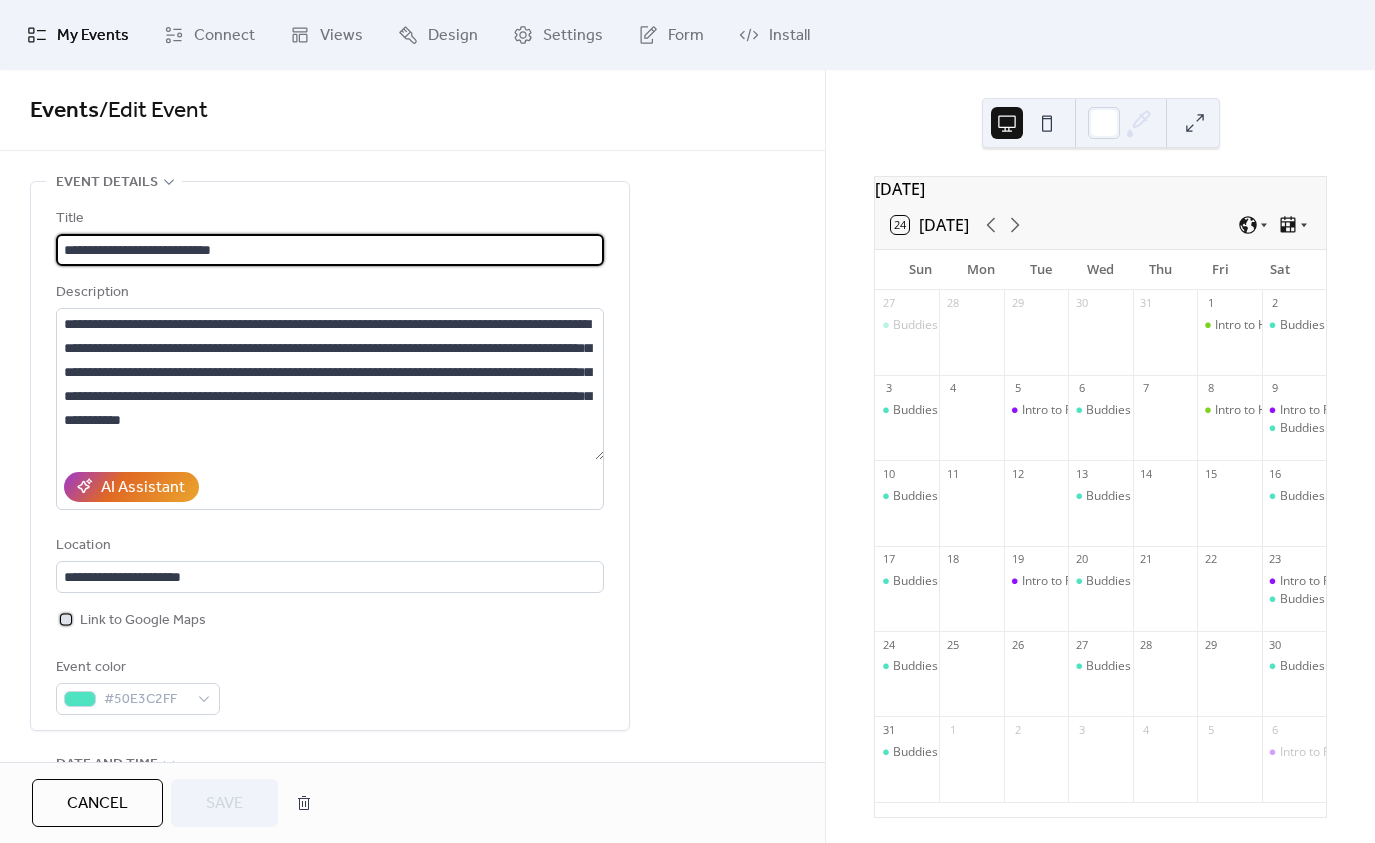 click on "Link to Google Maps" at bounding box center (143, 621) 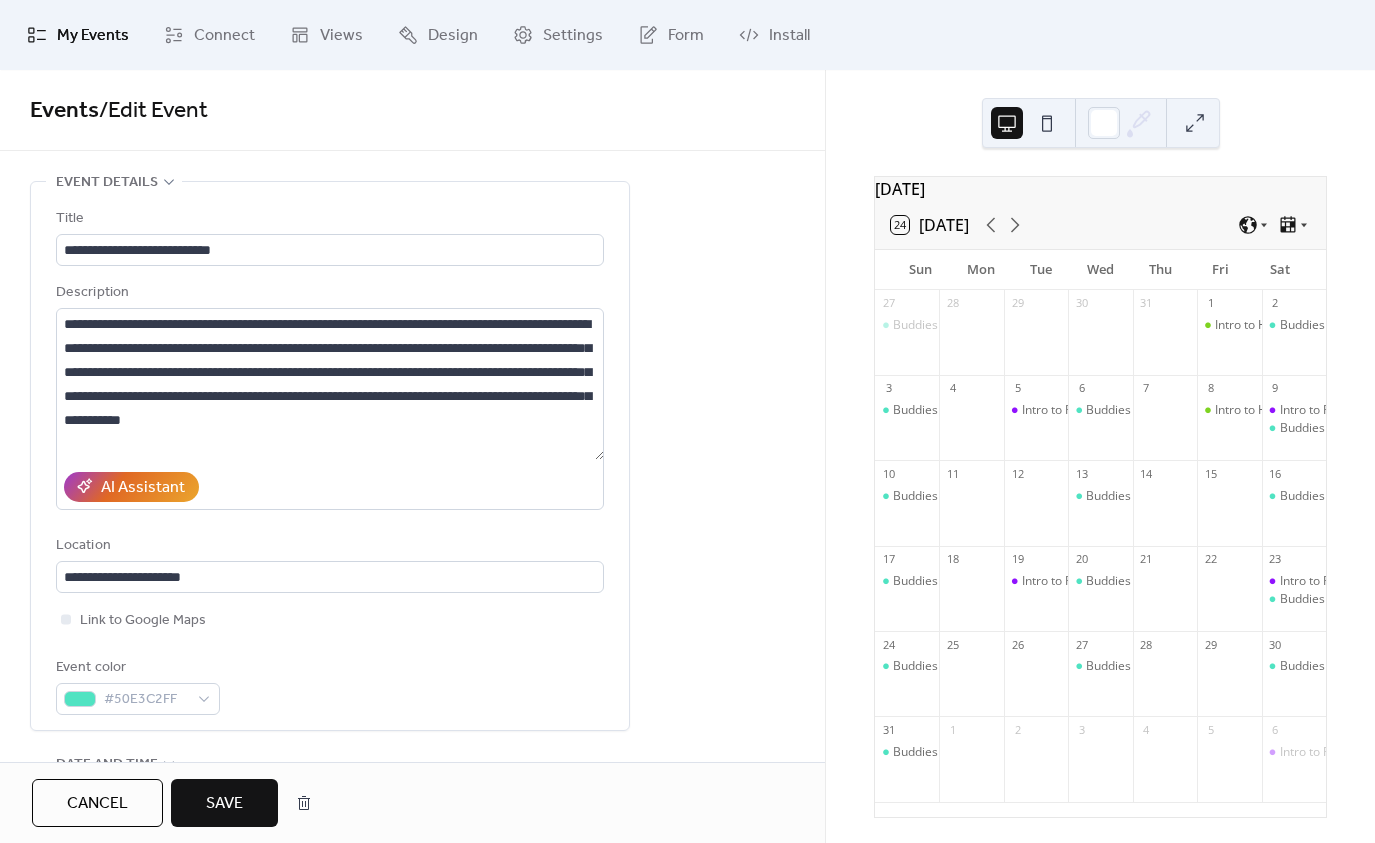 click on "Save" at bounding box center (224, 803) 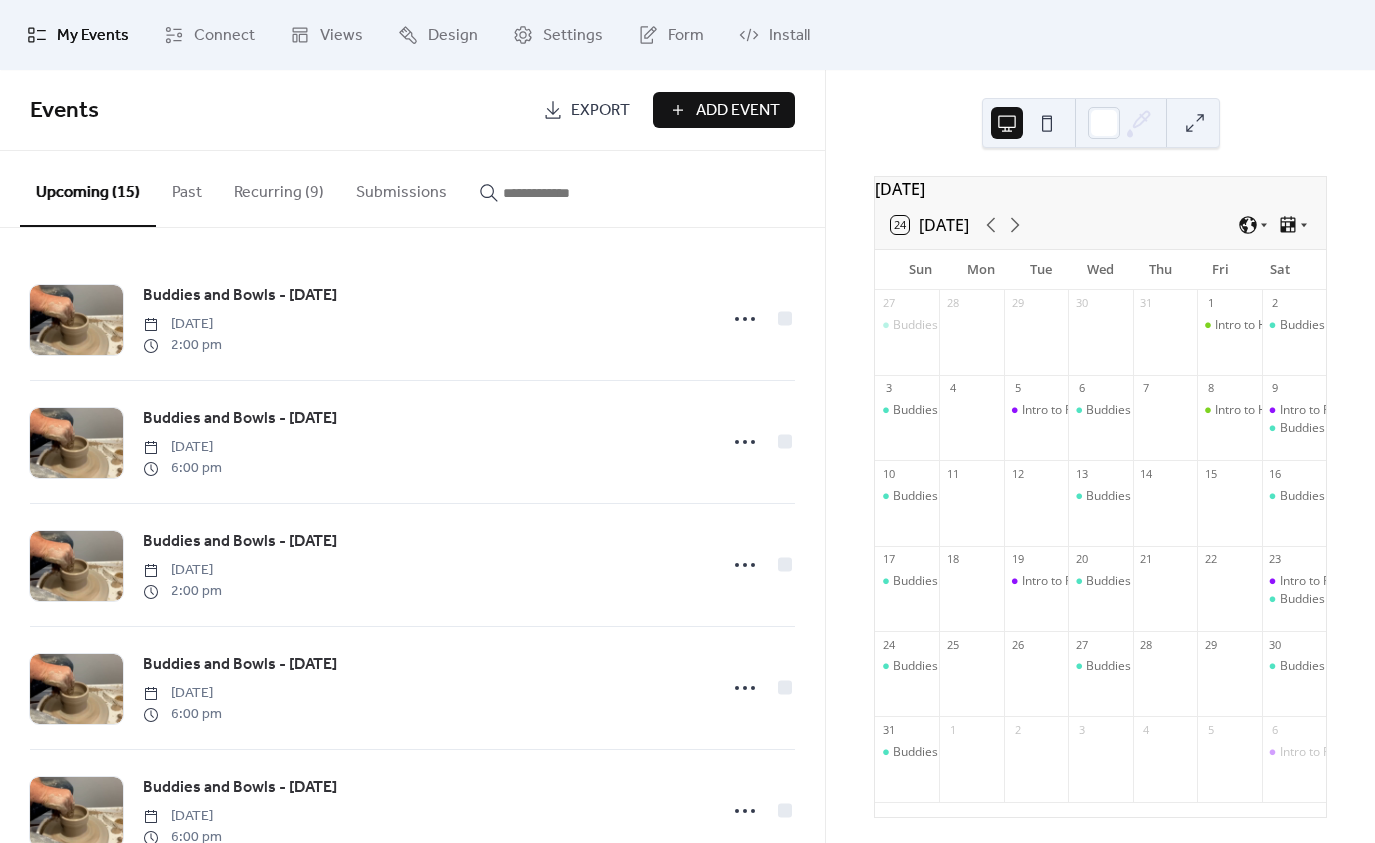 click on "Recurring (9)" at bounding box center [279, 188] 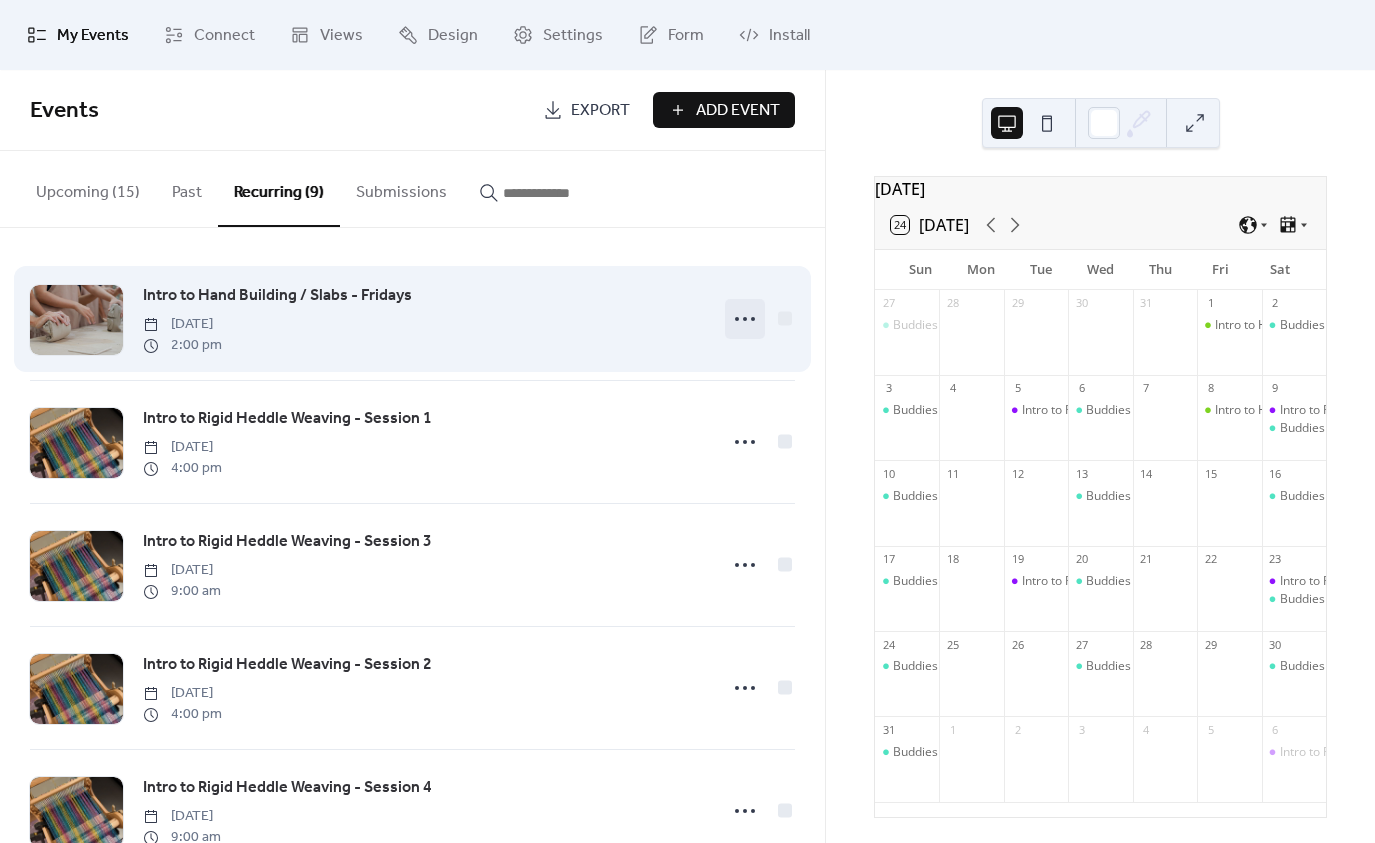 click 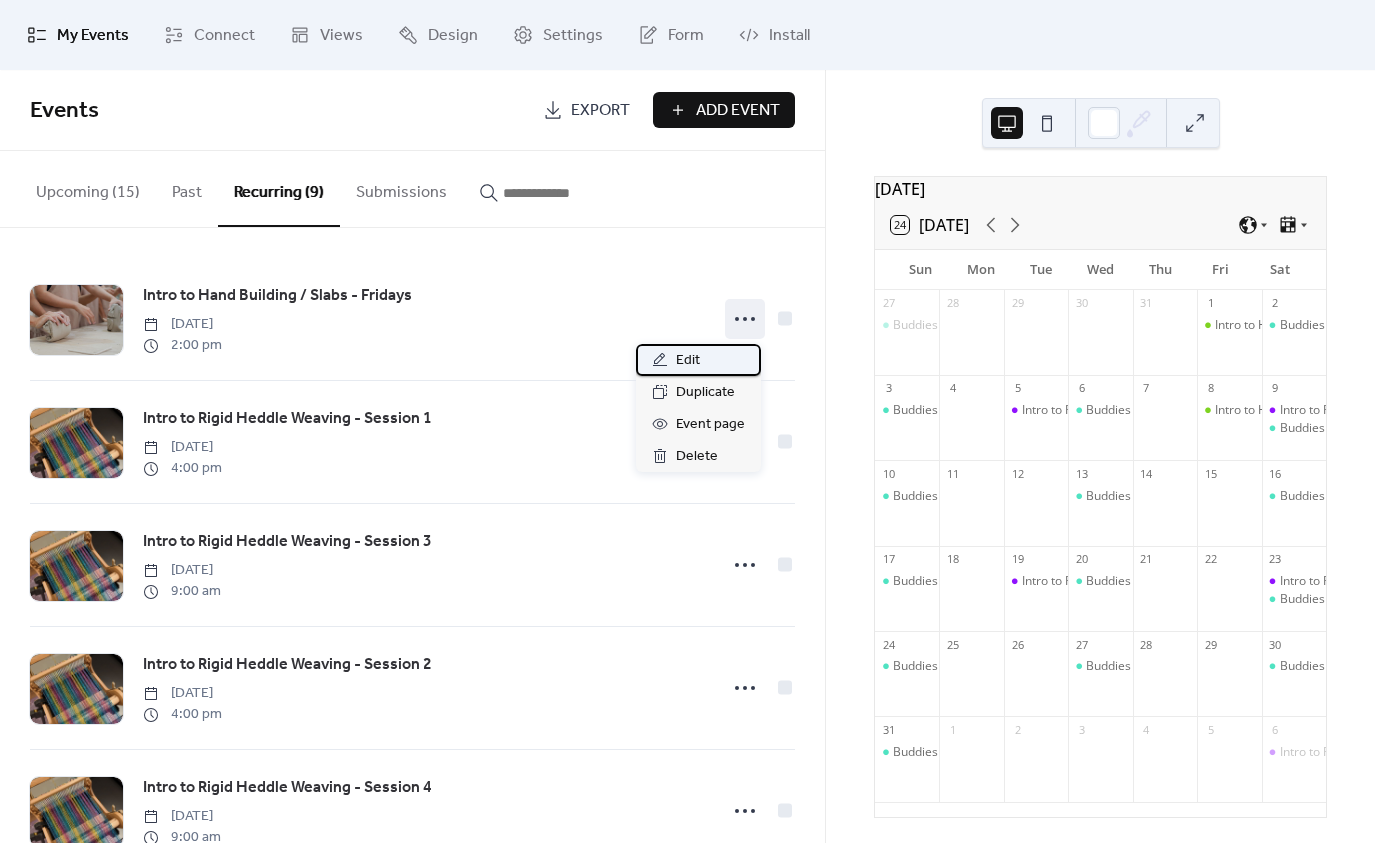 click on "Edit" at bounding box center [688, 361] 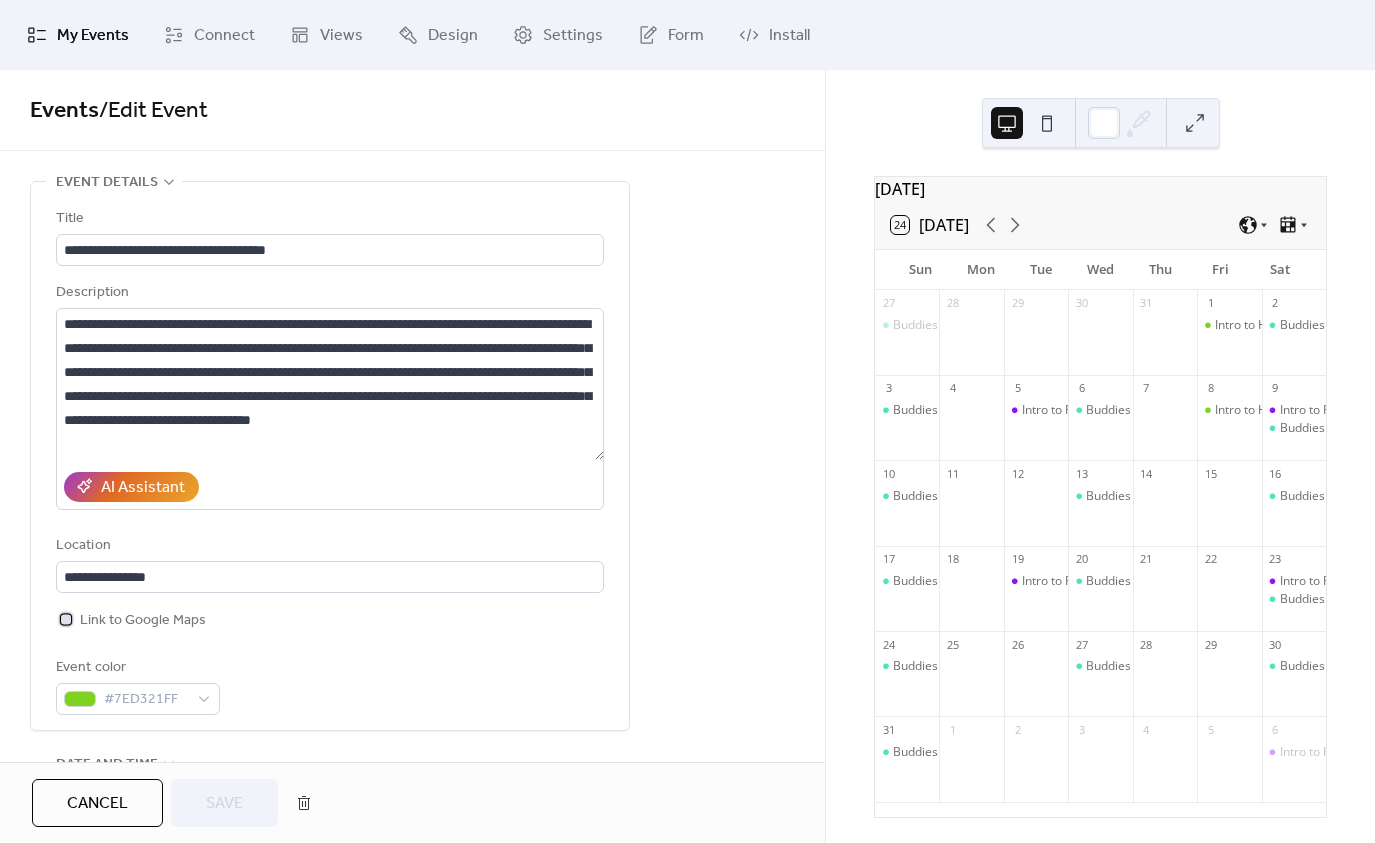 click at bounding box center (66, 619) 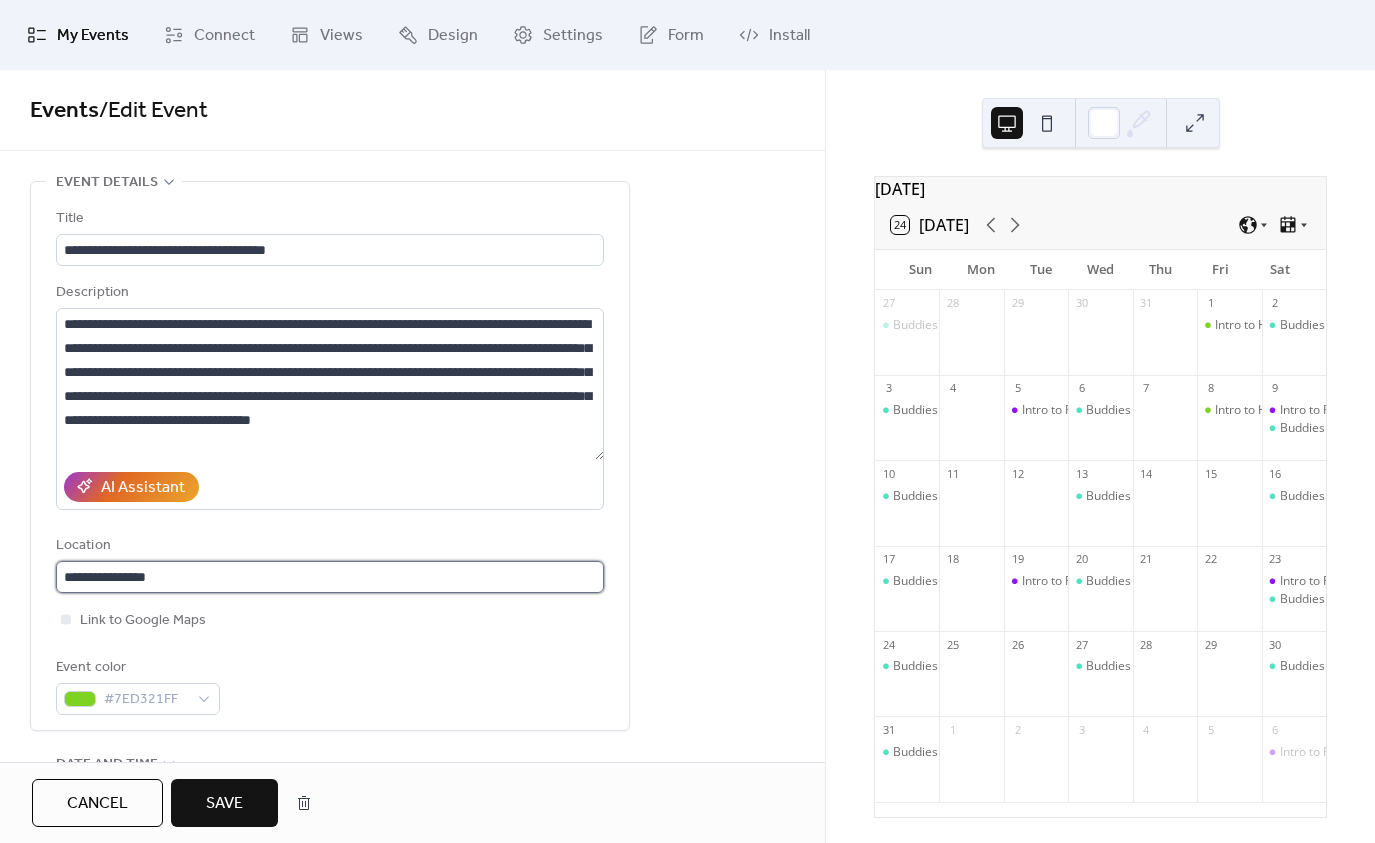 click on "**********" at bounding box center (330, 577) 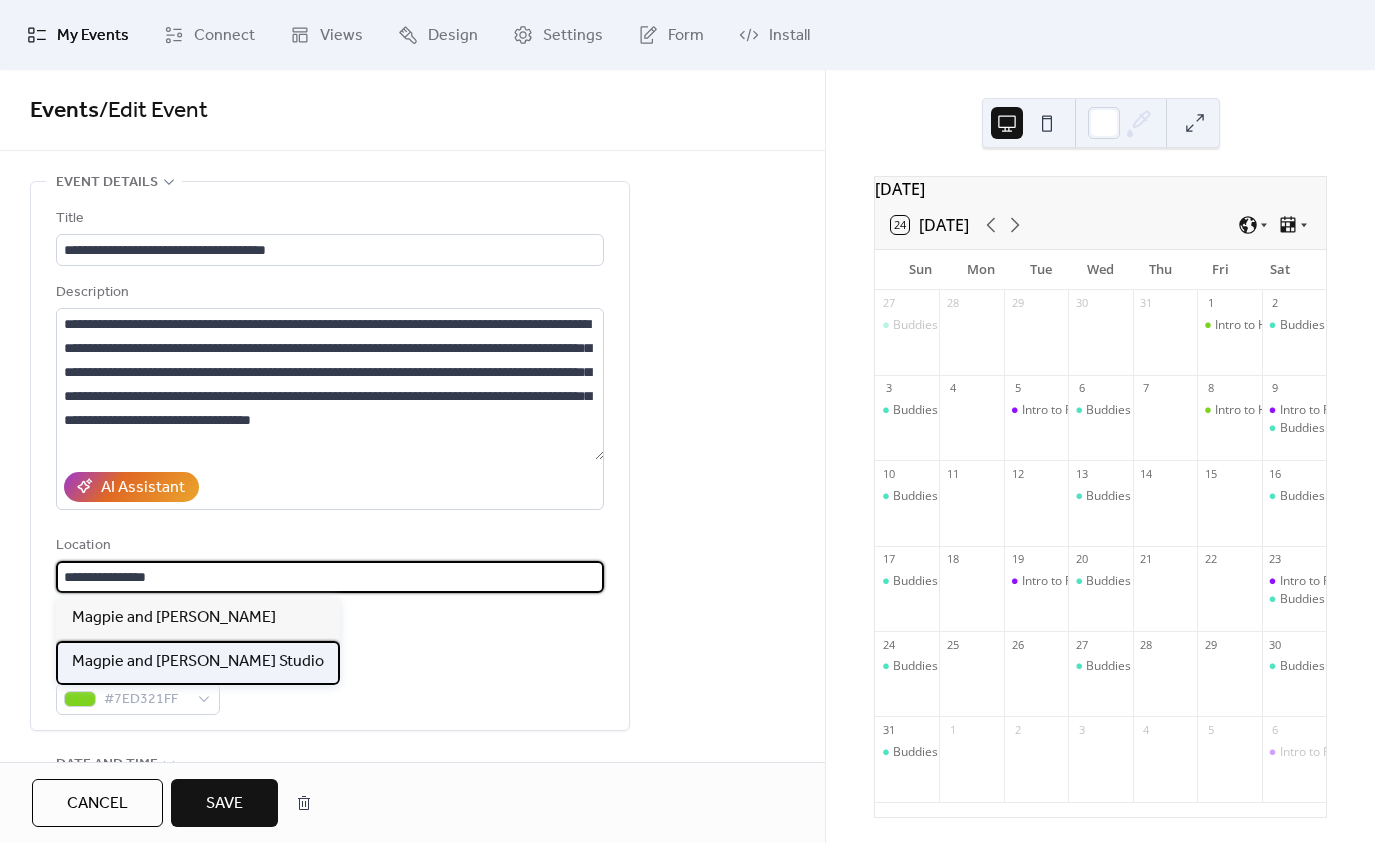 click on "Magpie and [PERSON_NAME] Studio" at bounding box center [198, 662] 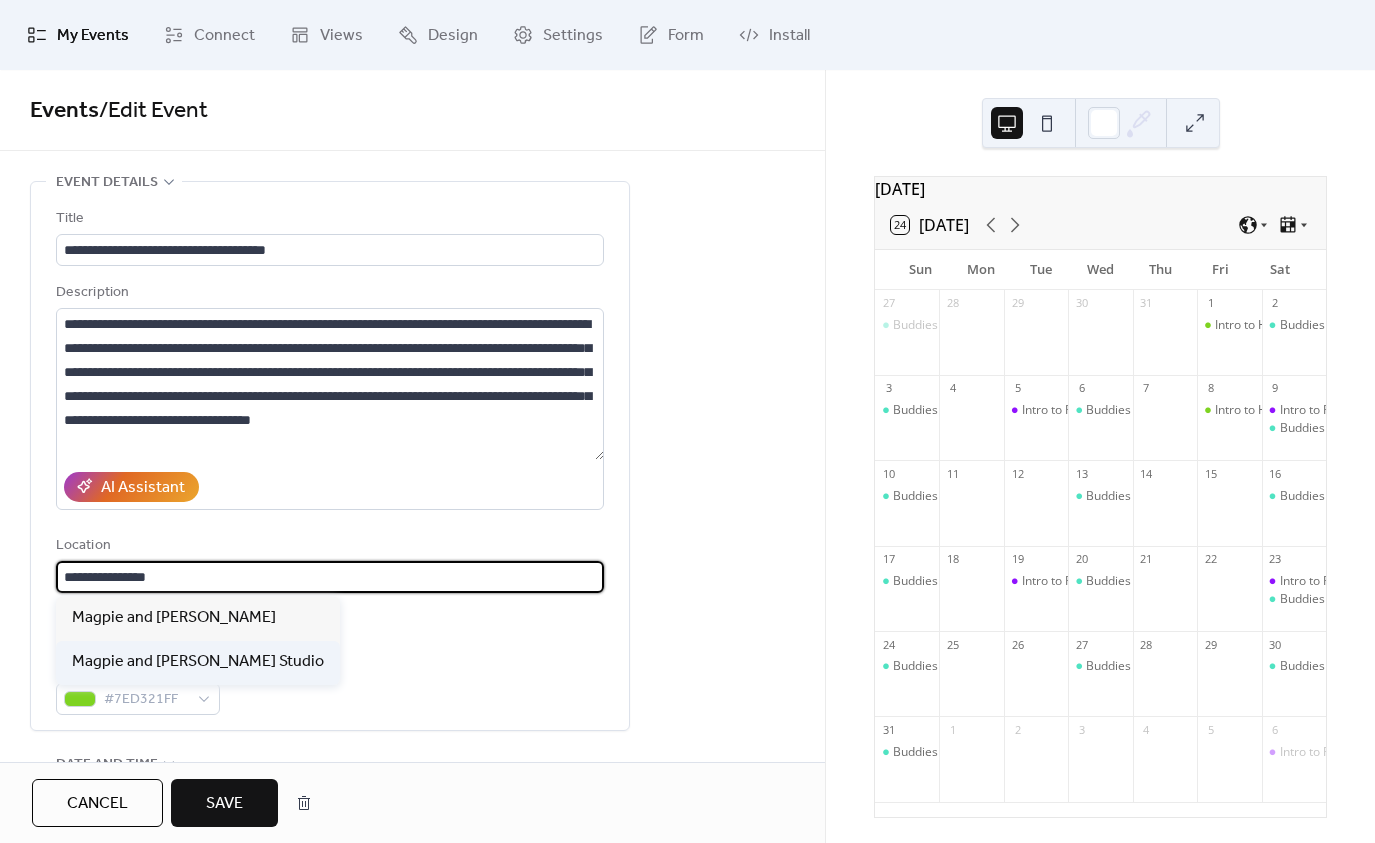 type on "**********" 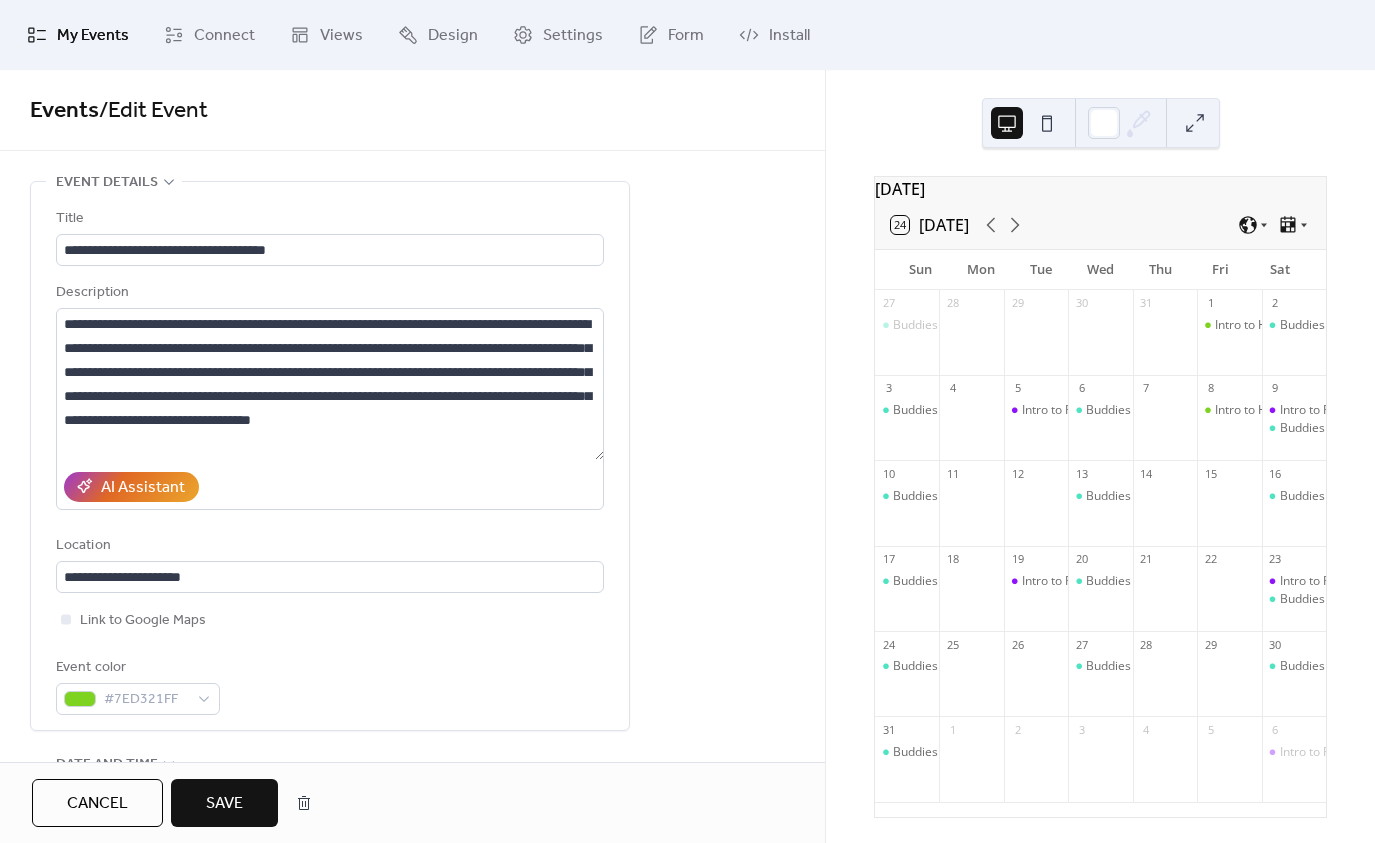 click on "Save" at bounding box center (224, 804) 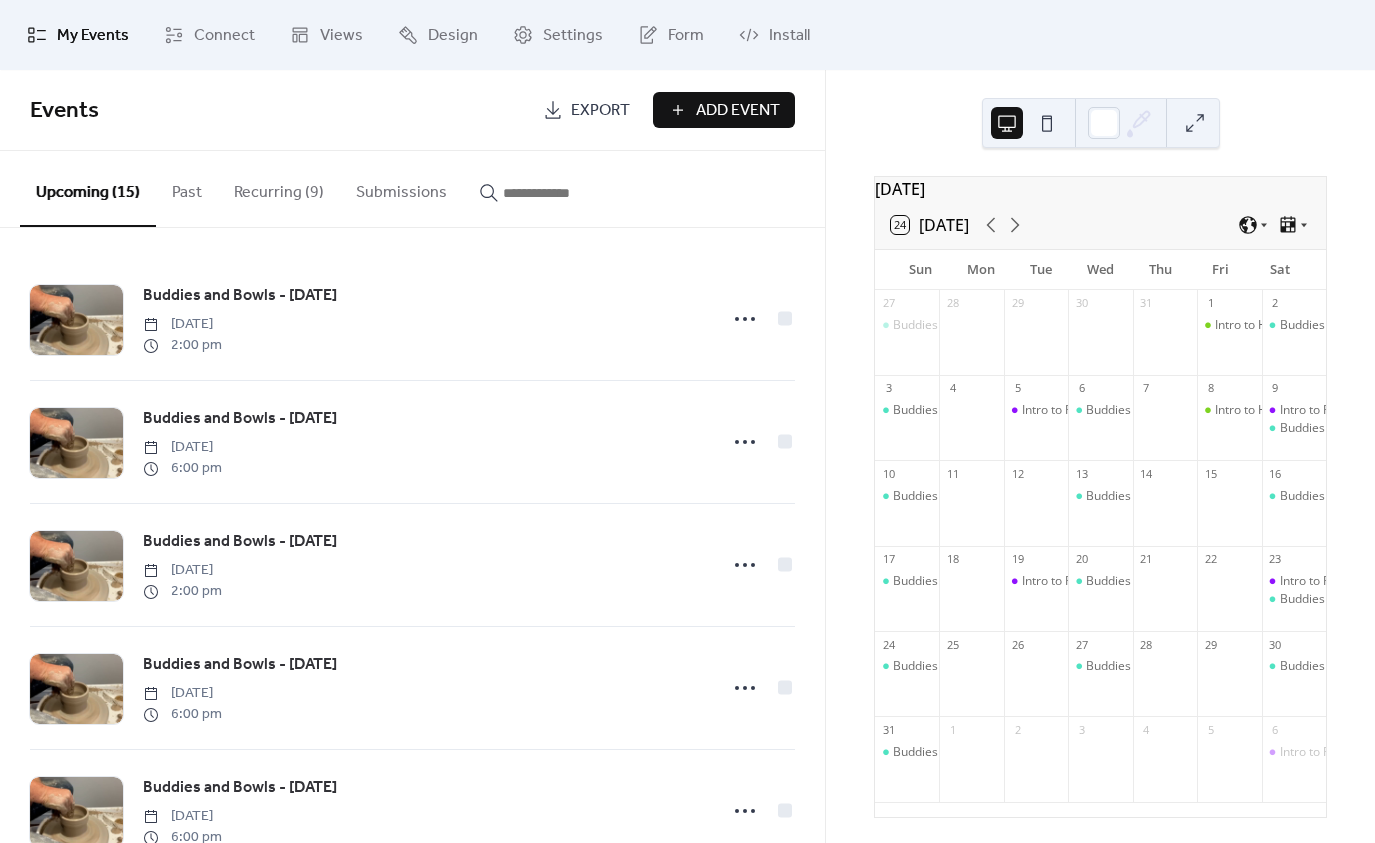 click on "Recurring (9)" at bounding box center [279, 188] 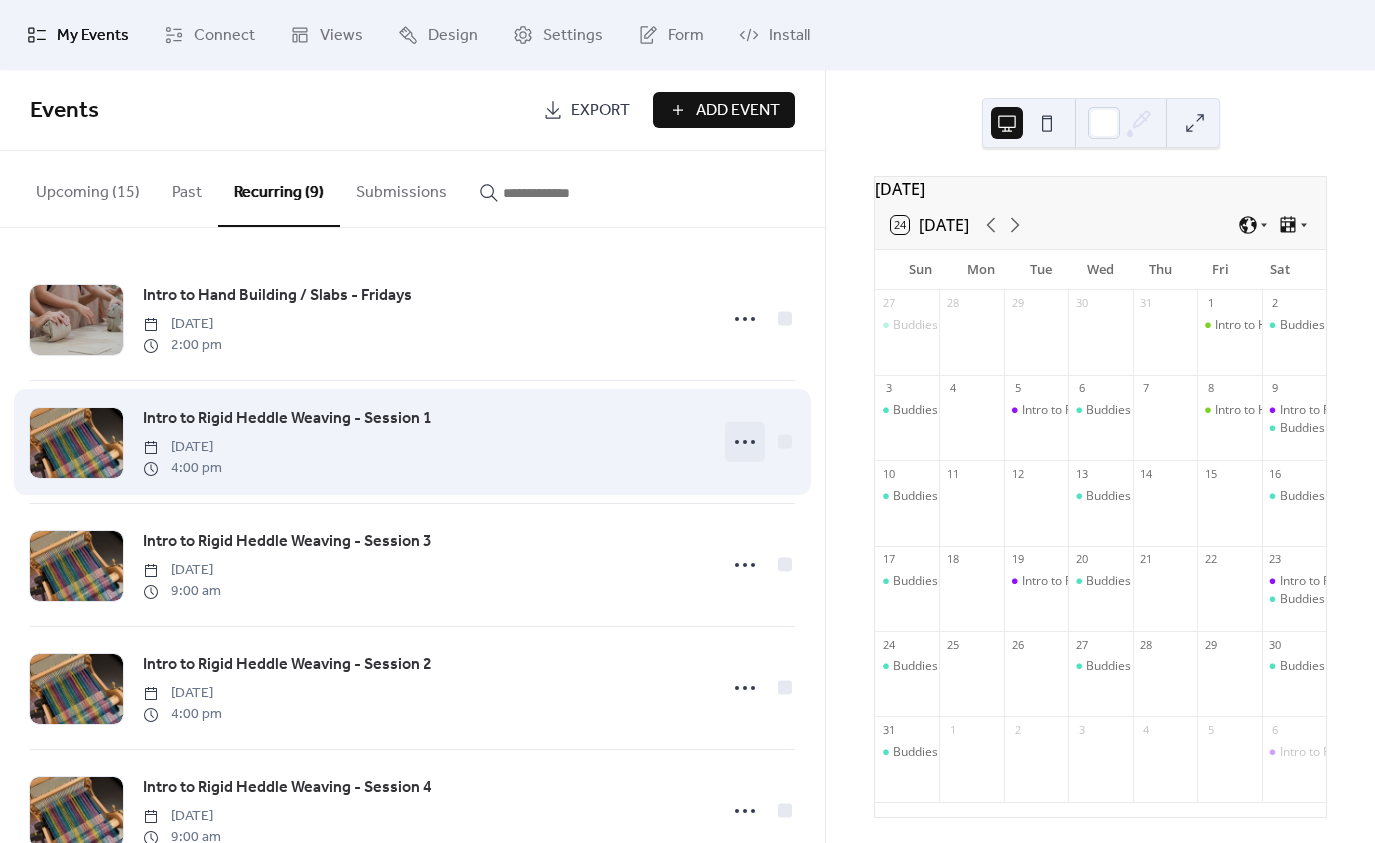 click 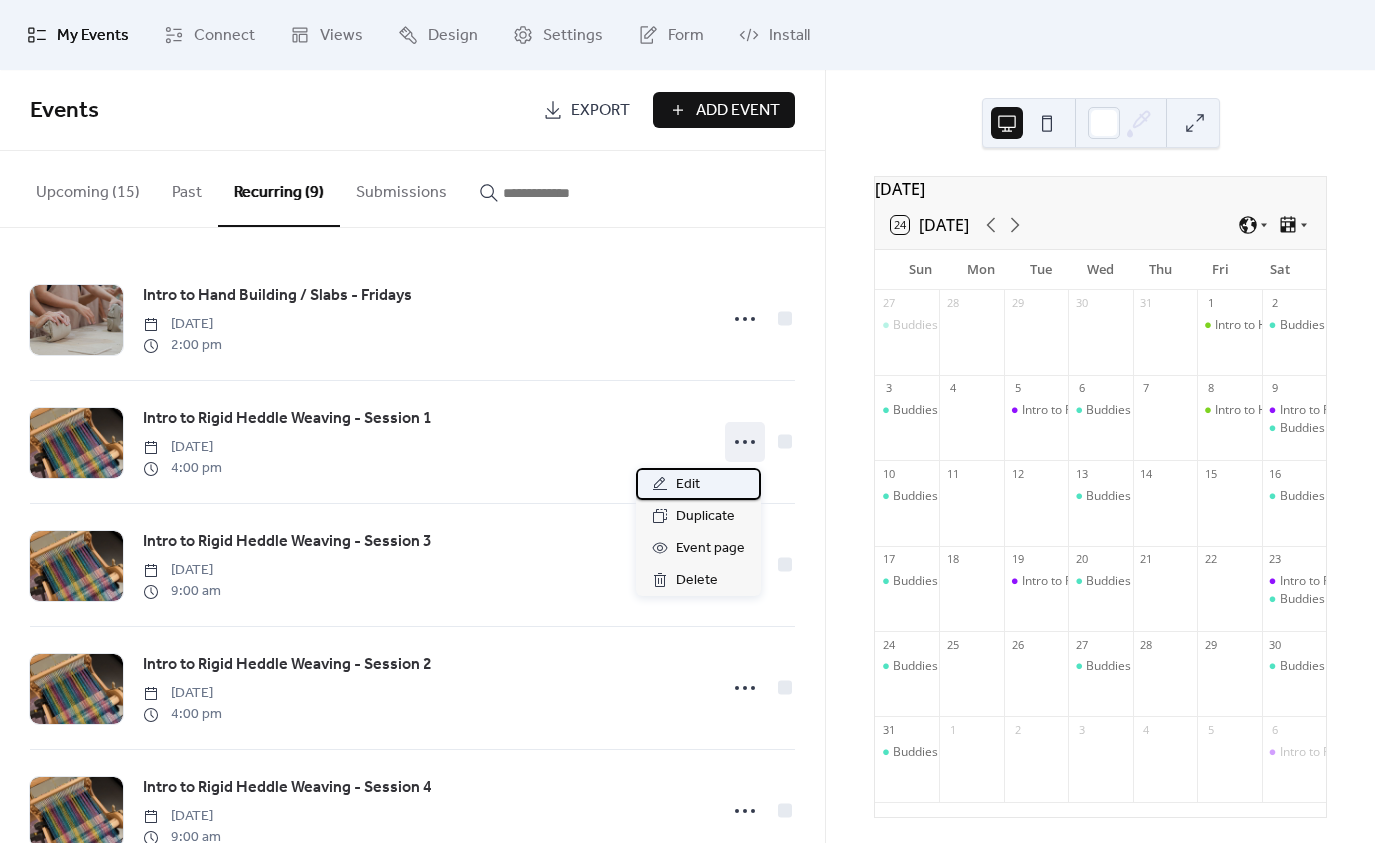 click on "Edit" at bounding box center [688, 485] 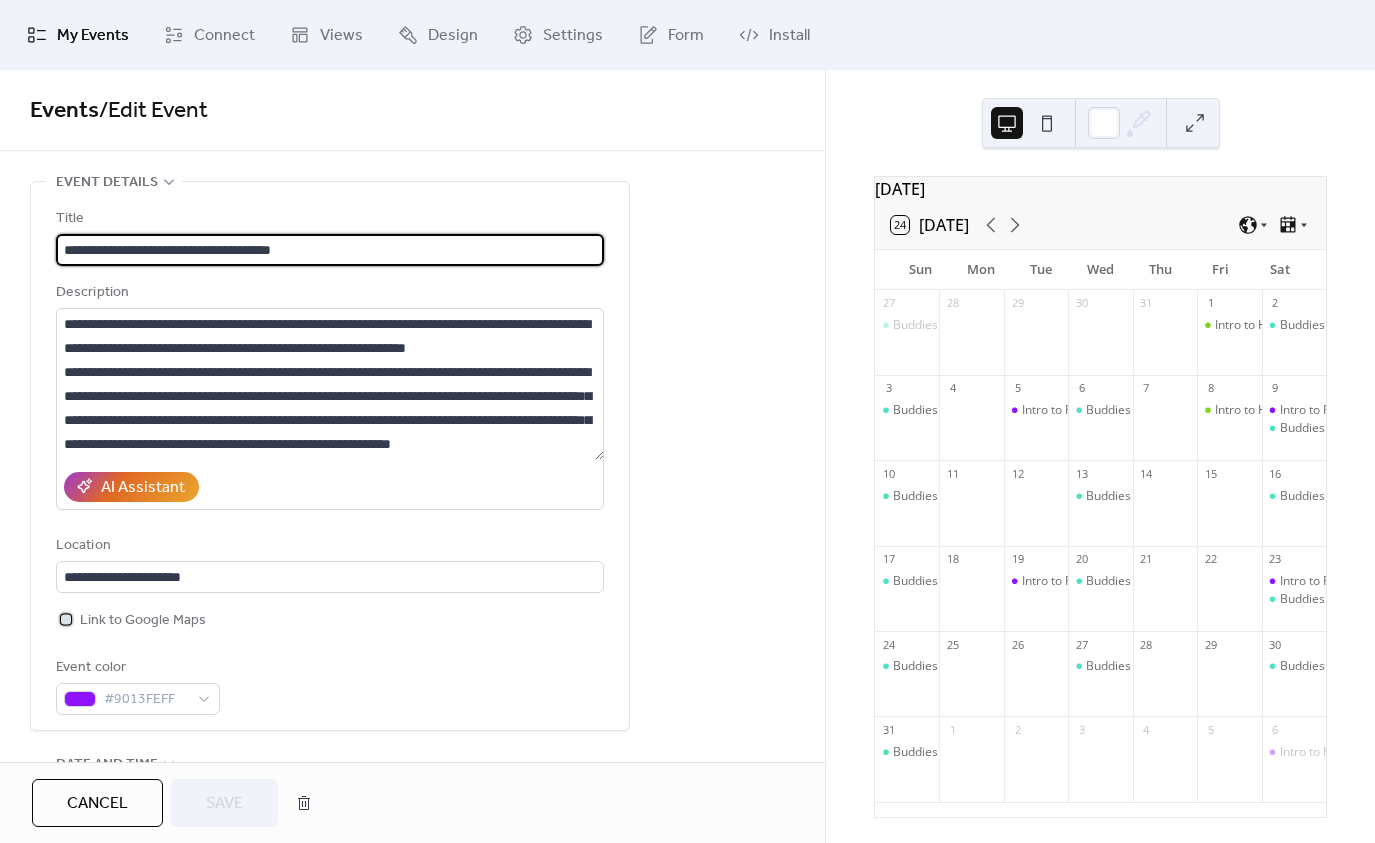 click 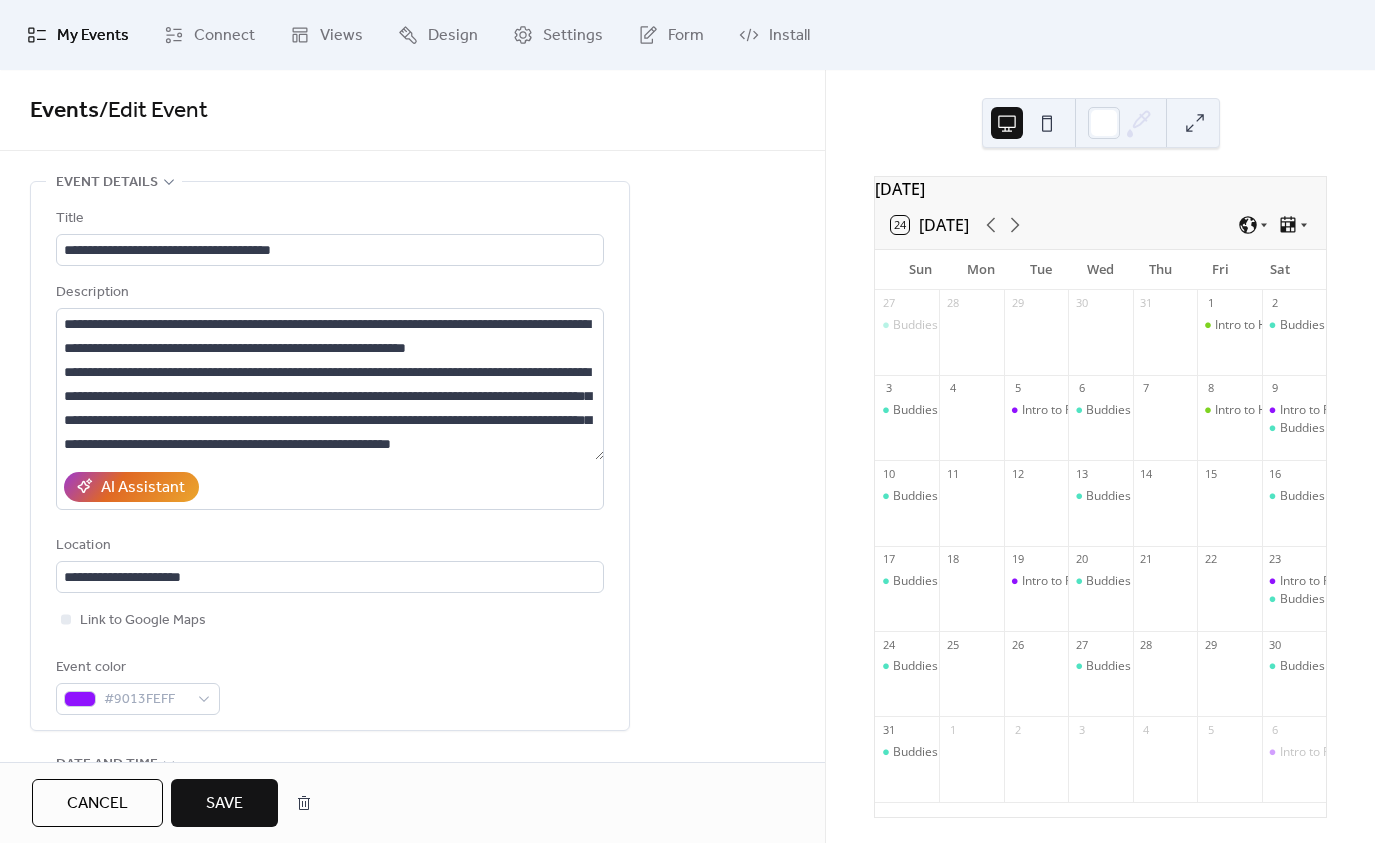 click on "Save" at bounding box center [224, 803] 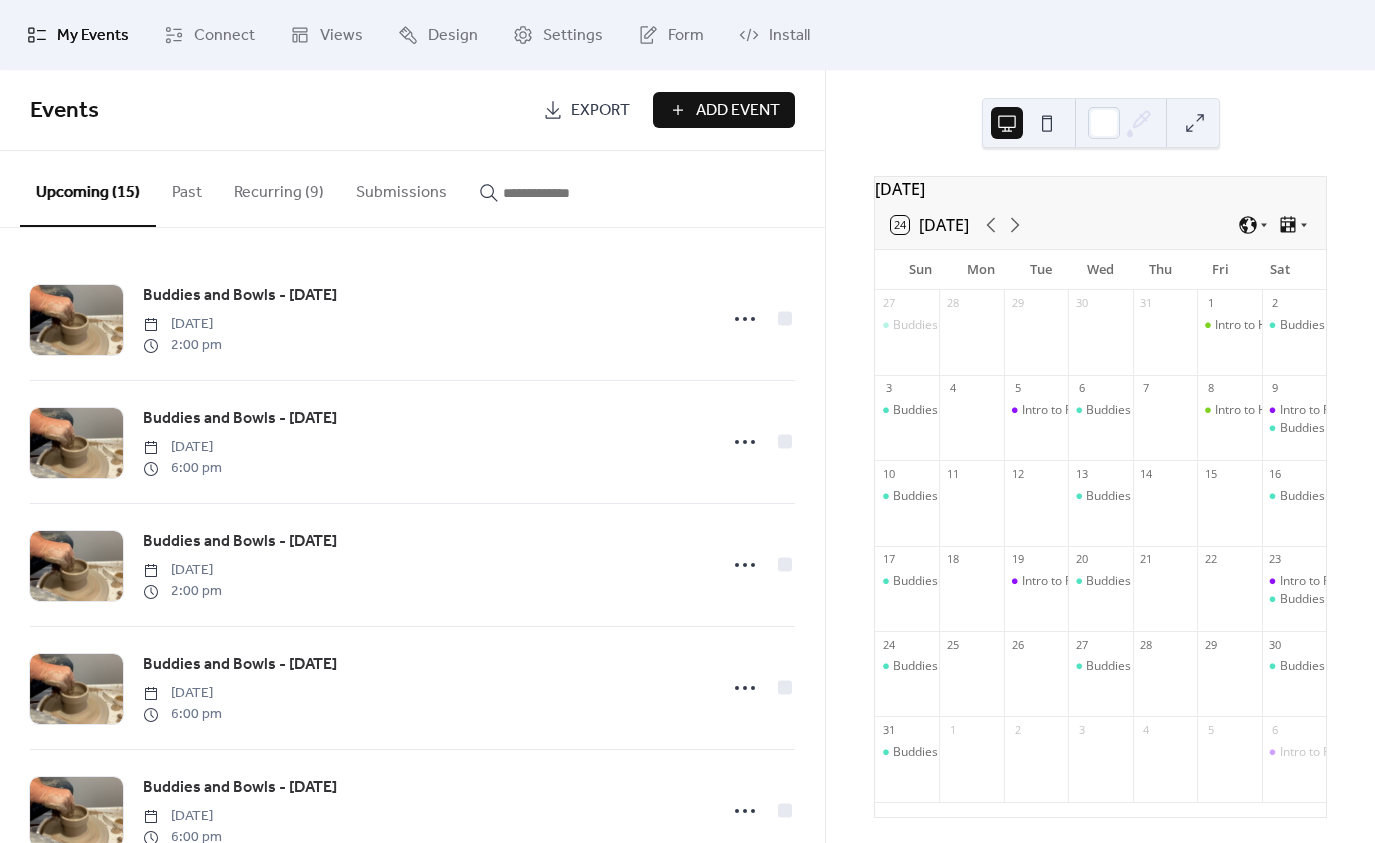 click on "Recurring (9)" at bounding box center (279, 188) 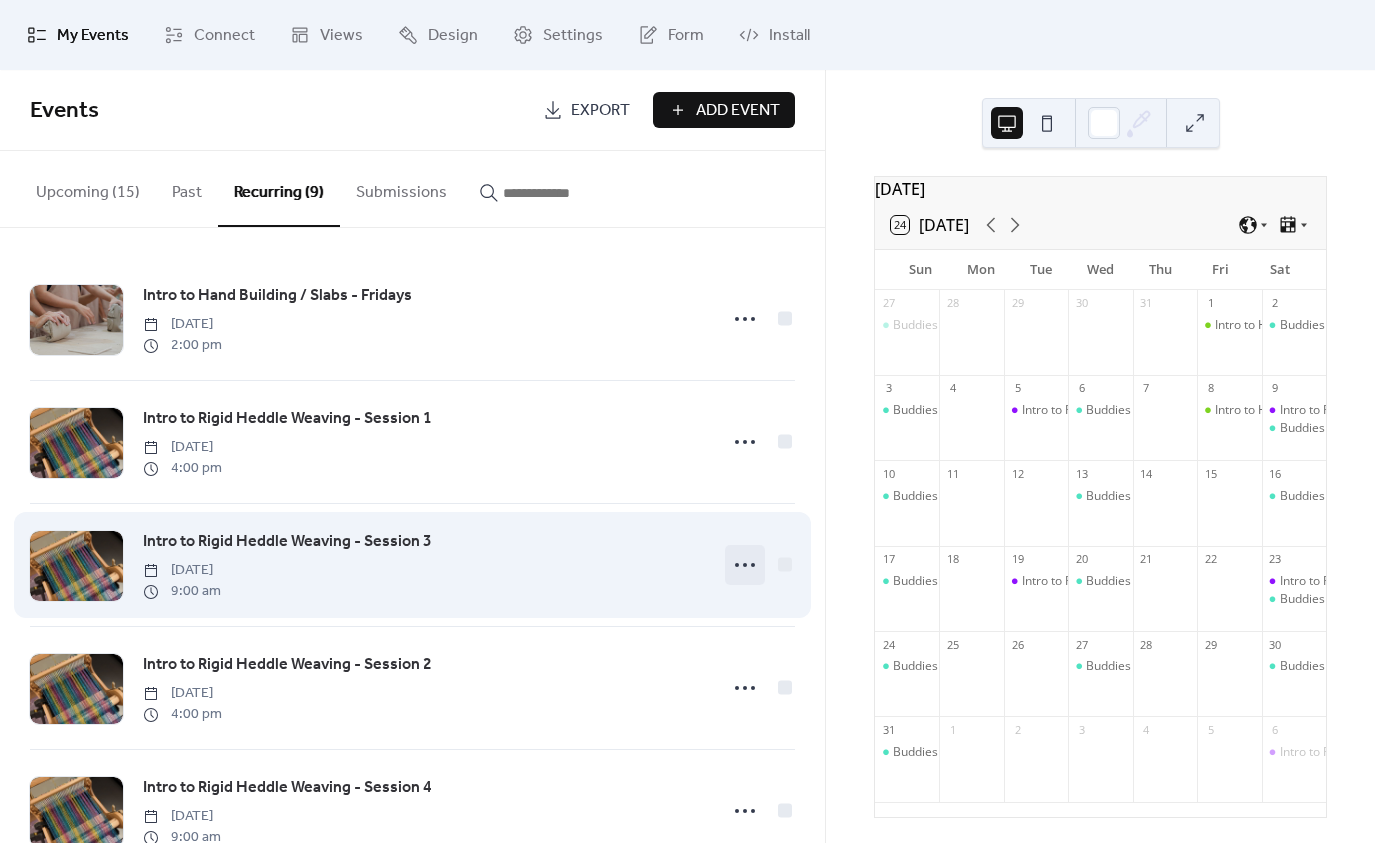 click 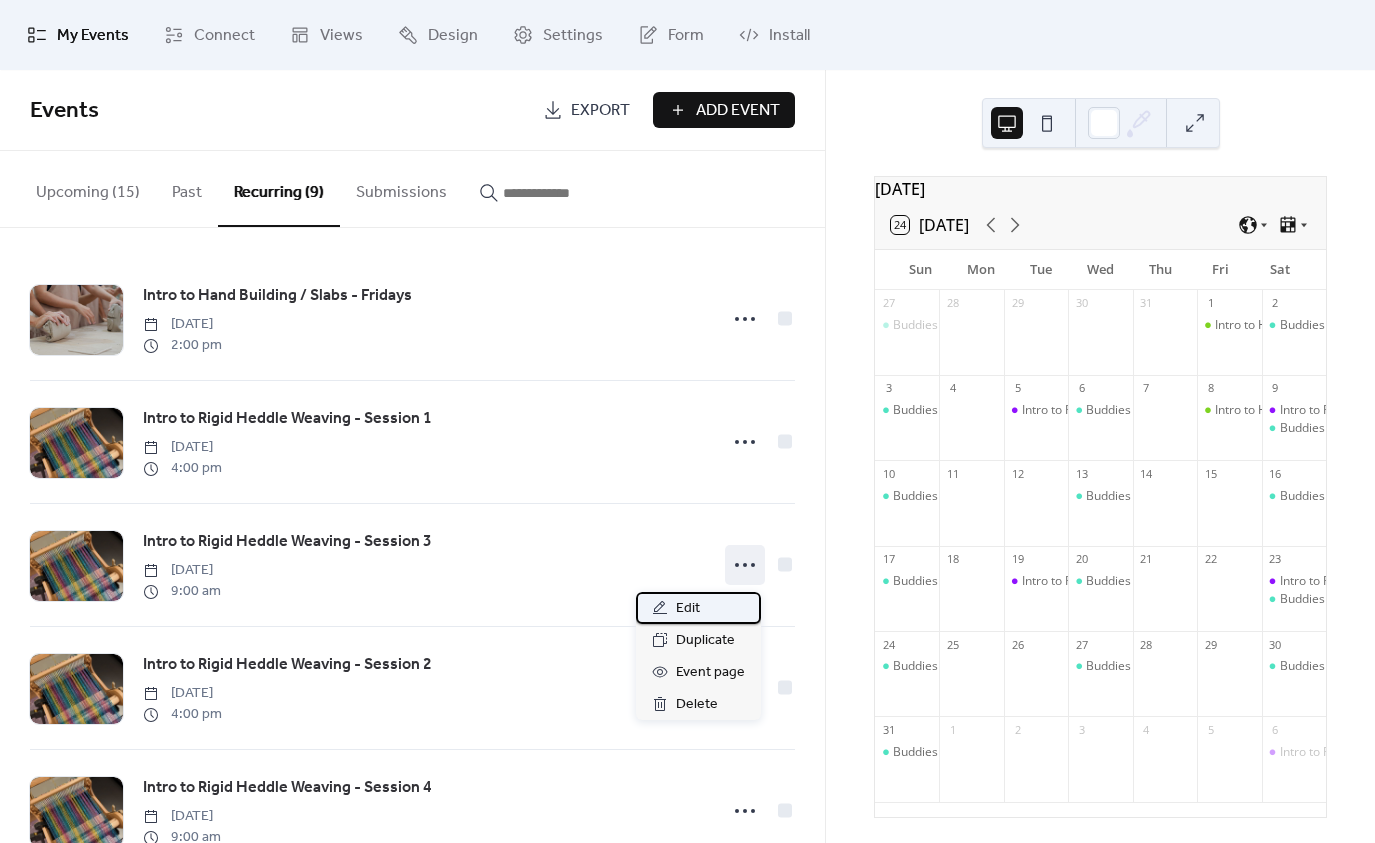 click on "Edit" at bounding box center [688, 609] 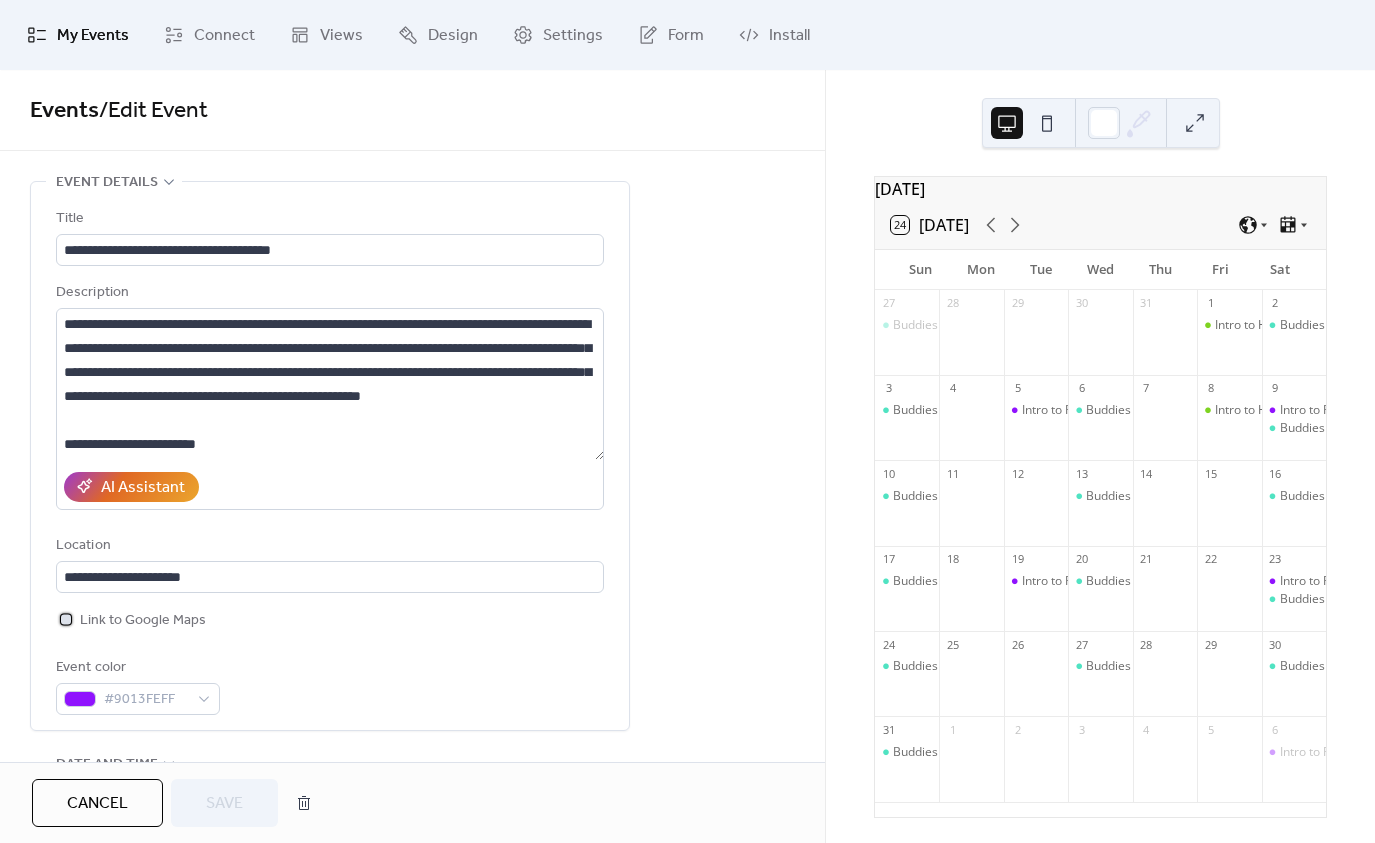 click at bounding box center (66, 619) 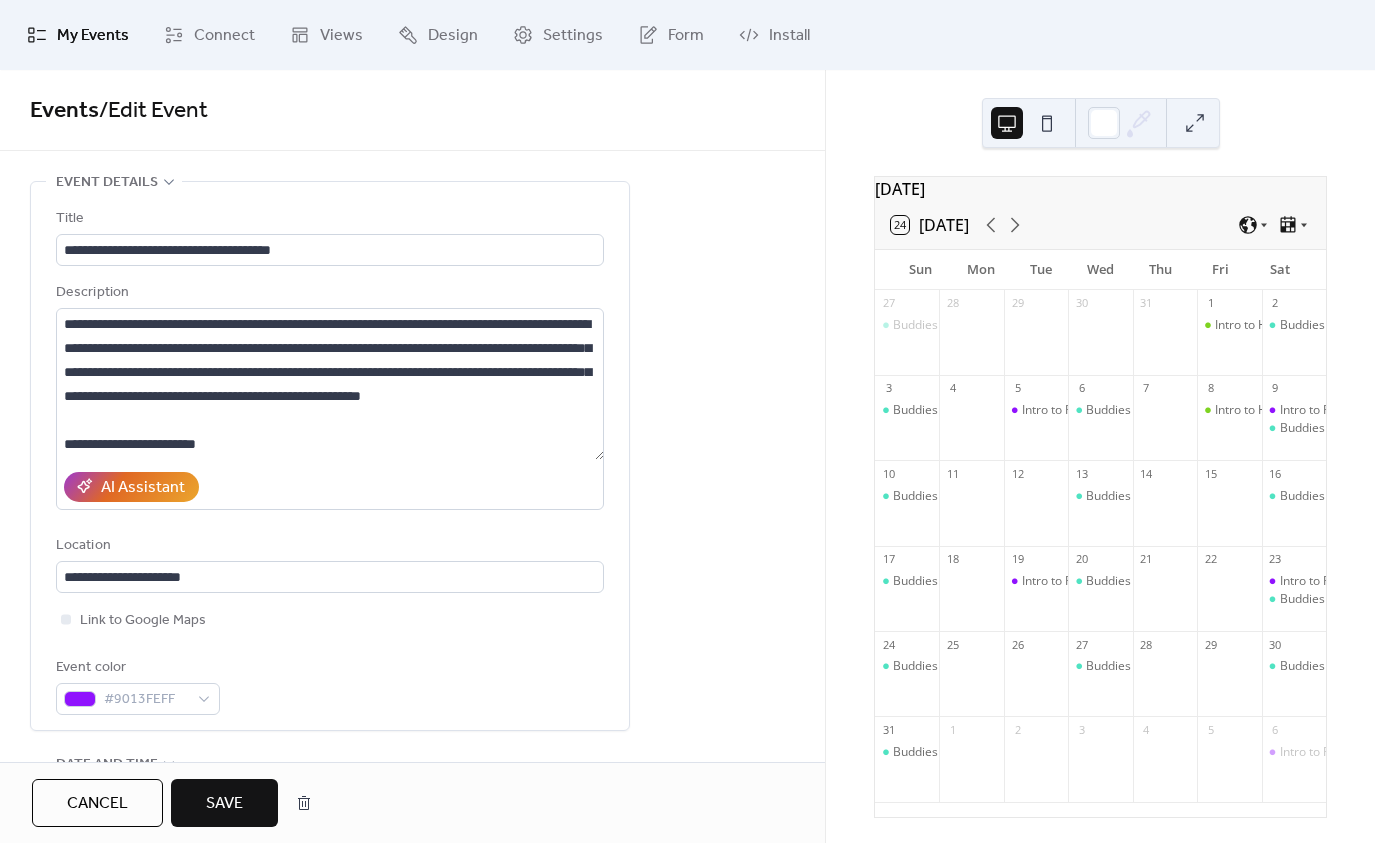 click on "Save" at bounding box center [224, 803] 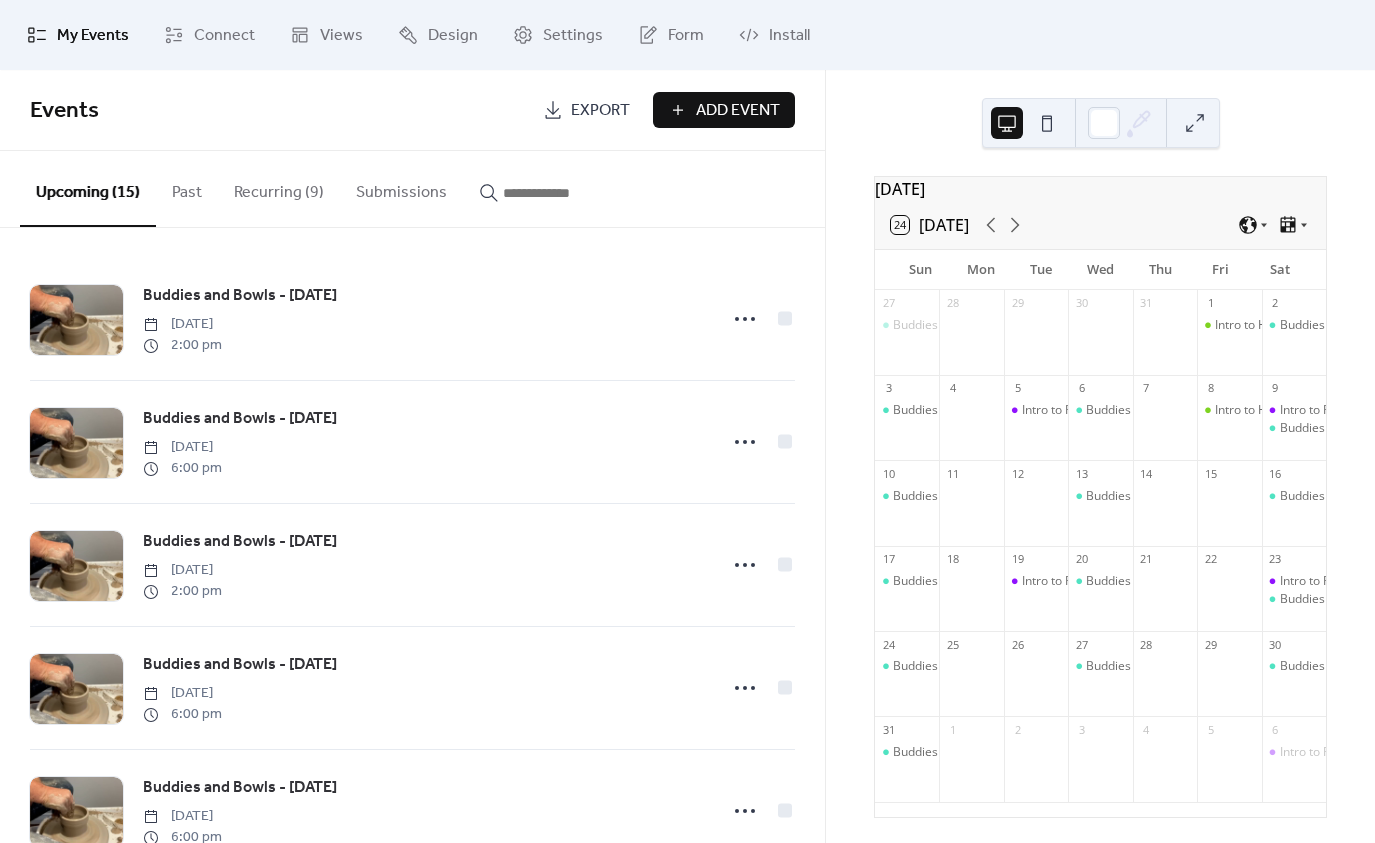 click on "Recurring (9)" at bounding box center (279, 188) 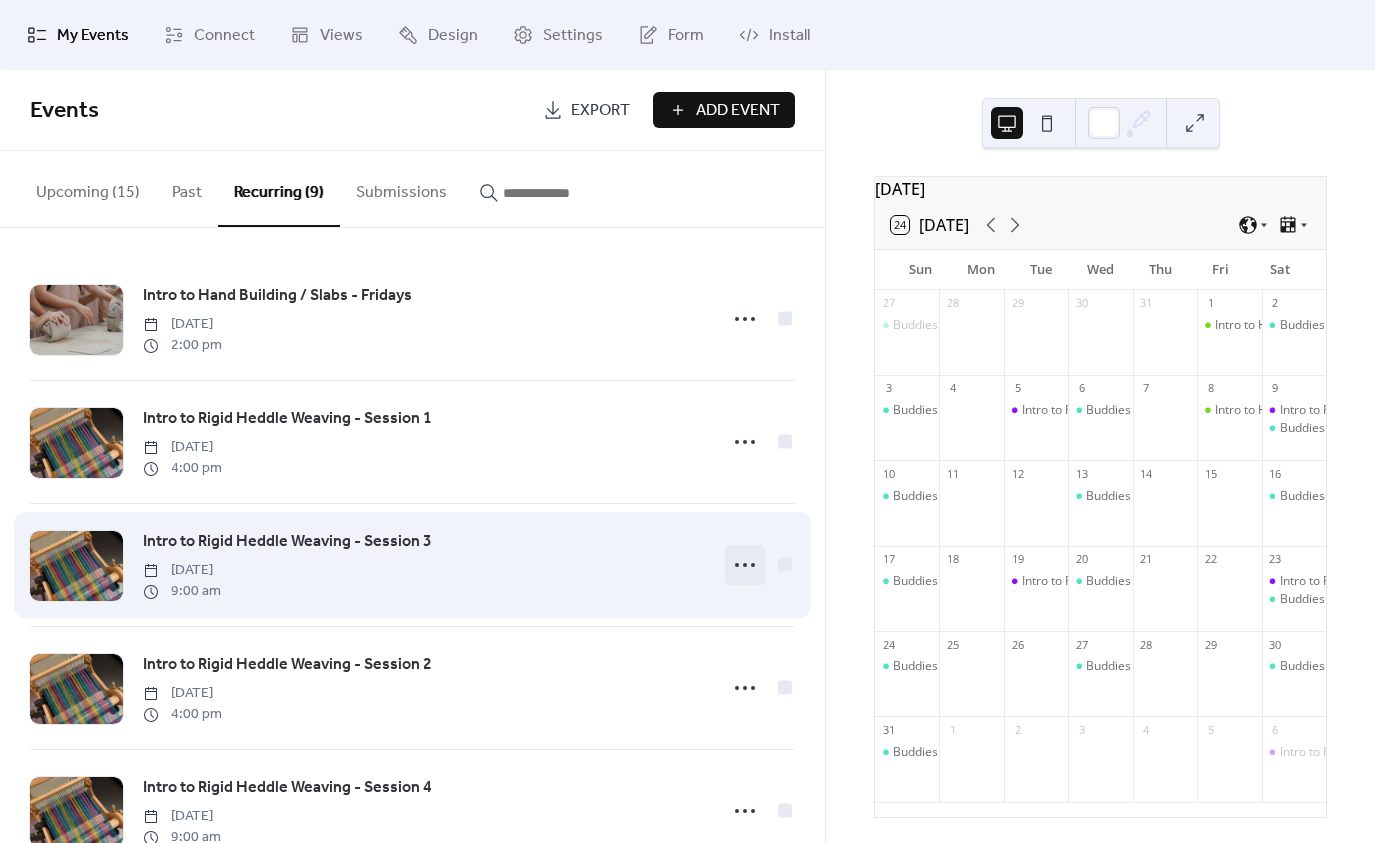 click 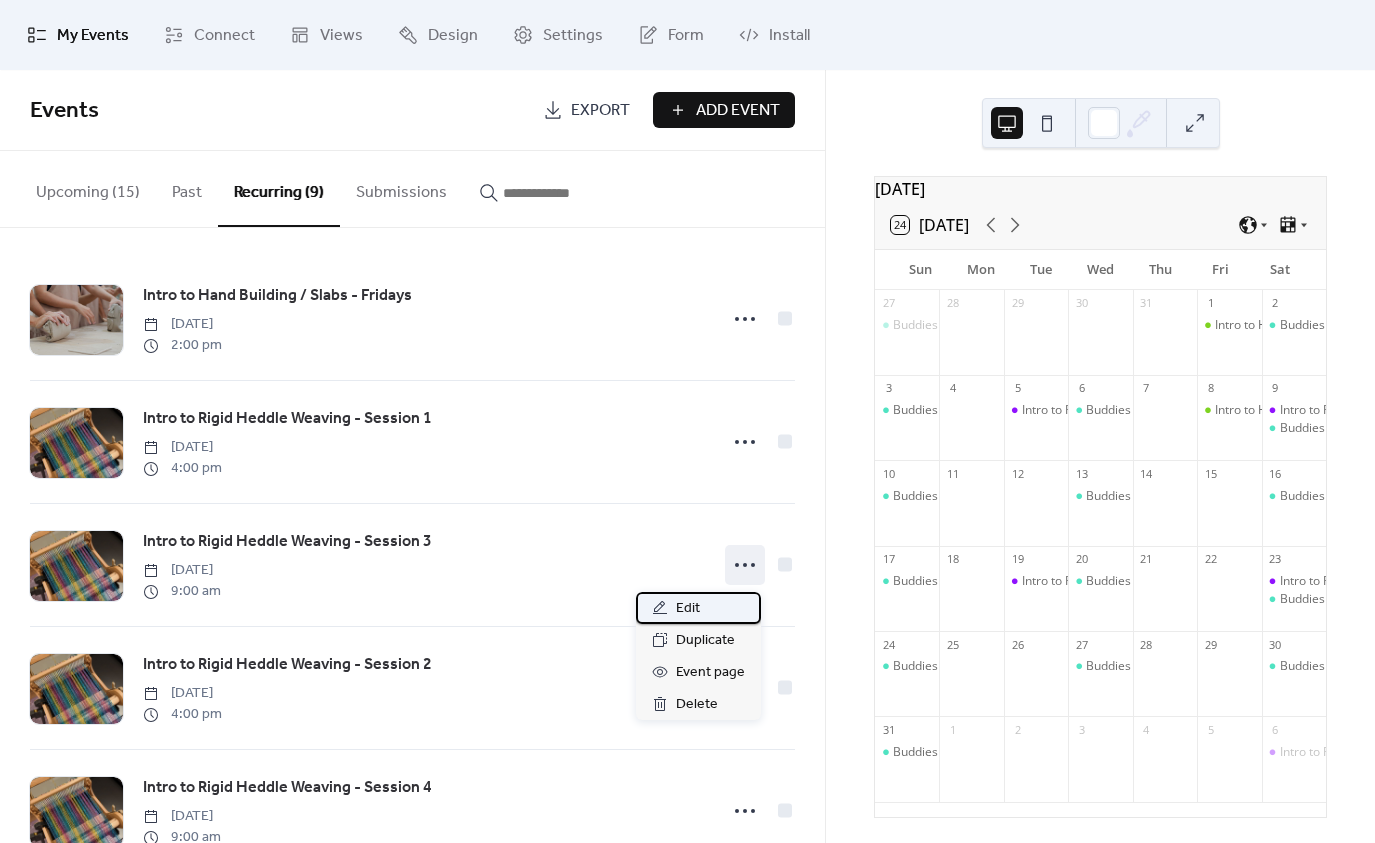 click on "Edit" at bounding box center (688, 609) 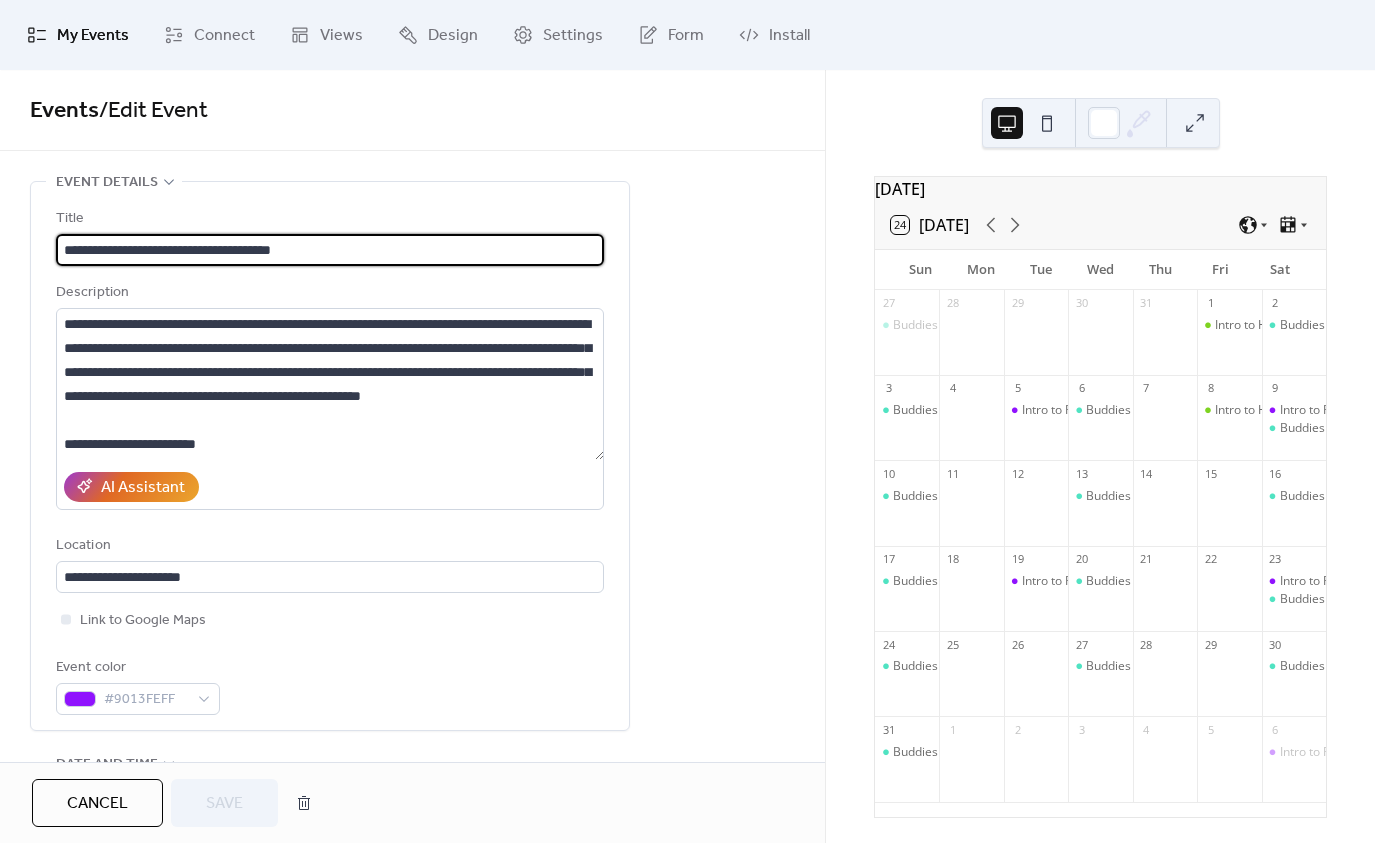 type on "**********" 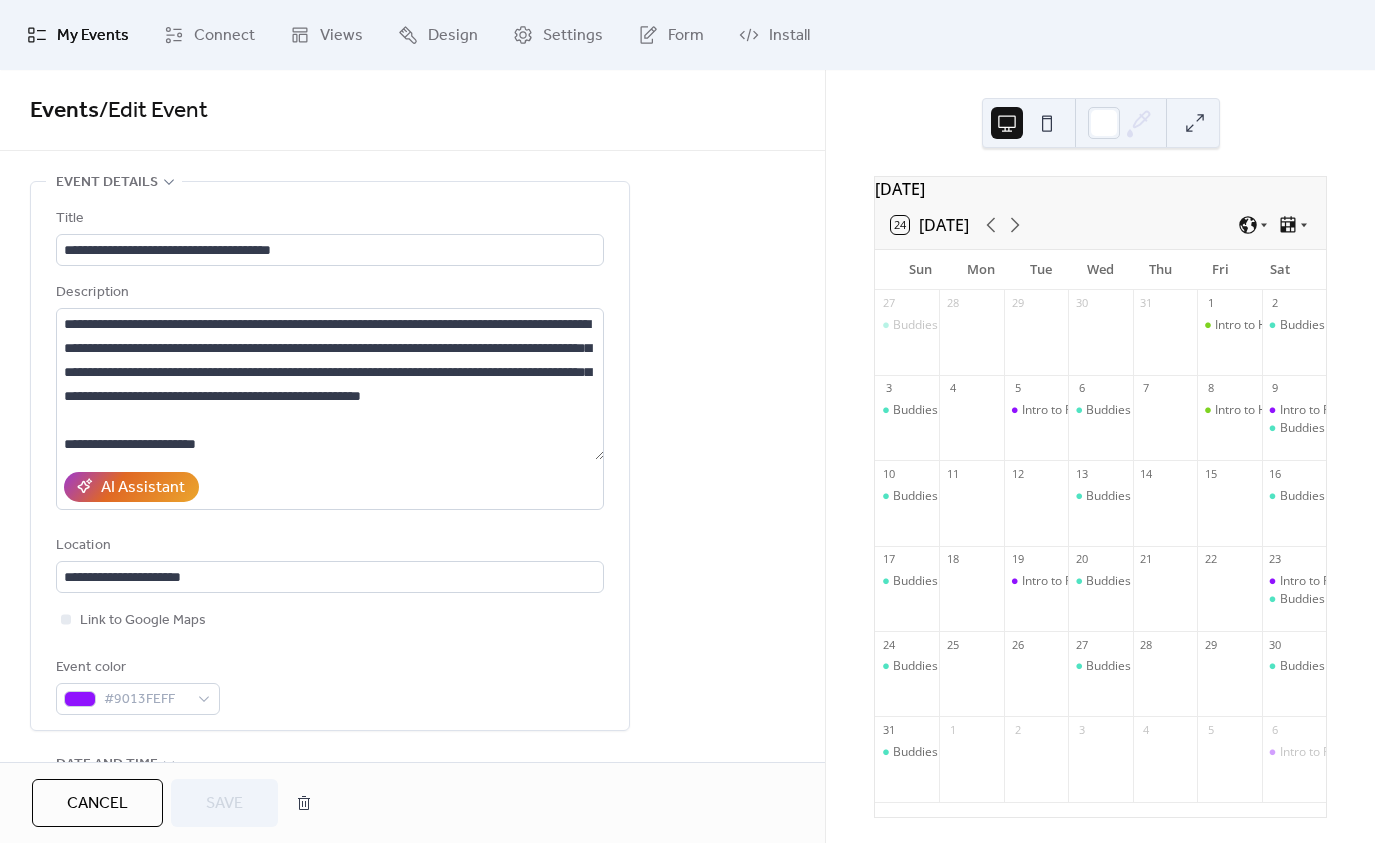 click on "Cancel" at bounding box center (97, 804) 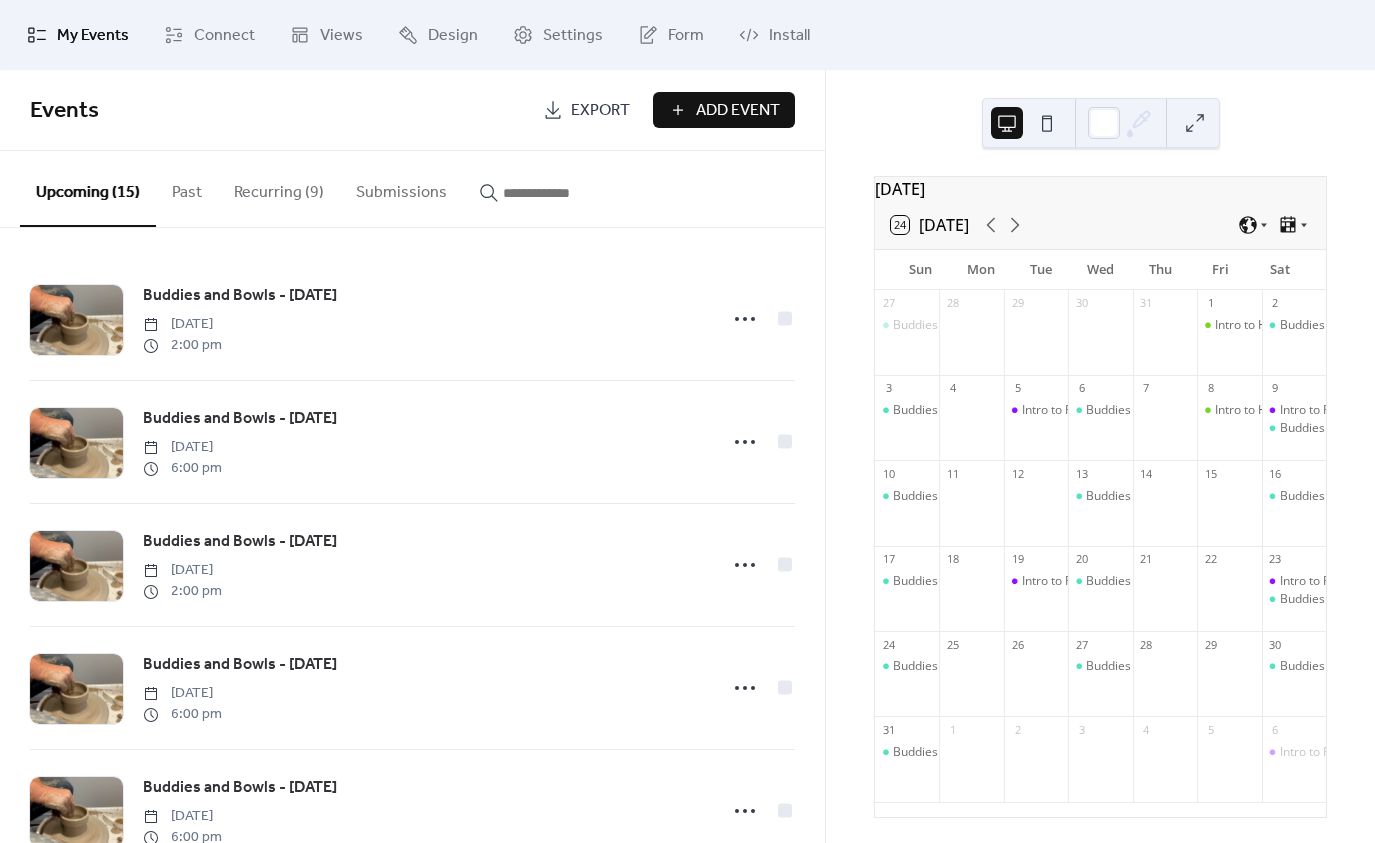 click on "Recurring (9)" at bounding box center [279, 188] 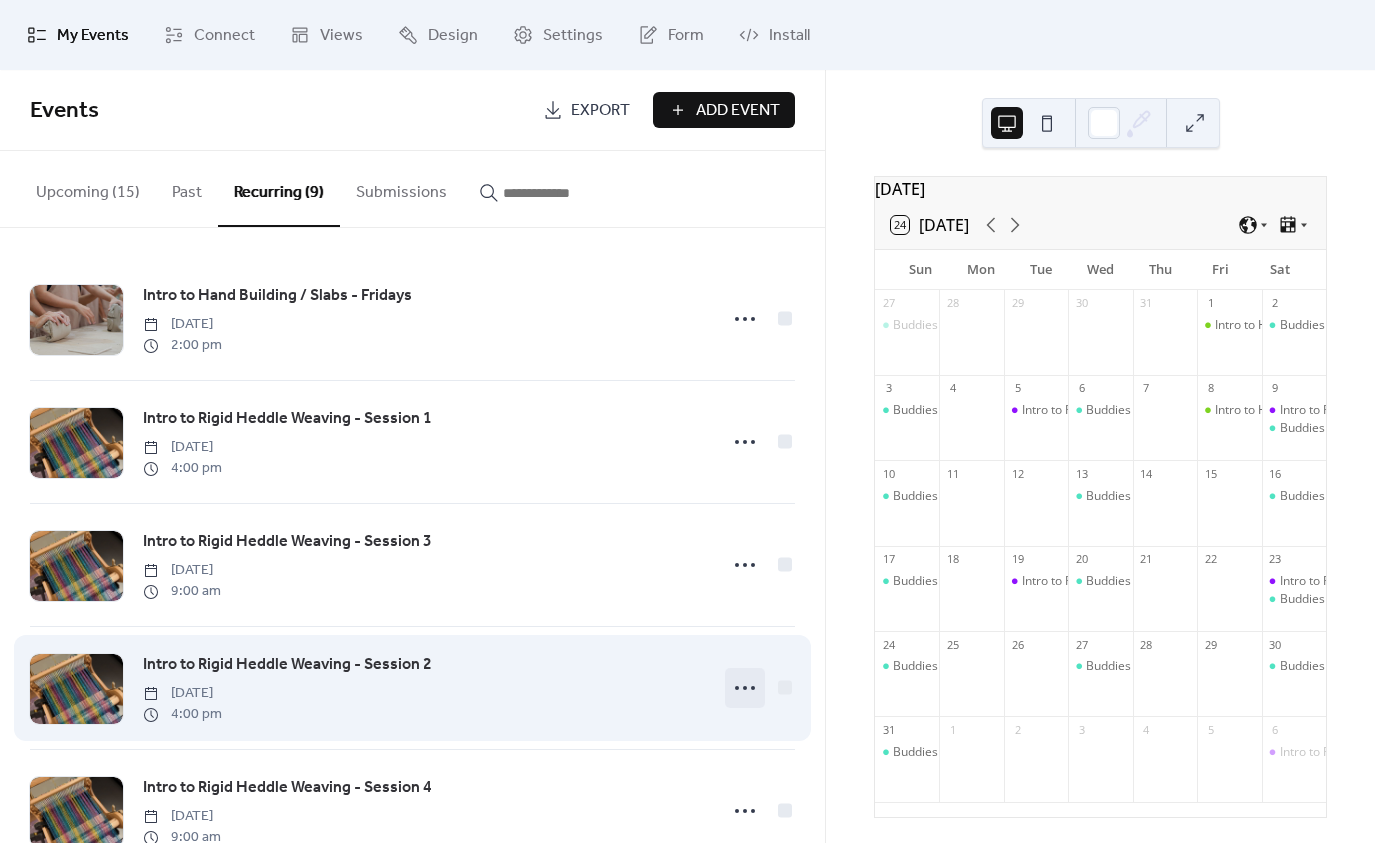 click 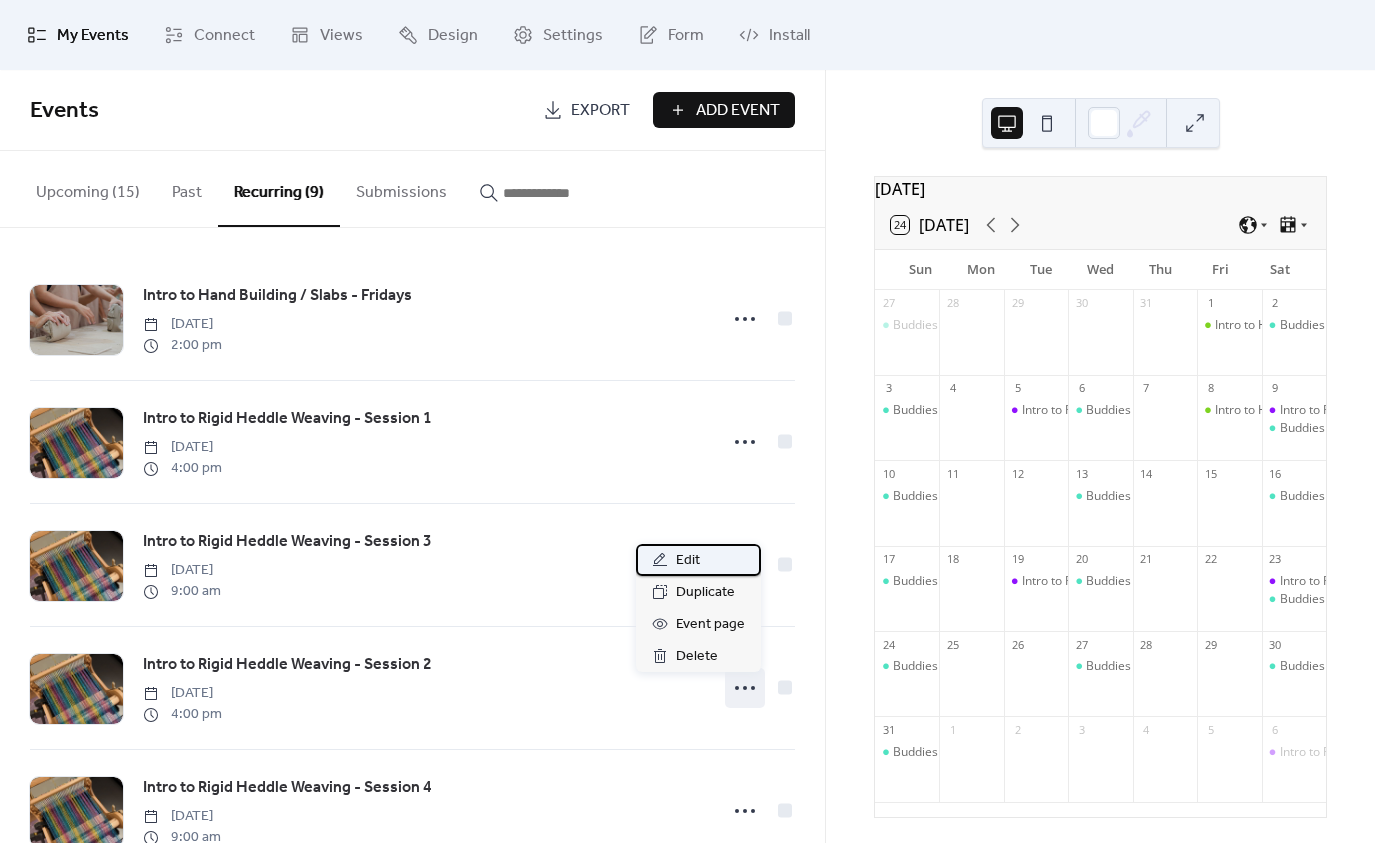 click on "Edit" at bounding box center [688, 561] 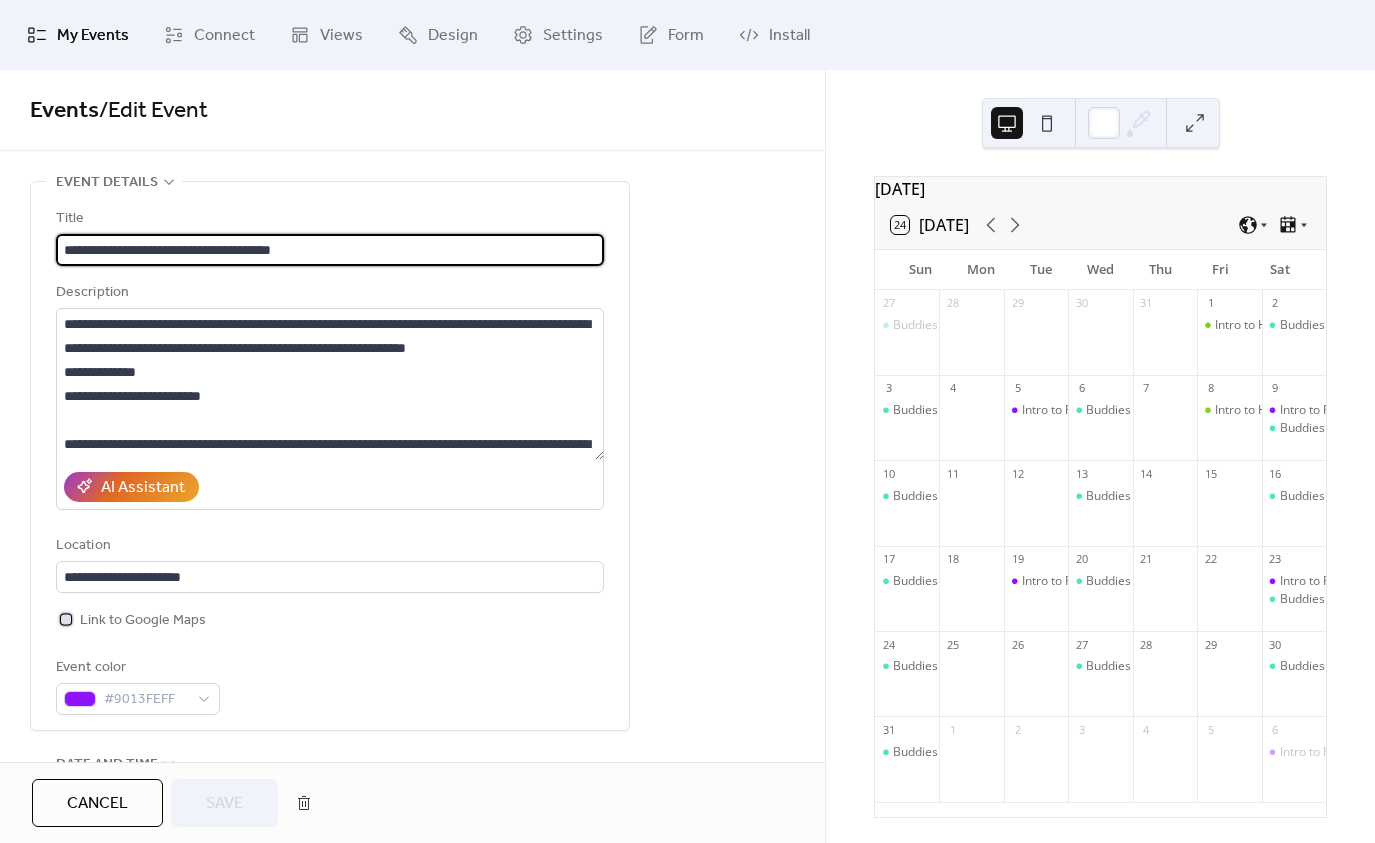 click on "Link to Google Maps" at bounding box center (143, 621) 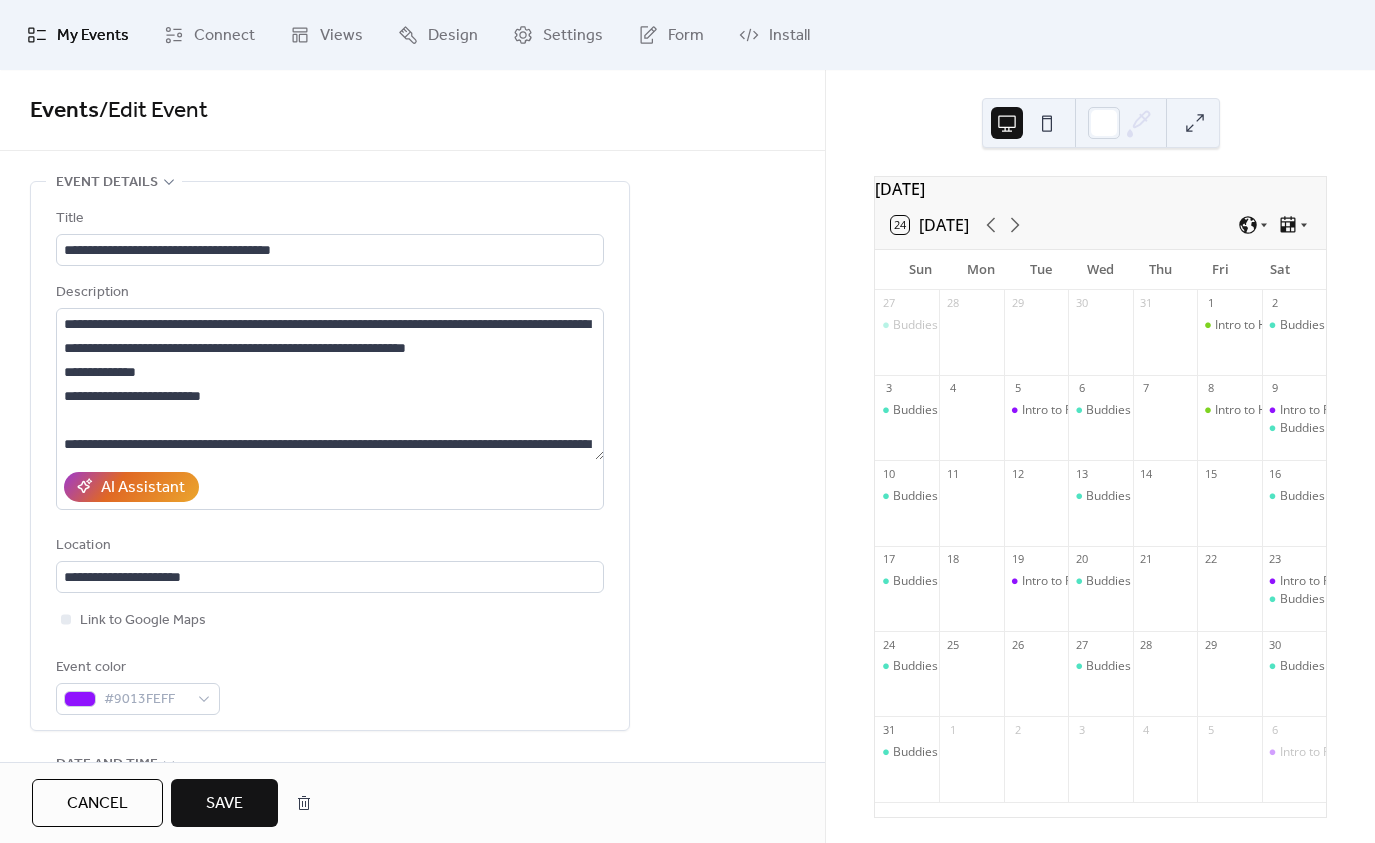 click on "Save" at bounding box center (224, 804) 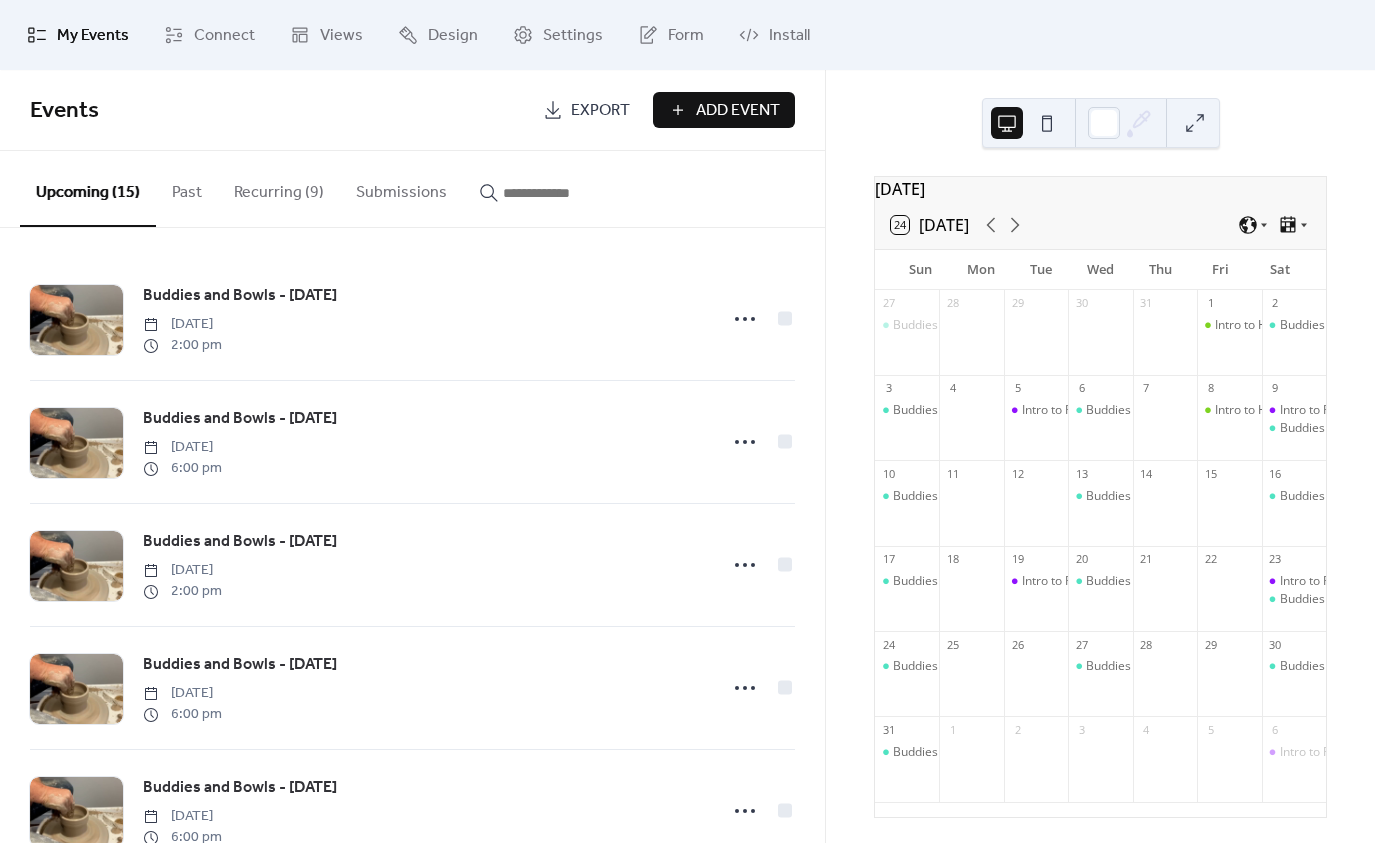 click on "Recurring (9)" at bounding box center [279, 188] 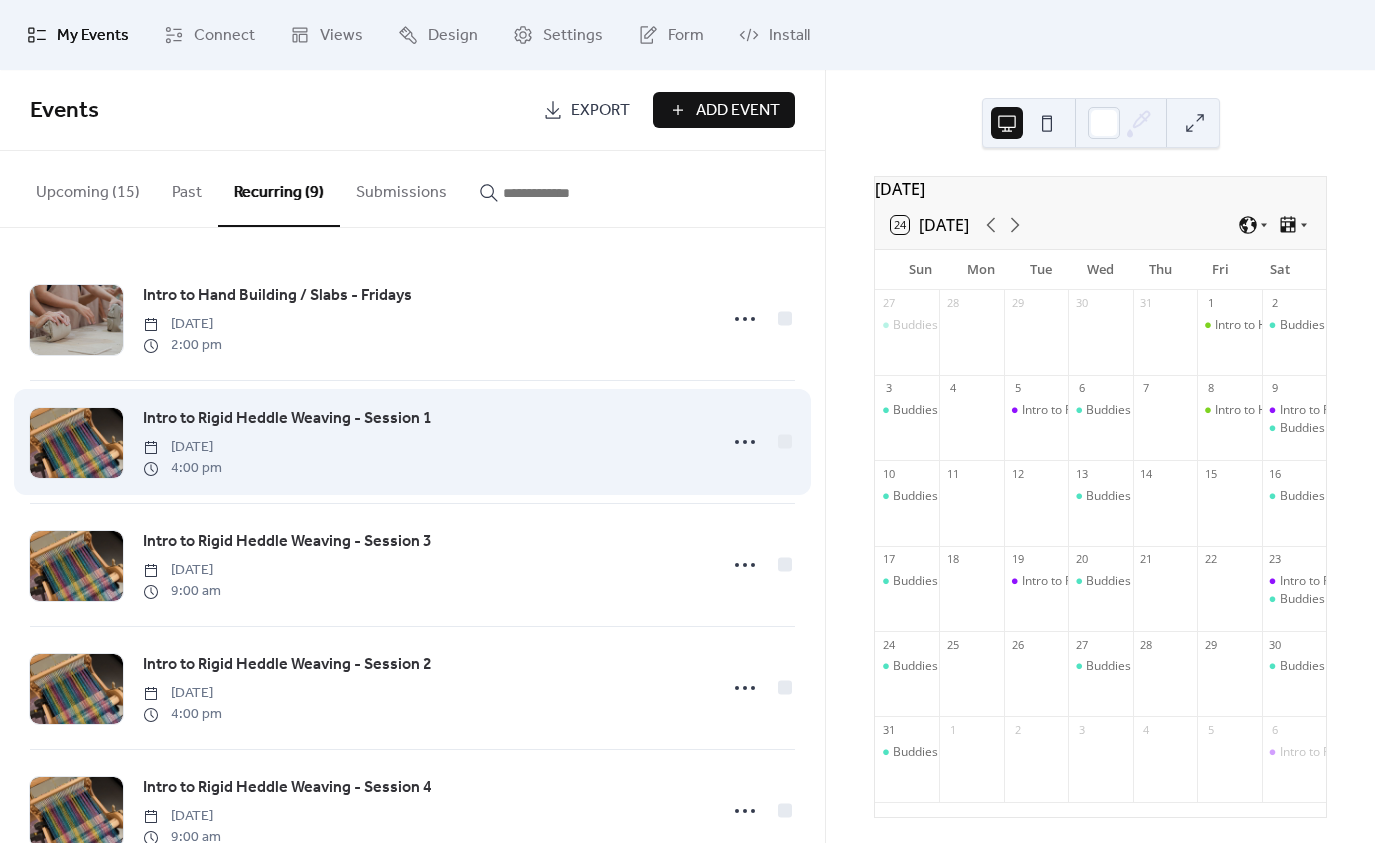 scroll, scrollTop: 100, scrollLeft: 0, axis: vertical 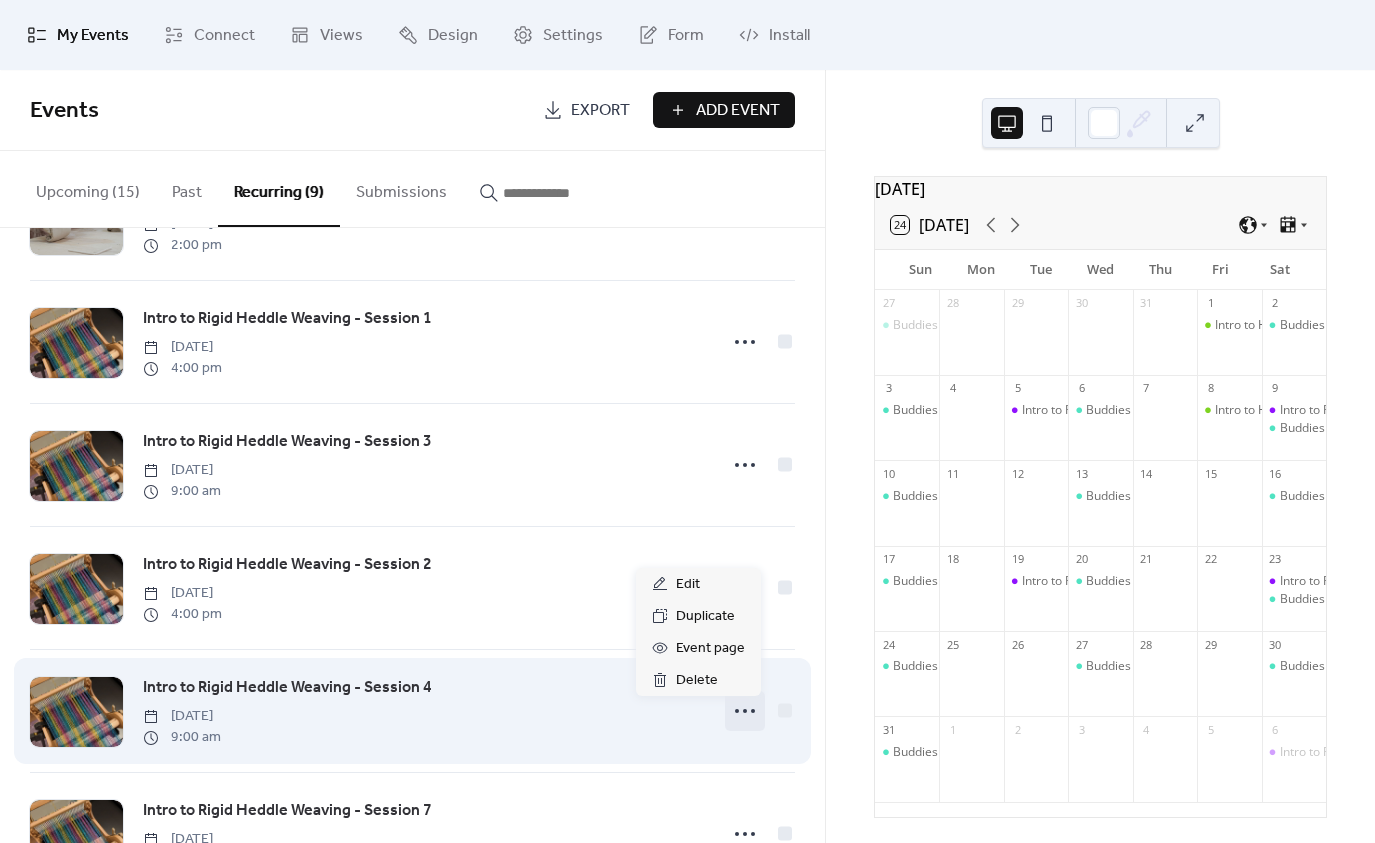 click 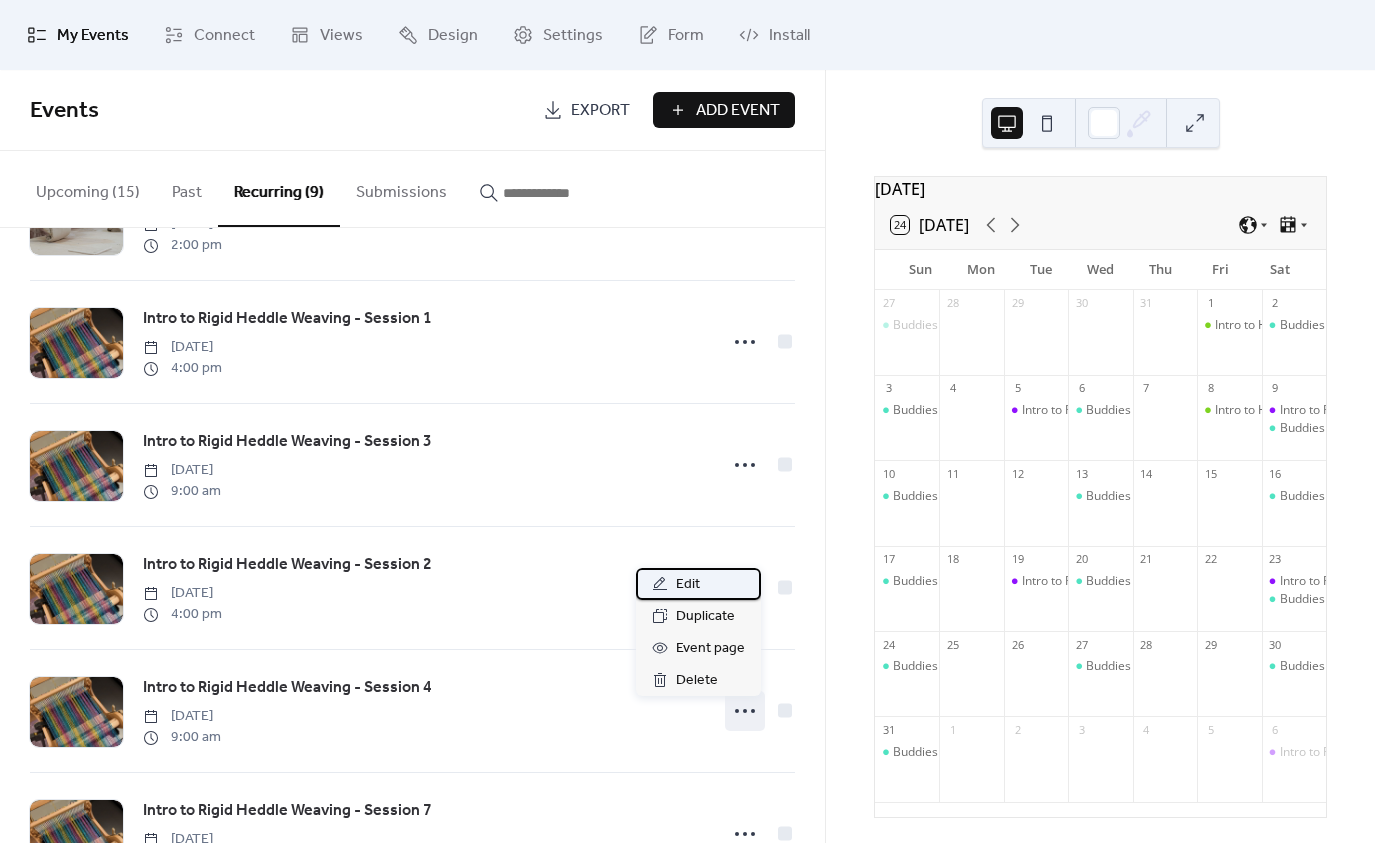 click on "Edit" at bounding box center (688, 585) 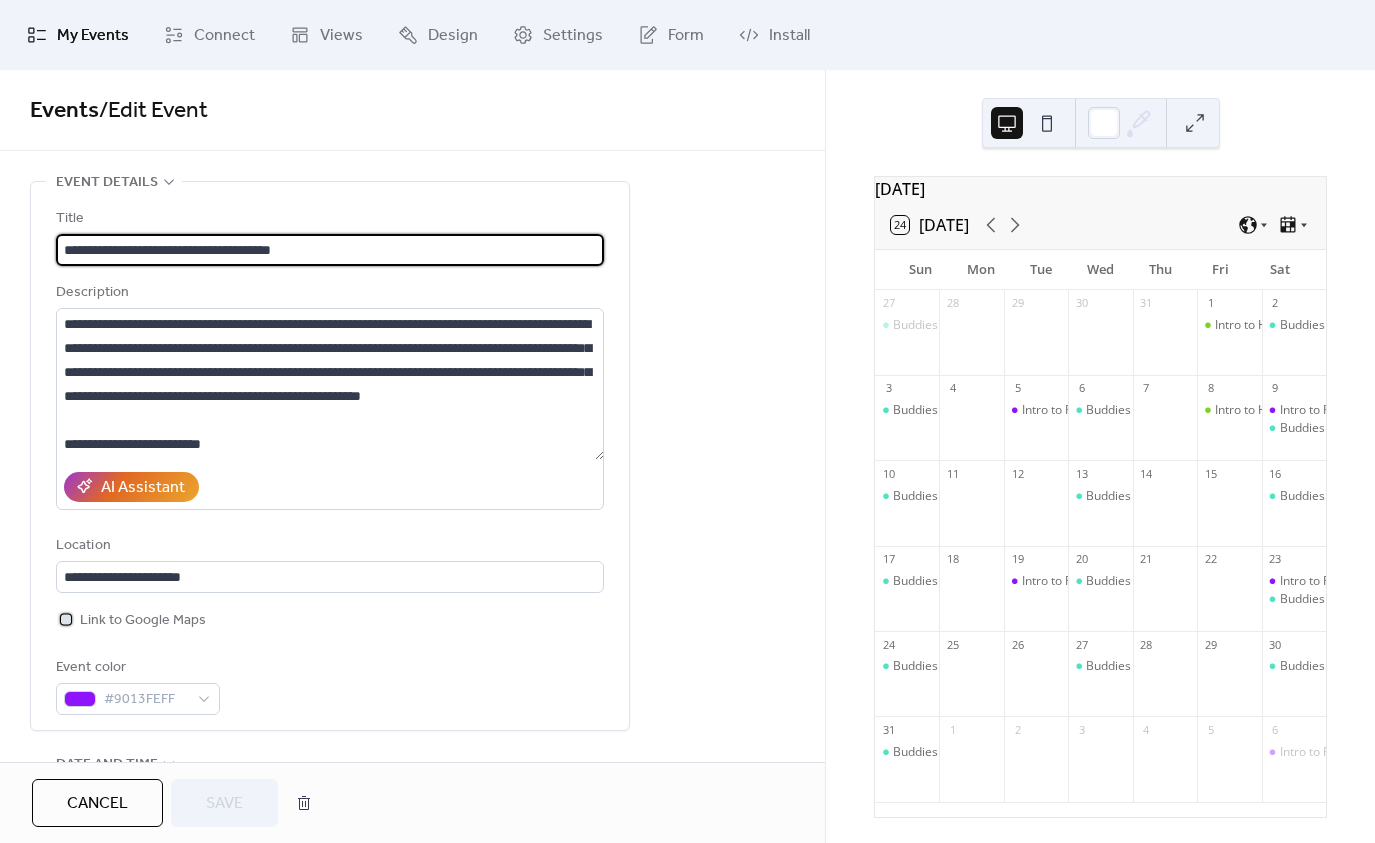 click at bounding box center [66, 619] 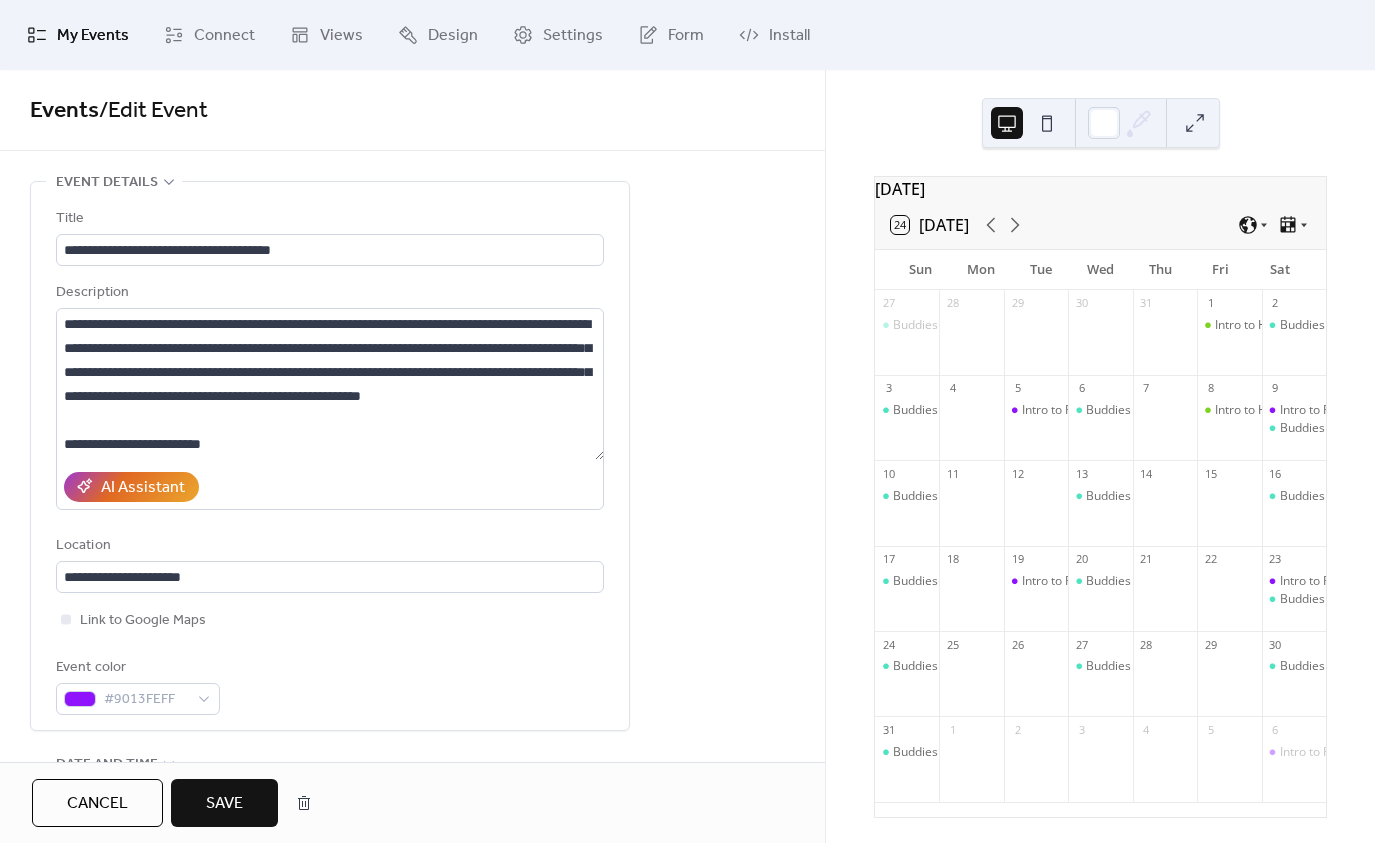 click on "Save" at bounding box center [224, 804] 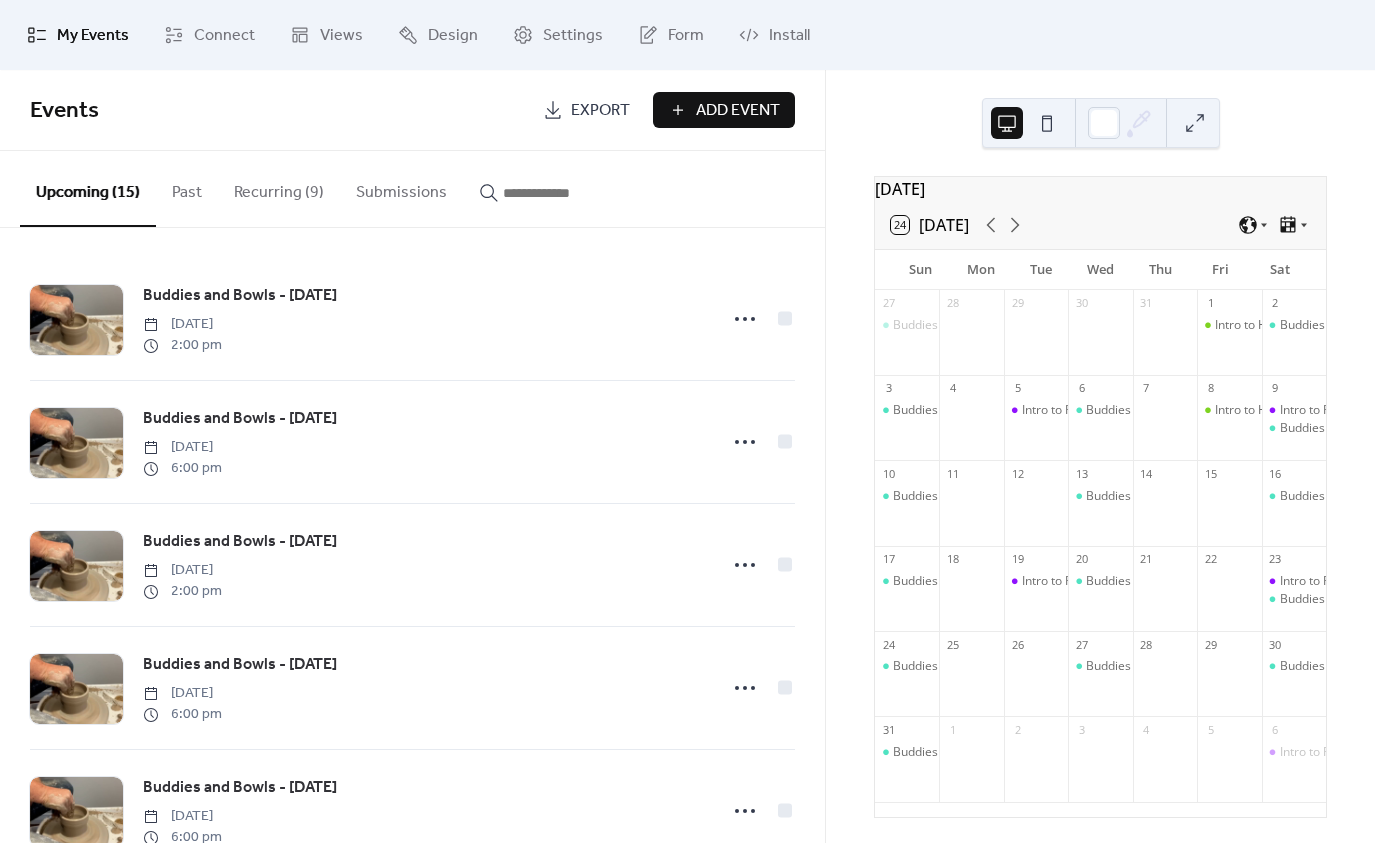 drag, startPoint x: 262, startPoint y: 191, endPoint x: 300, endPoint y: 220, distance: 47.801674 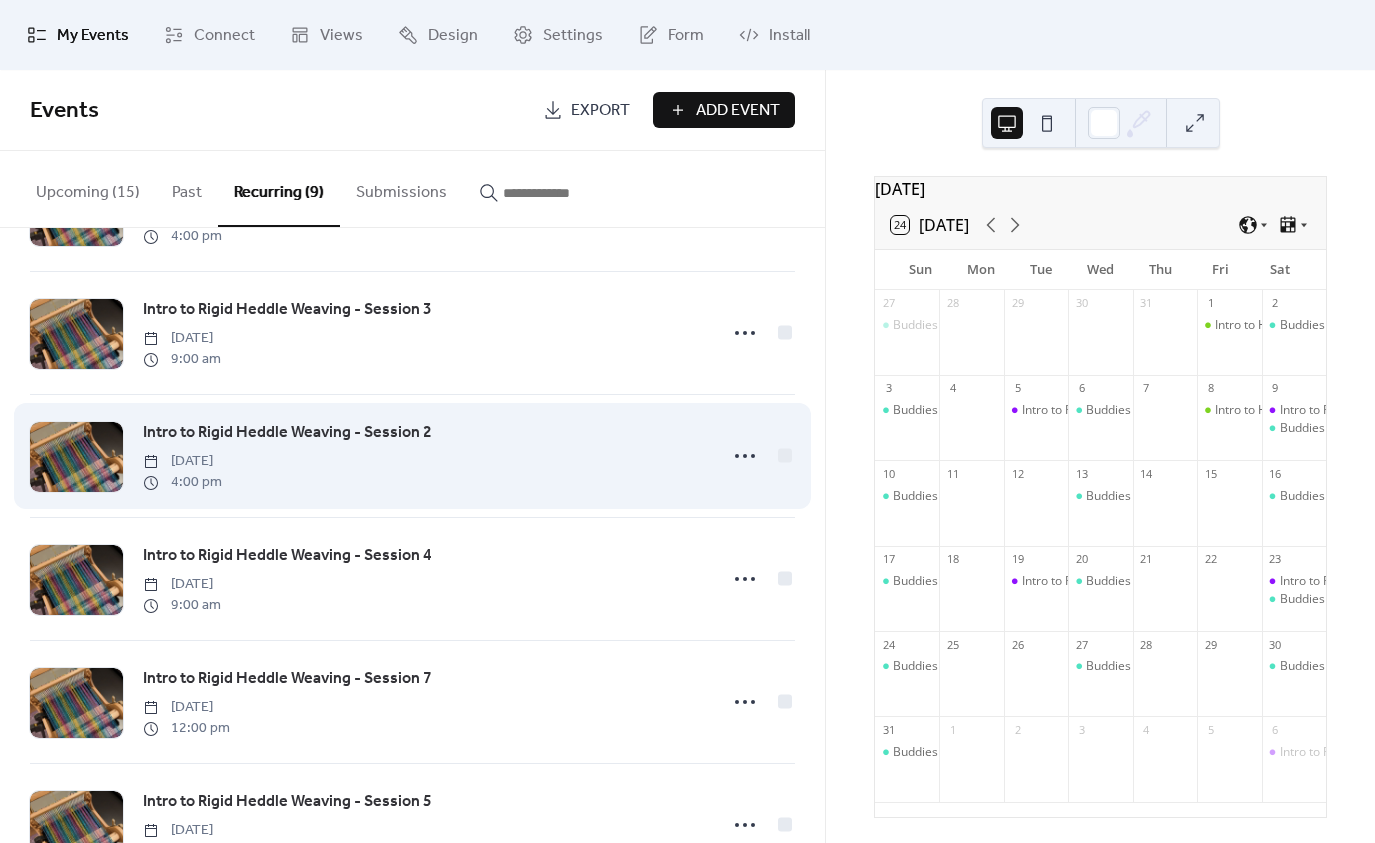 scroll, scrollTop: 300, scrollLeft: 0, axis: vertical 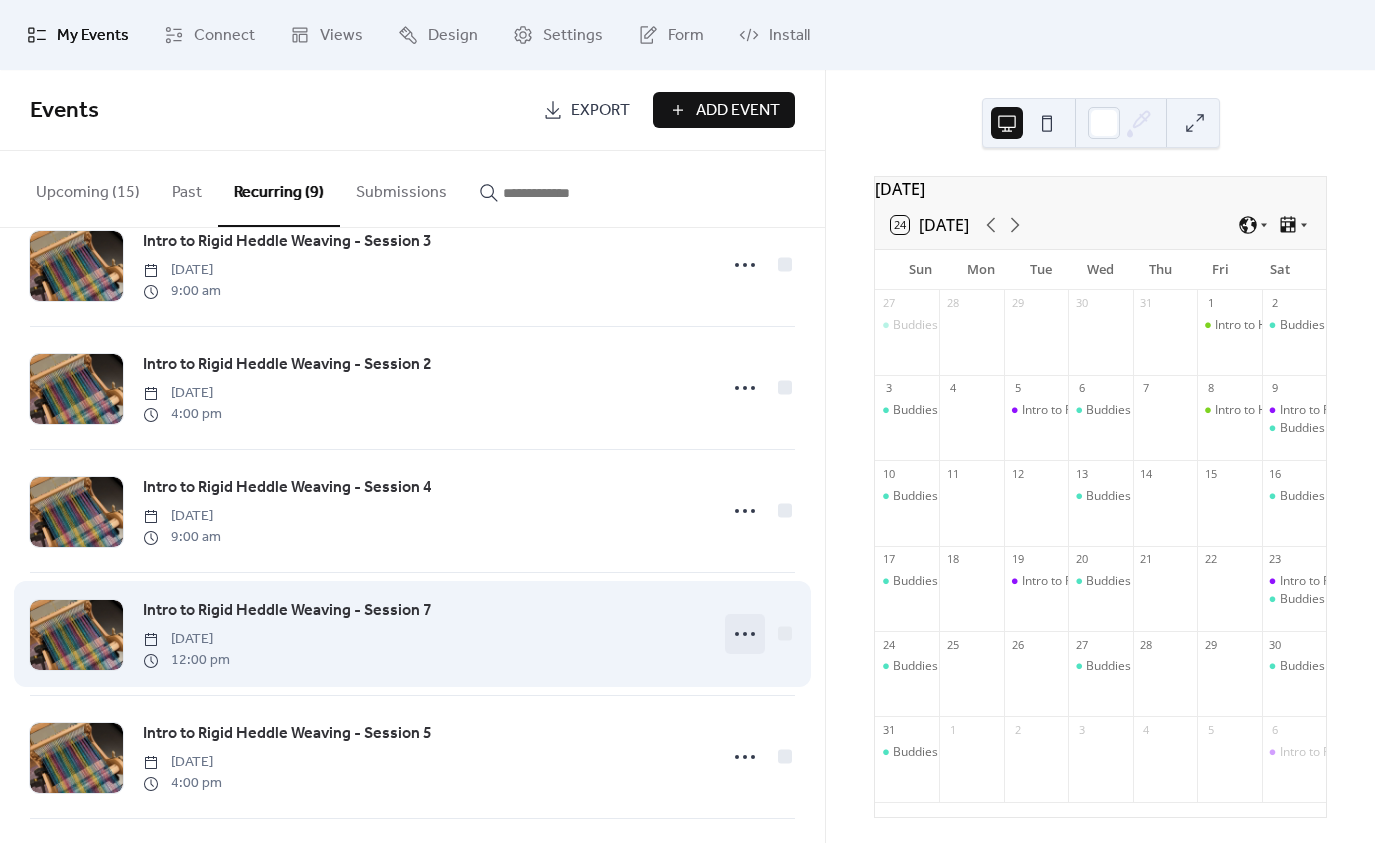 click 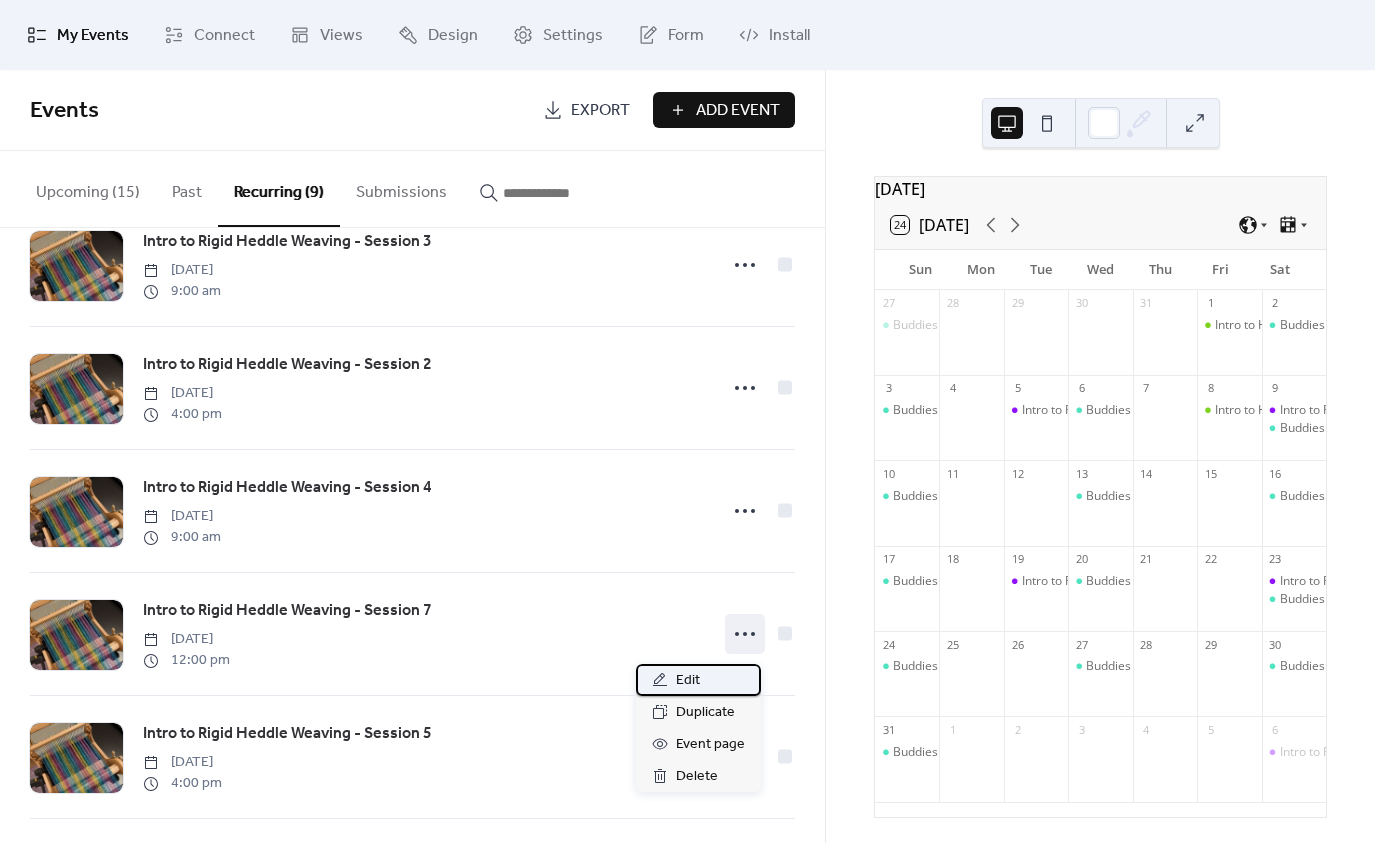 click on "Edit" at bounding box center [688, 681] 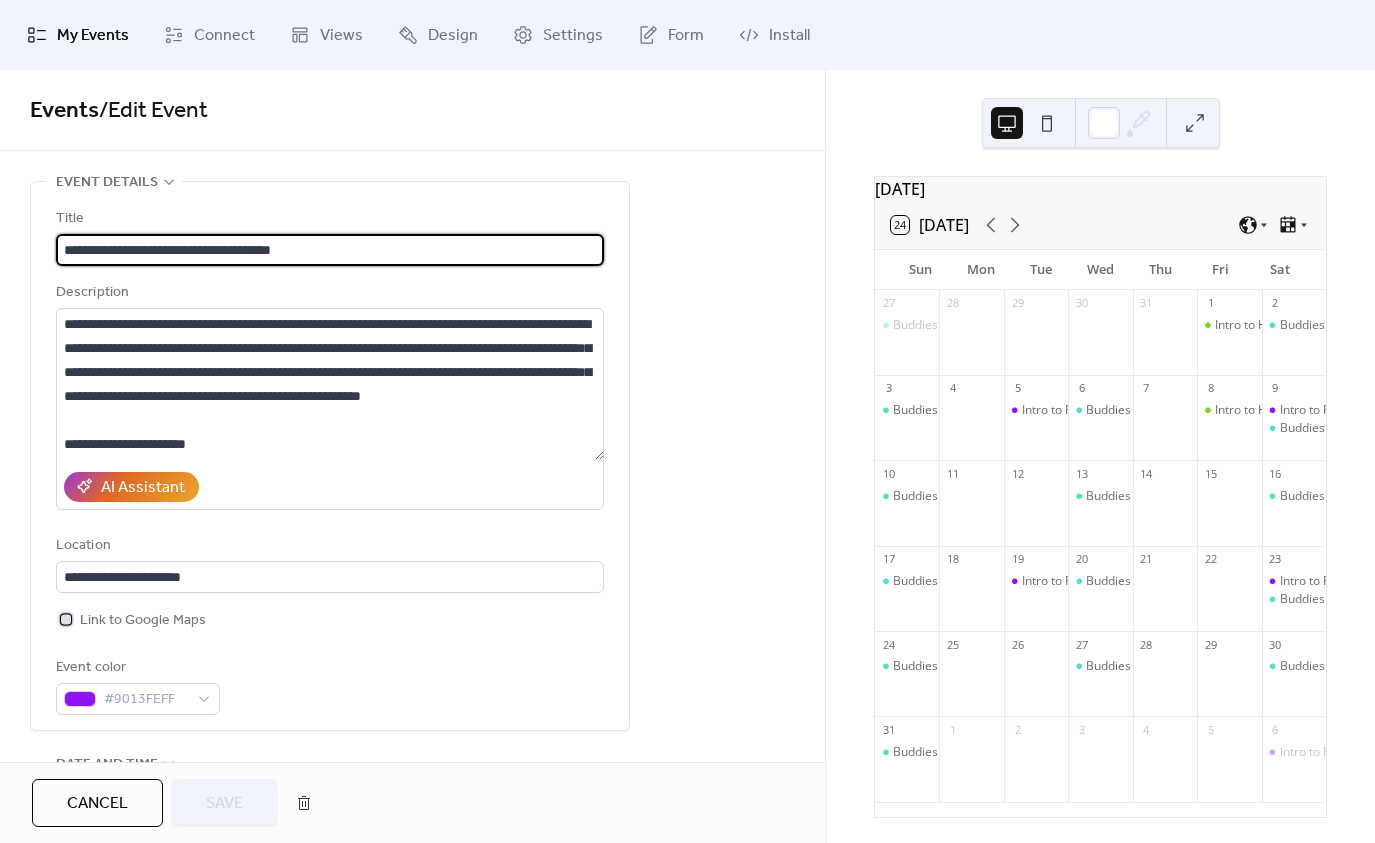 click on "Link to Google Maps" at bounding box center [143, 621] 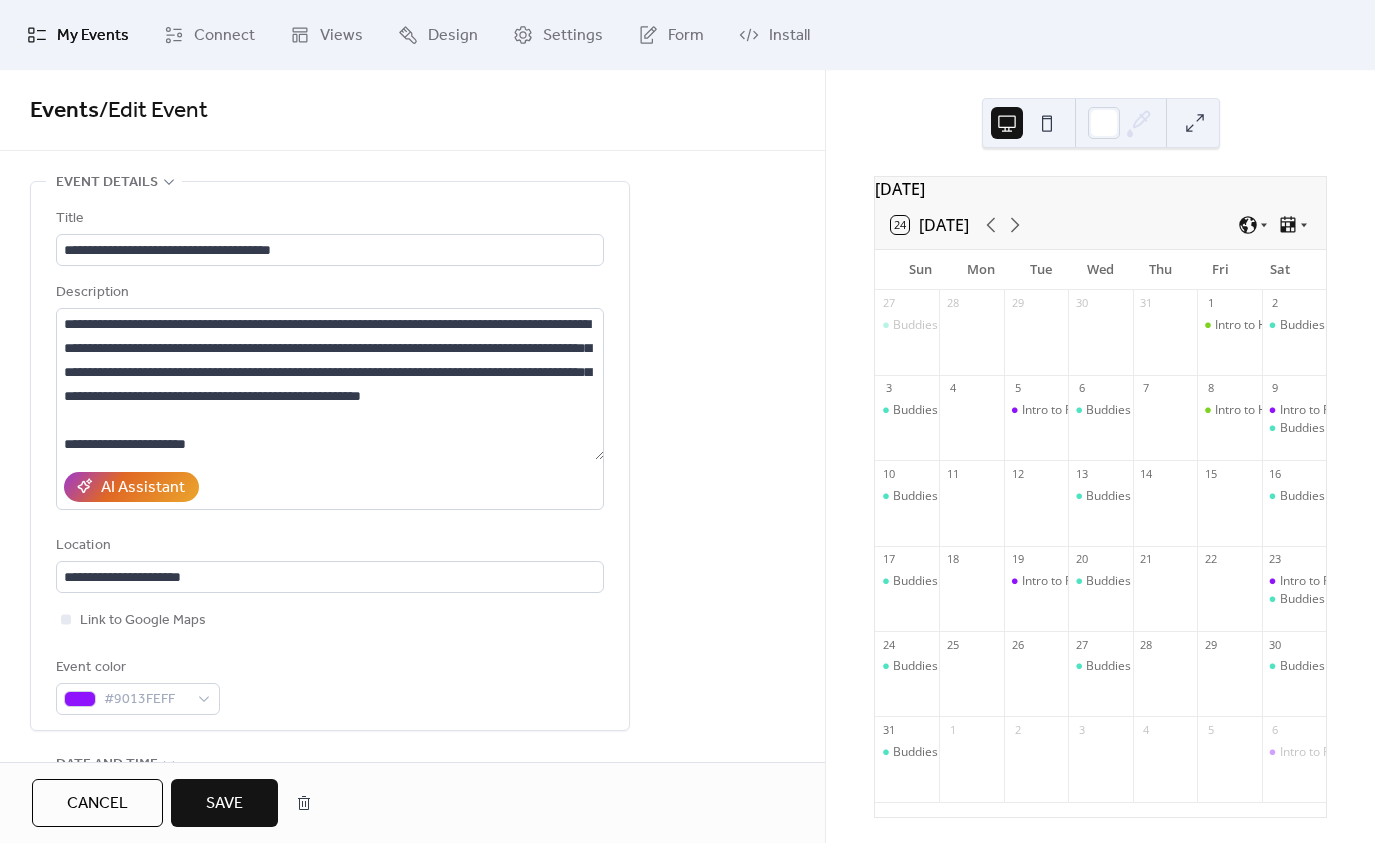 click on "Save" at bounding box center (224, 804) 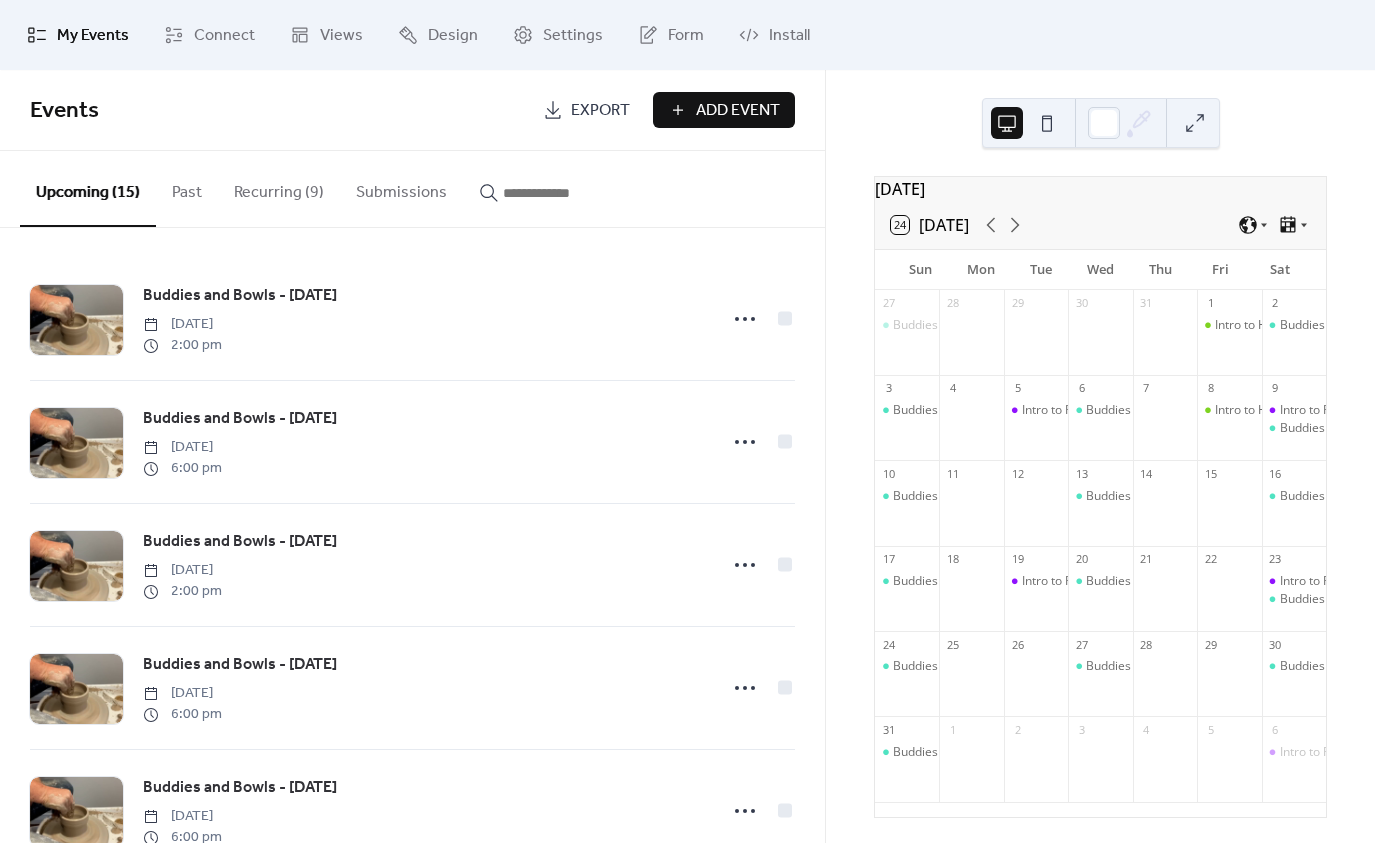 click on "Upcoming (15) Past Recurring (9) Submissions" at bounding box center [412, 189] 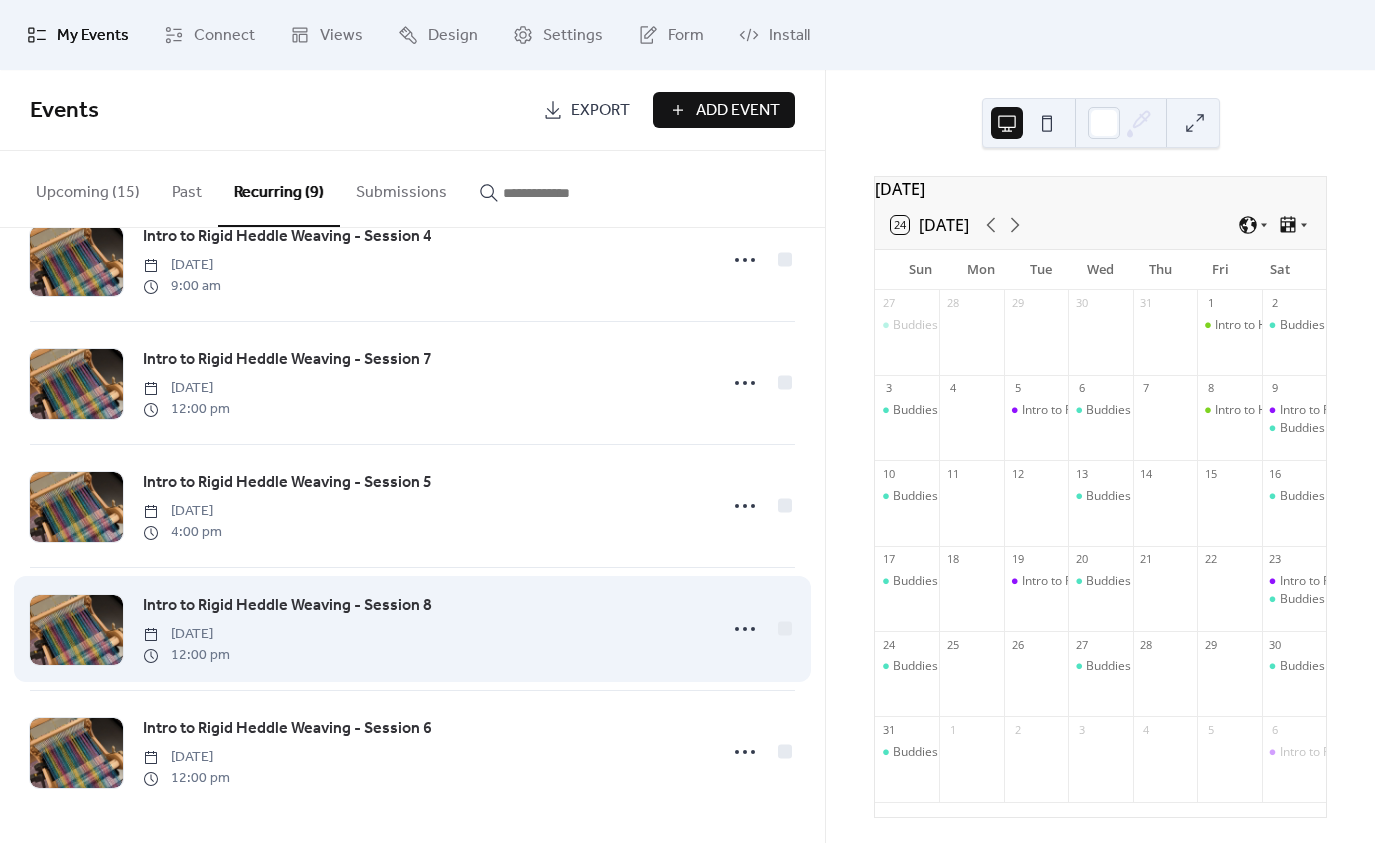 scroll, scrollTop: 560, scrollLeft: 0, axis: vertical 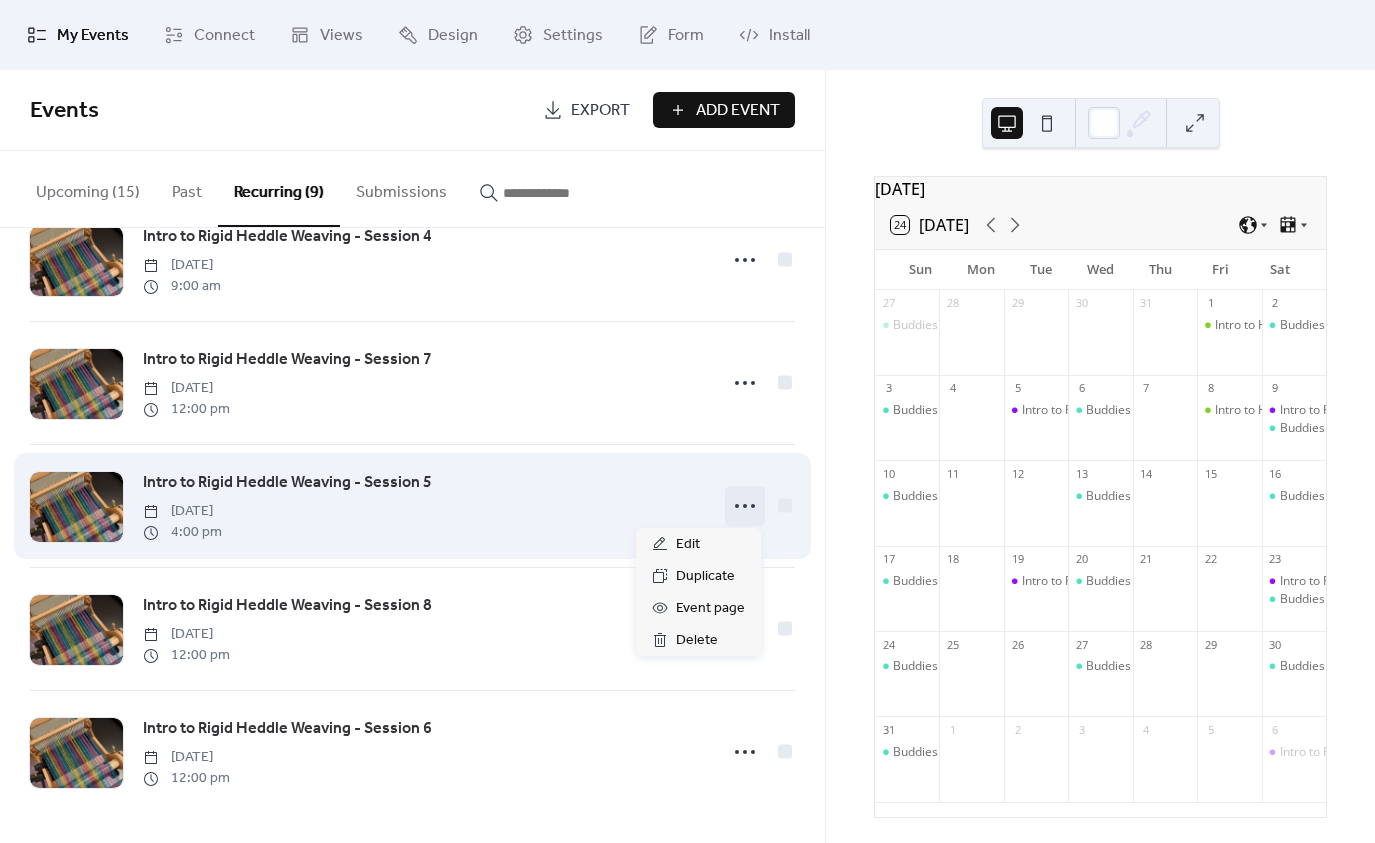 click 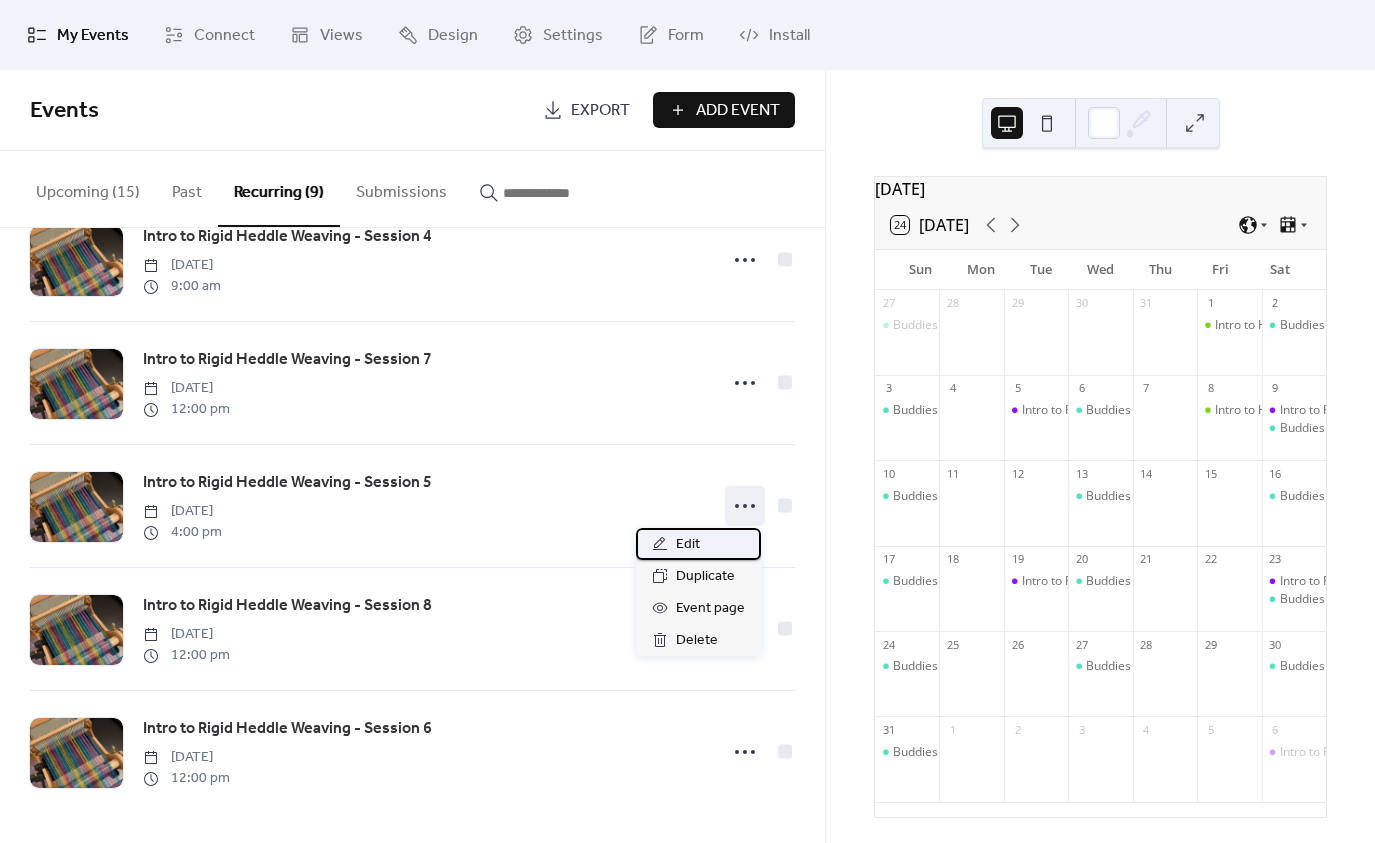click on "Edit" at bounding box center (688, 545) 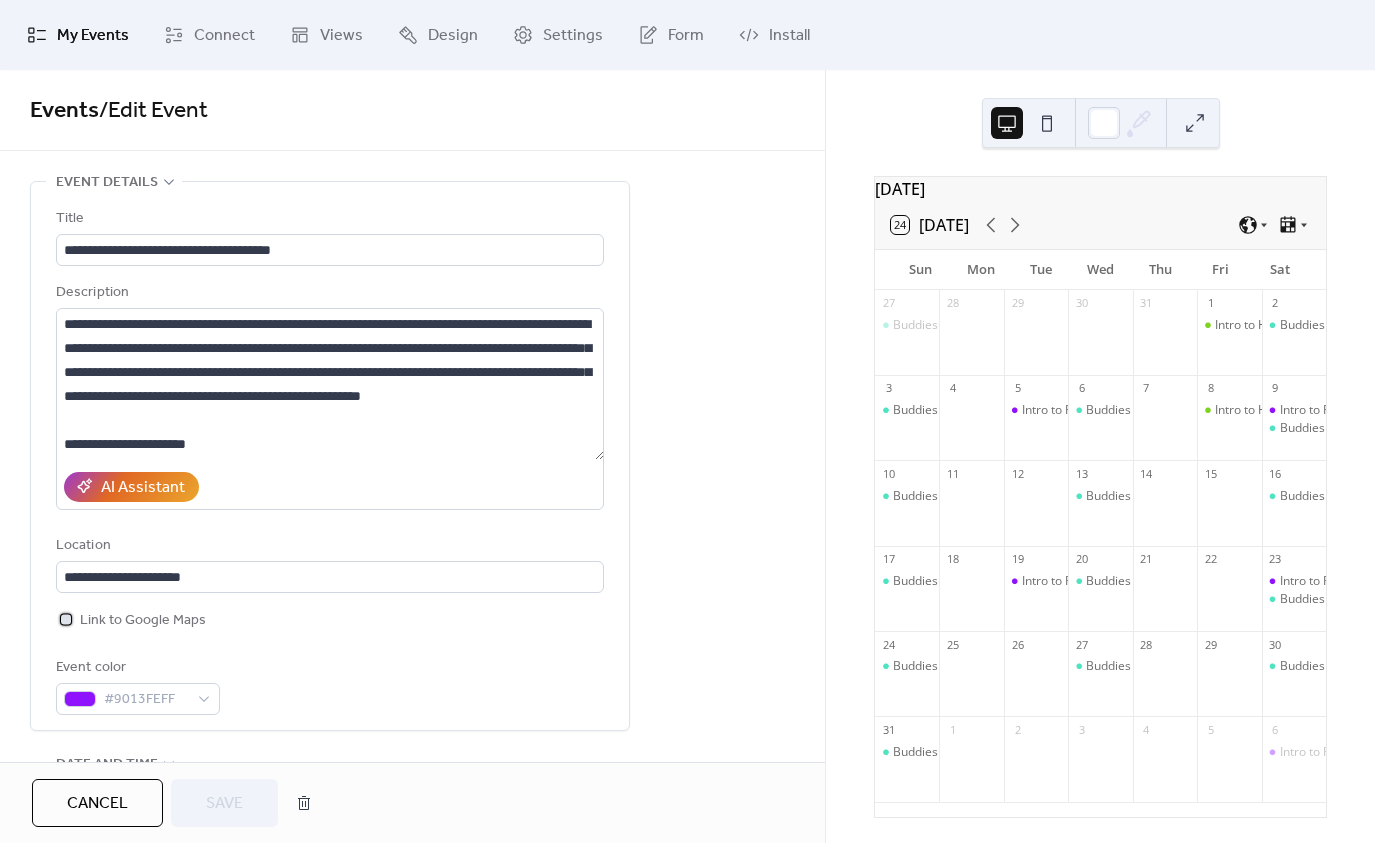 click at bounding box center [66, 619] 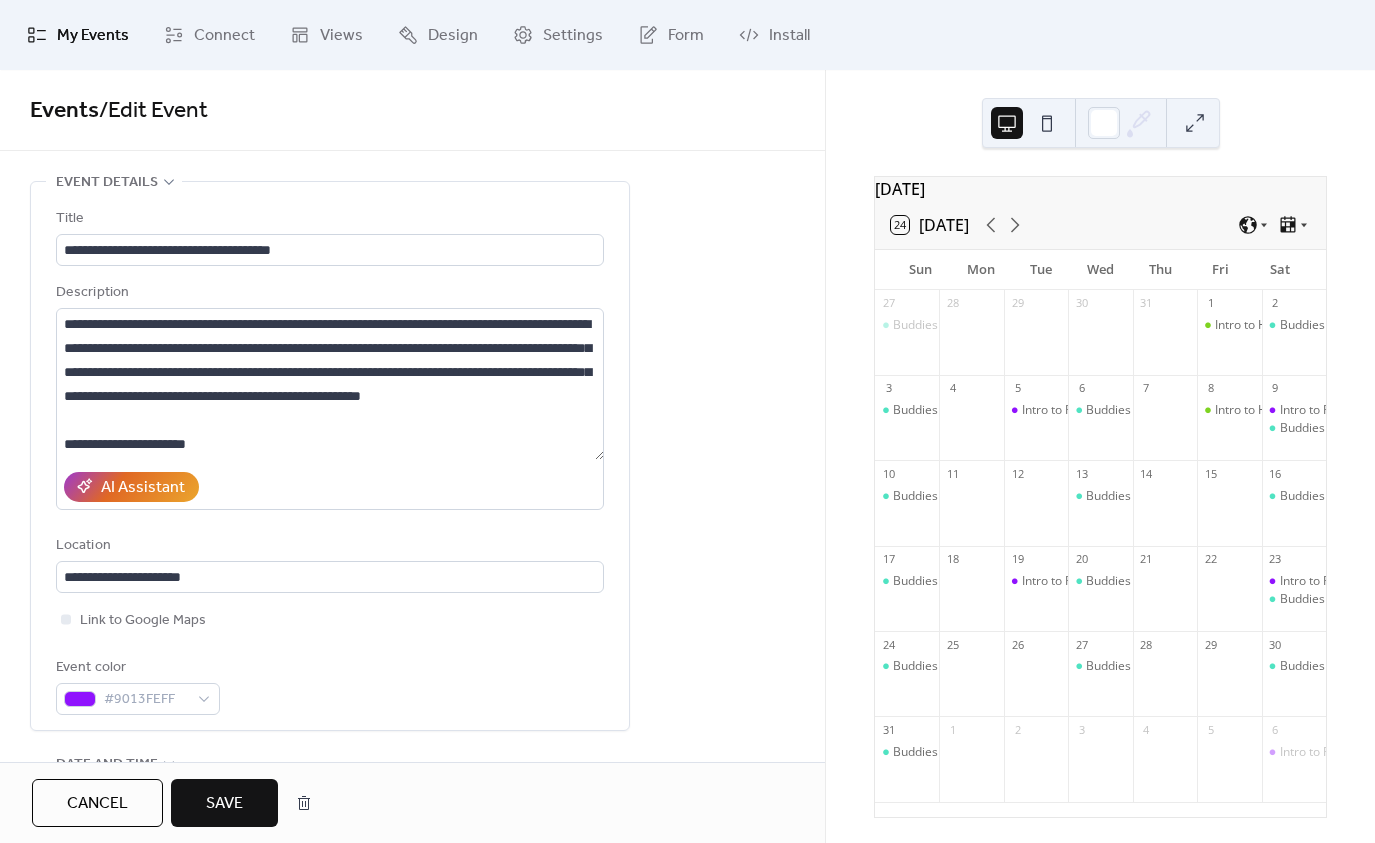 click on "Save" at bounding box center [224, 804] 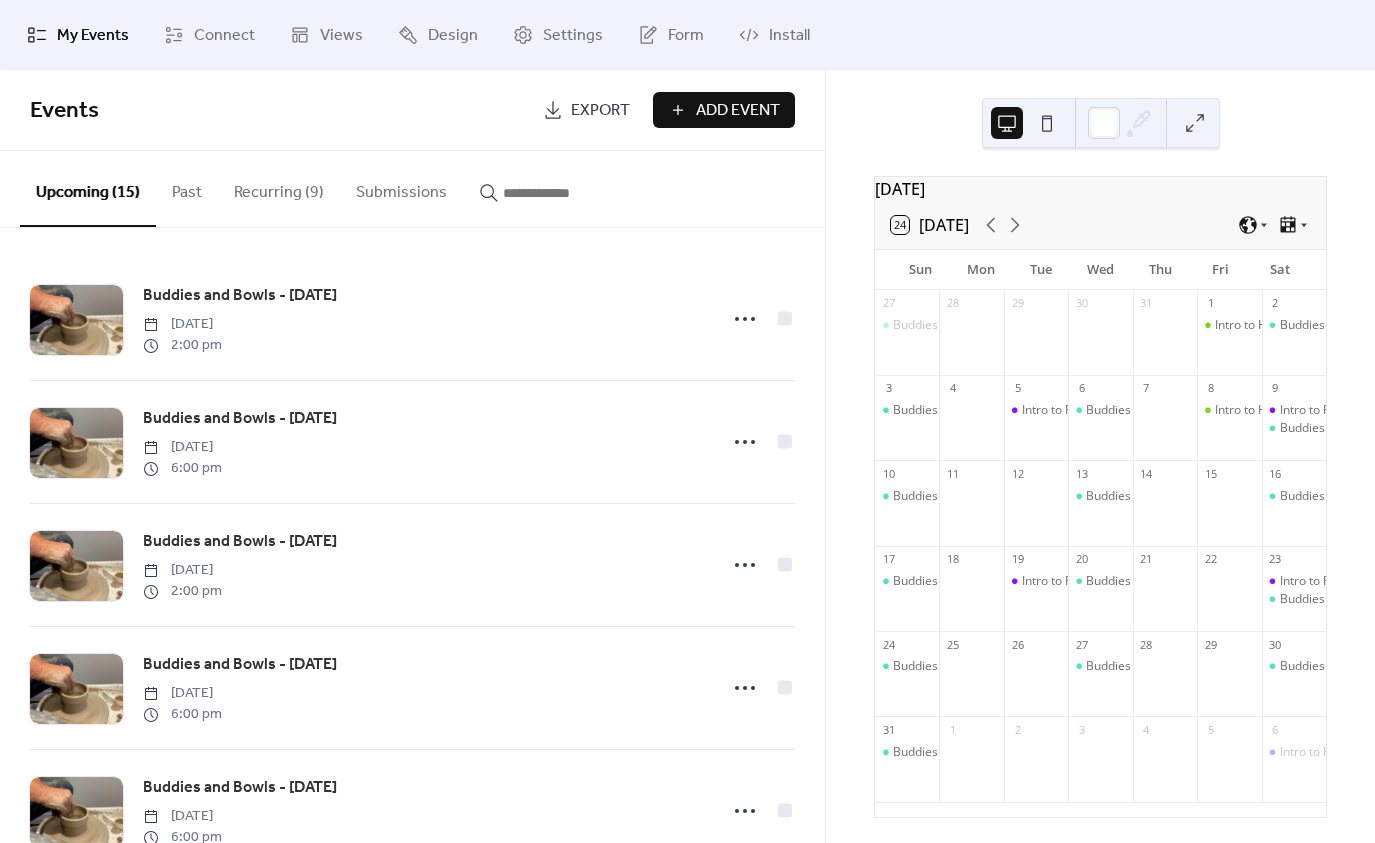 click on "Recurring (9)" at bounding box center (279, 188) 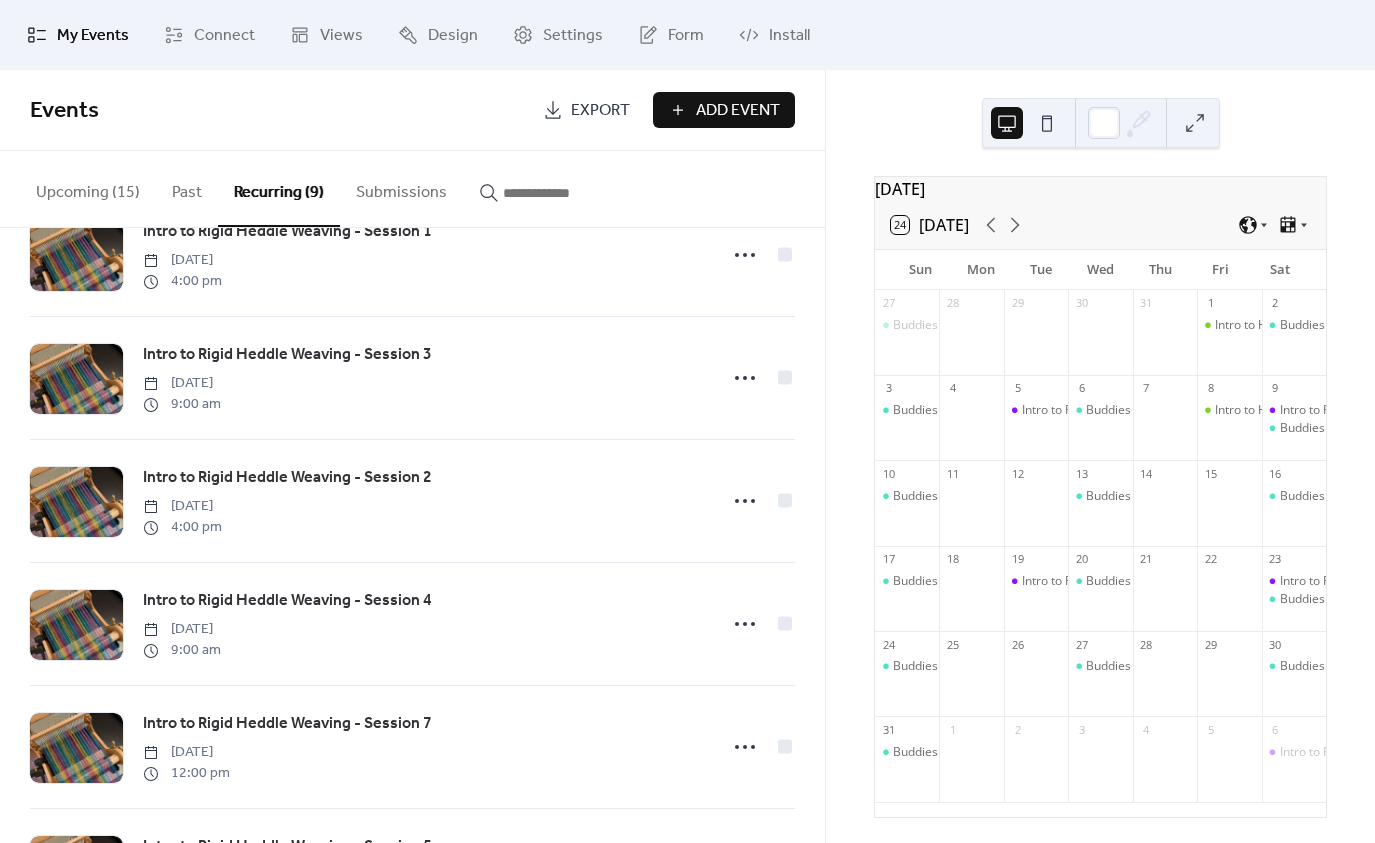 scroll, scrollTop: 560, scrollLeft: 0, axis: vertical 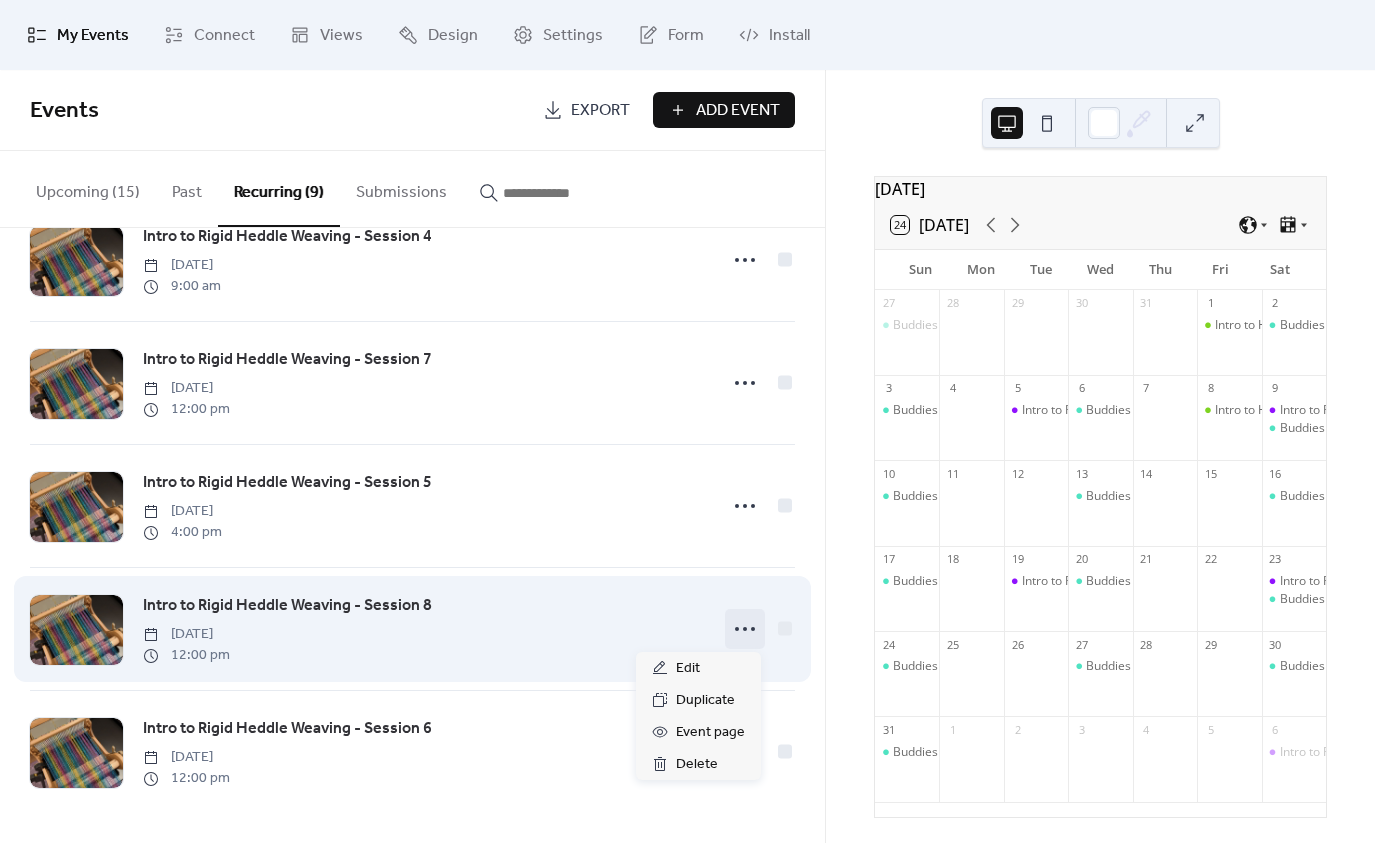 click 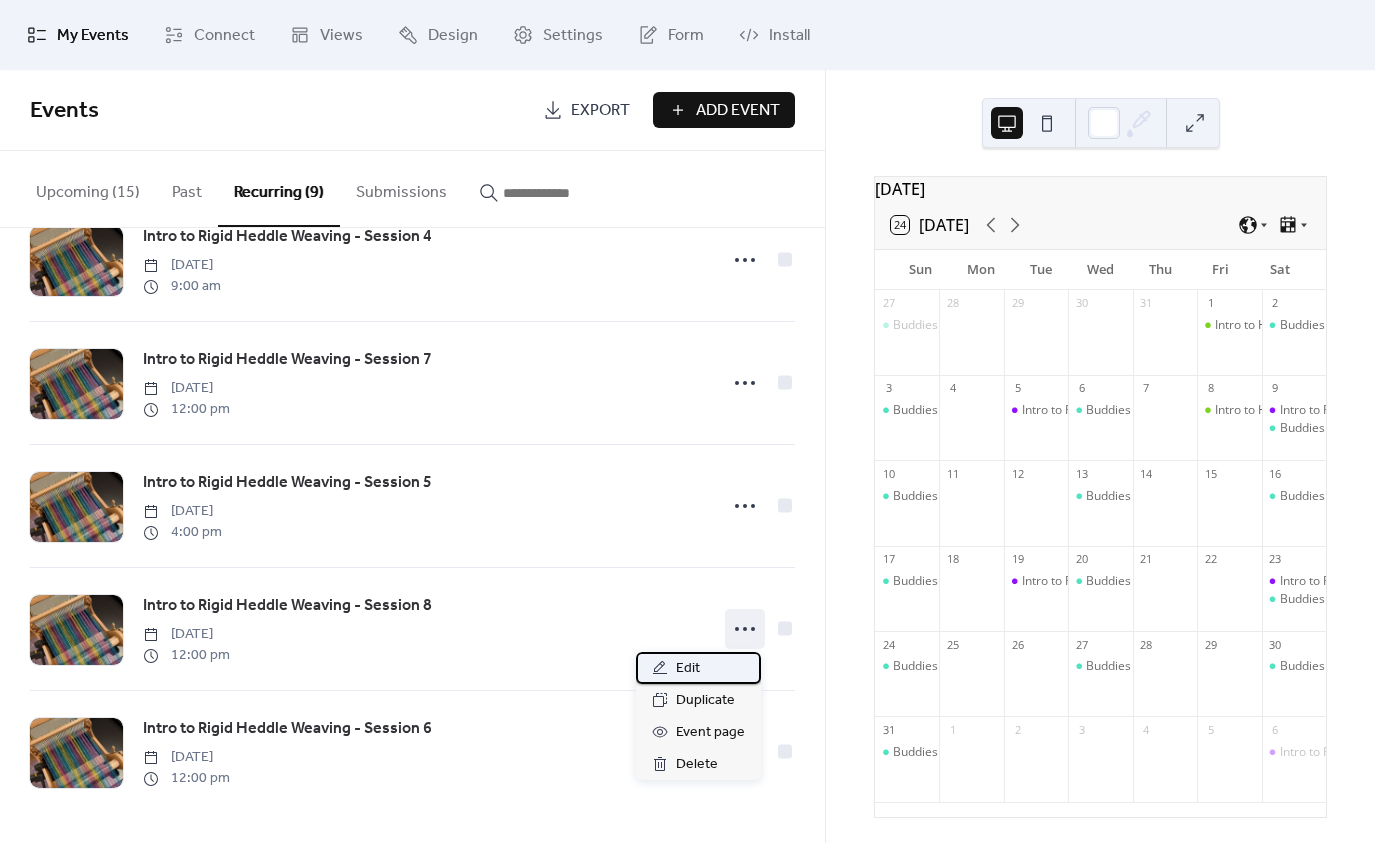 click on "Edit" at bounding box center [688, 669] 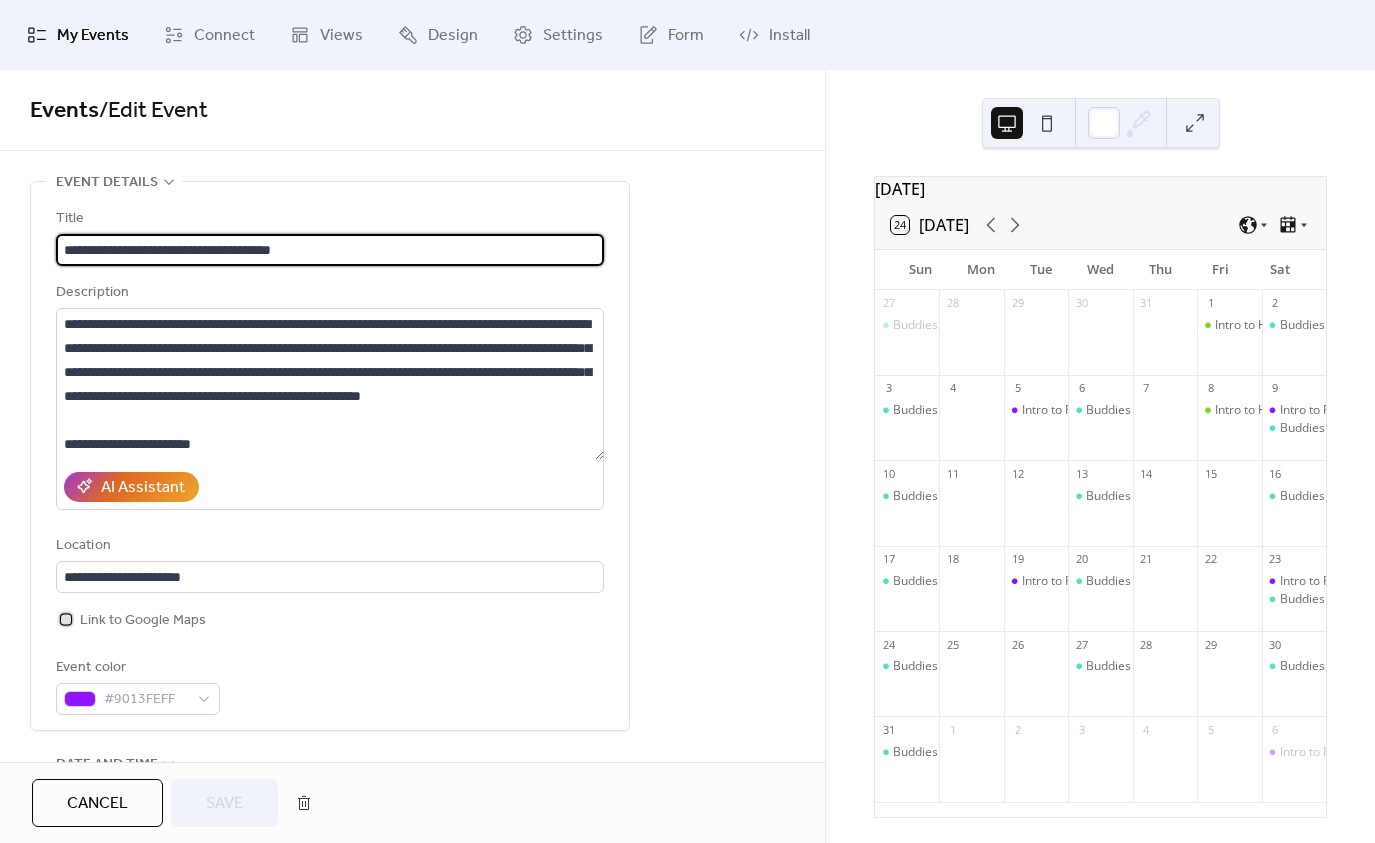 click on "Link to Google Maps" at bounding box center [143, 621] 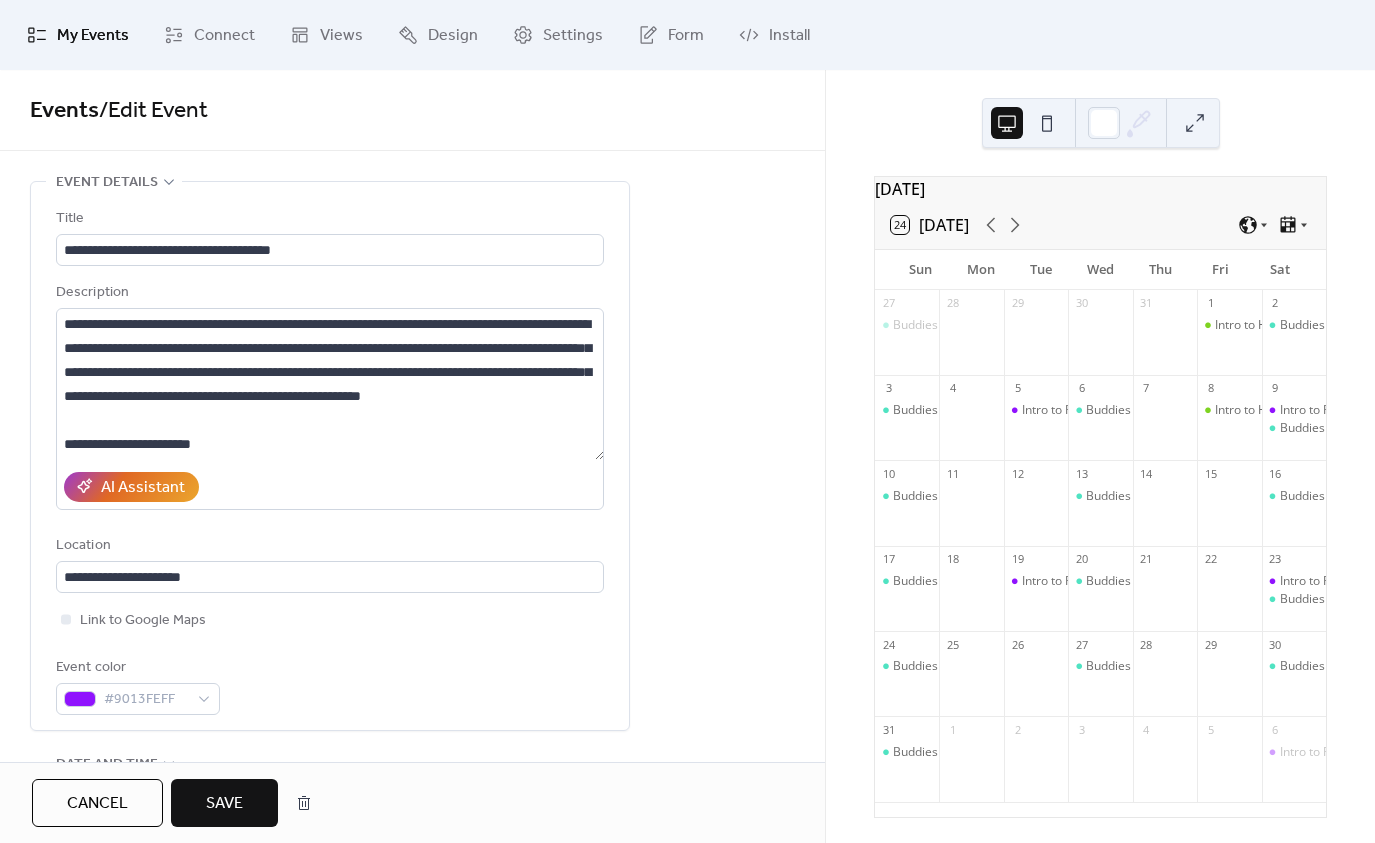 click on "Save" at bounding box center (224, 804) 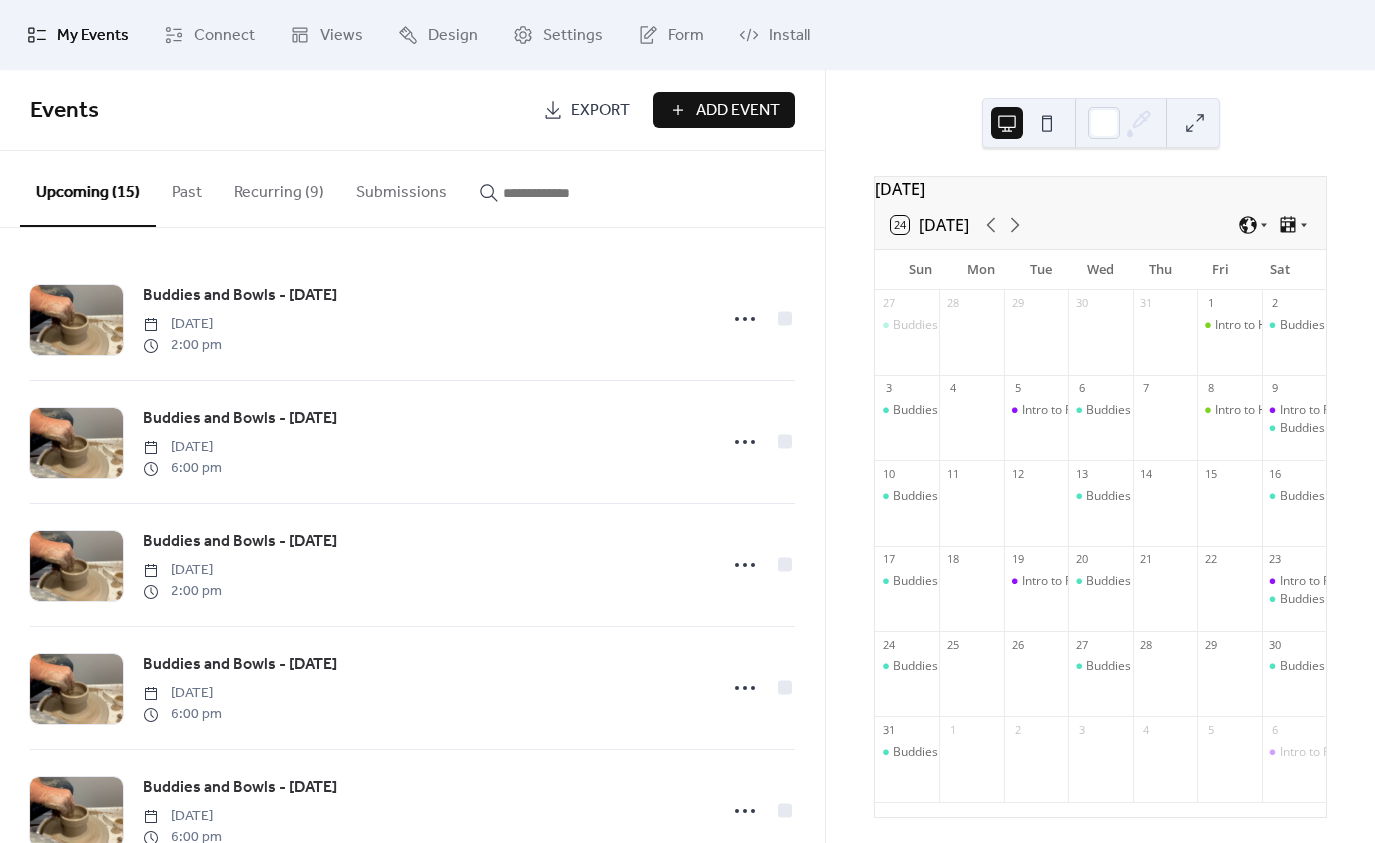 click on "Recurring (9)" at bounding box center [279, 188] 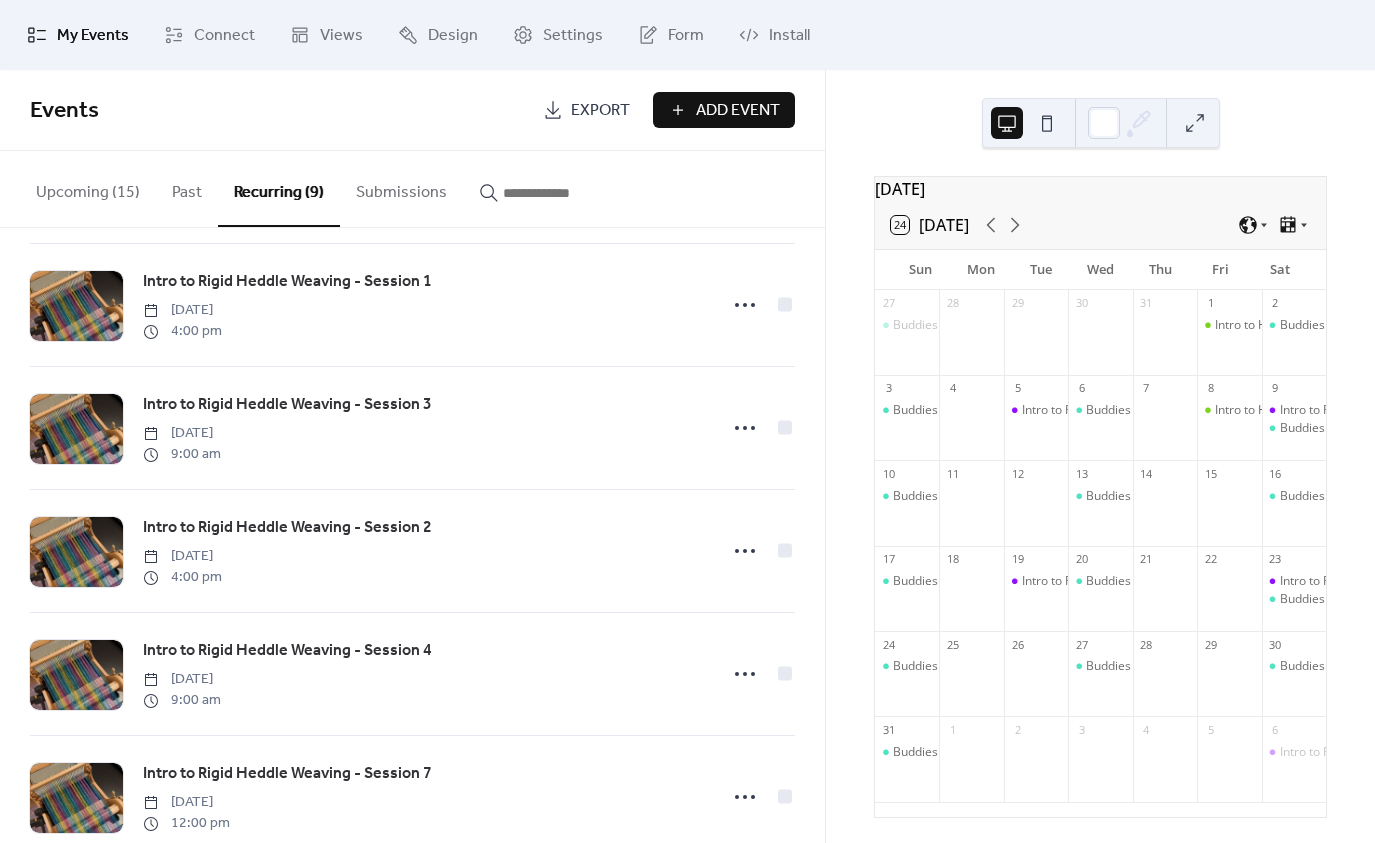 scroll, scrollTop: 560, scrollLeft: 0, axis: vertical 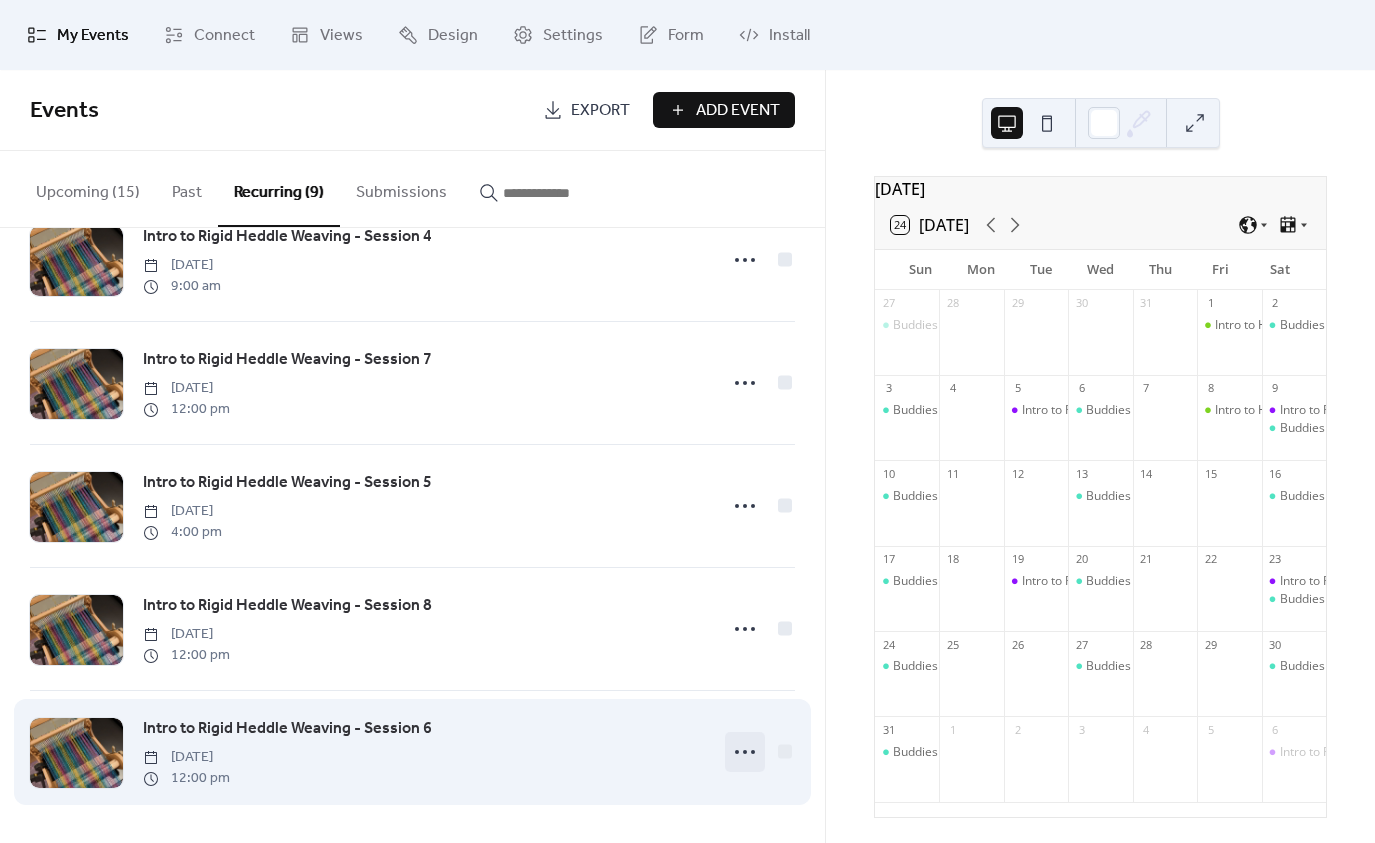 click 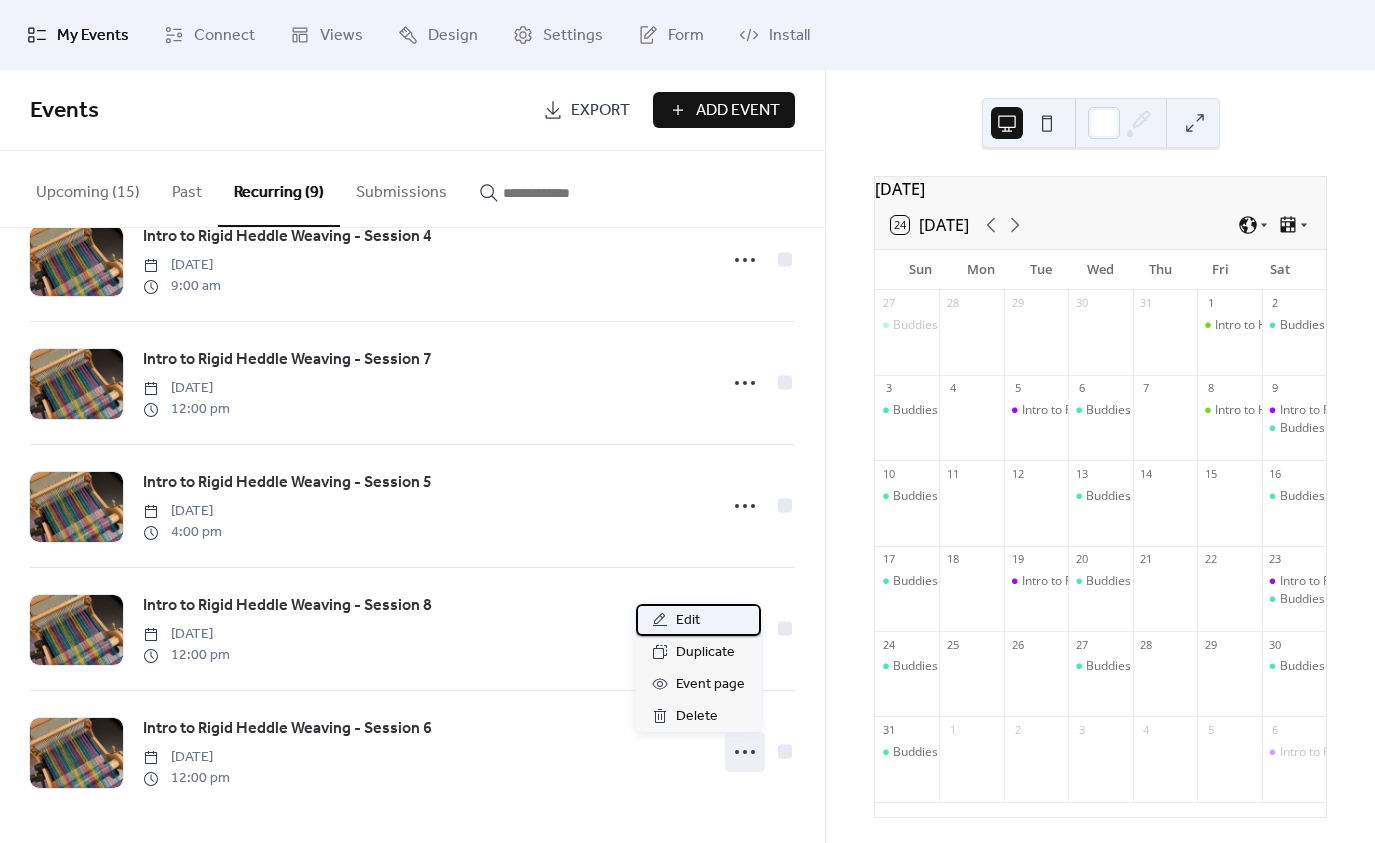 click on "Edit" at bounding box center (698, 620) 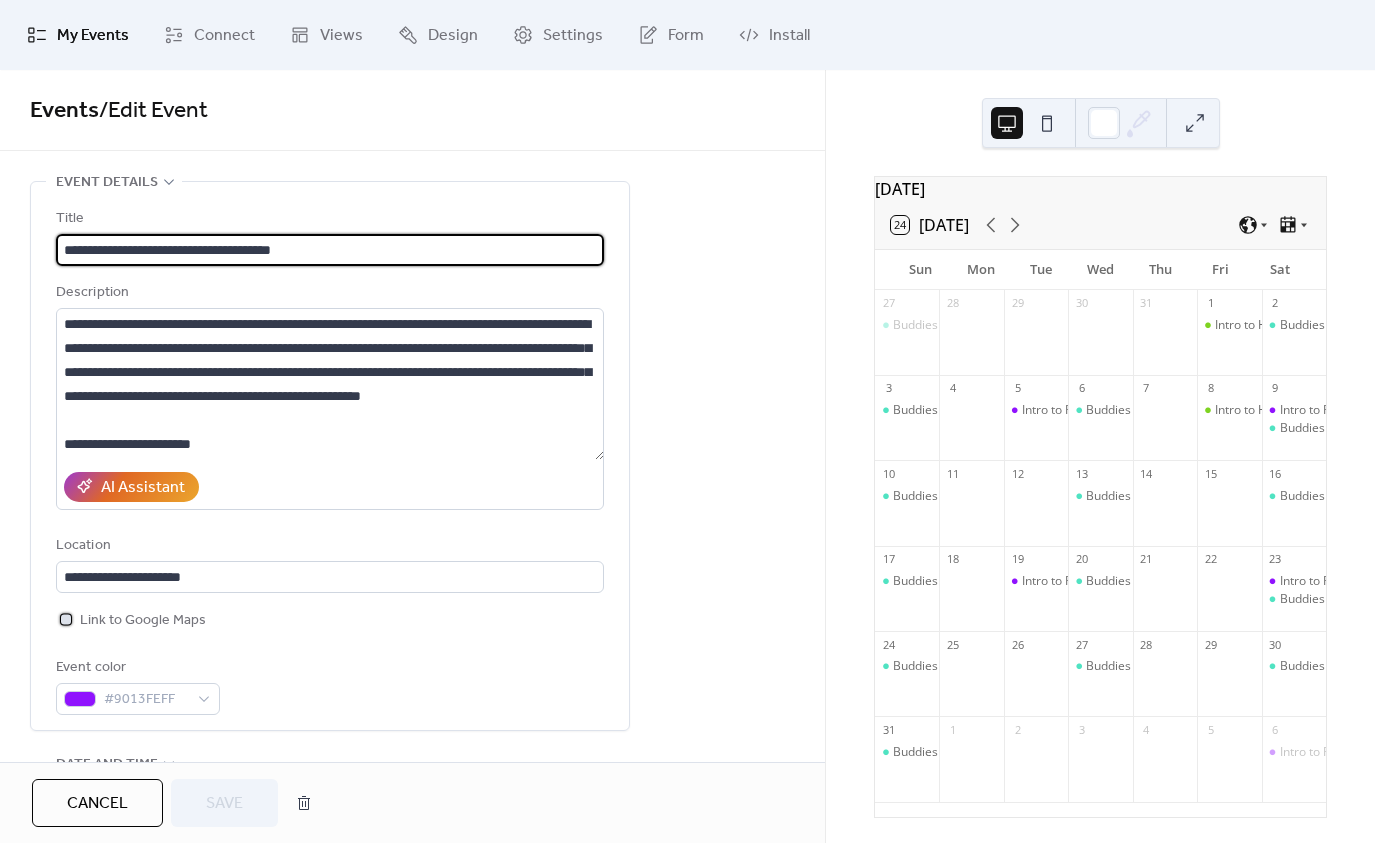 click on "Link to Google Maps" at bounding box center [143, 621] 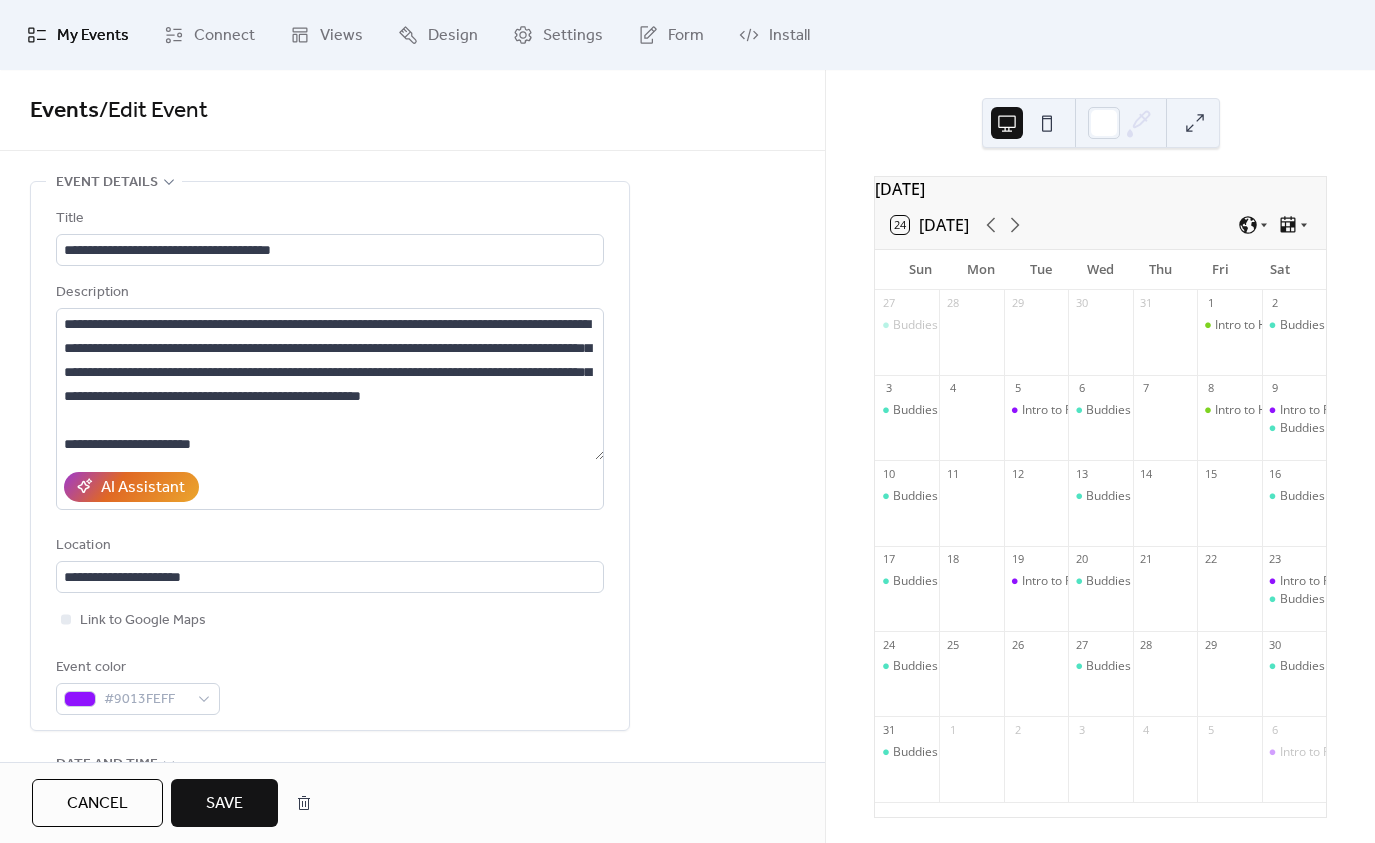 click on "Save" at bounding box center [224, 804] 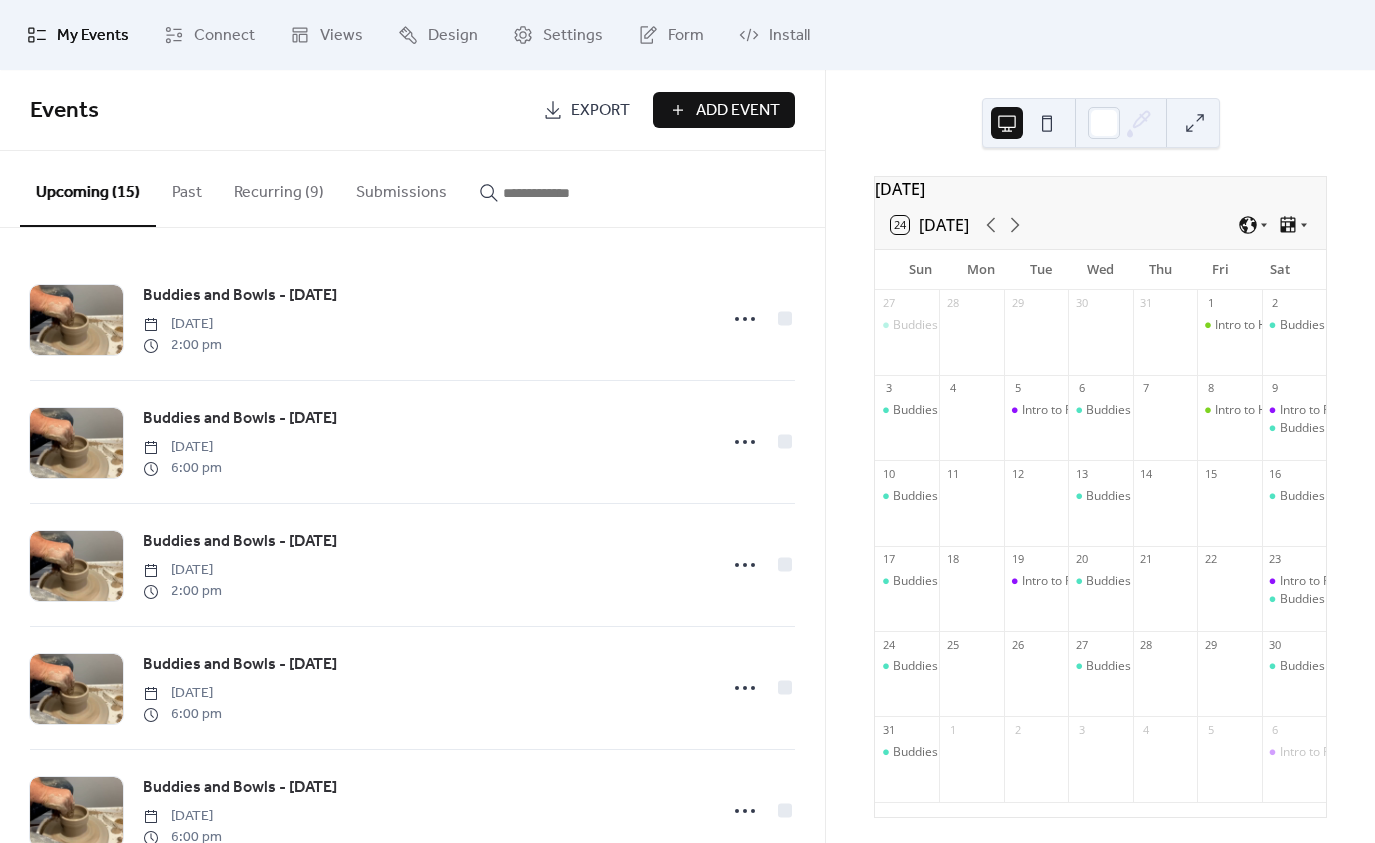 click on "Recurring (9)" at bounding box center (279, 188) 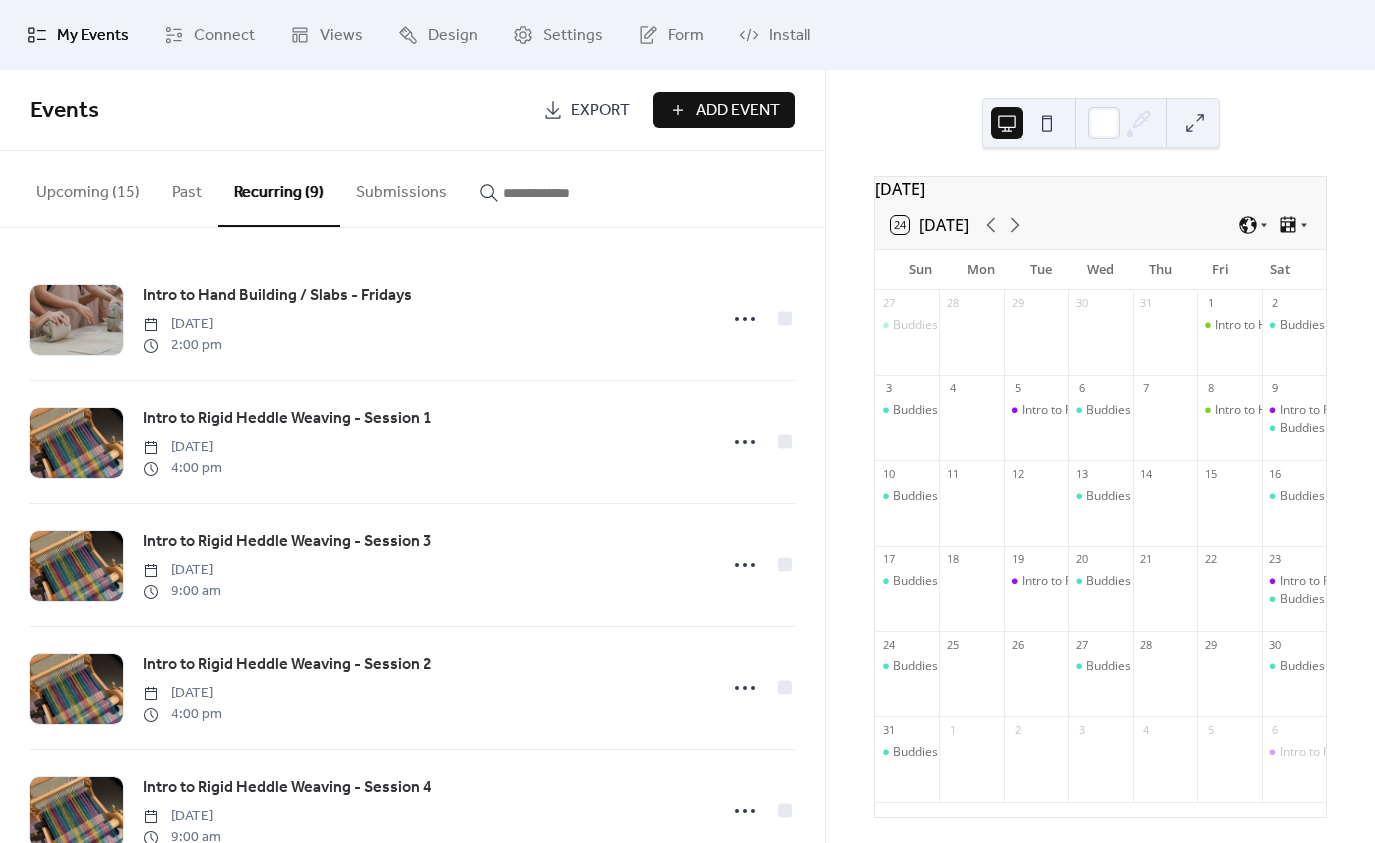 click on "Upcoming (15)" at bounding box center (88, 188) 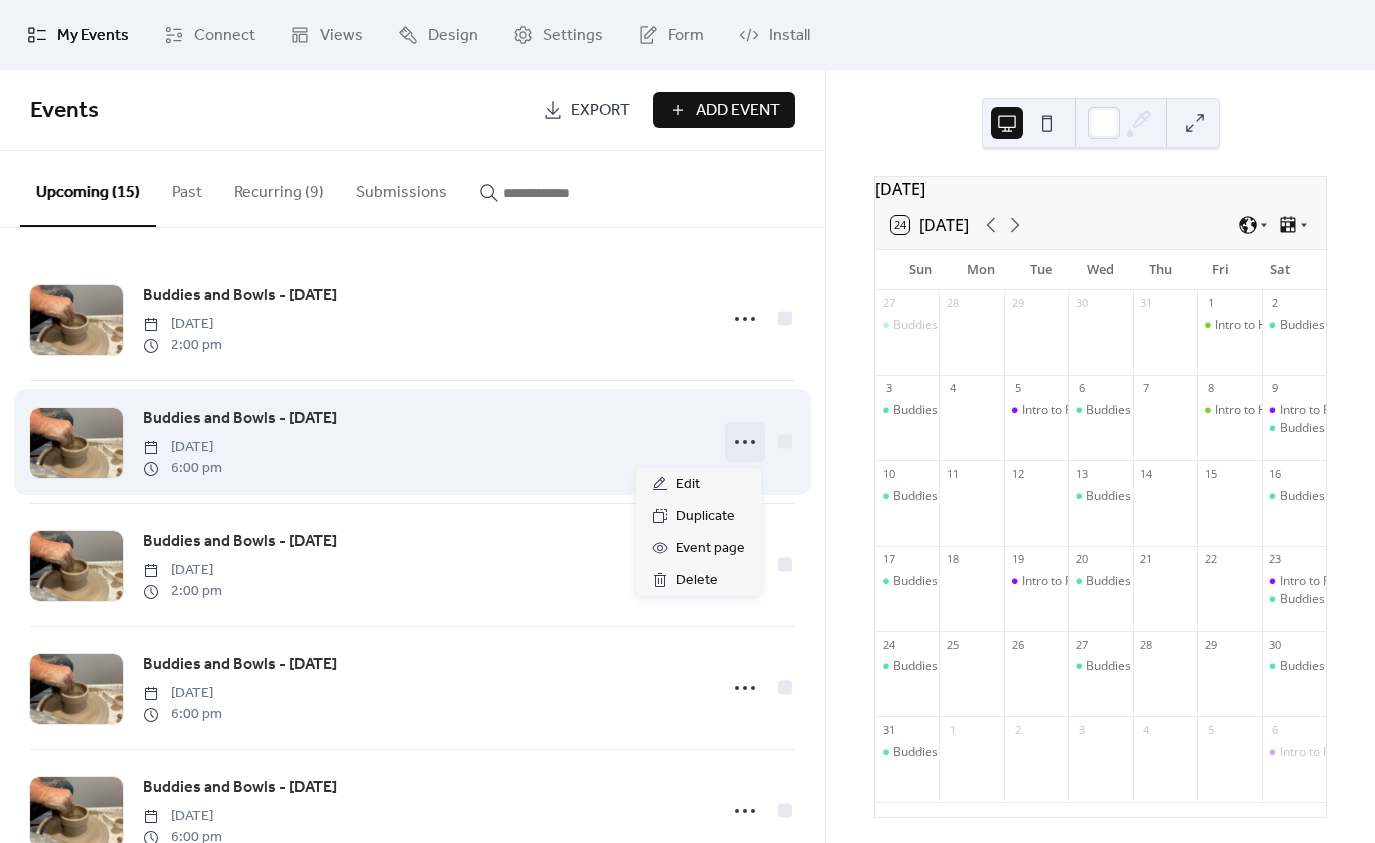 click 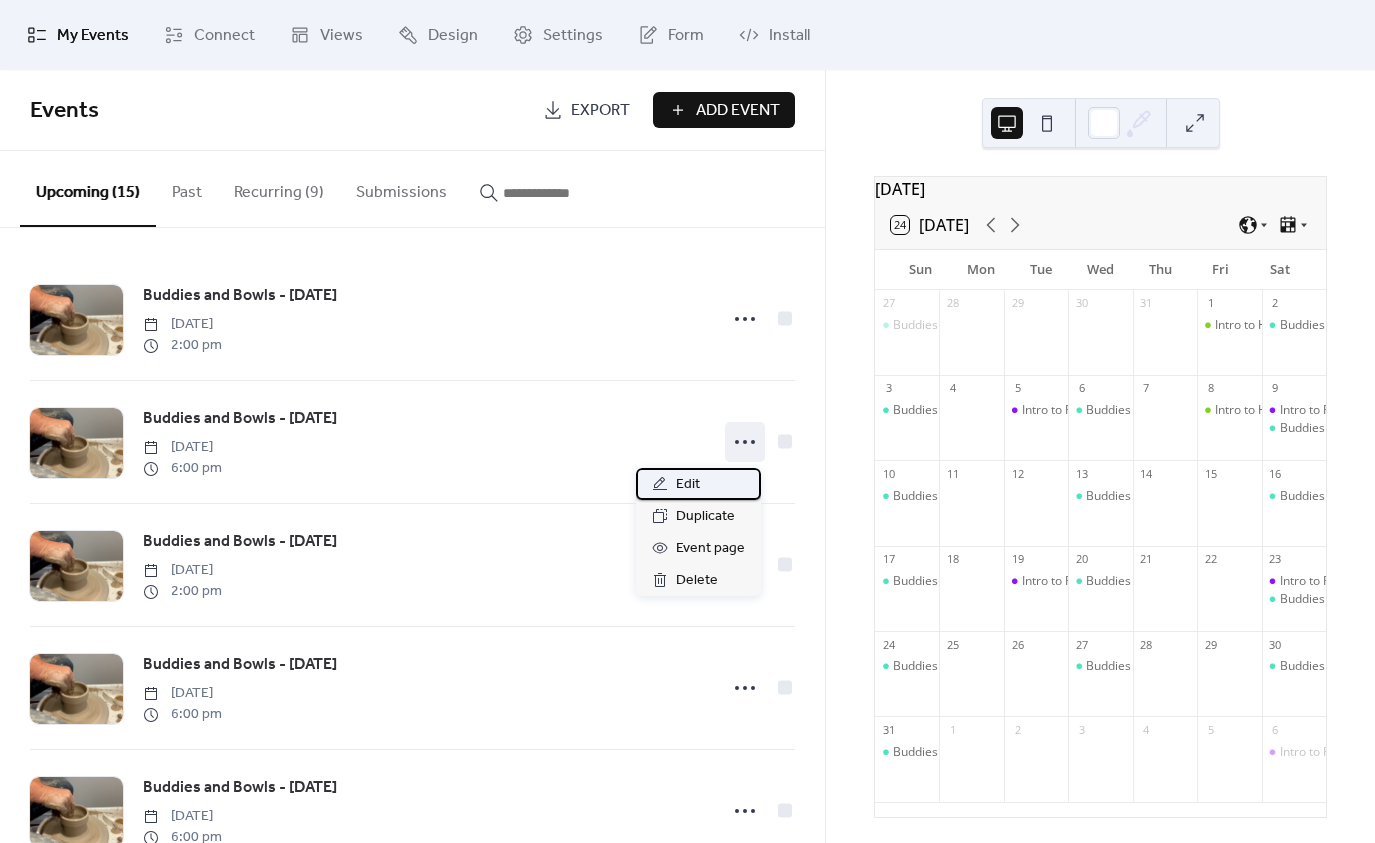 click on "Edit" at bounding box center [688, 485] 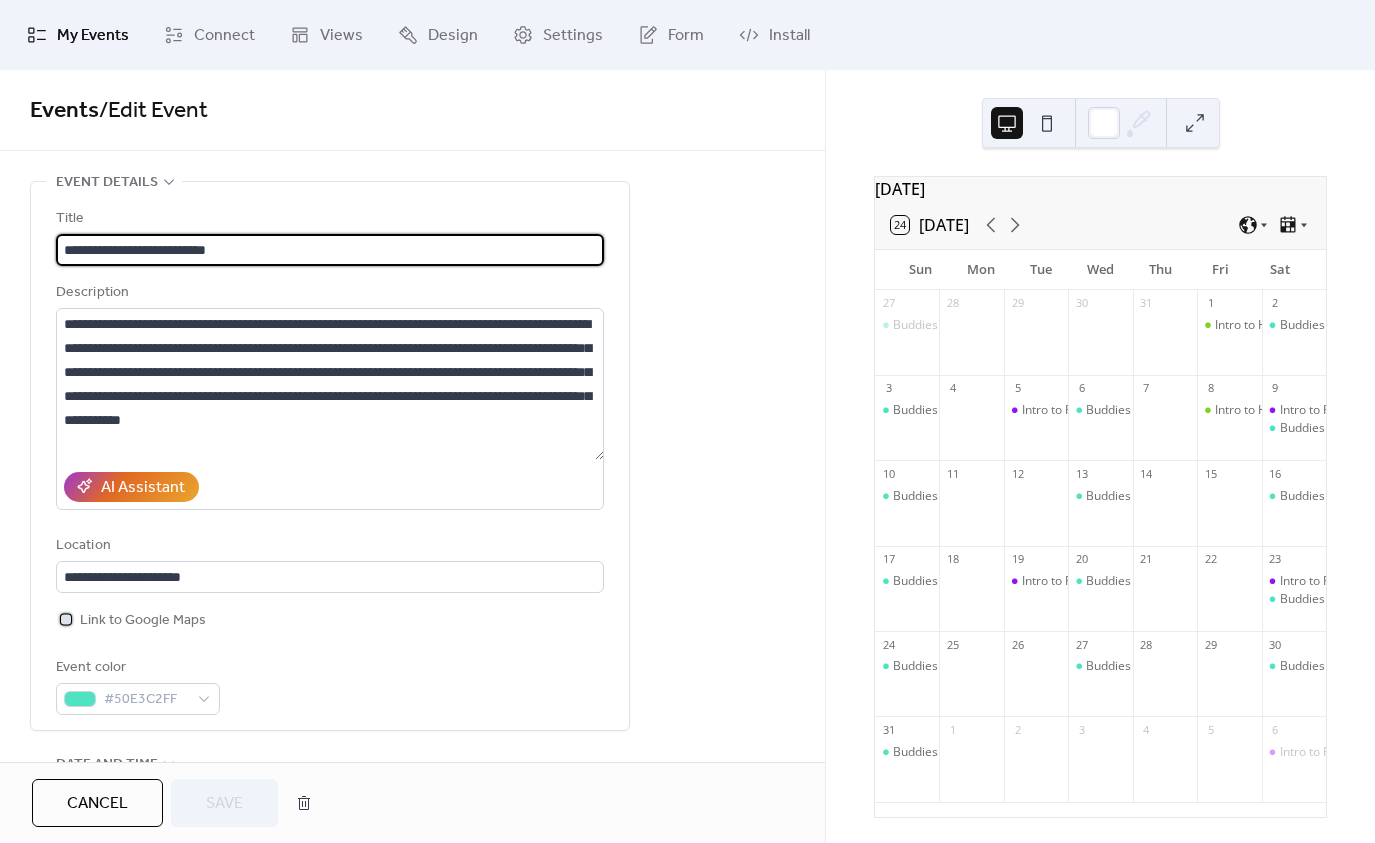 click at bounding box center [66, 619] 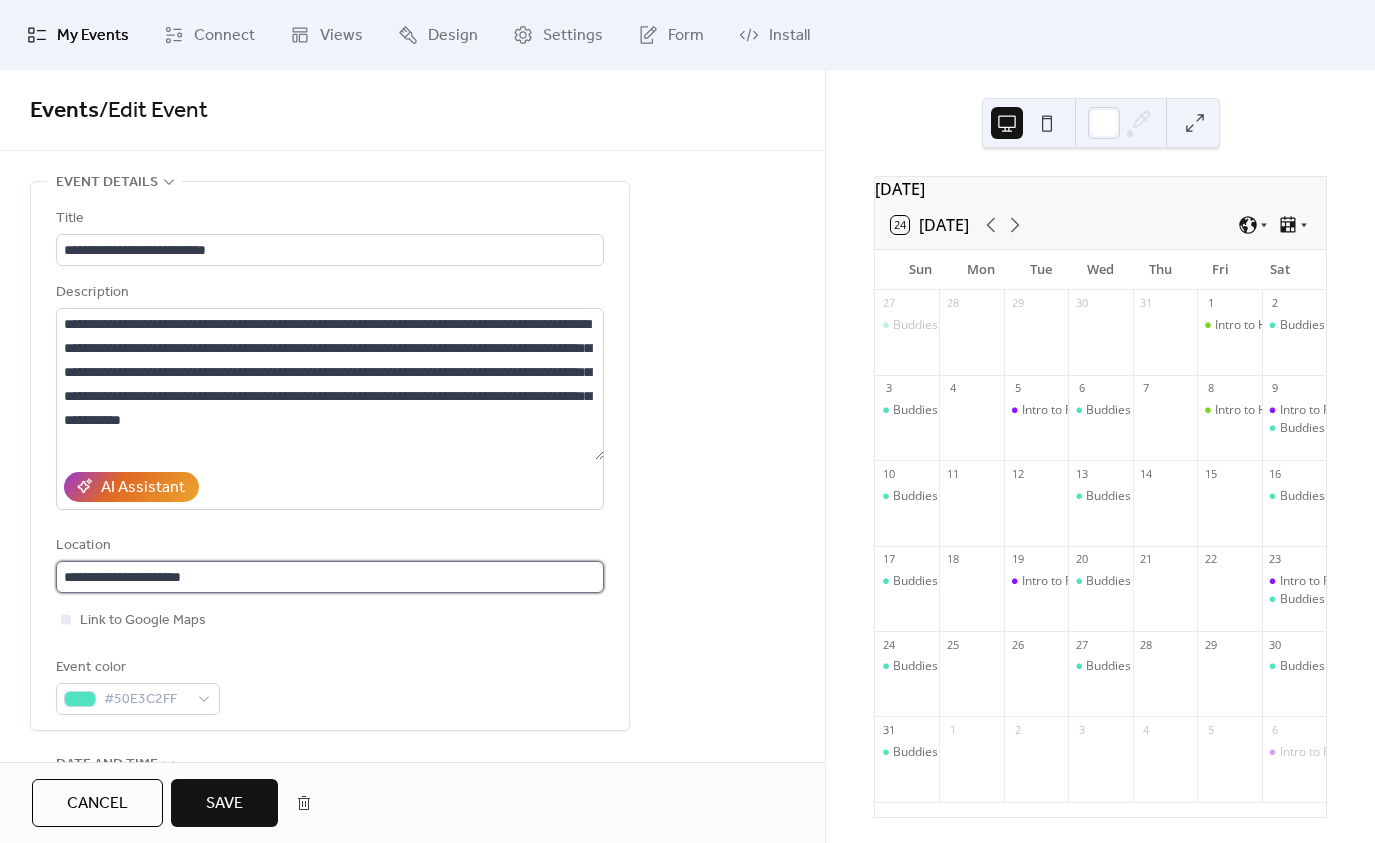 click on "**********" at bounding box center [330, 577] 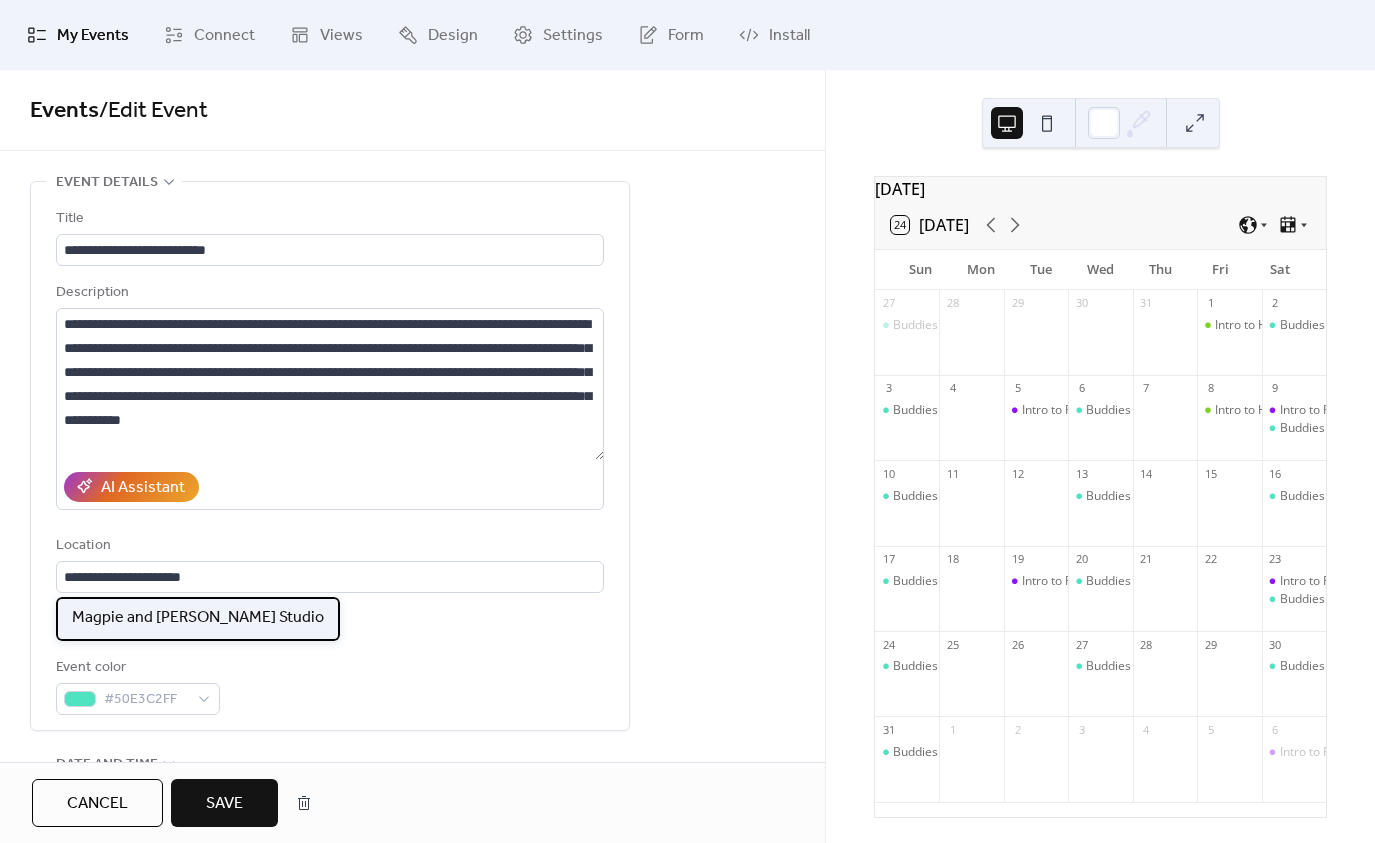 click on "Magpie and [PERSON_NAME] Studio" at bounding box center (198, 618) 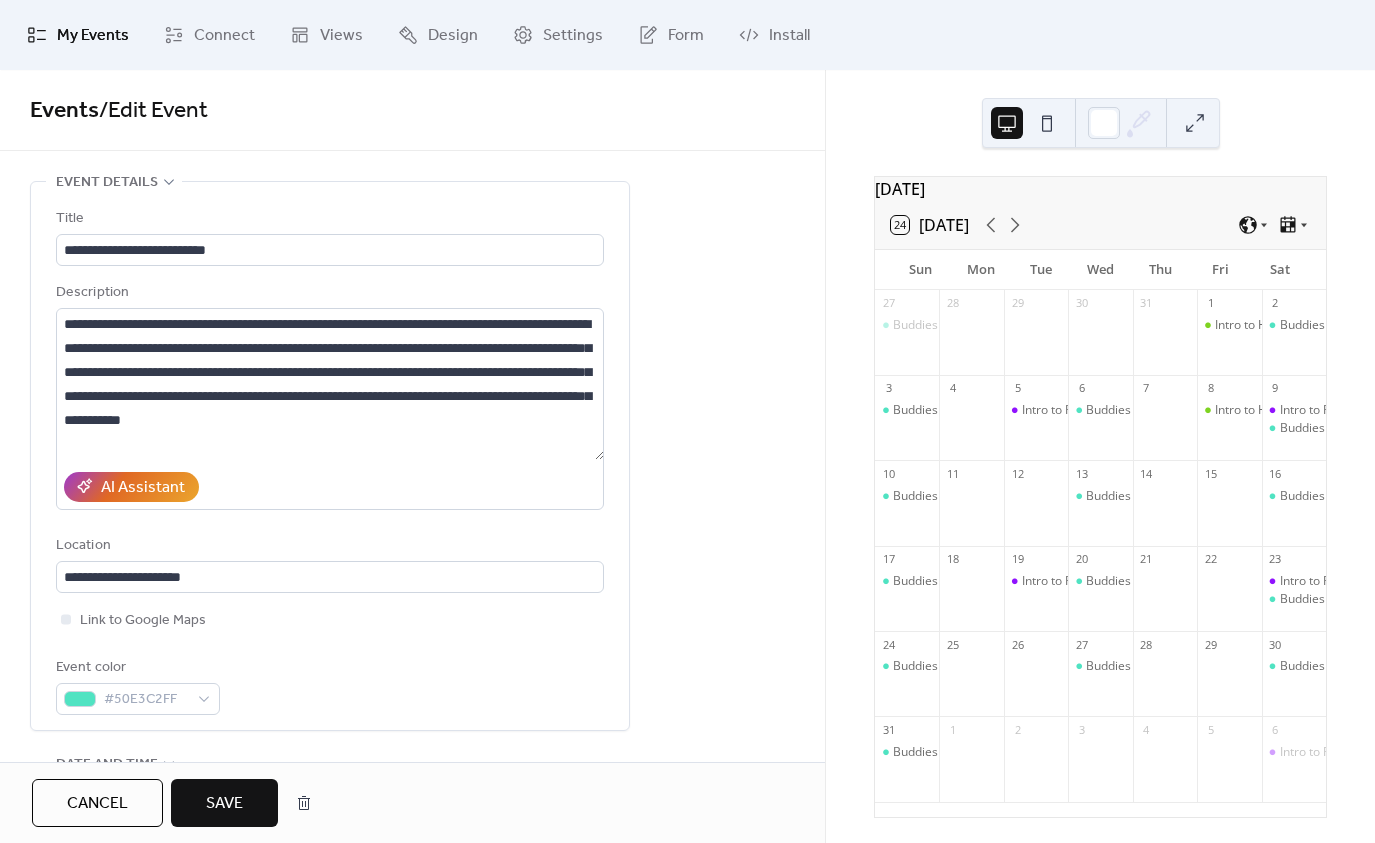 click on "Save" at bounding box center [224, 804] 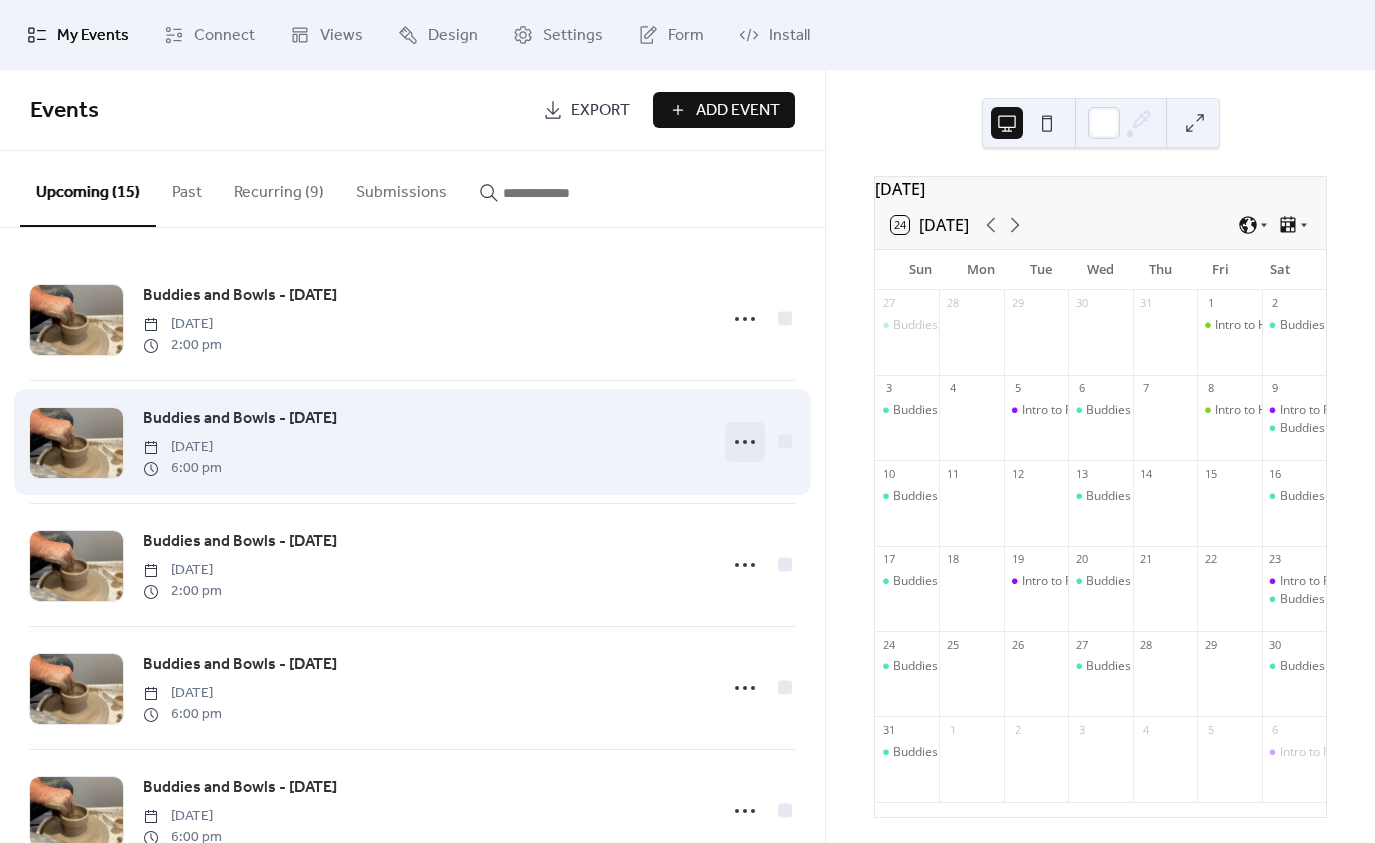 click 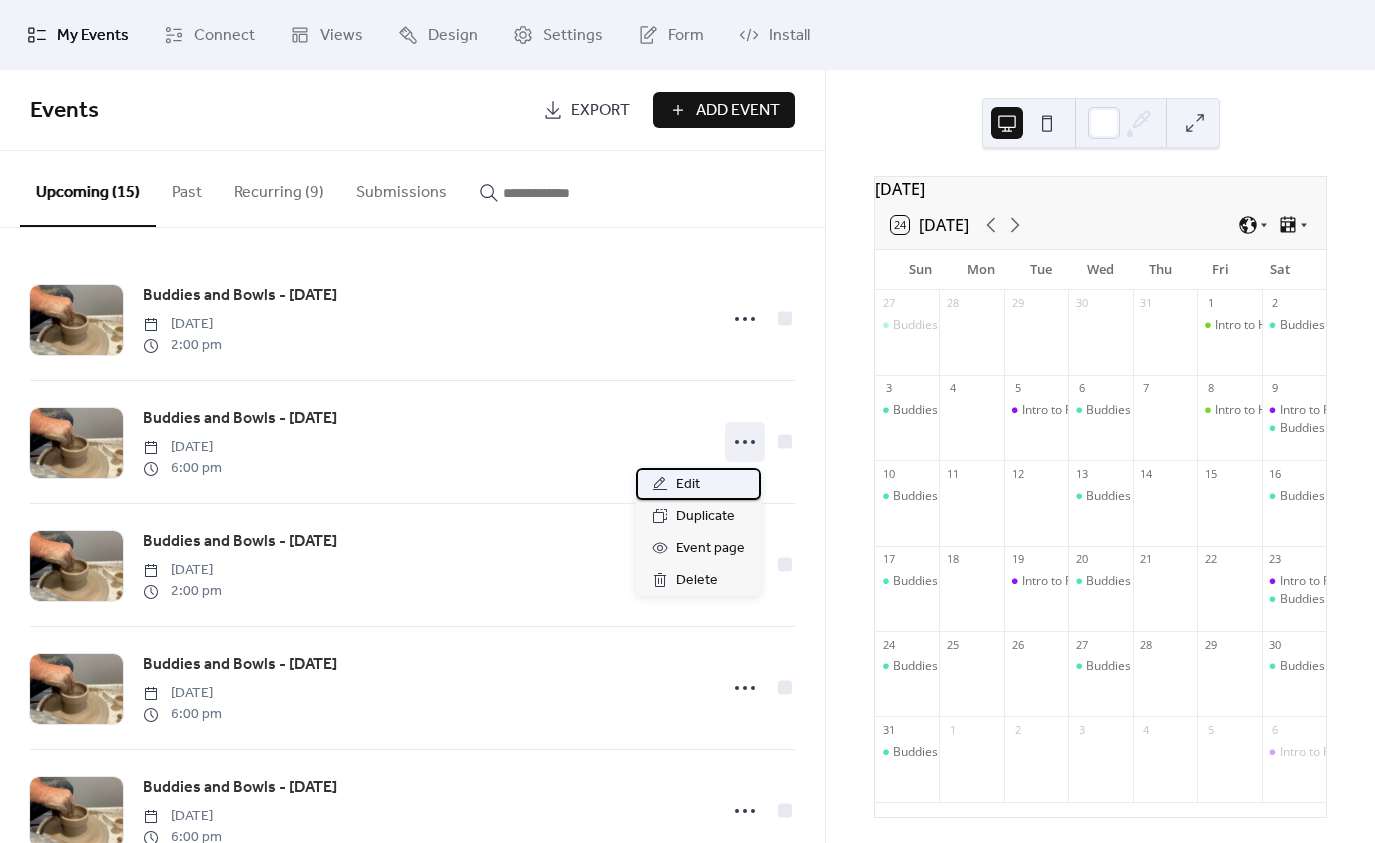 click on "Edit" at bounding box center [698, 484] 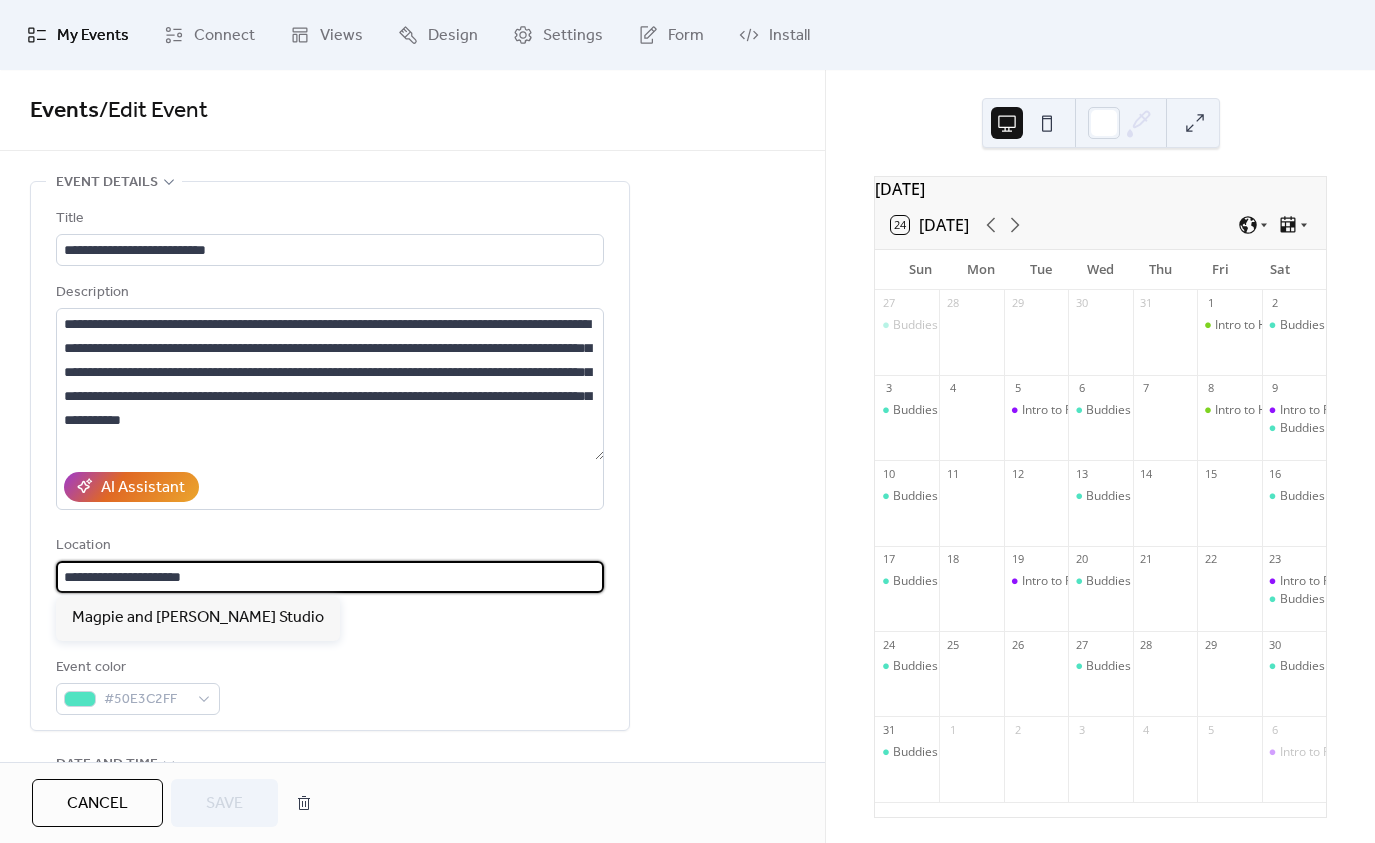 drag, startPoint x: 264, startPoint y: 576, endPoint x: 11, endPoint y: 576, distance: 253 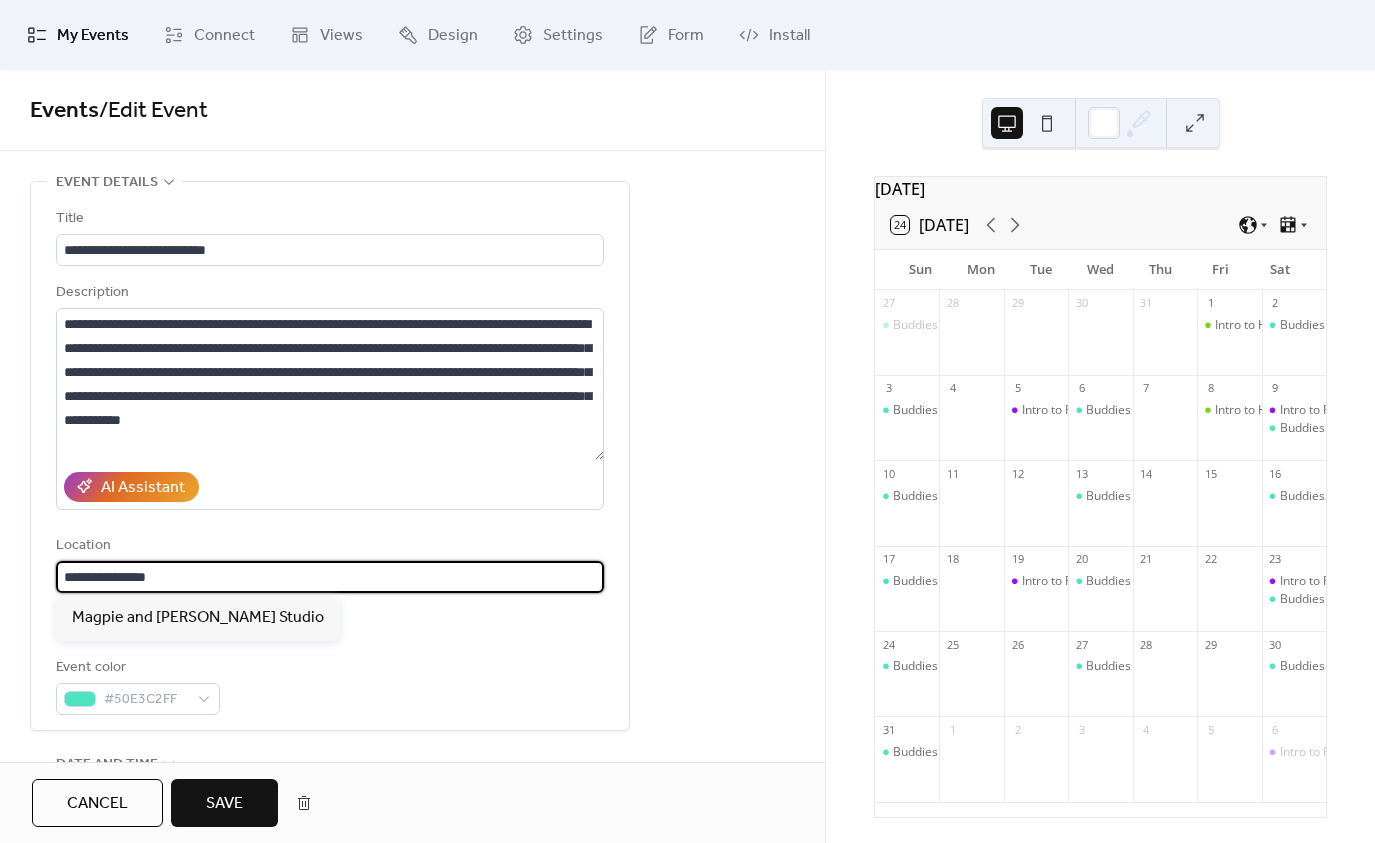 type on "**********" 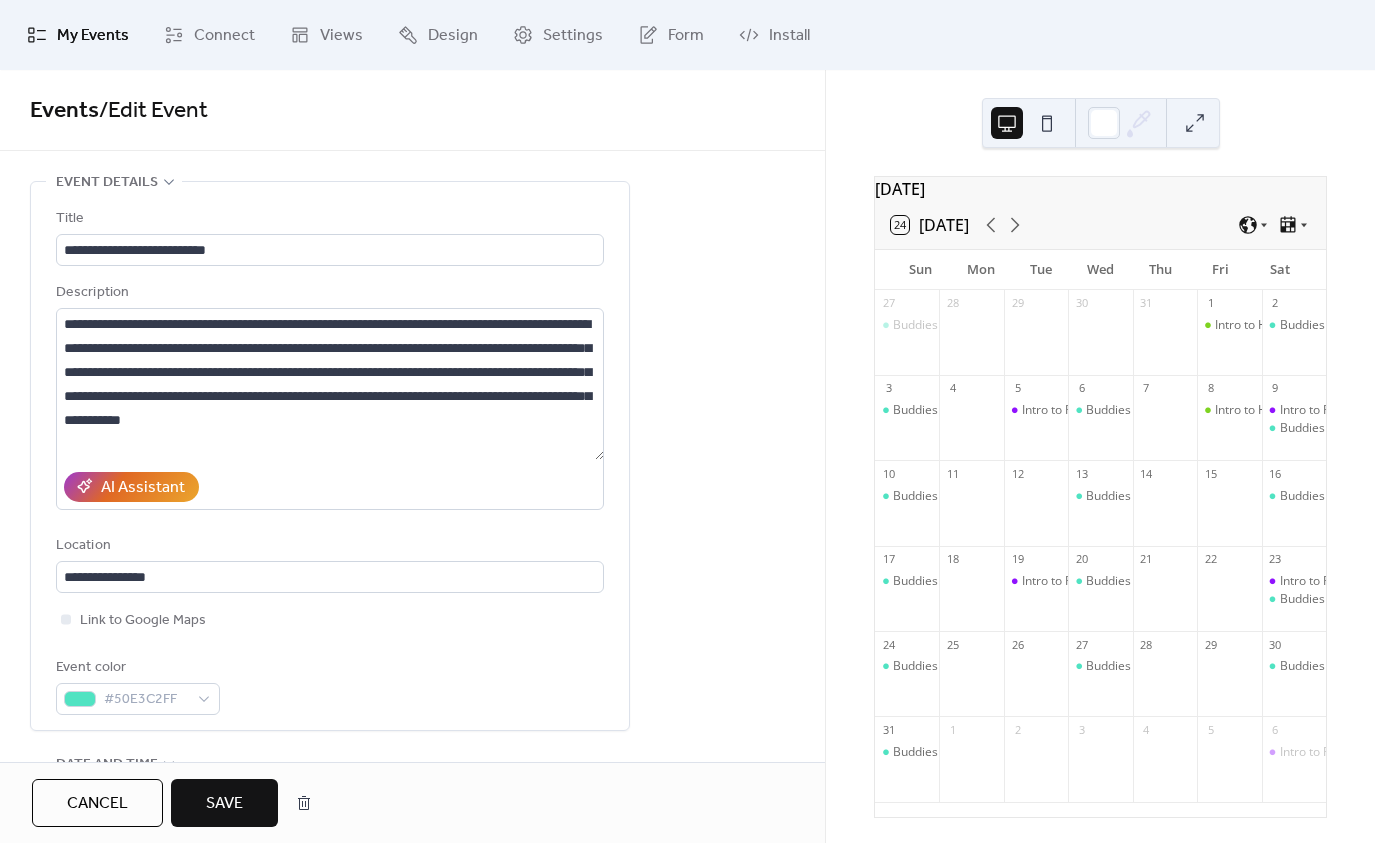 click on "Save" at bounding box center (224, 804) 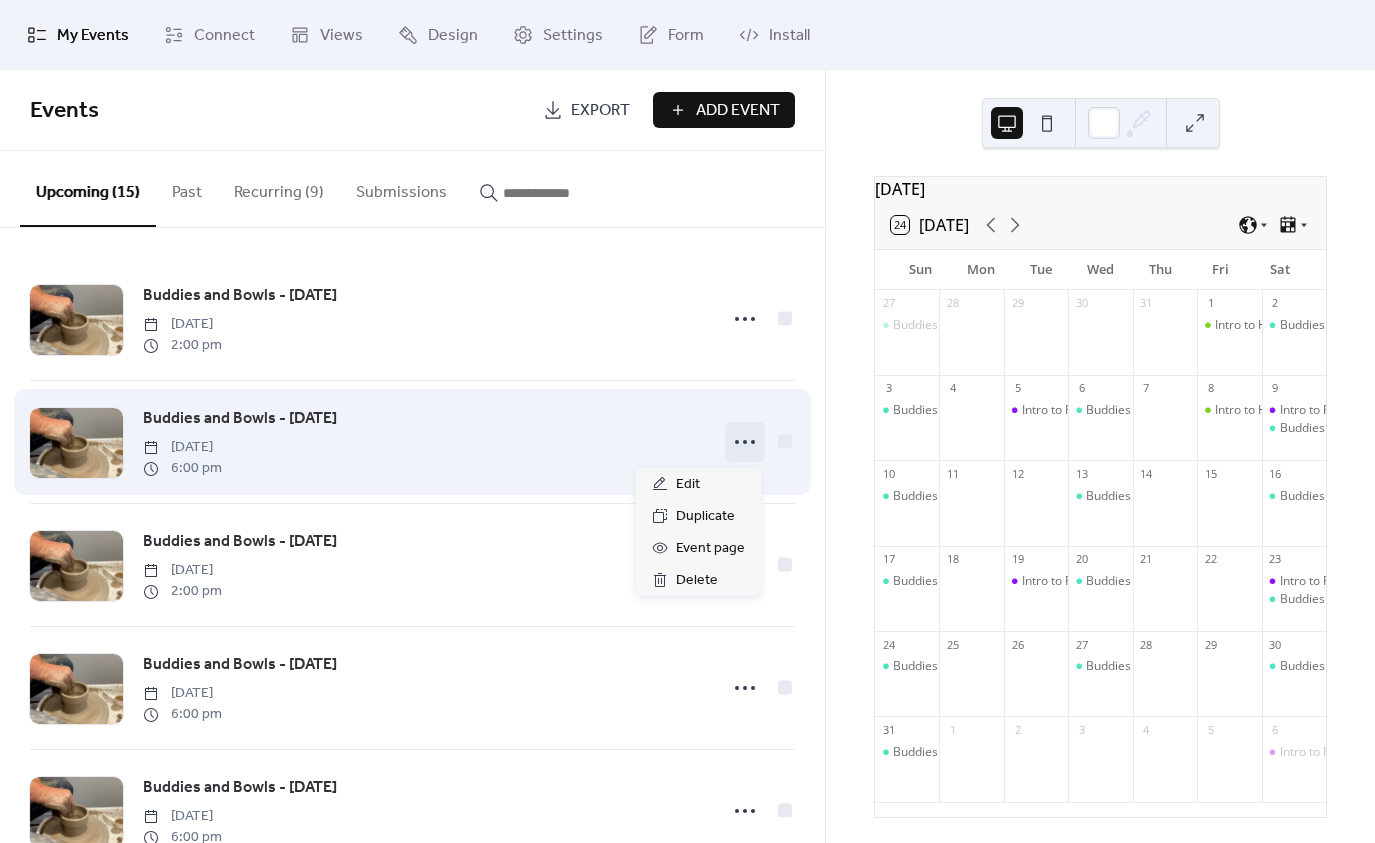 click 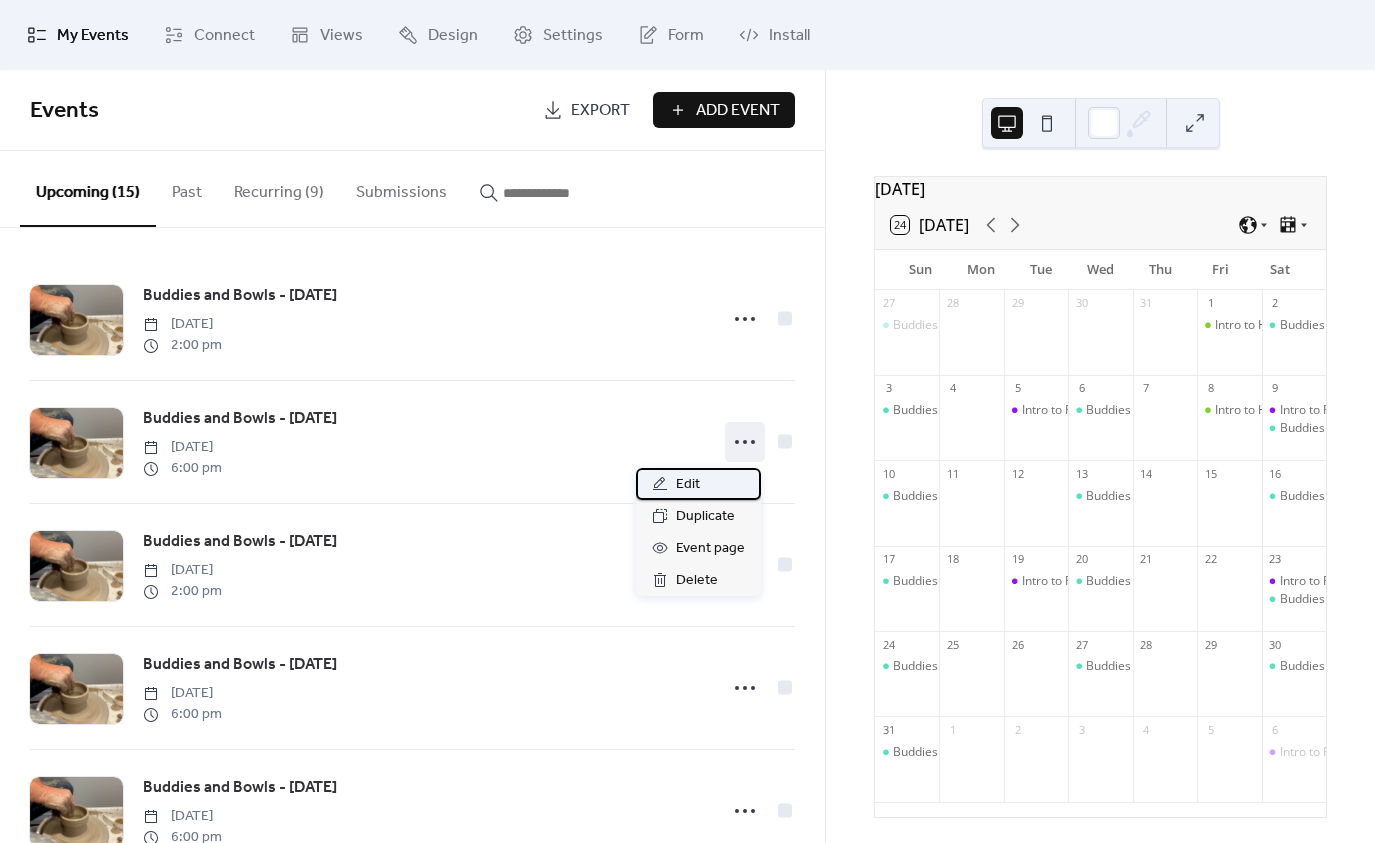 click on "Edit" at bounding box center (688, 485) 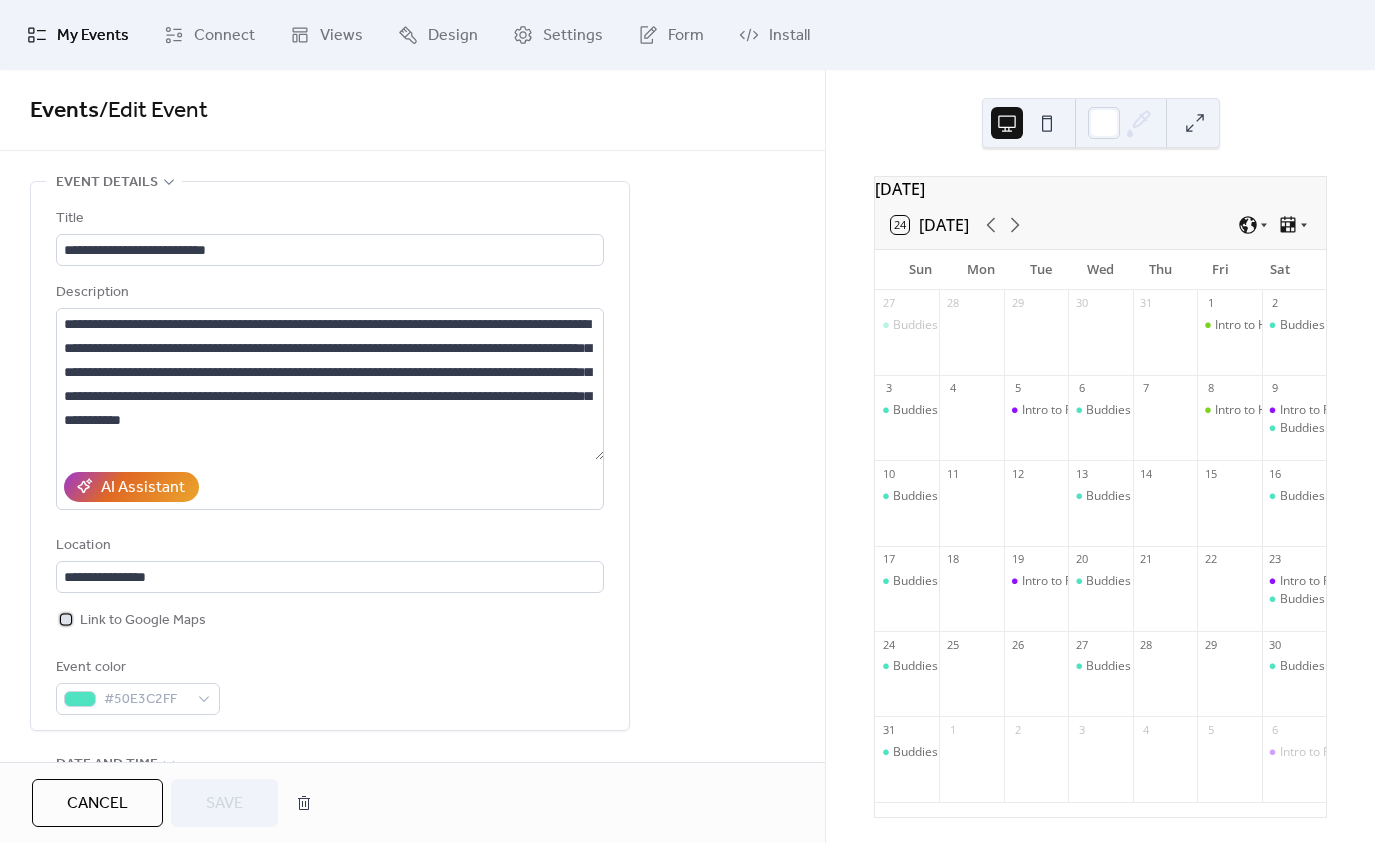 click 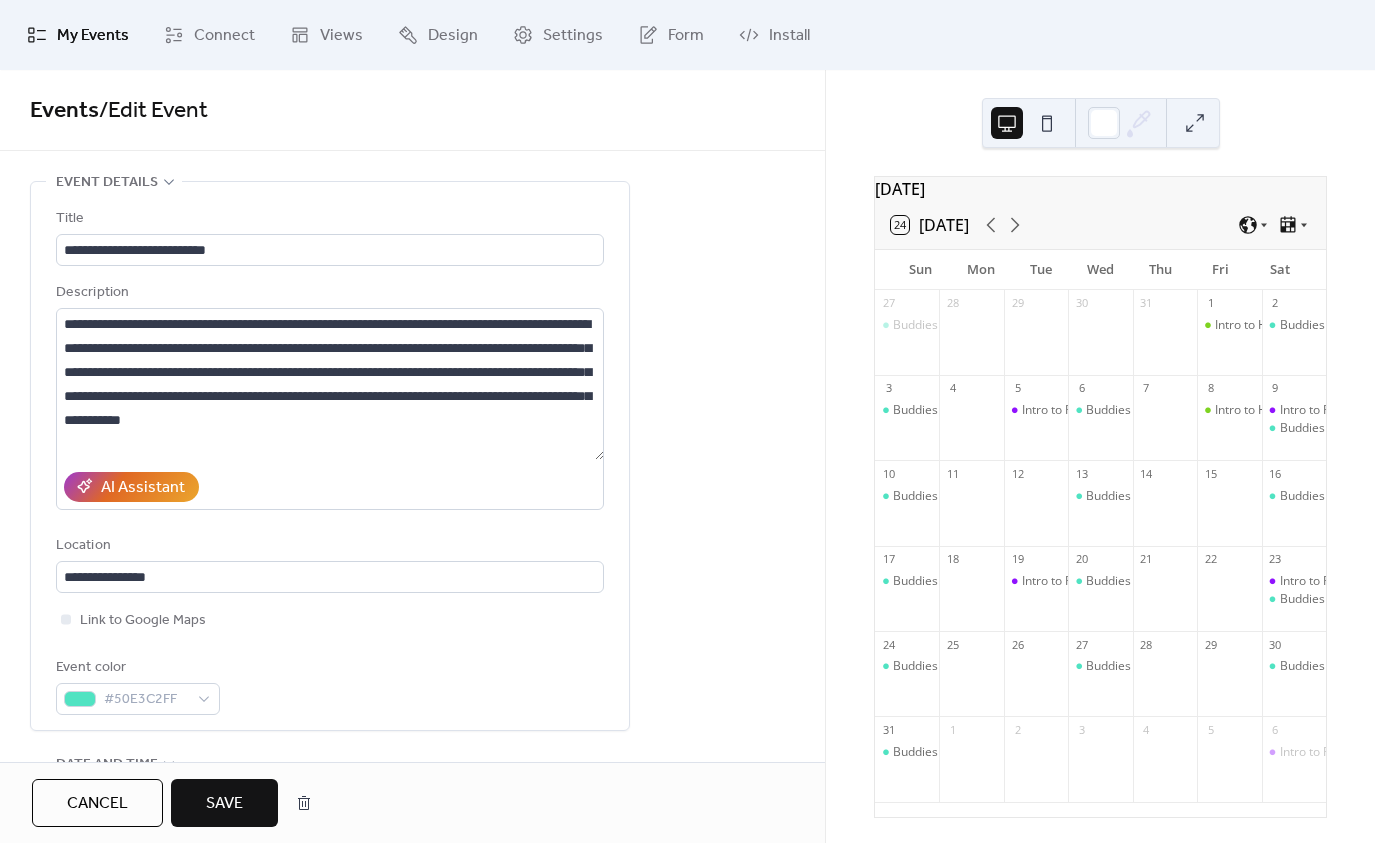 click on "Save" at bounding box center [224, 804] 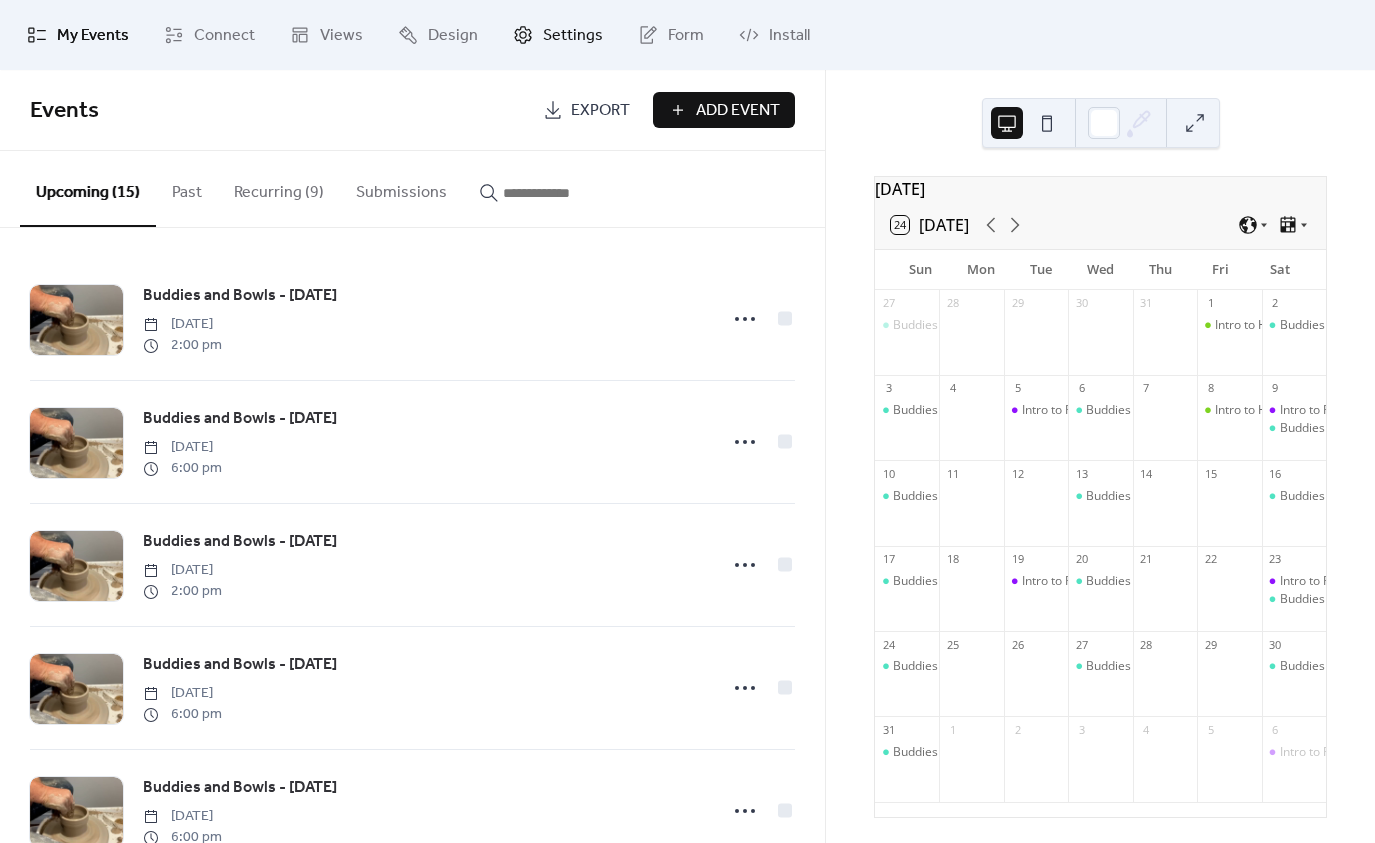 click 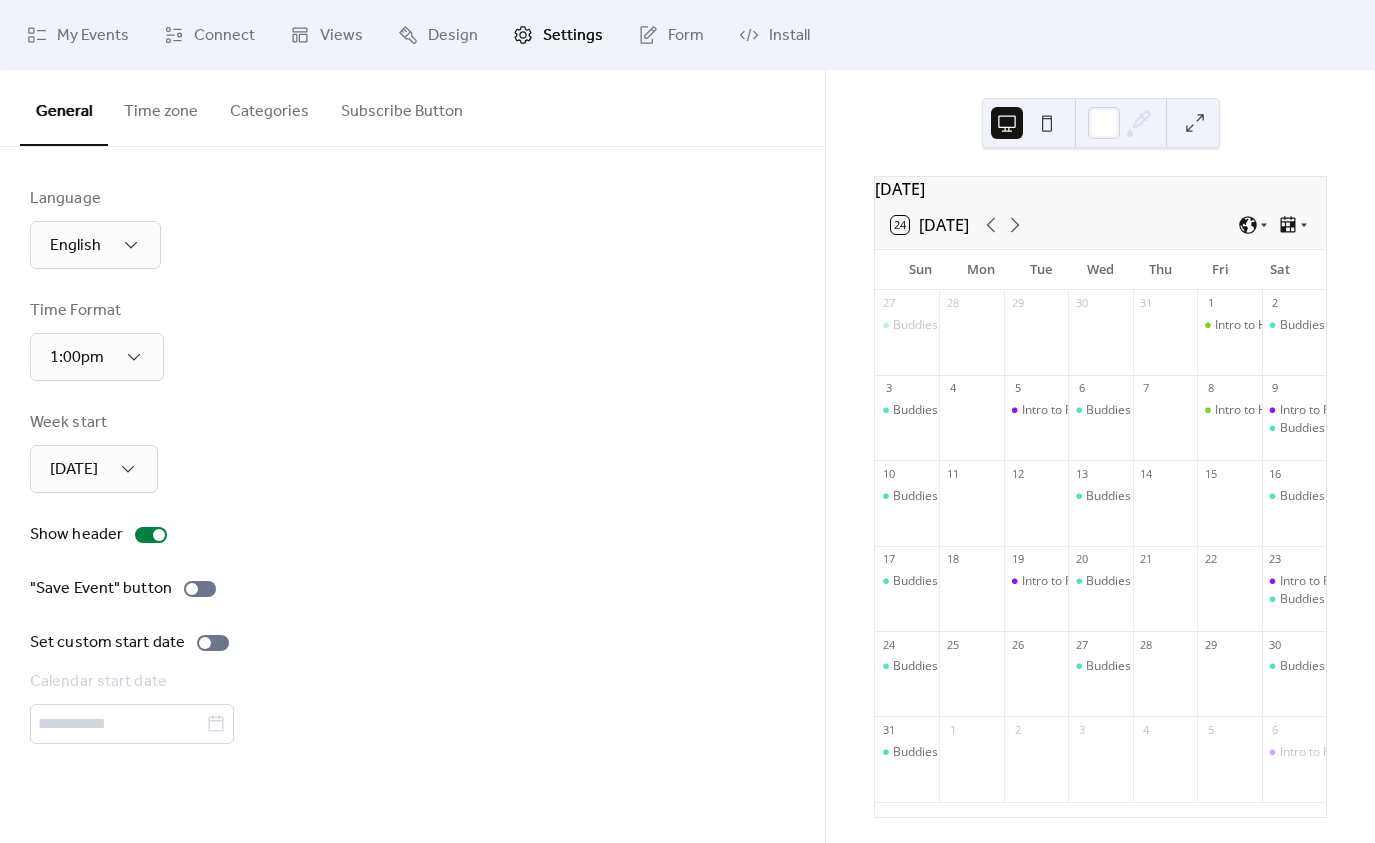 click on "Time zone" at bounding box center (161, 107) 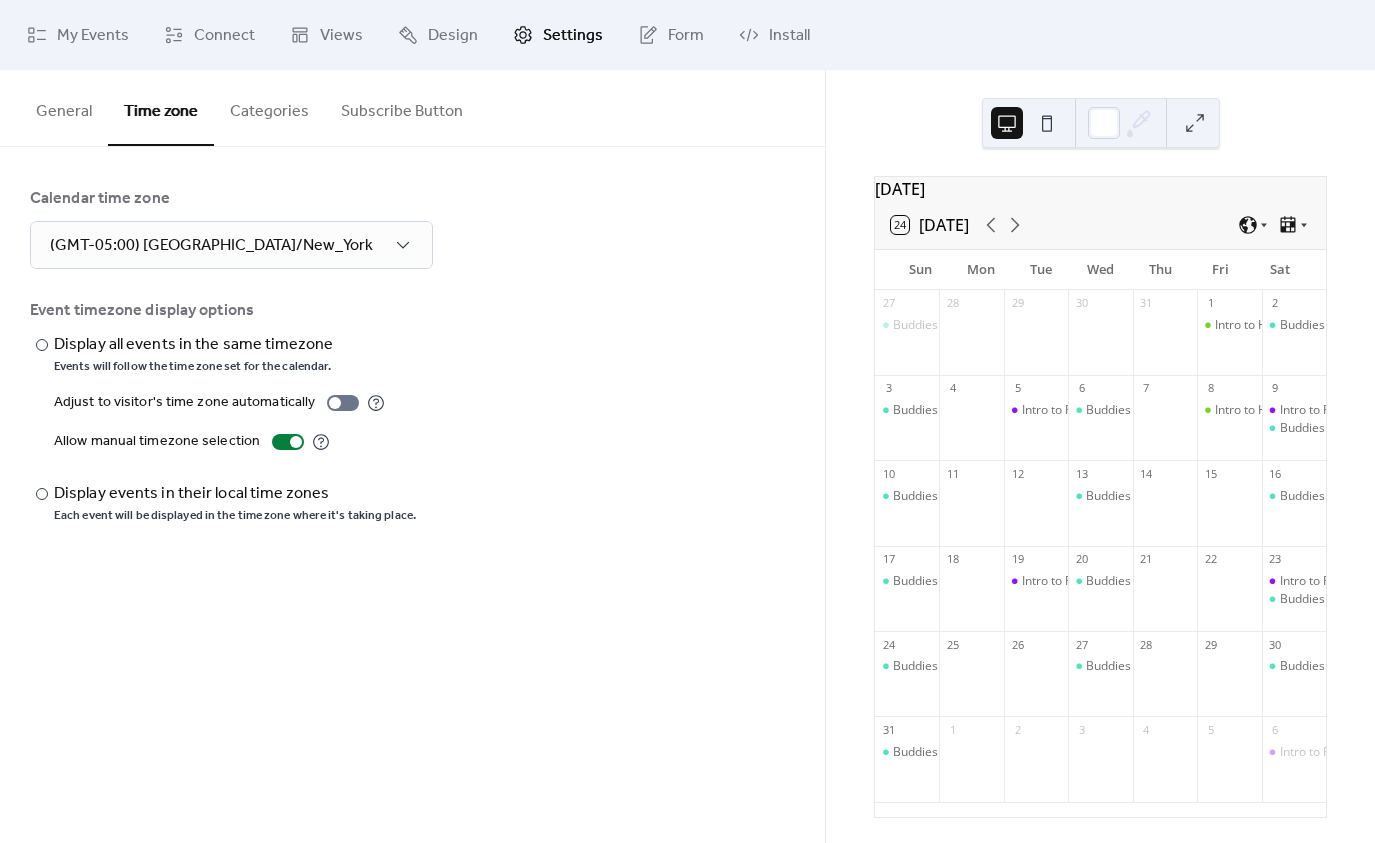 click on "Categories" at bounding box center (269, 107) 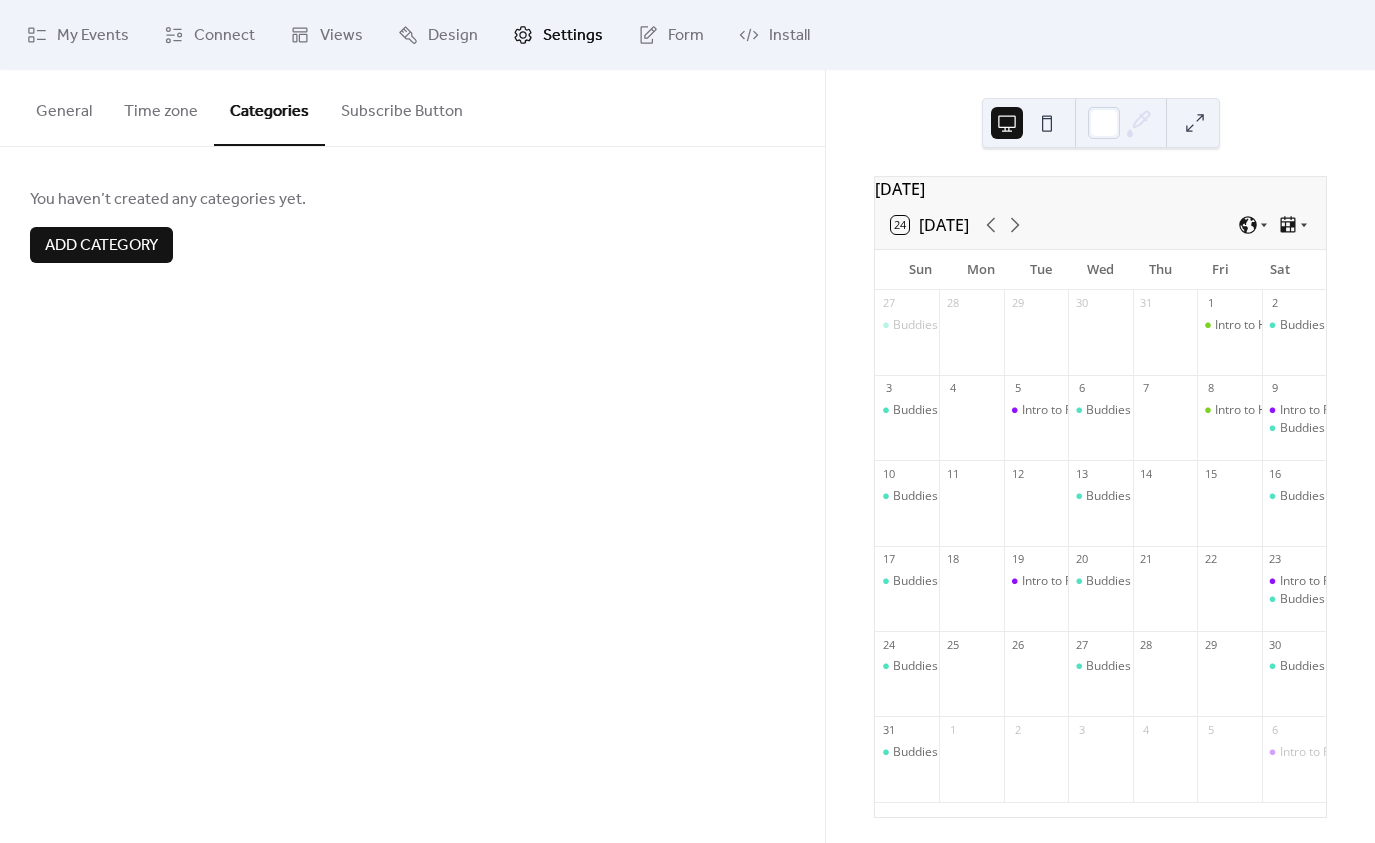click on "Subscribe Button" at bounding box center [402, 107] 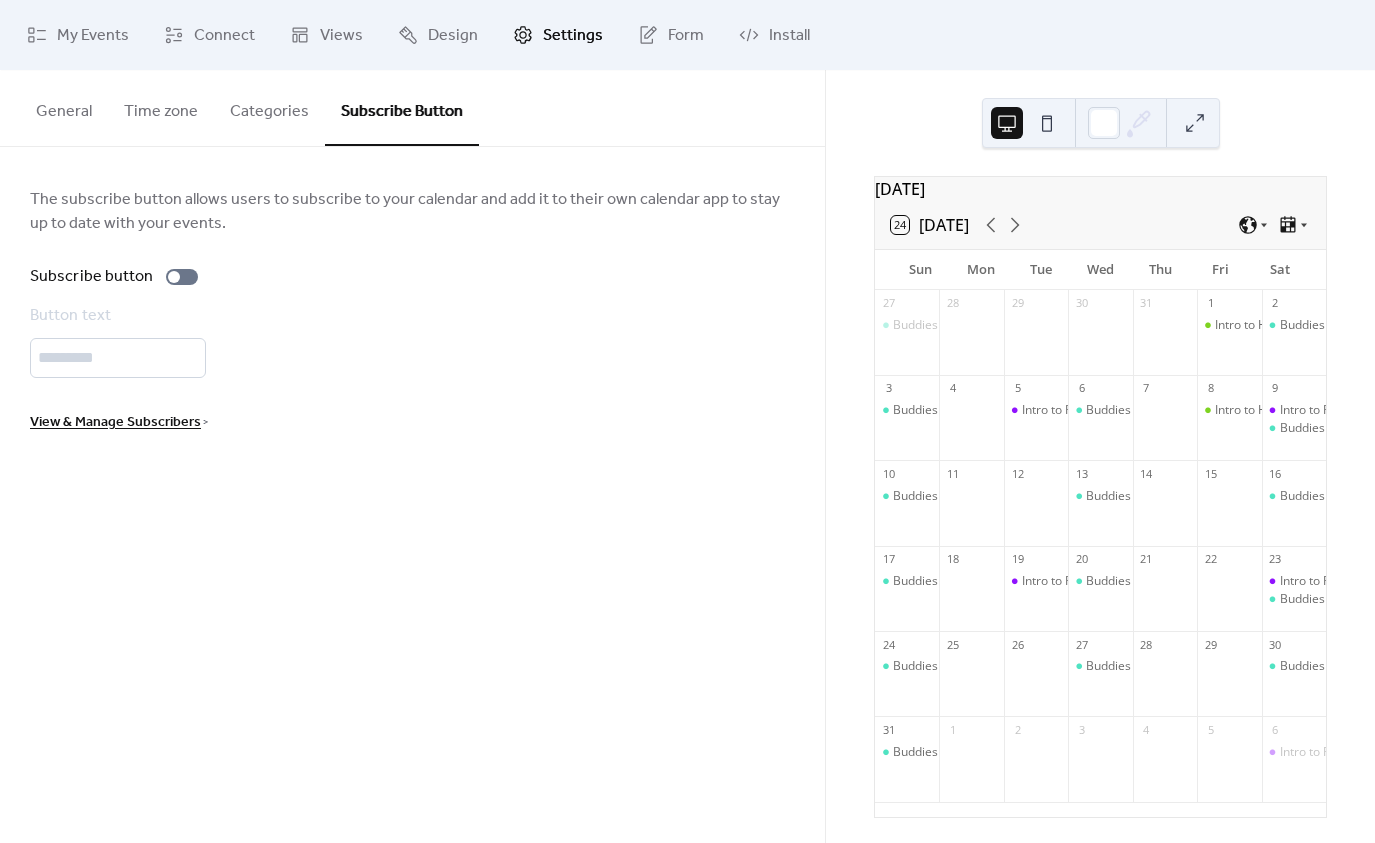 click on "General" at bounding box center (64, 107) 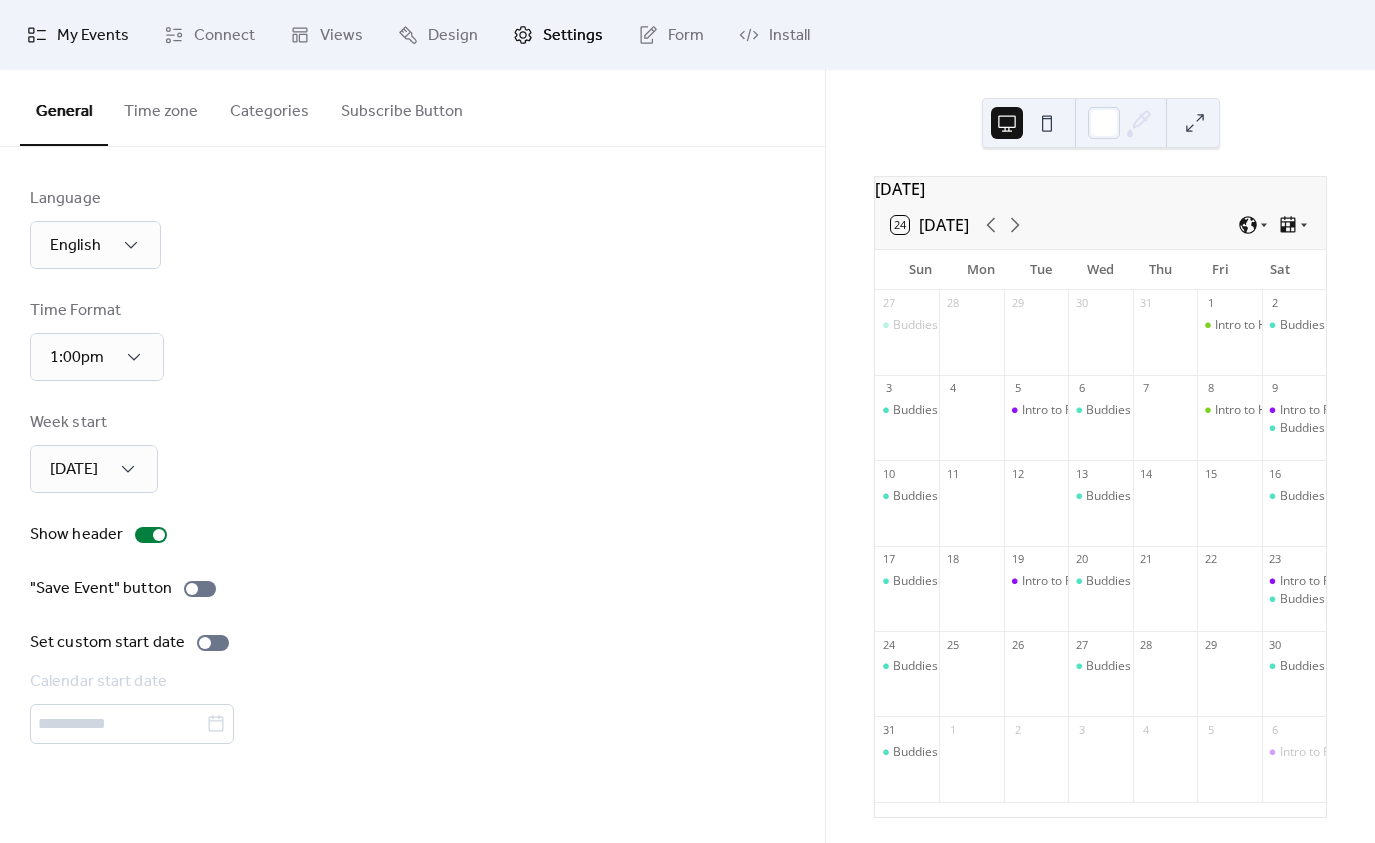 click on "My Events" at bounding box center [93, 36] 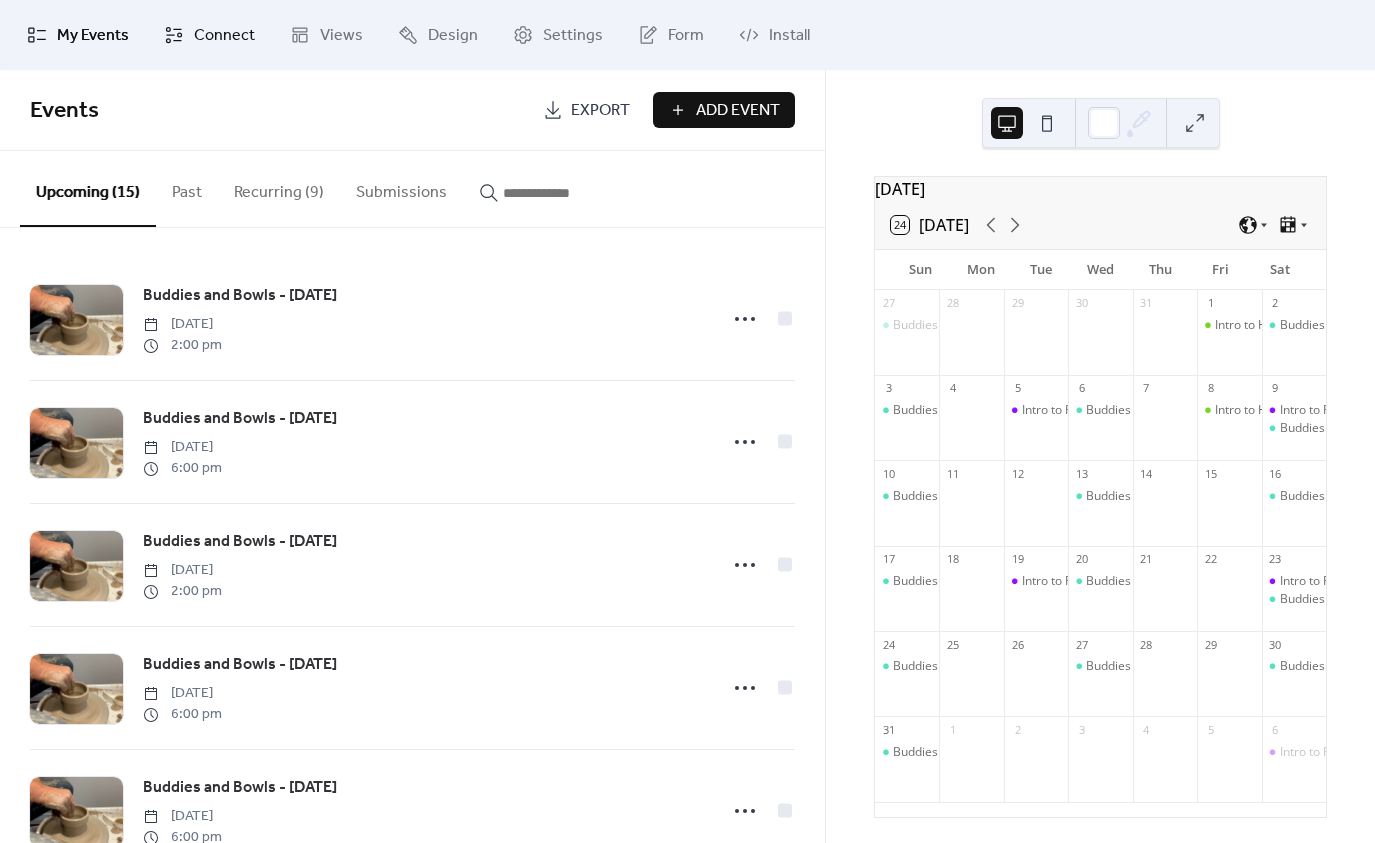 click on "Connect" at bounding box center (224, 36) 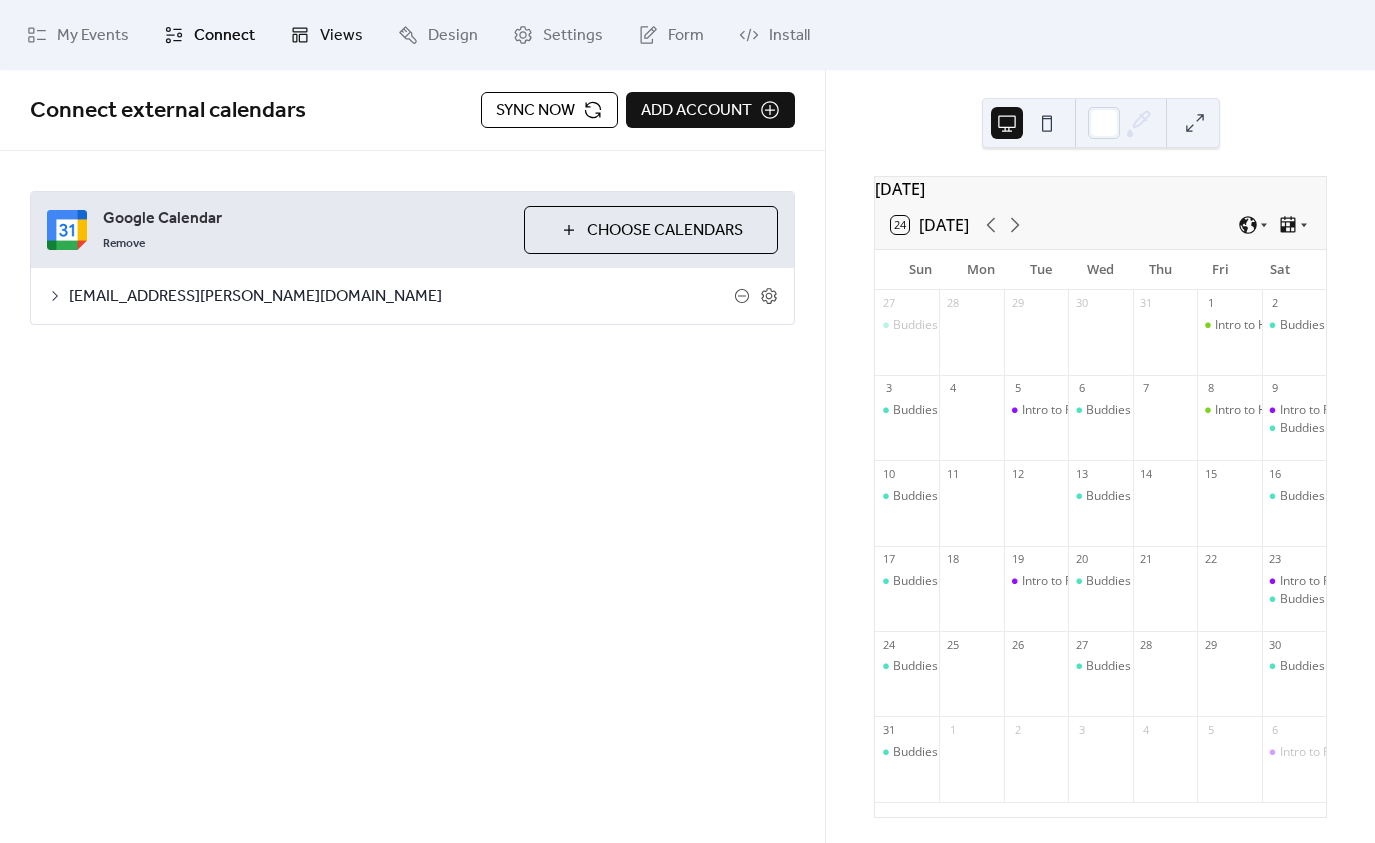 click on "Views" at bounding box center [341, 36] 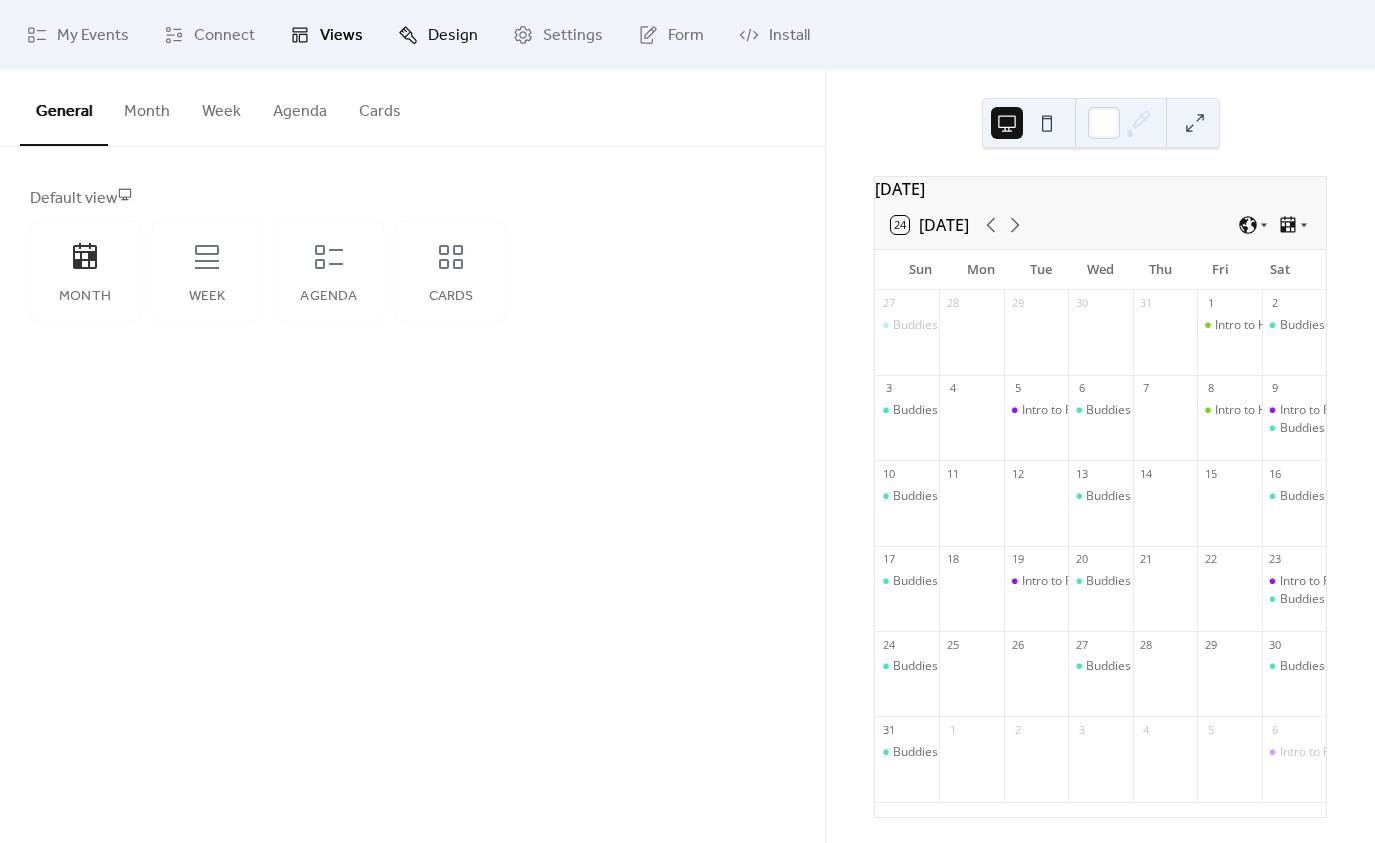 click on "Design" at bounding box center [453, 36] 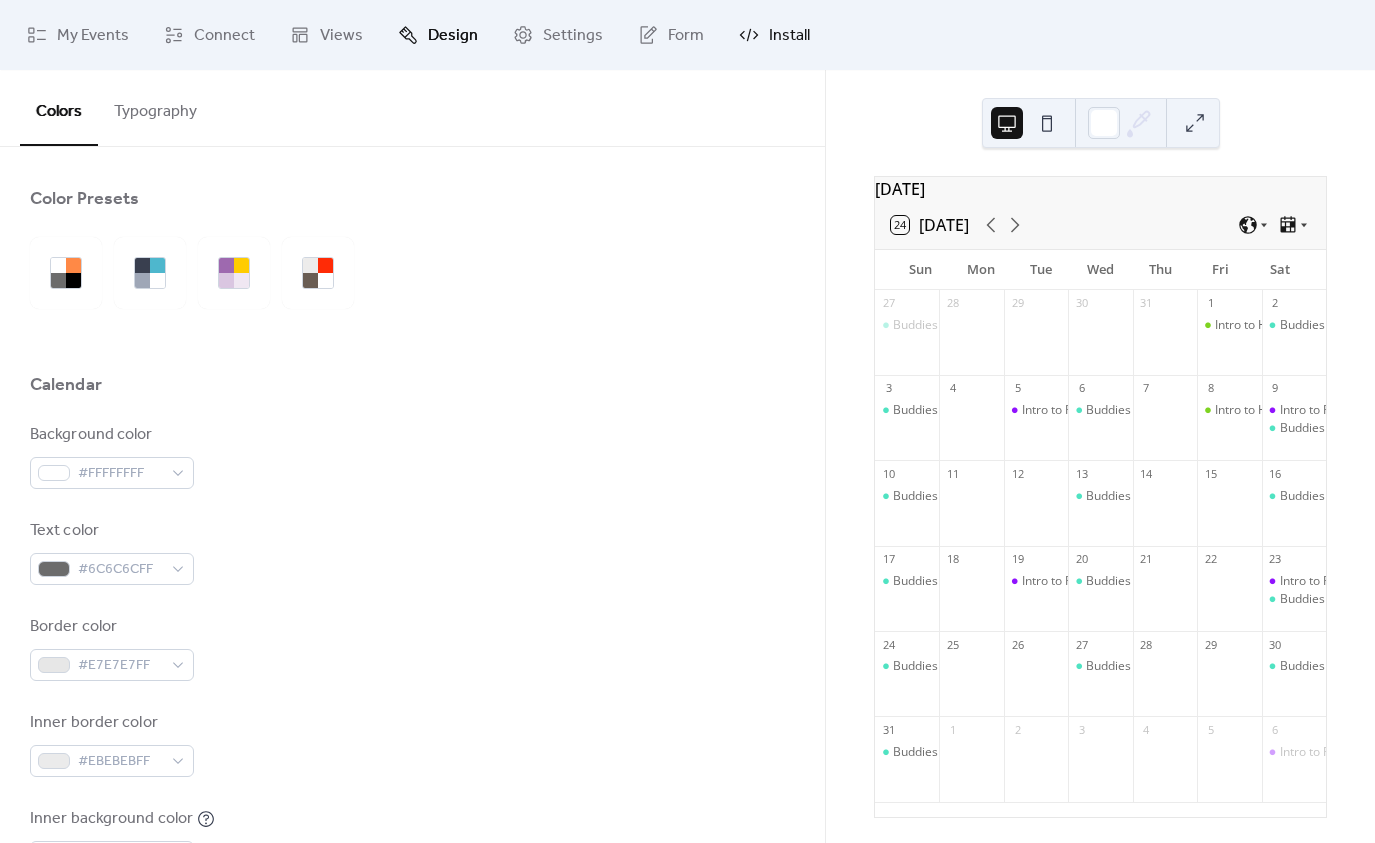 click on "Install" at bounding box center [789, 36] 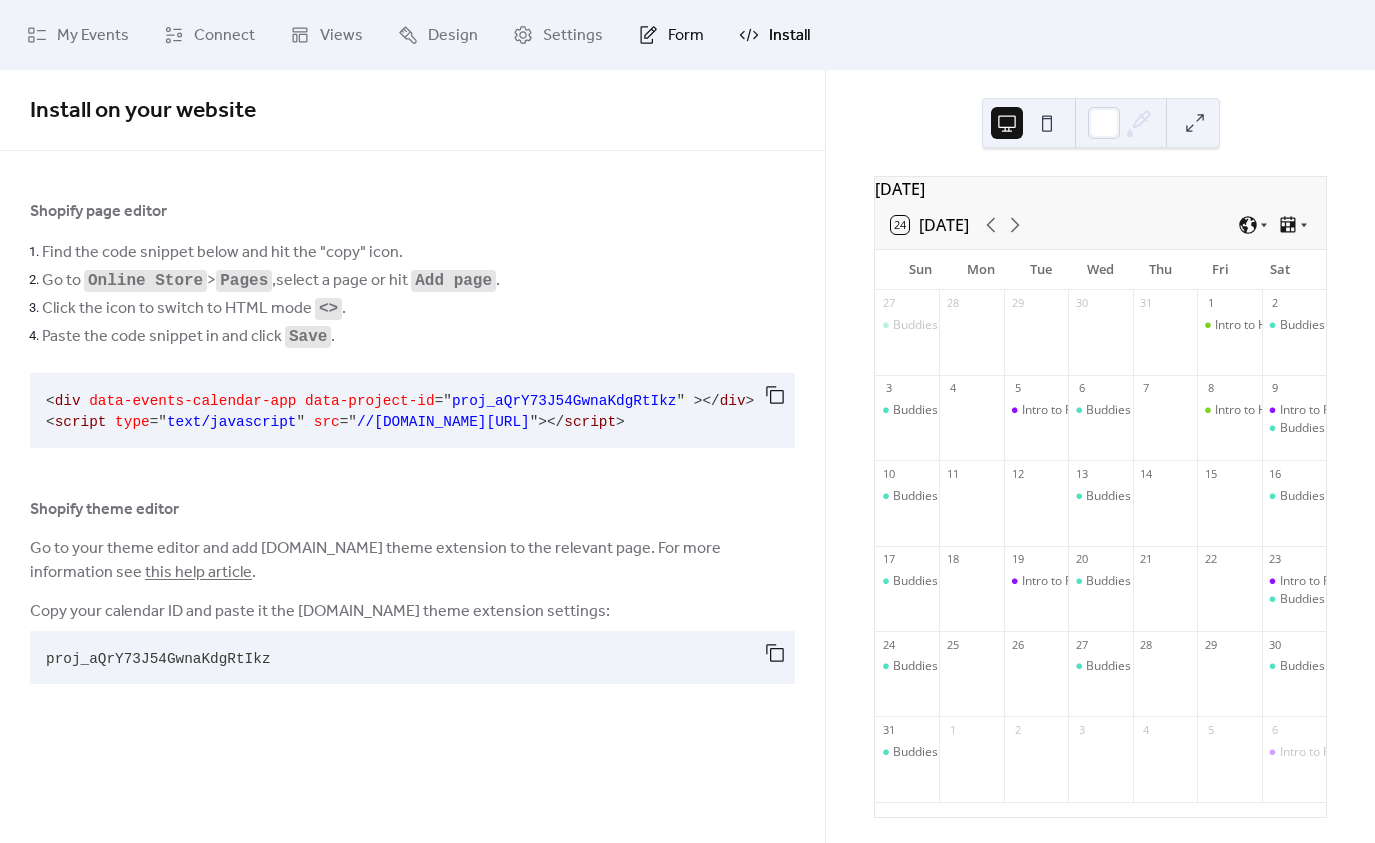 click on "Form" at bounding box center [686, 36] 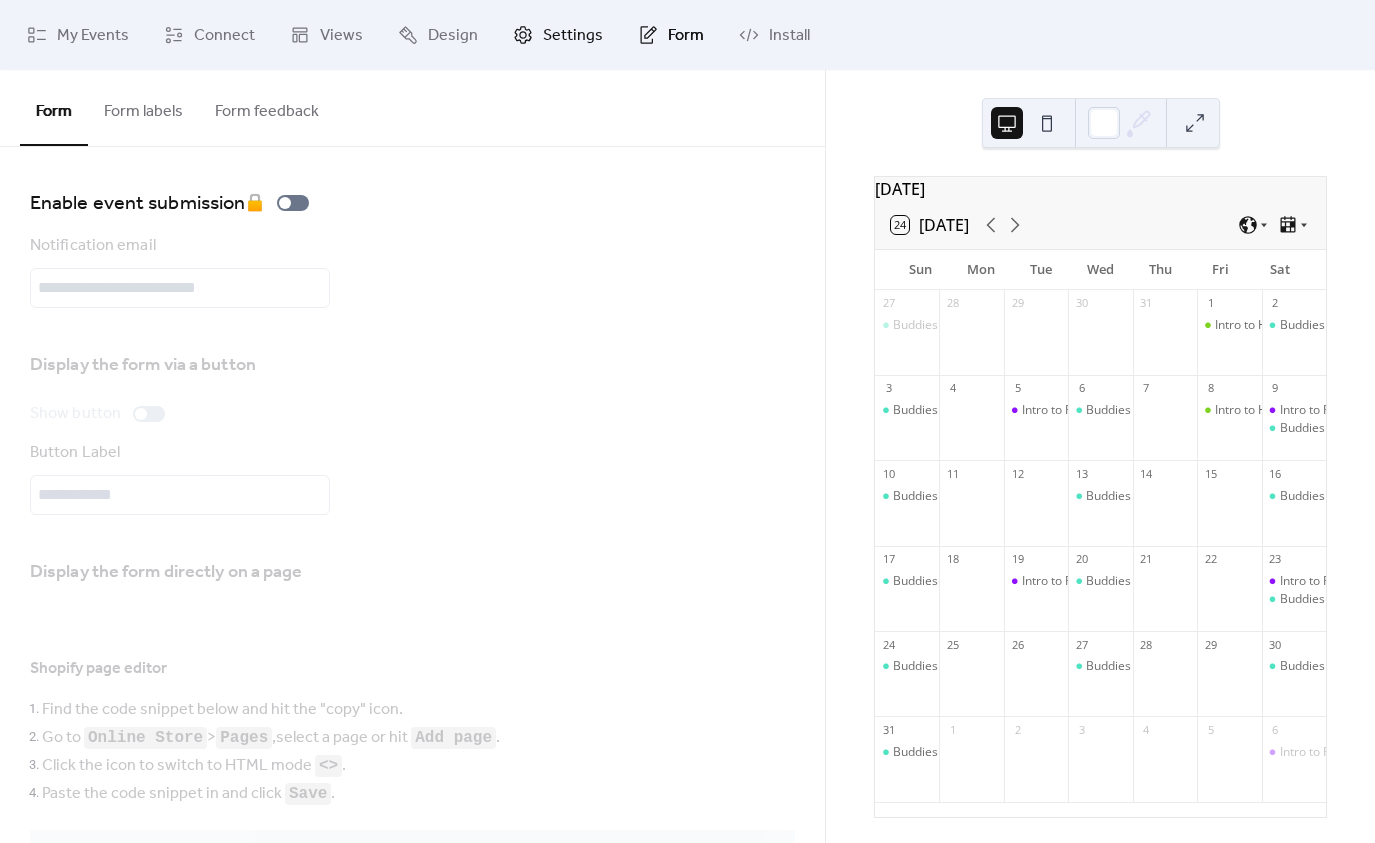 click on "Settings" at bounding box center (573, 36) 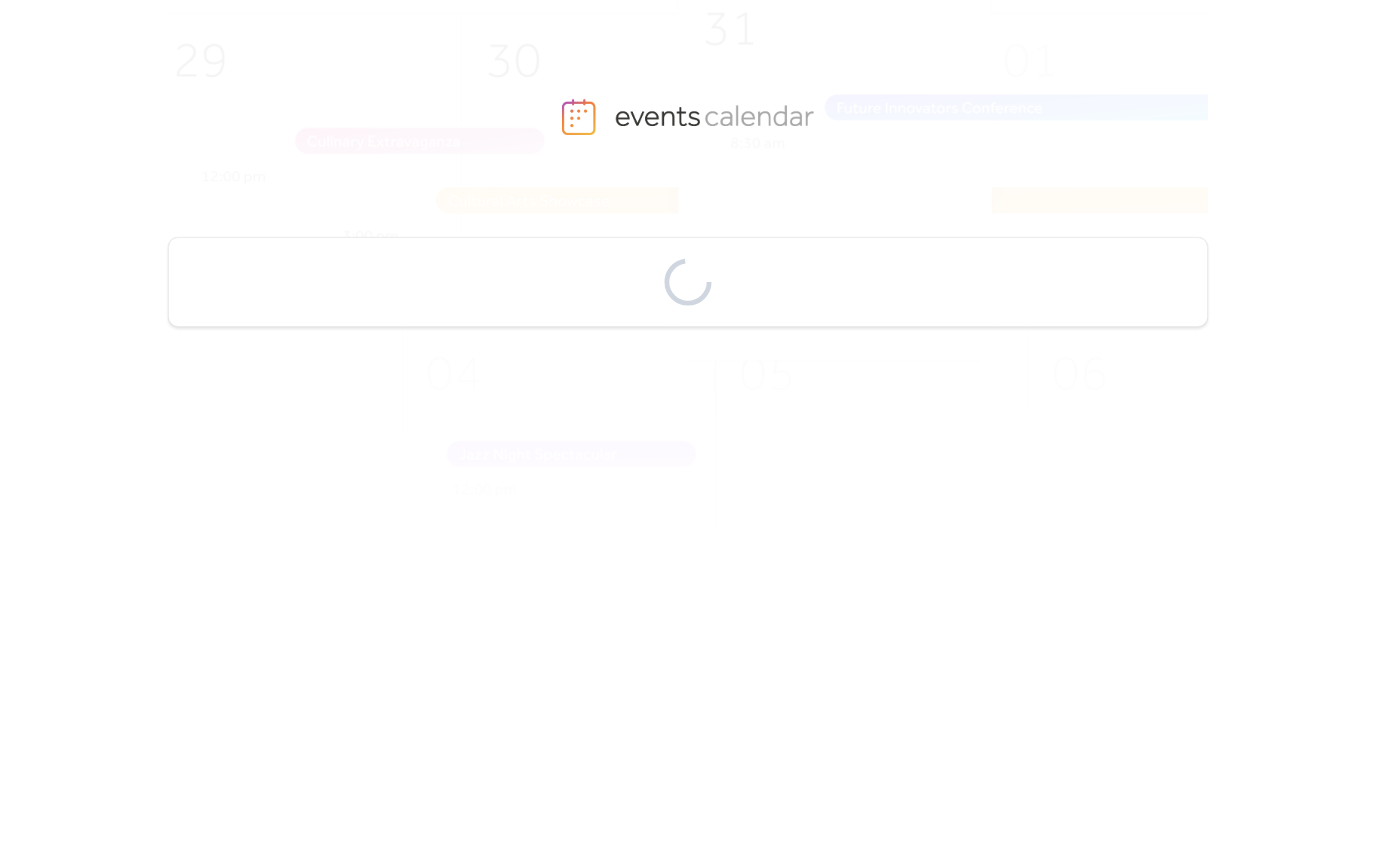 scroll, scrollTop: 0, scrollLeft: 0, axis: both 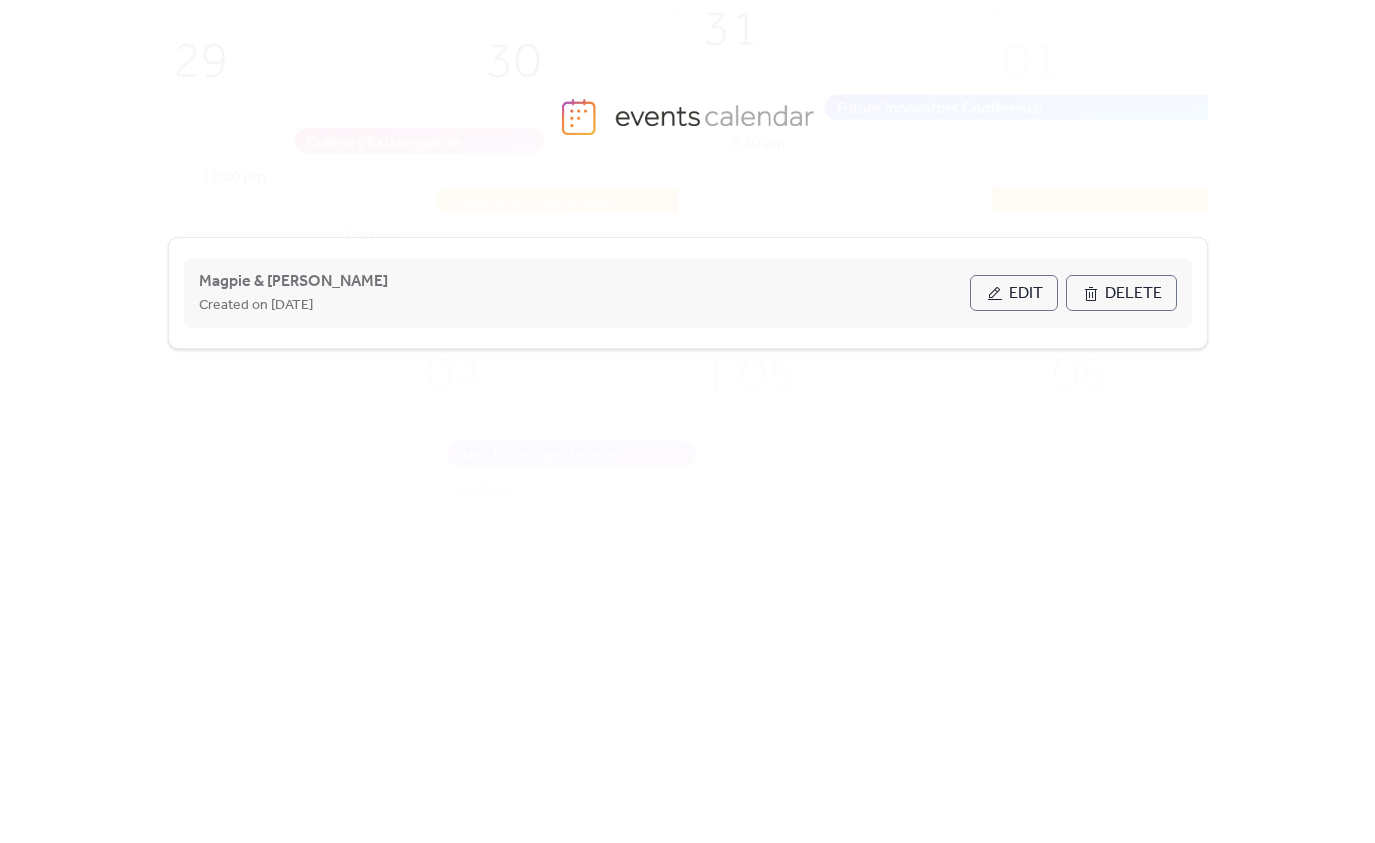 click on "Edit" at bounding box center [1014, 293] 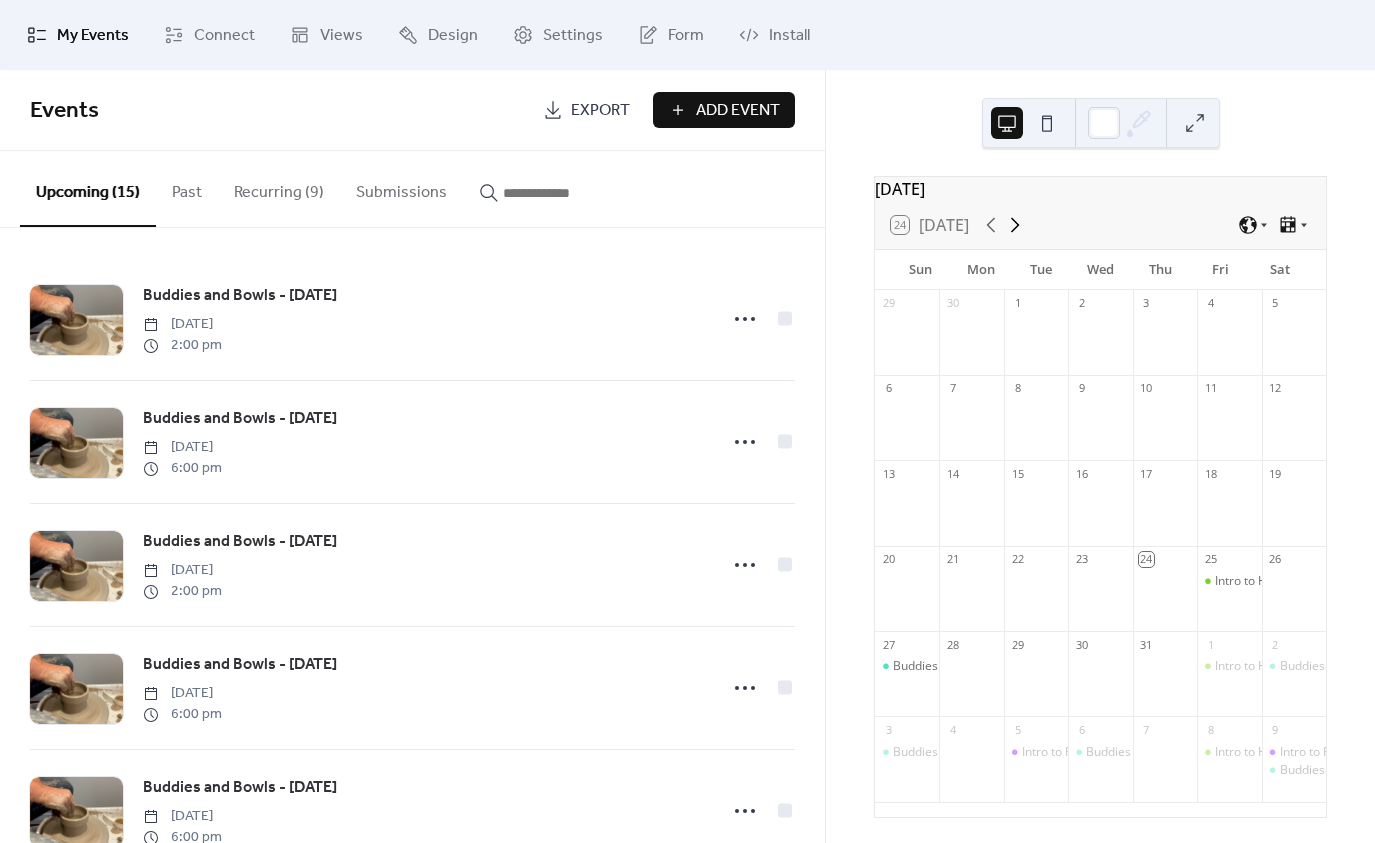 click 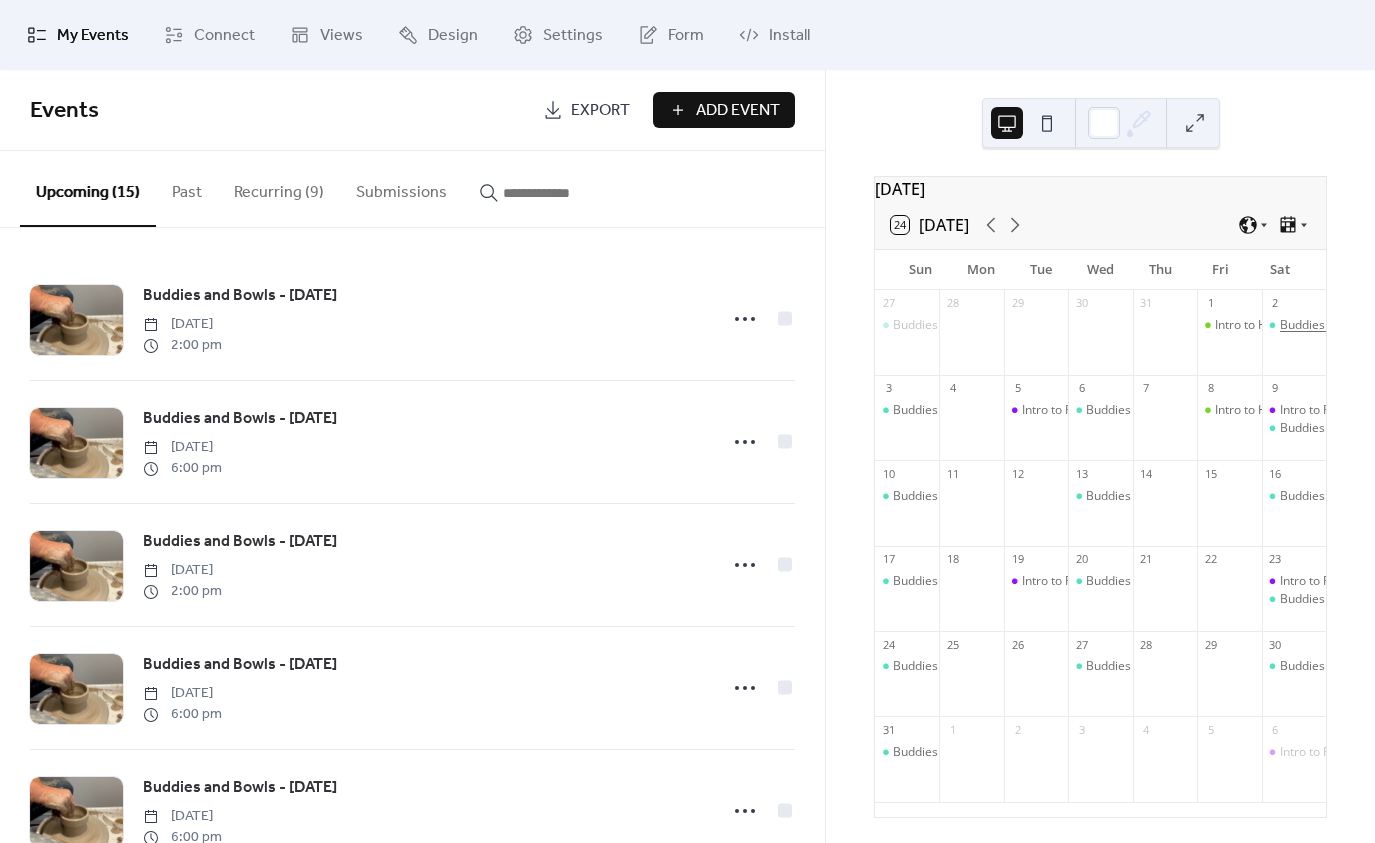 click on "Buddies and Bowls - [DATE]" at bounding box center (1357, 325) 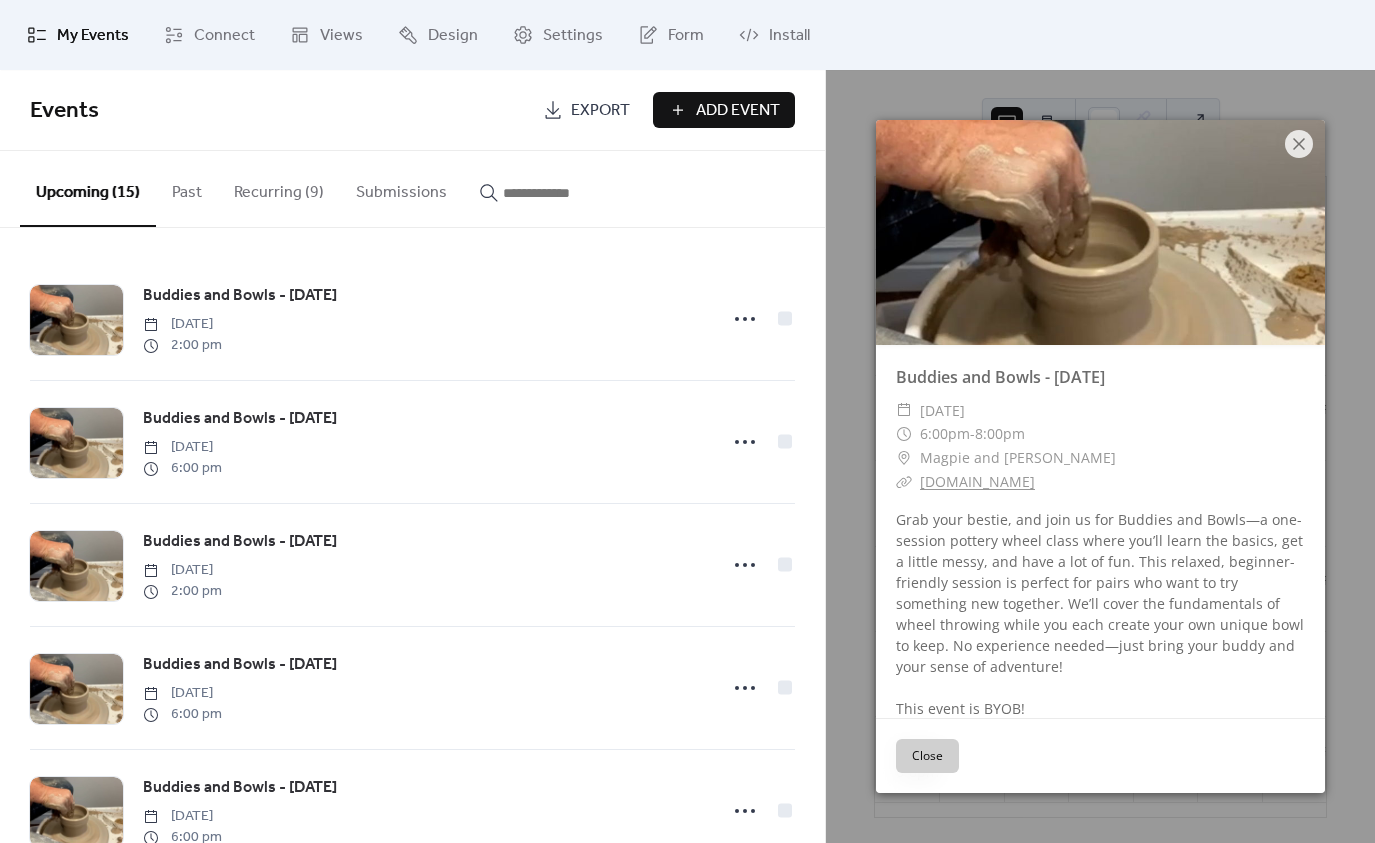 click on "Close" at bounding box center (927, 756) 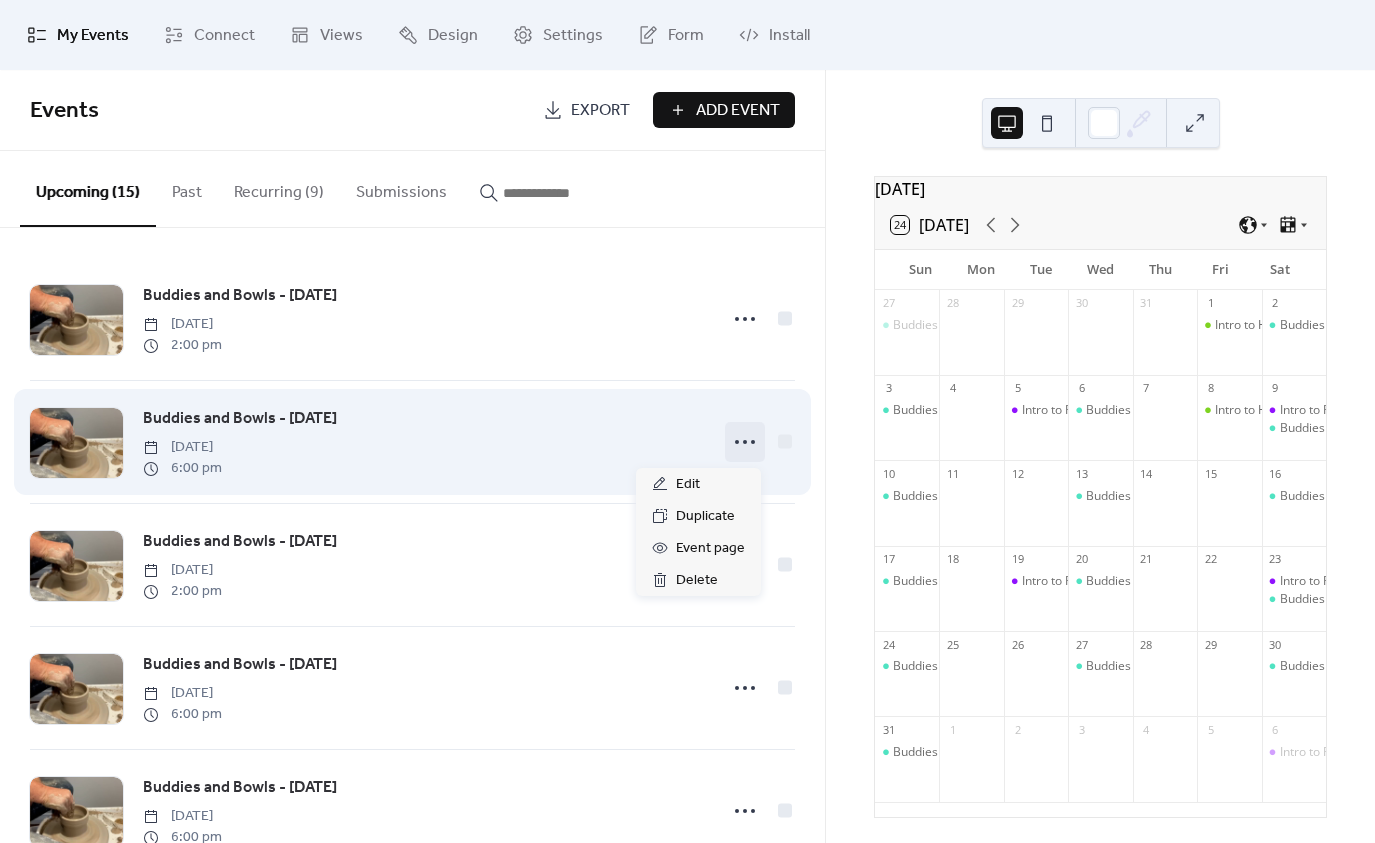 click 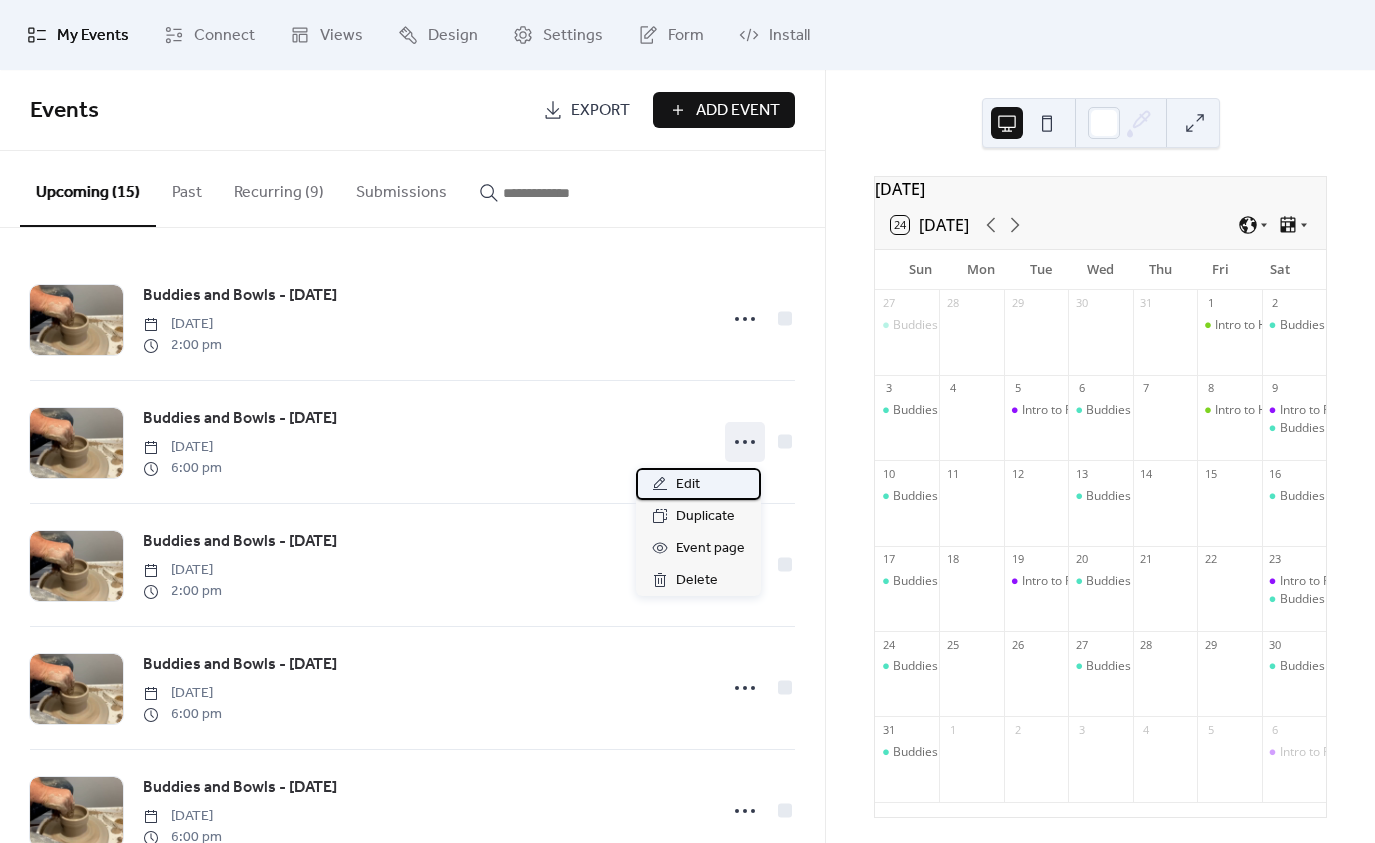 click on "Edit" at bounding box center (698, 484) 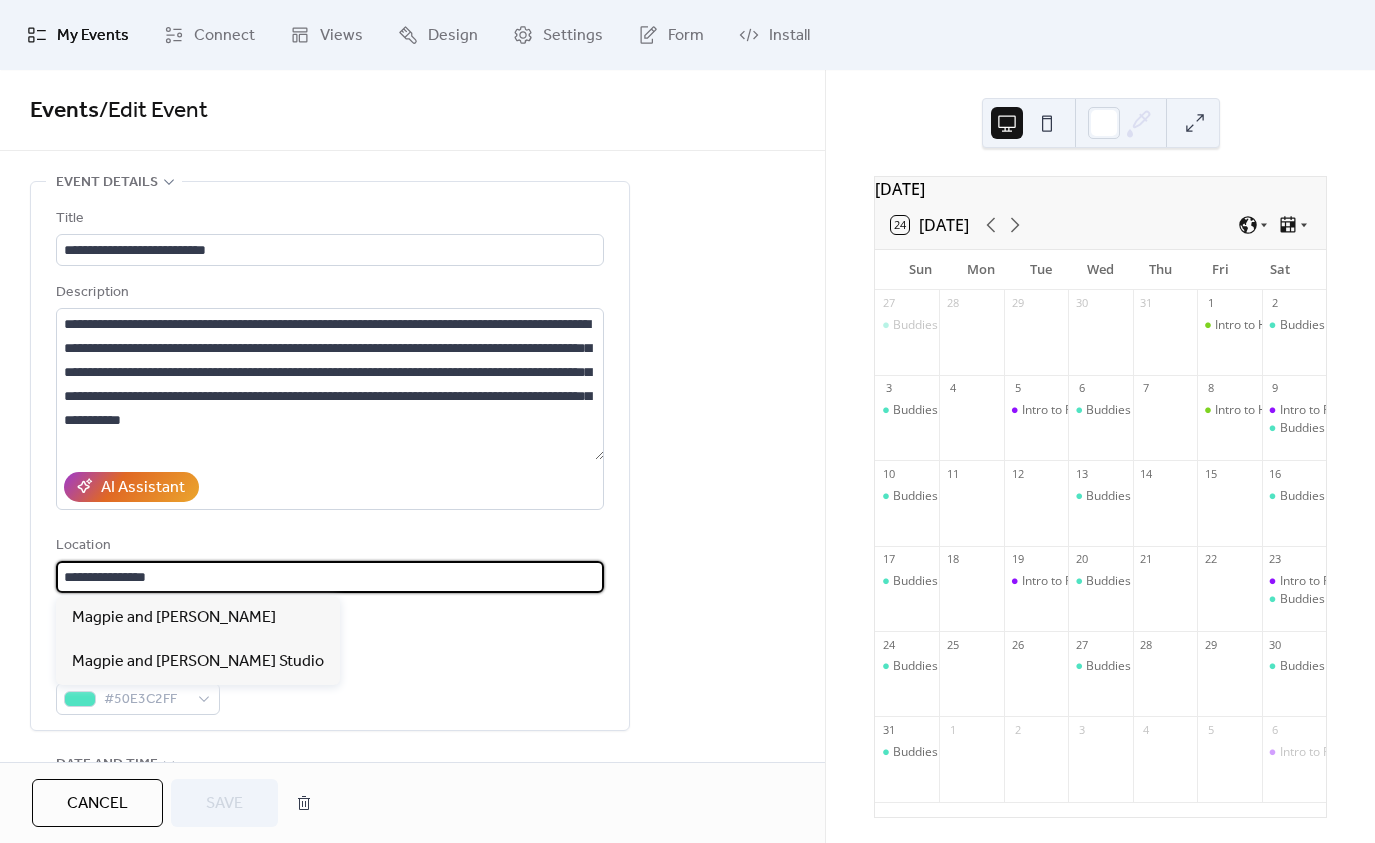 click on "**********" at bounding box center (330, 577) 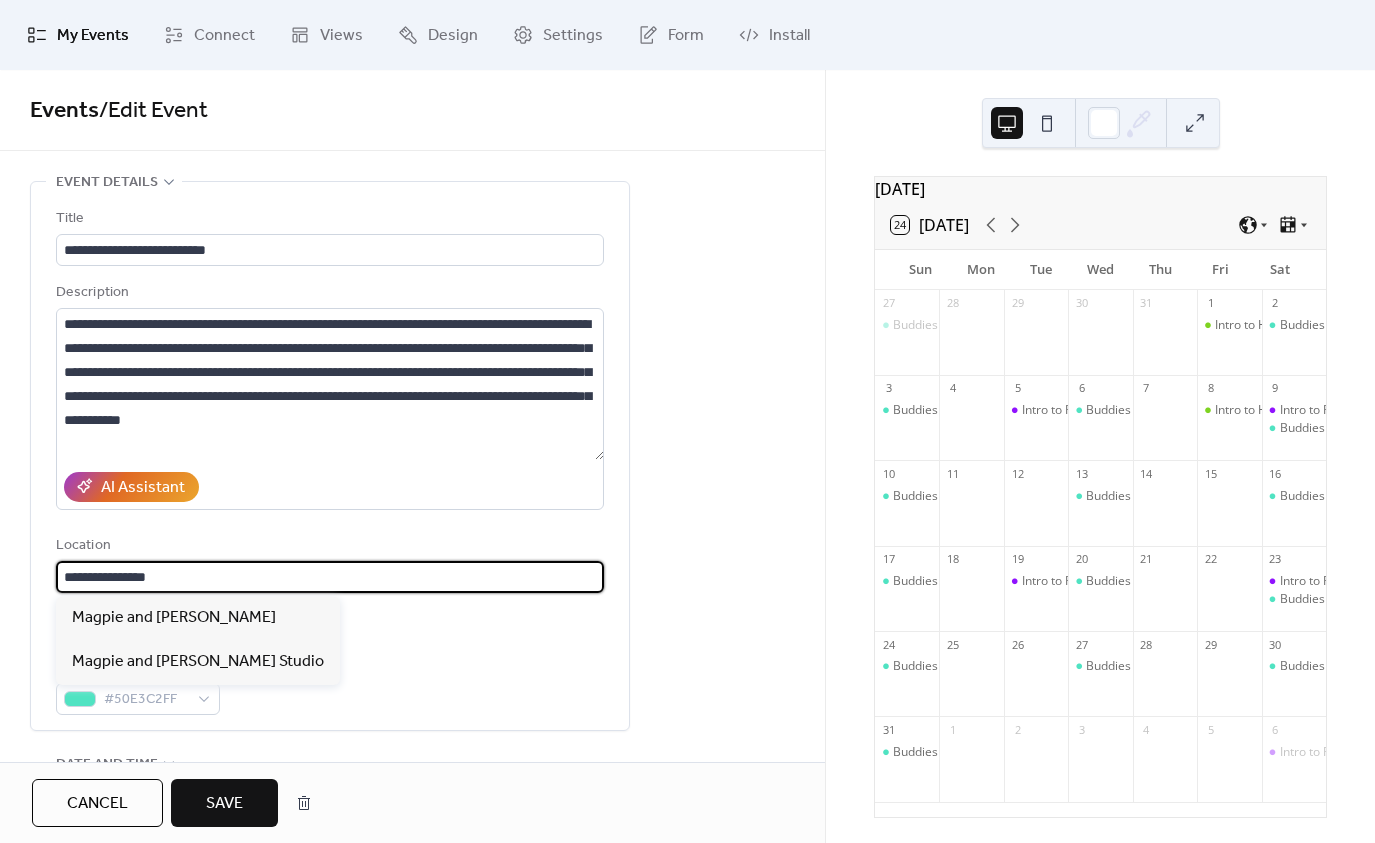 drag, startPoint x: 196, startPoint y: 573, endPoint x: 39, endPoint y: 572, distance: 157.00319 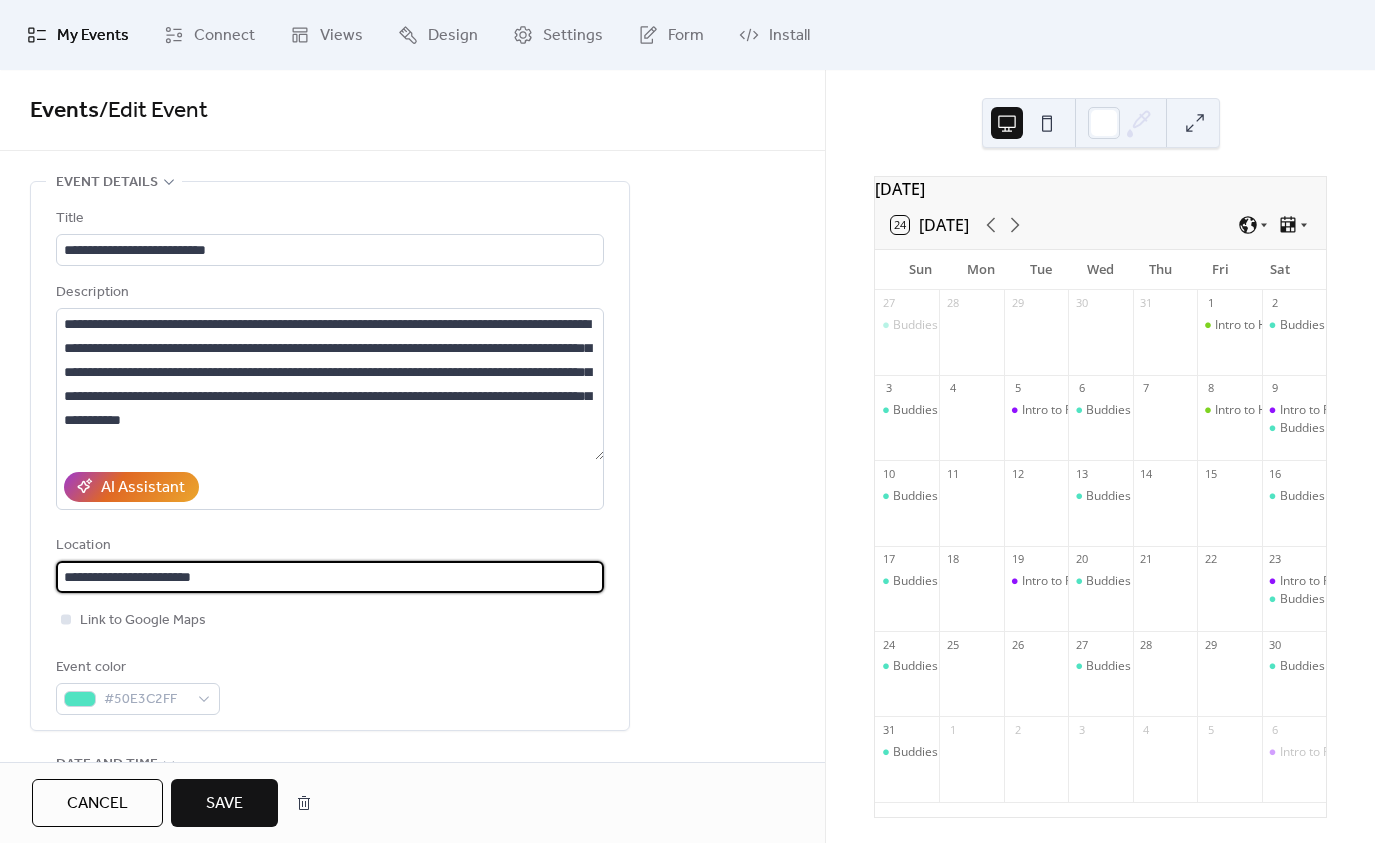 type on "**********" 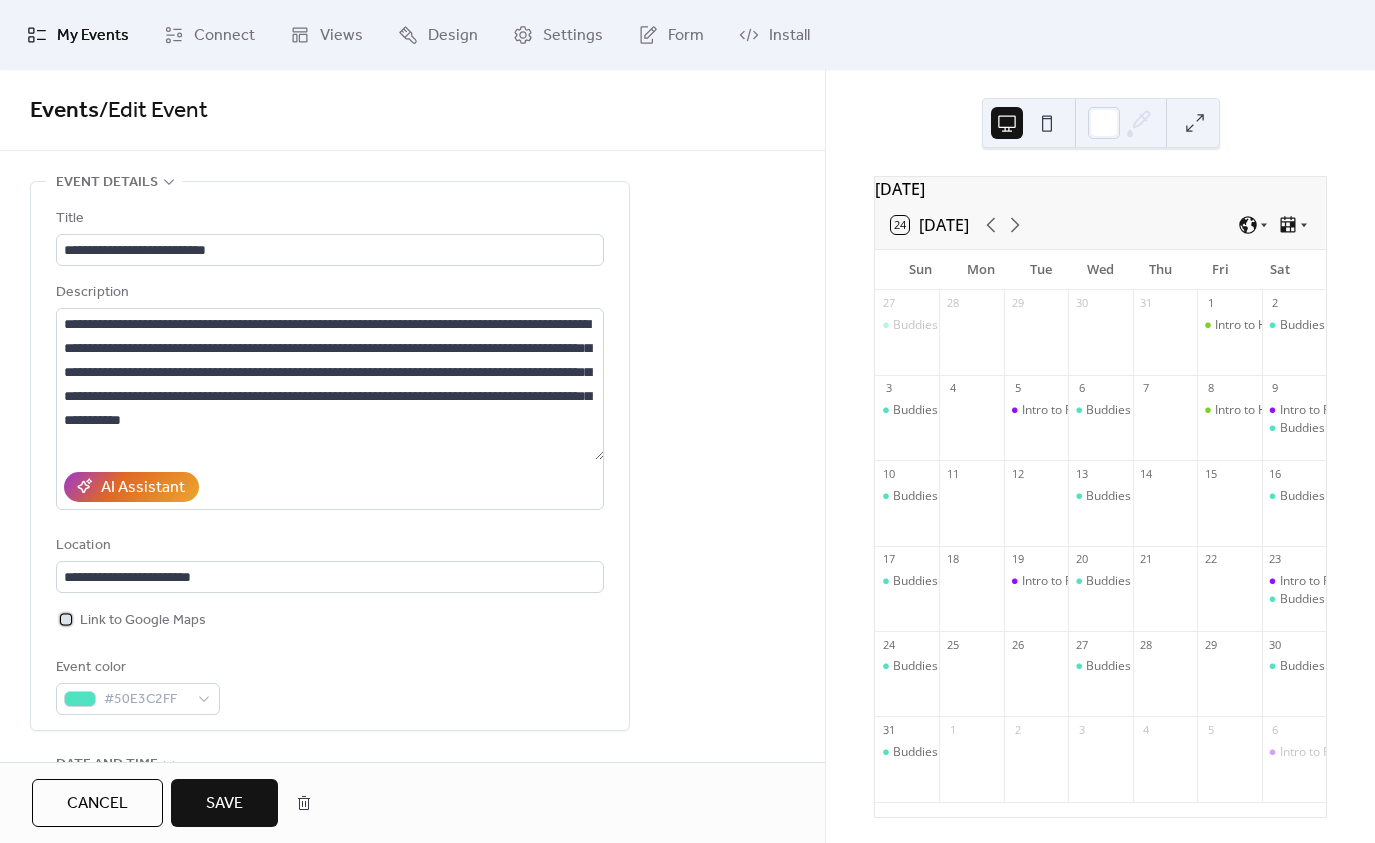 click at bounding box center (66, 619) 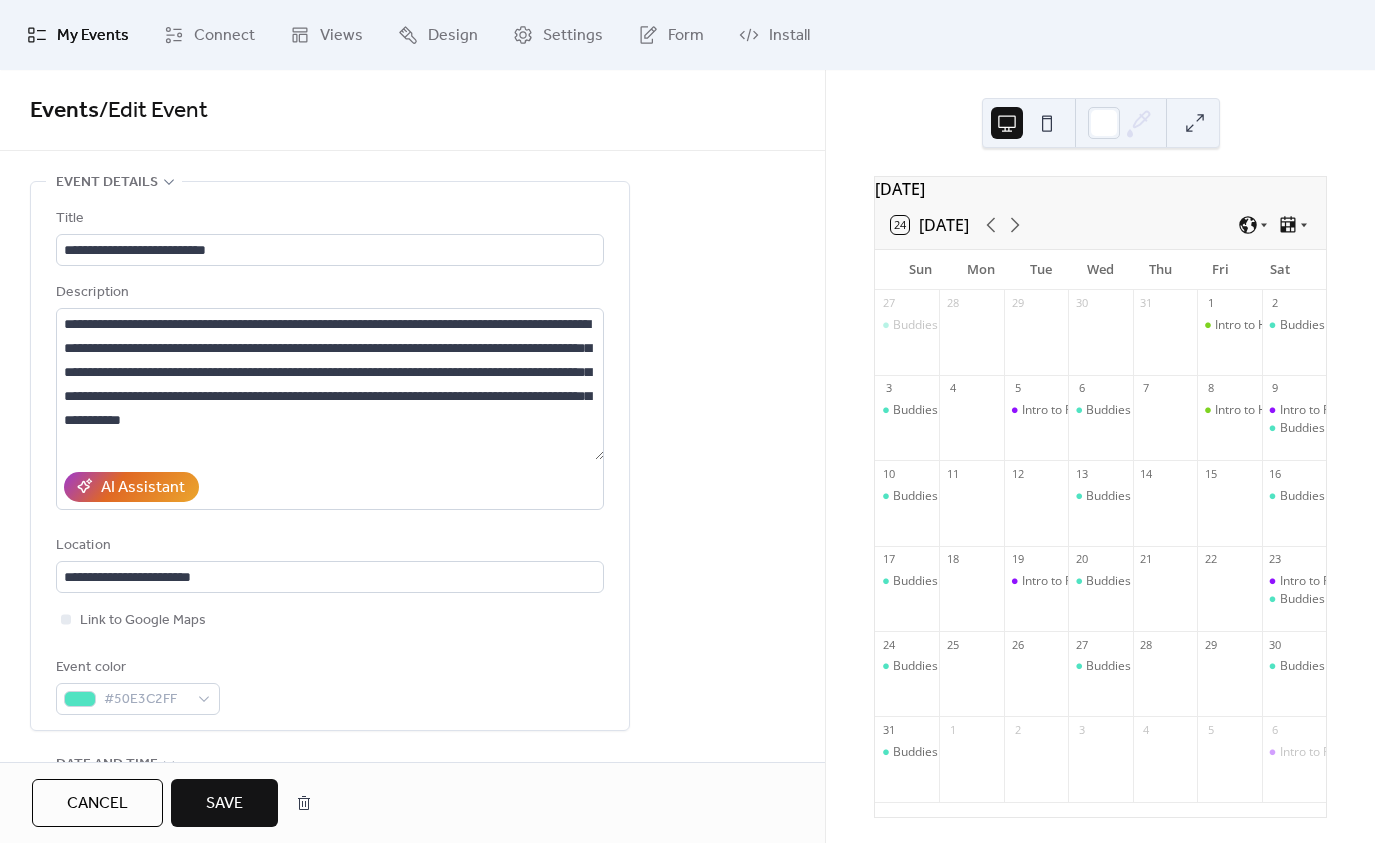 click on "Save" at bounding box center (224, 804) 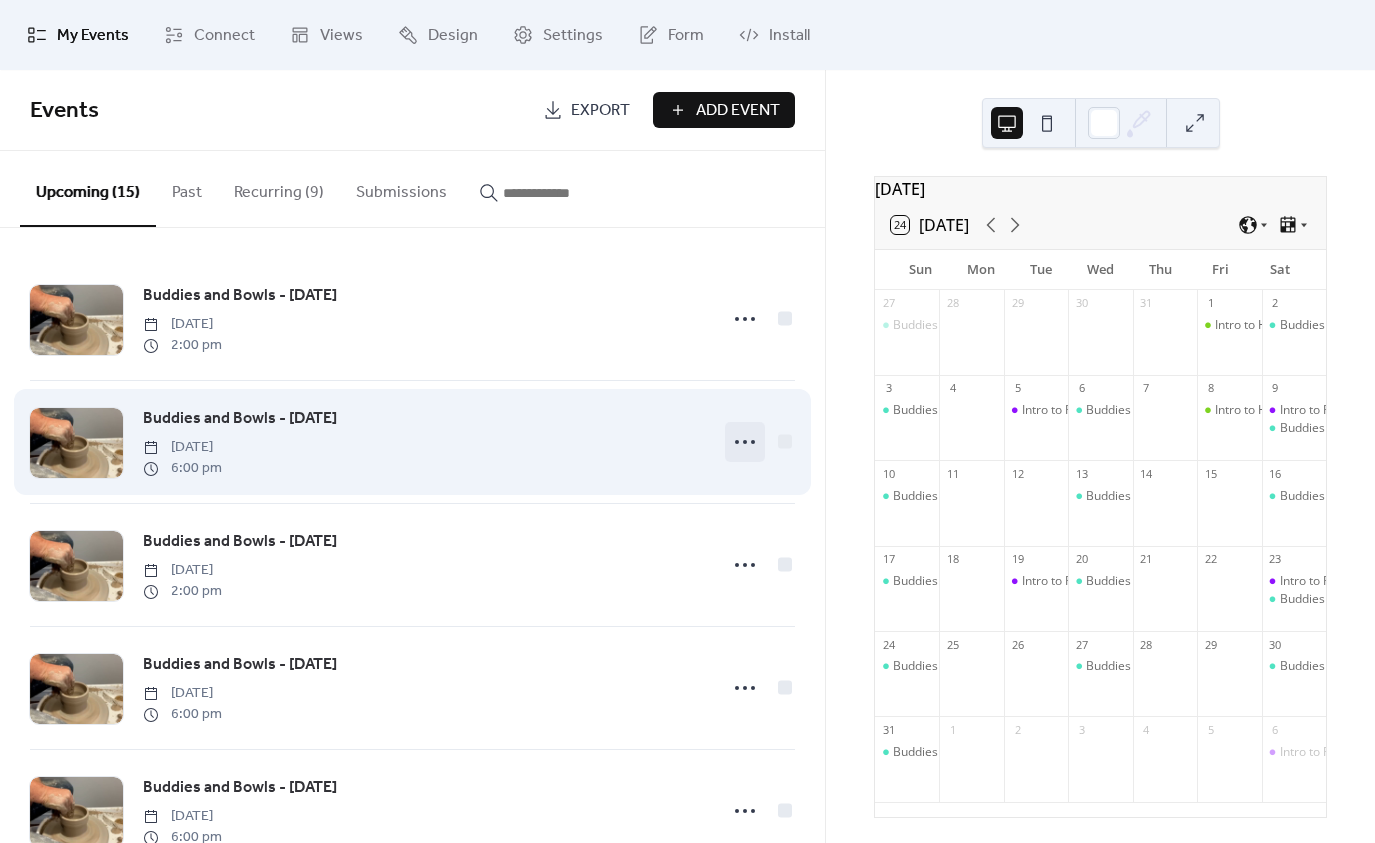 click 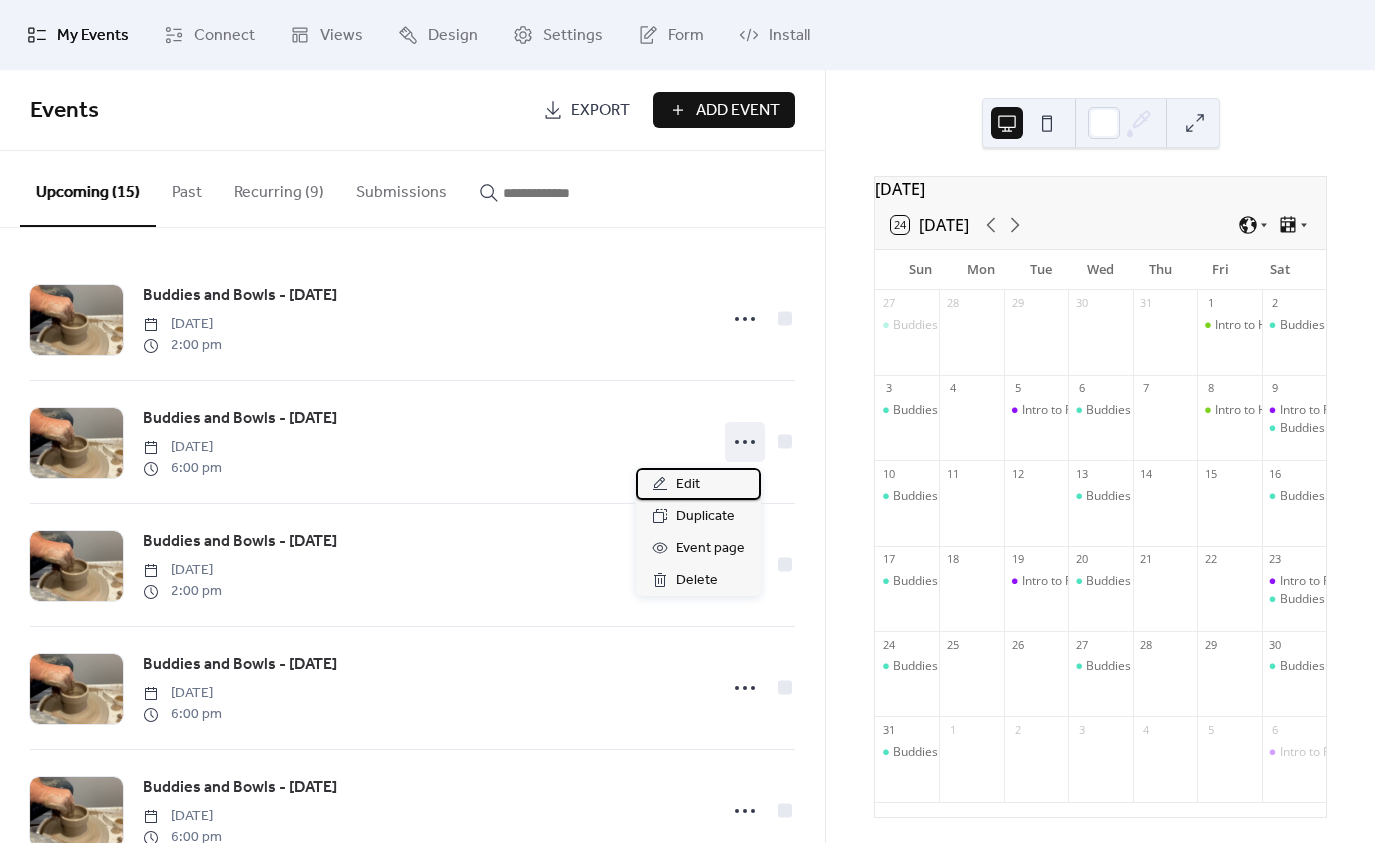 click on "Edit" at bounding box center (688, 485) 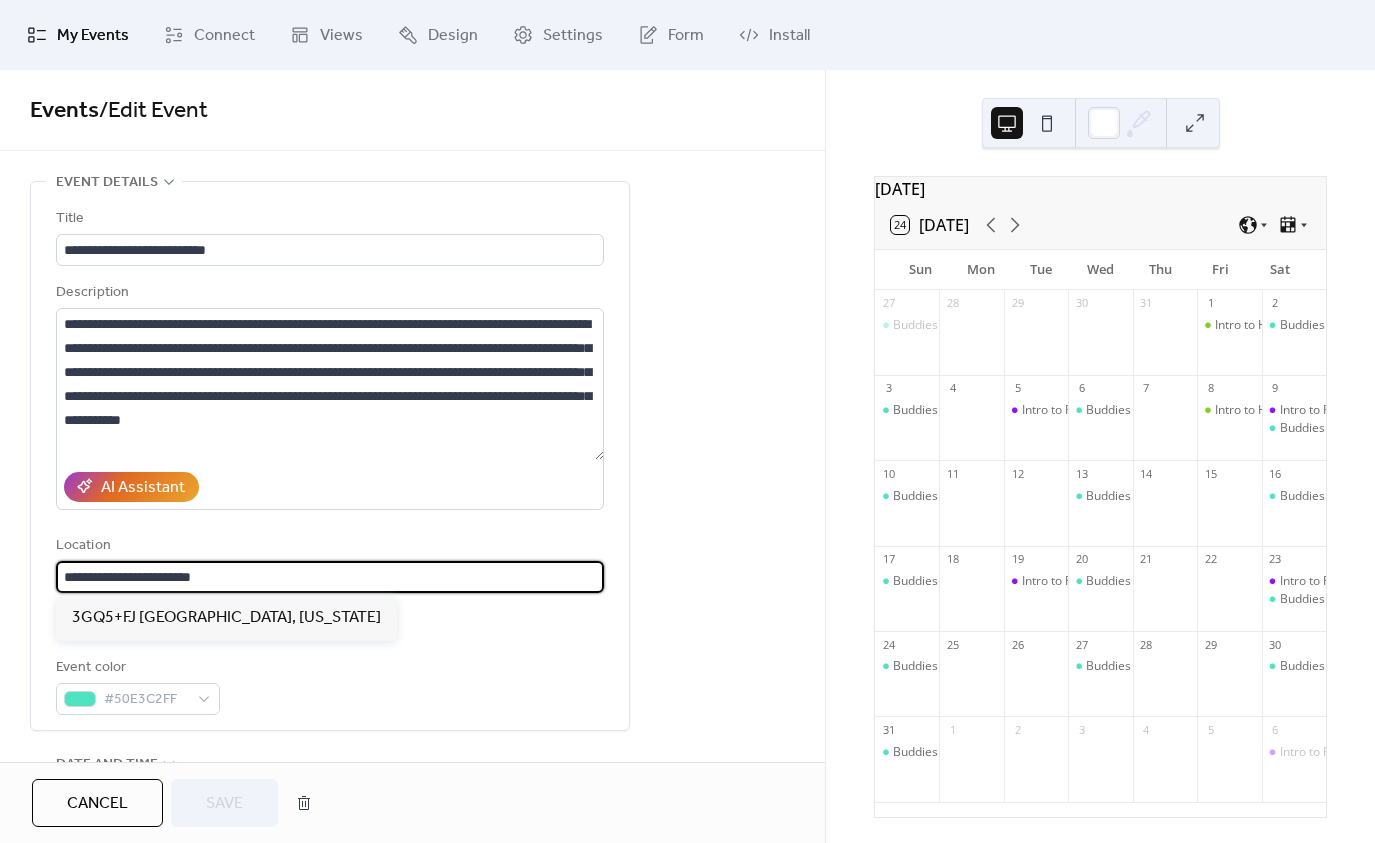 drag, startPoint x: 279, startPoint y: 575, endPoint x: -15, endPoint y: 568, distance: 294.0833 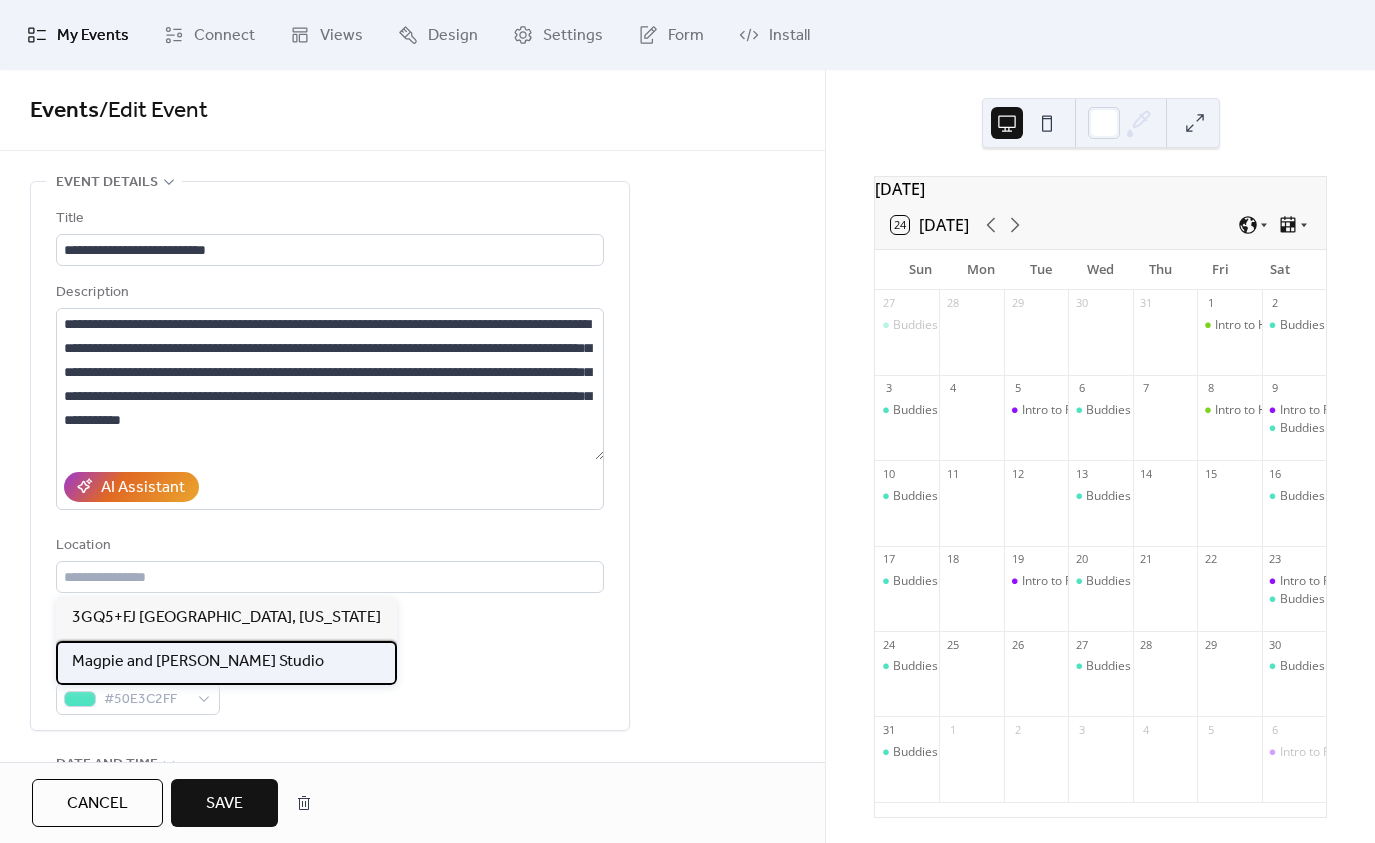 drag, startPoint x: 169, startPoint y: 657, endPoint x: 292, endPoint y: 624, distance: 127.349915 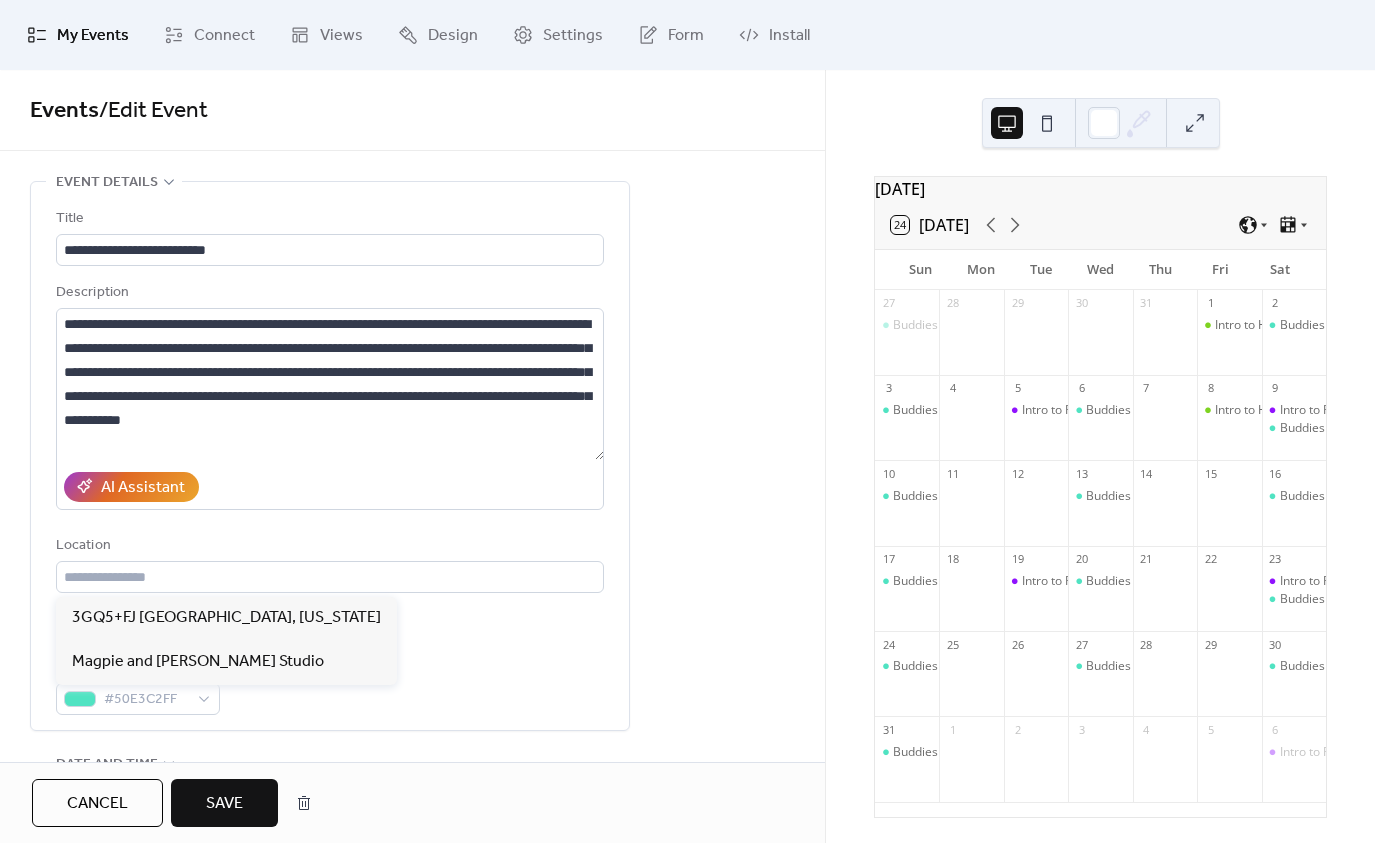 type on "**********" 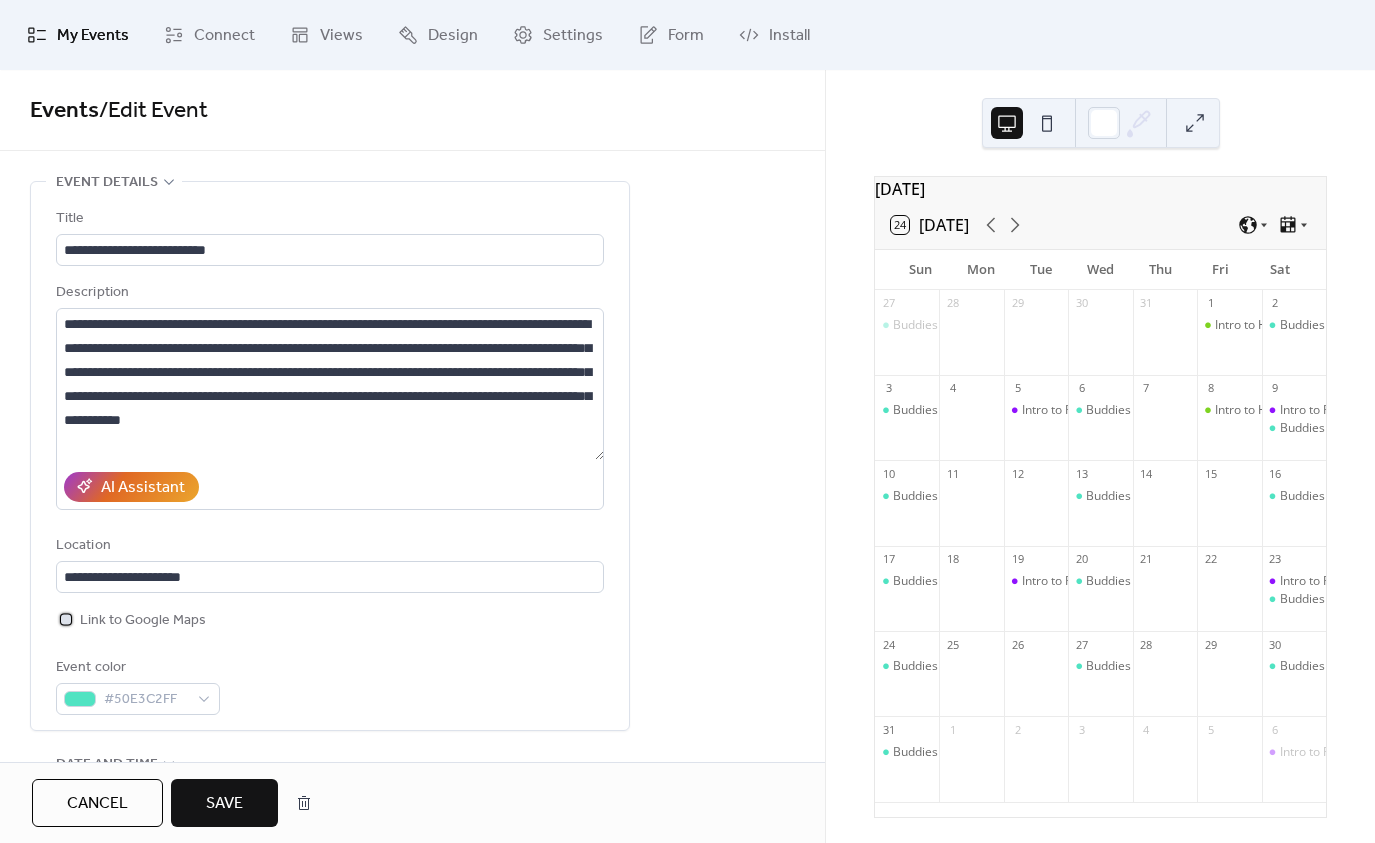 click at bounding box center [66, 619] 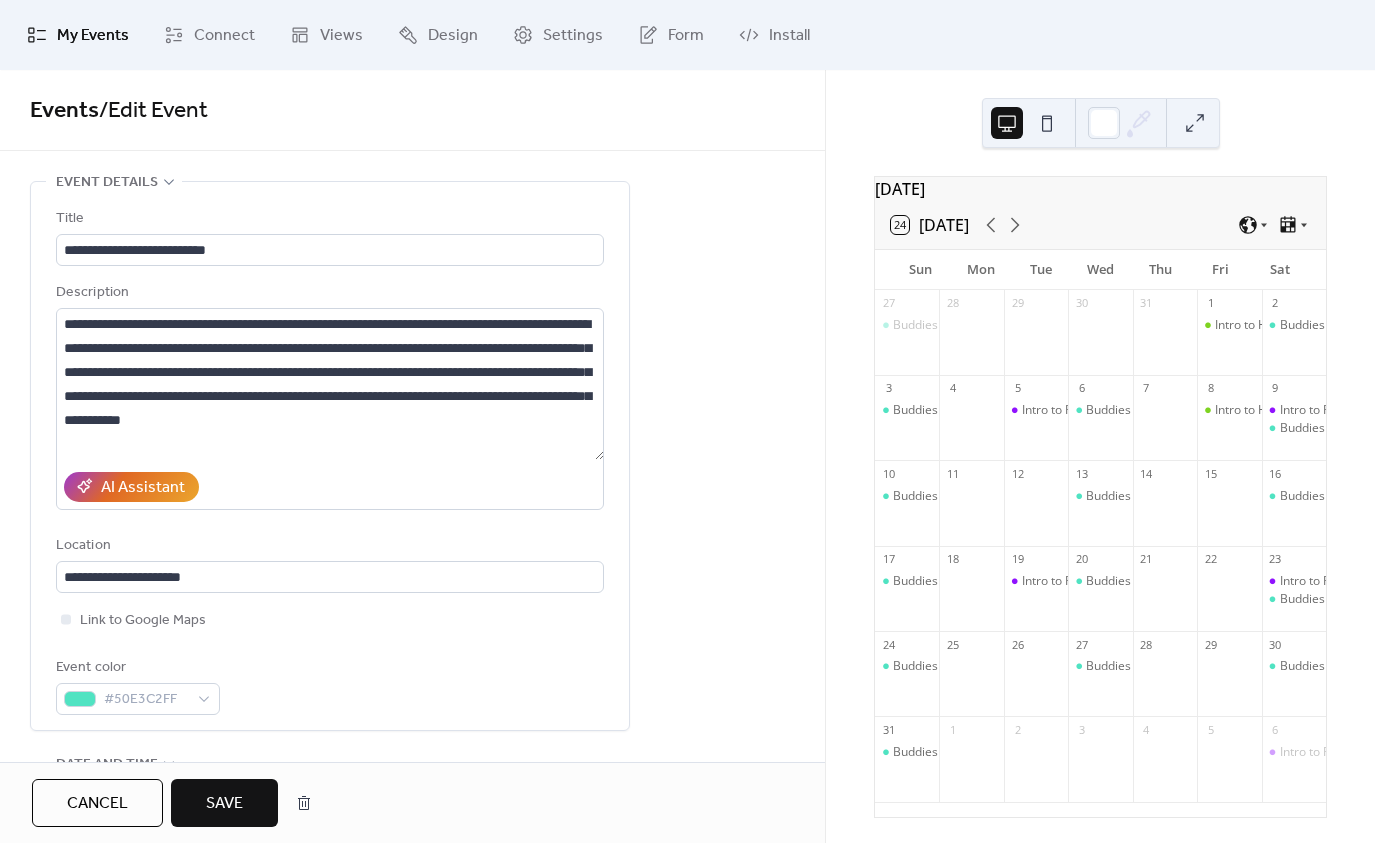 click on "Save" at bounding box center (224, 804) 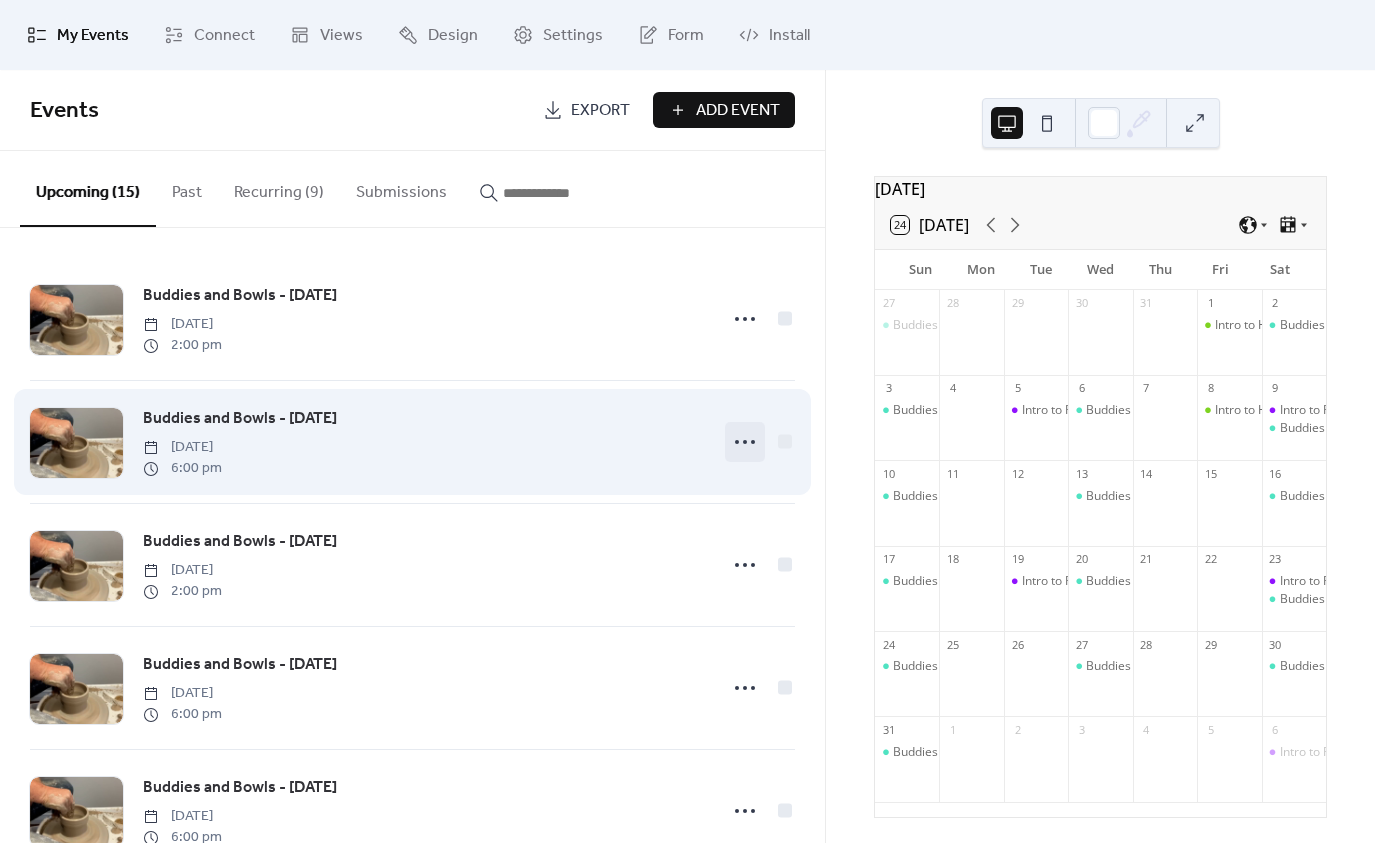 click 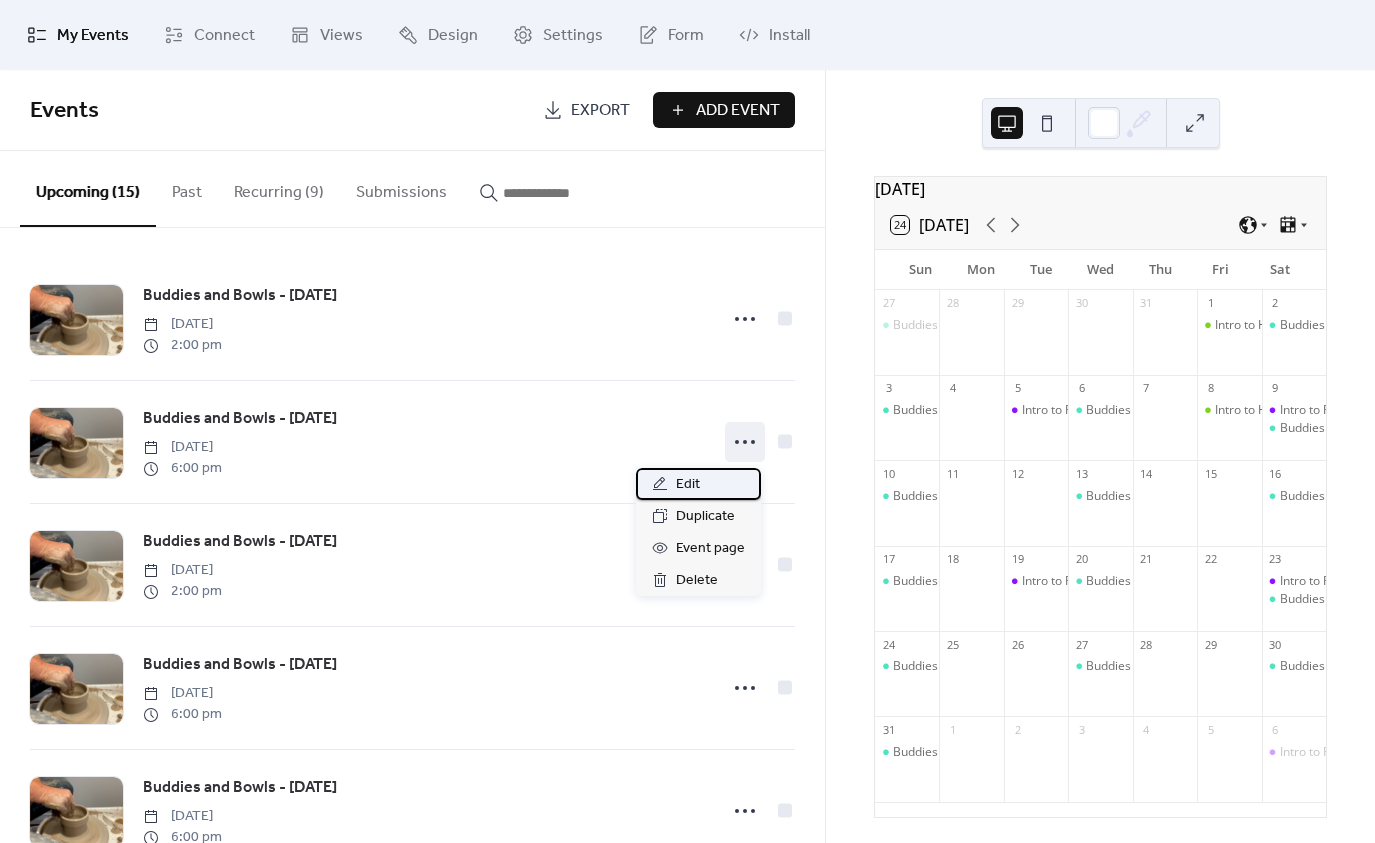 click on "Edit" at bounding box center (688, 485) 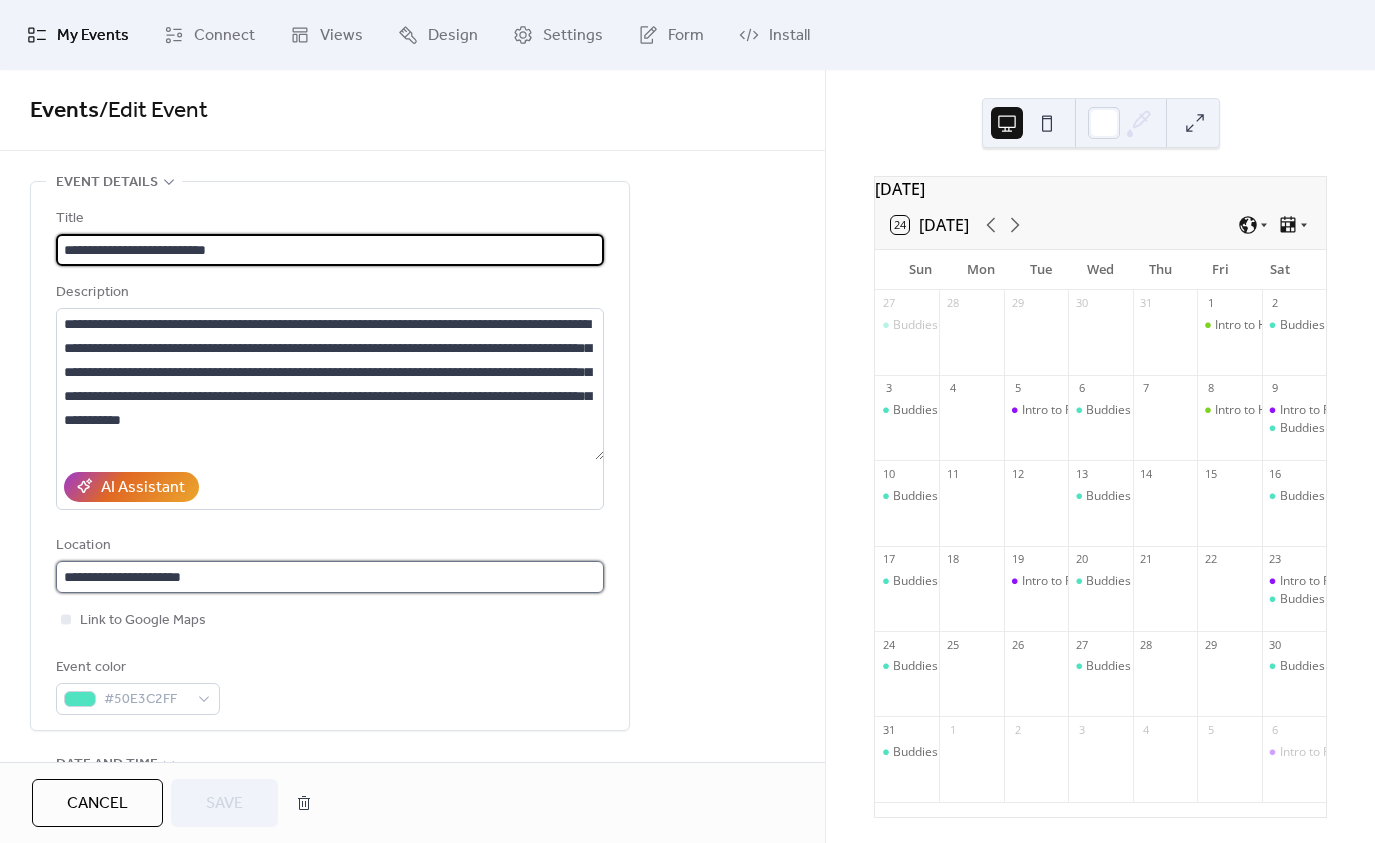 click on "**********" at bounding box center [330, 577] 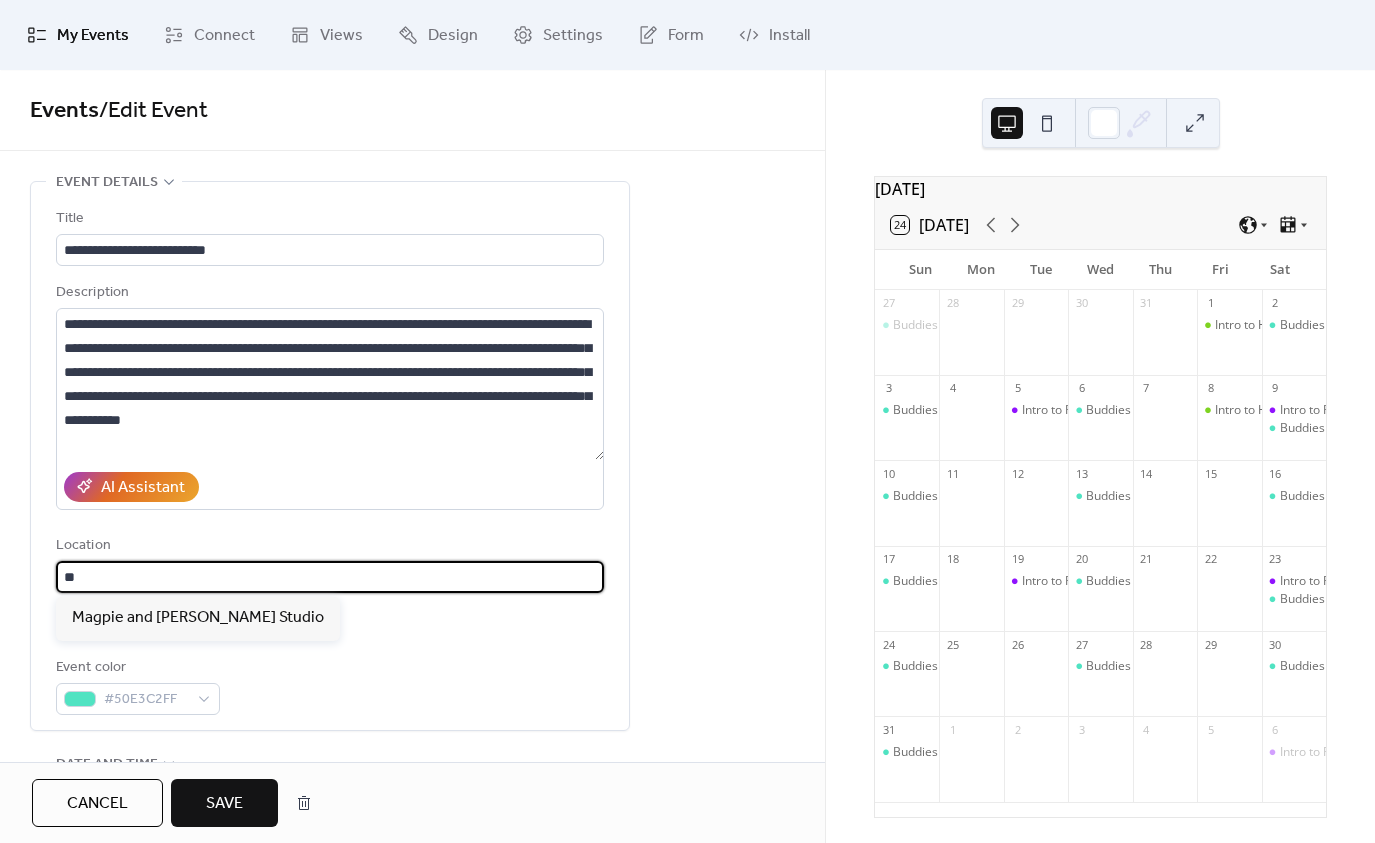 type on "*" 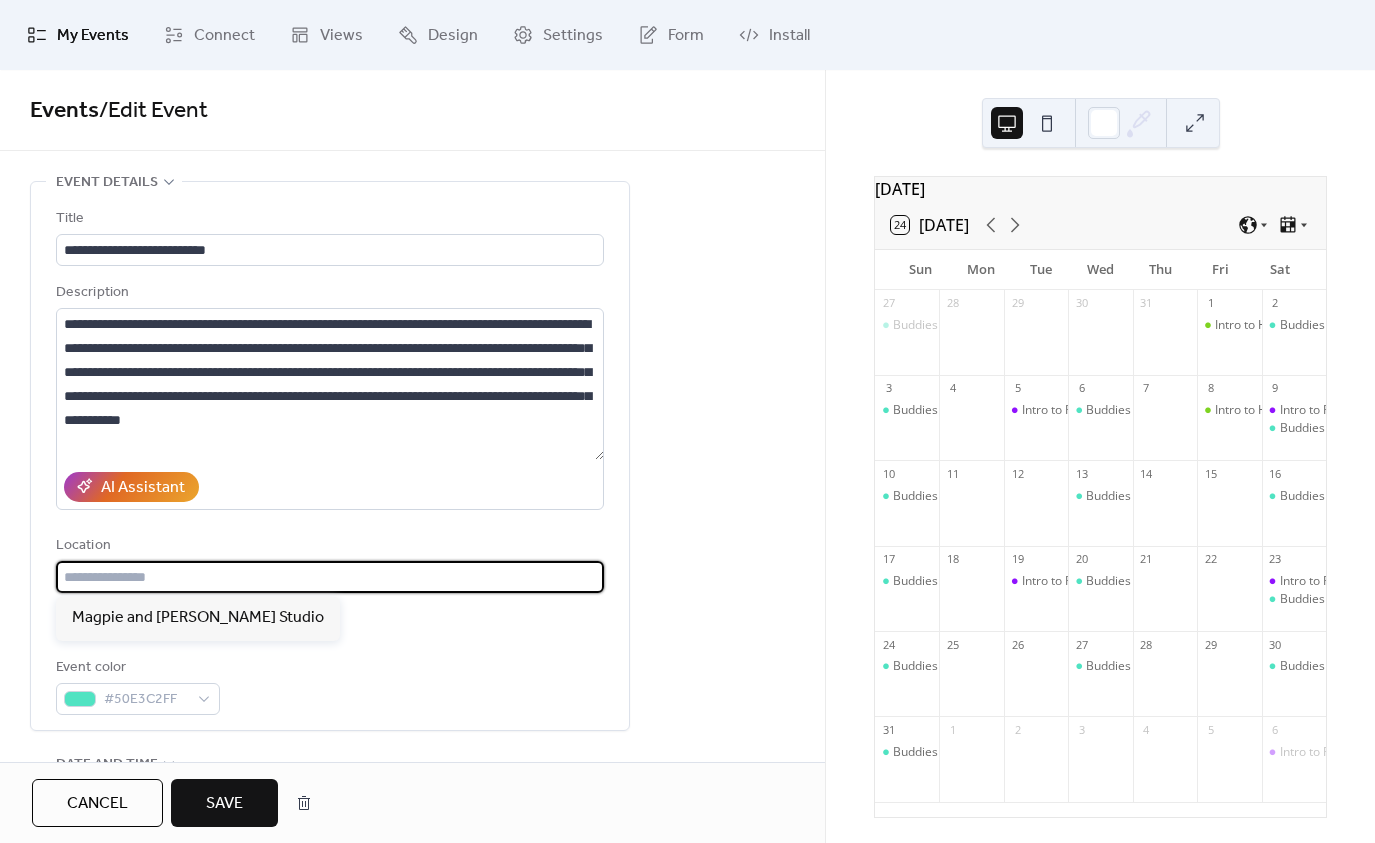 click at bounding box center [330, 577] 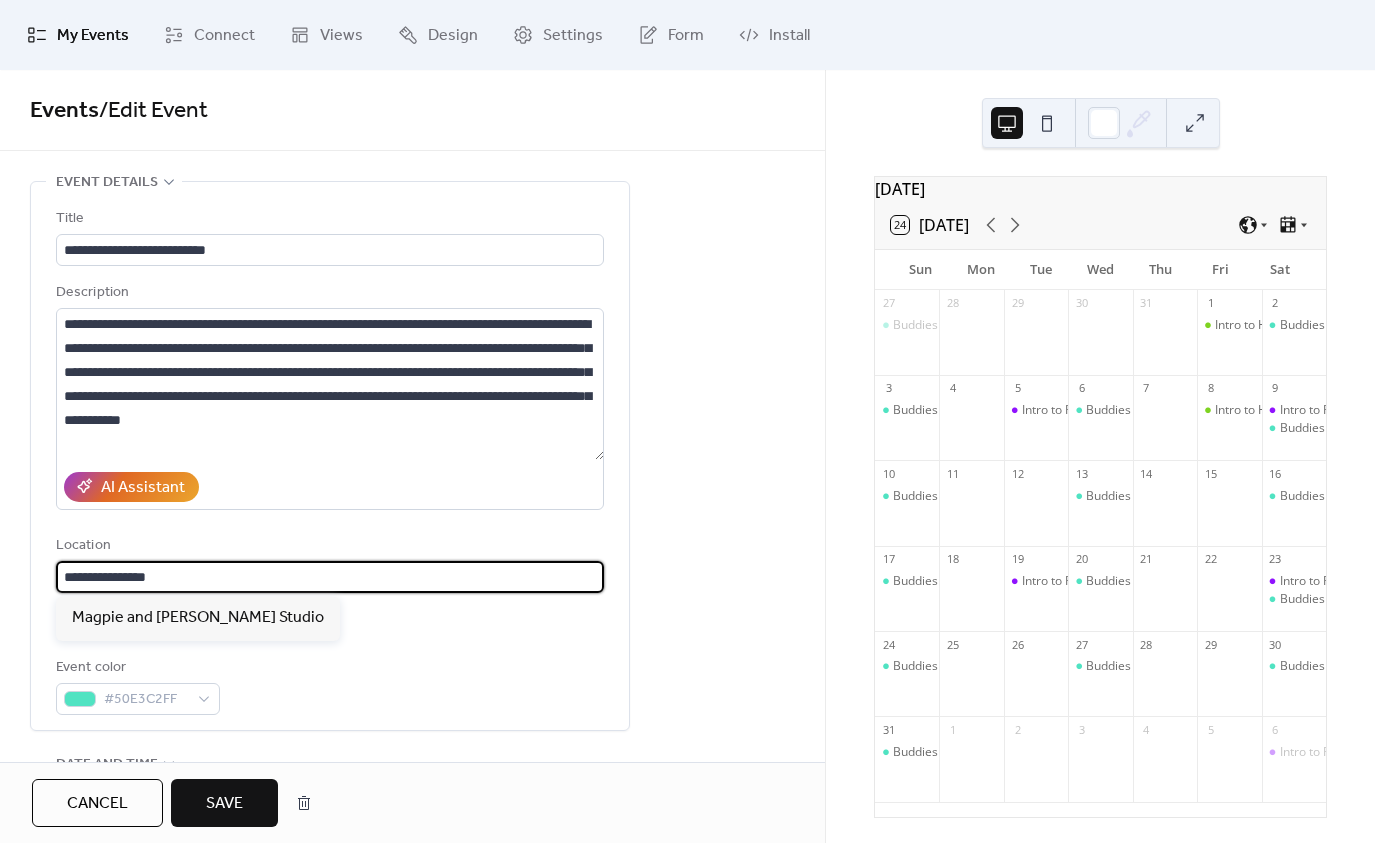 click on "**********" at bounding box center (330, 577) 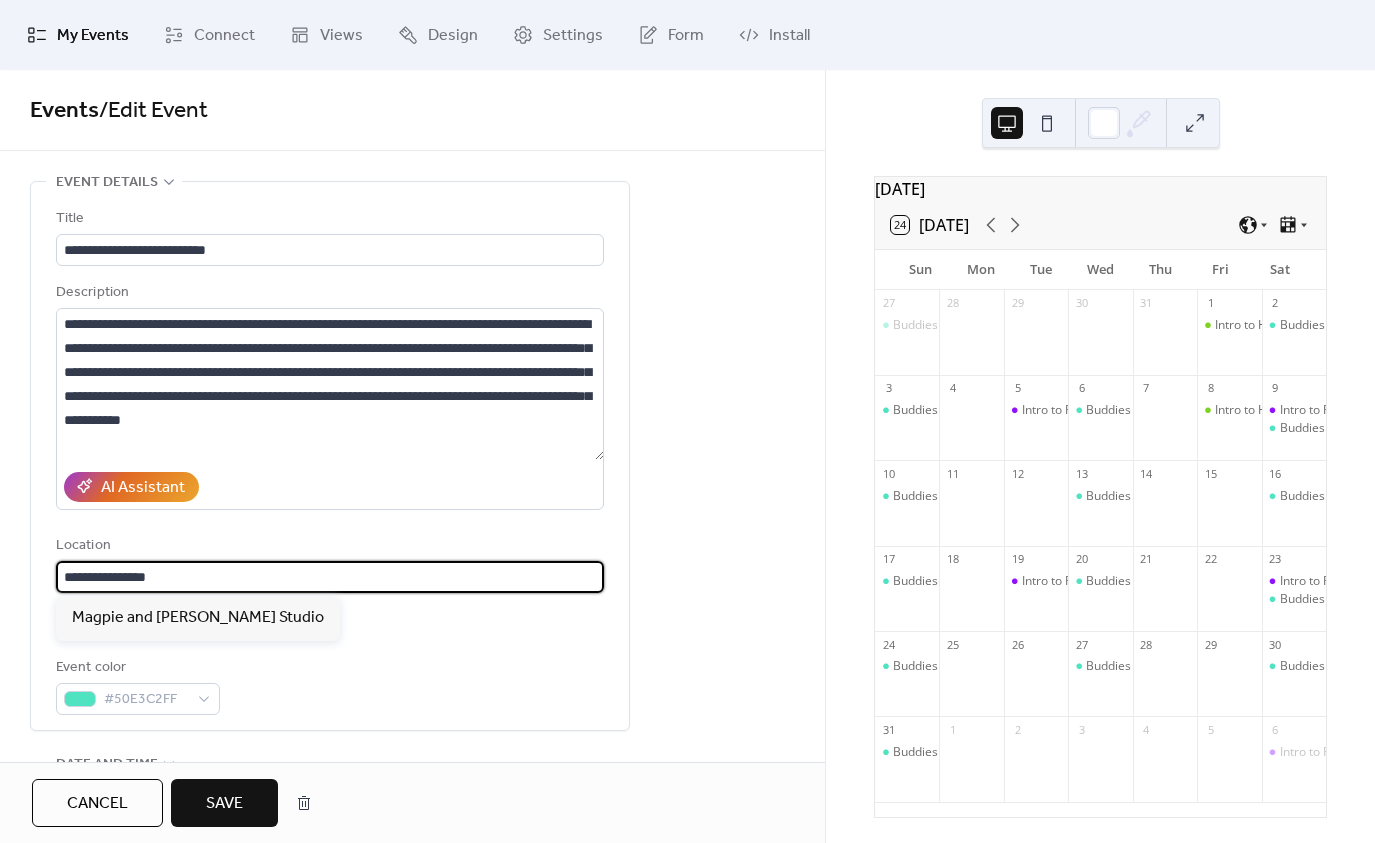 type on "**********" 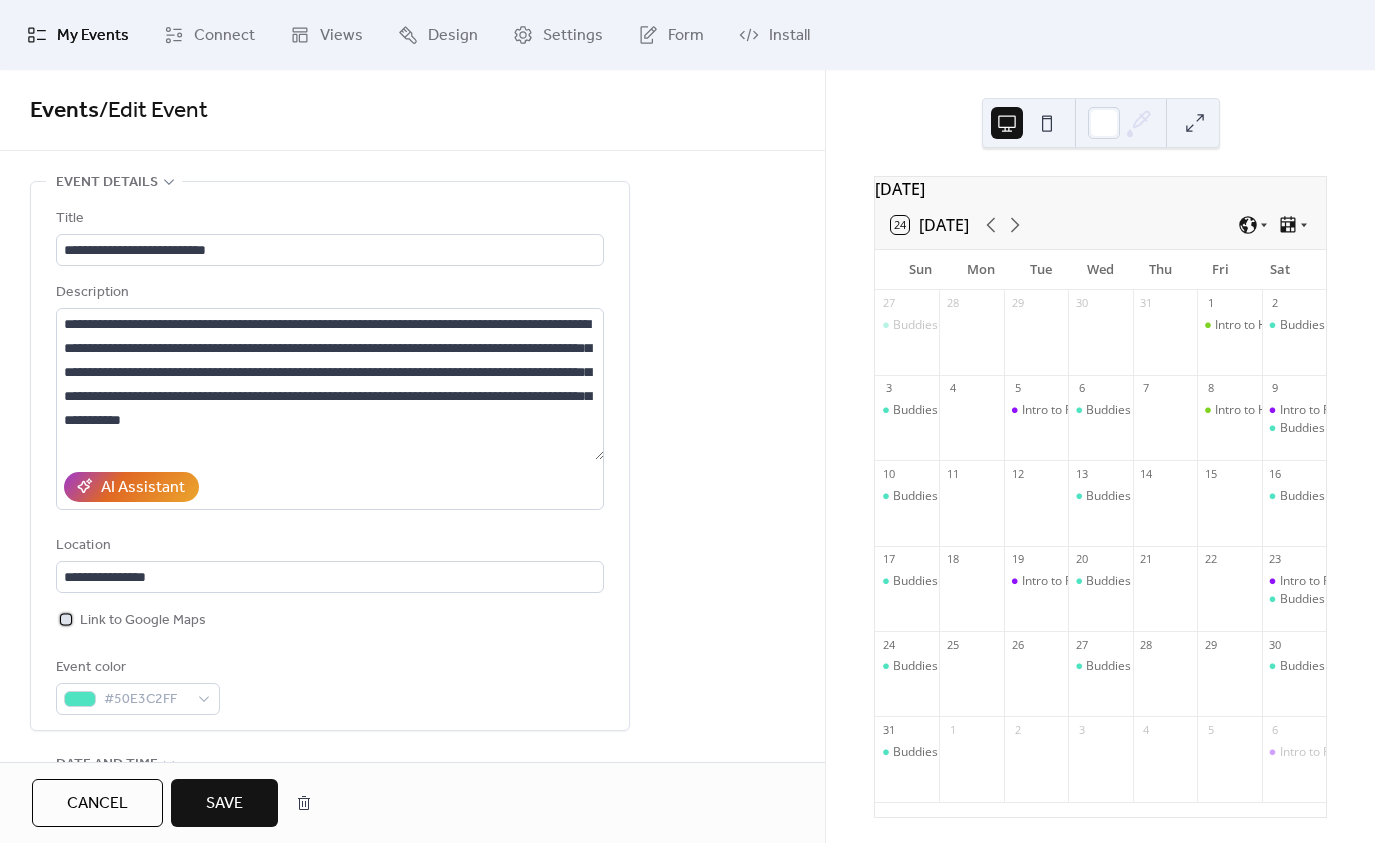 click at bounding box center [66, 619] 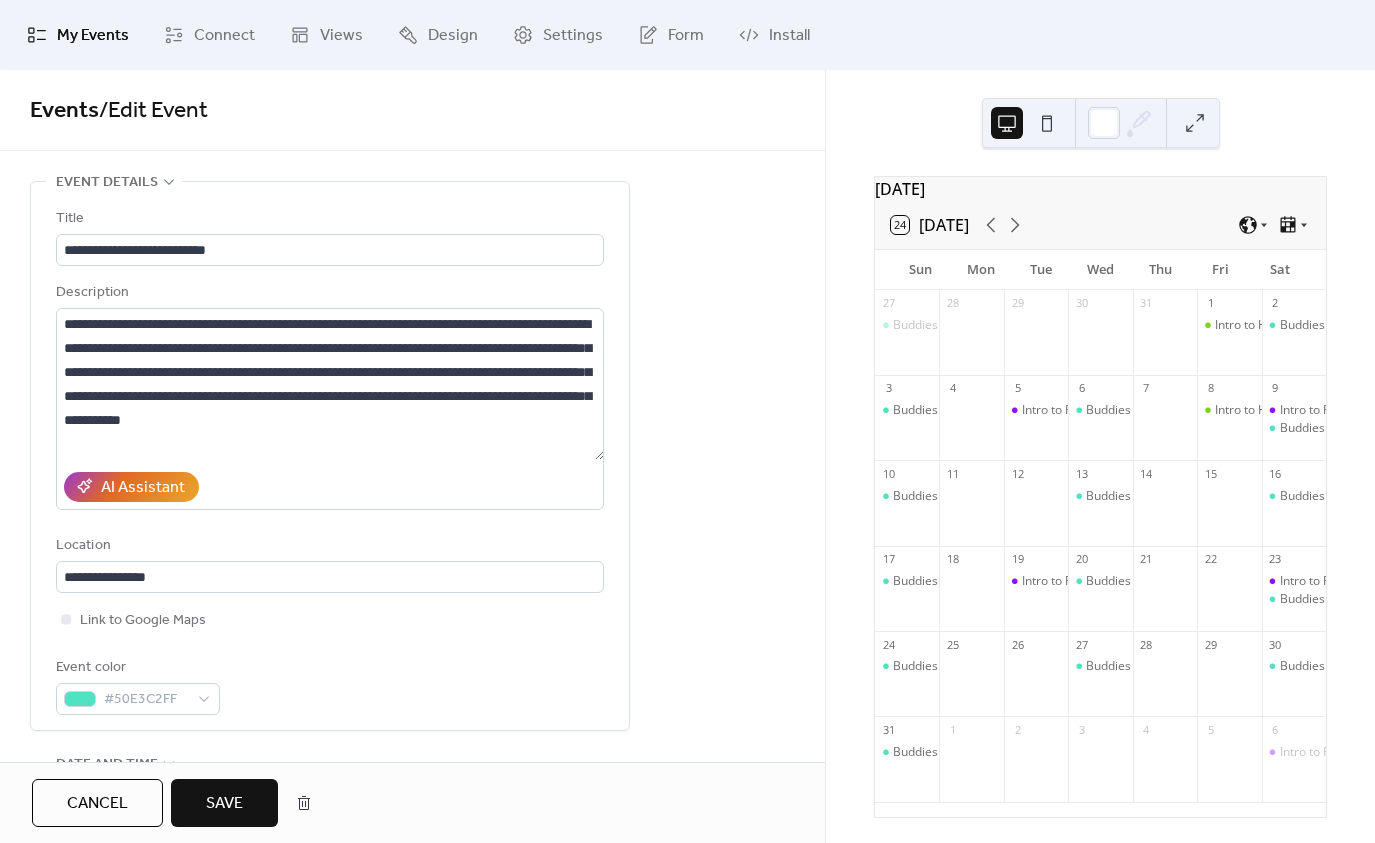 click on "Save" at bounding box center (224, 804) 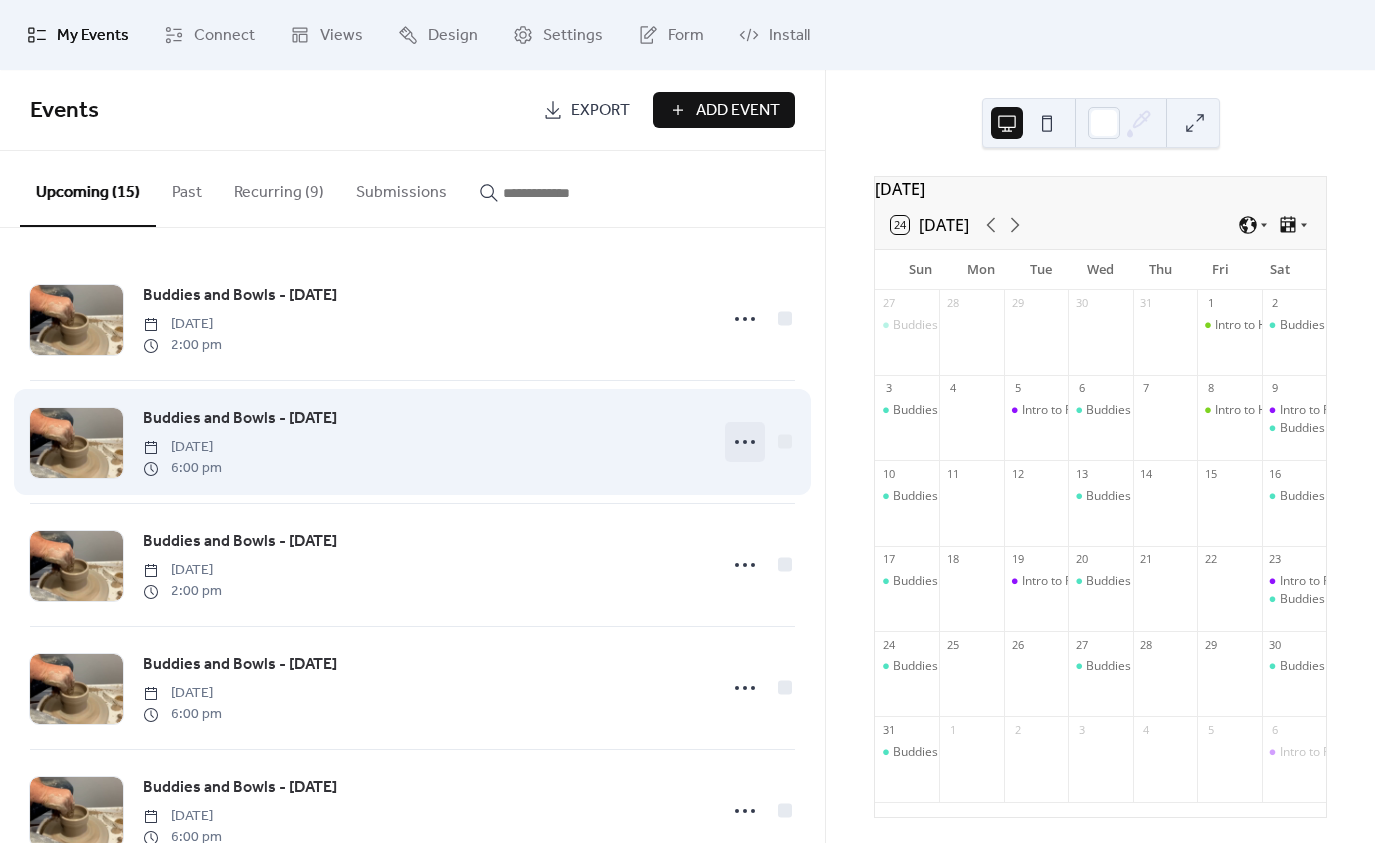 click 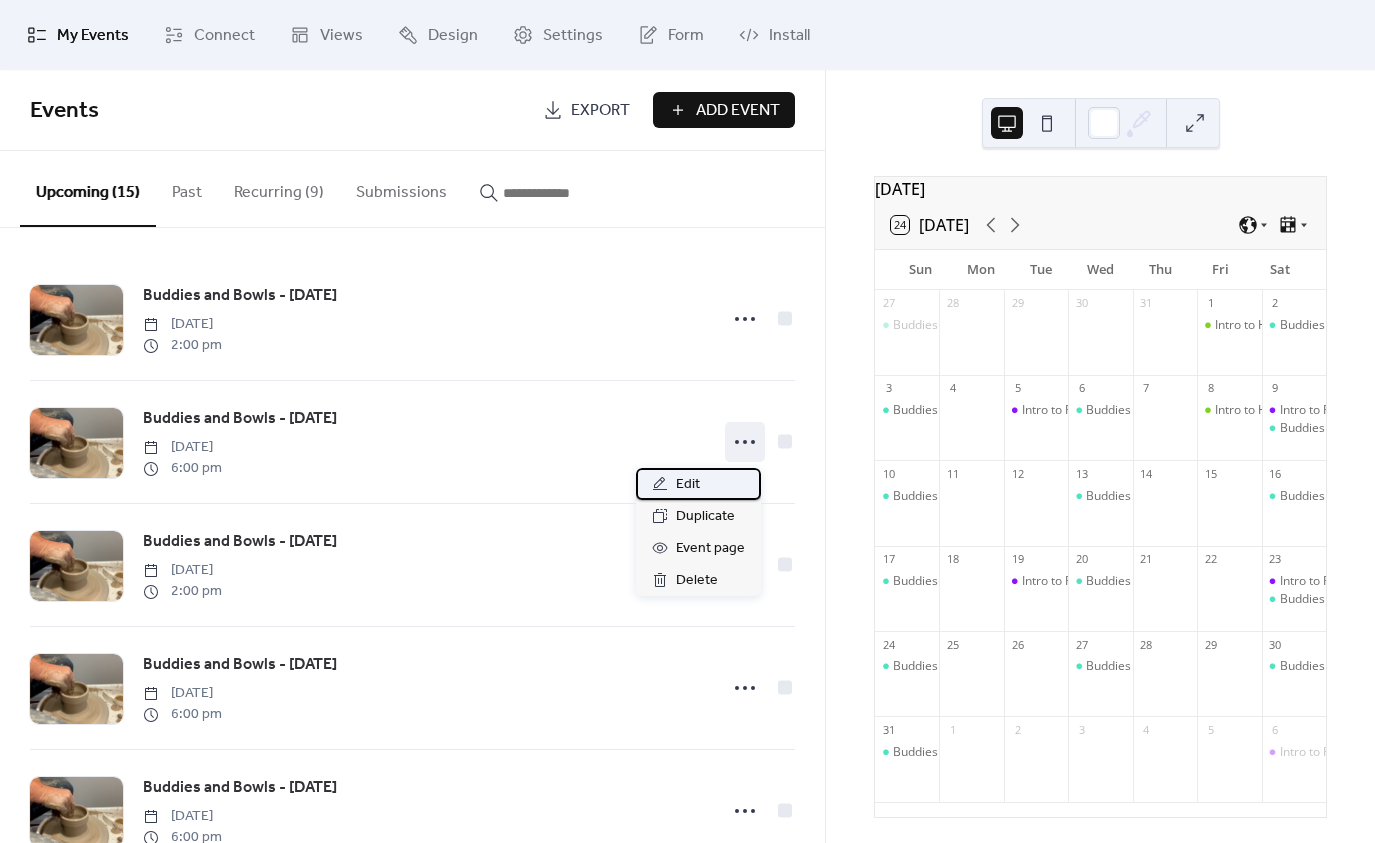 click on "Edit" at bounding box center (688, 485) 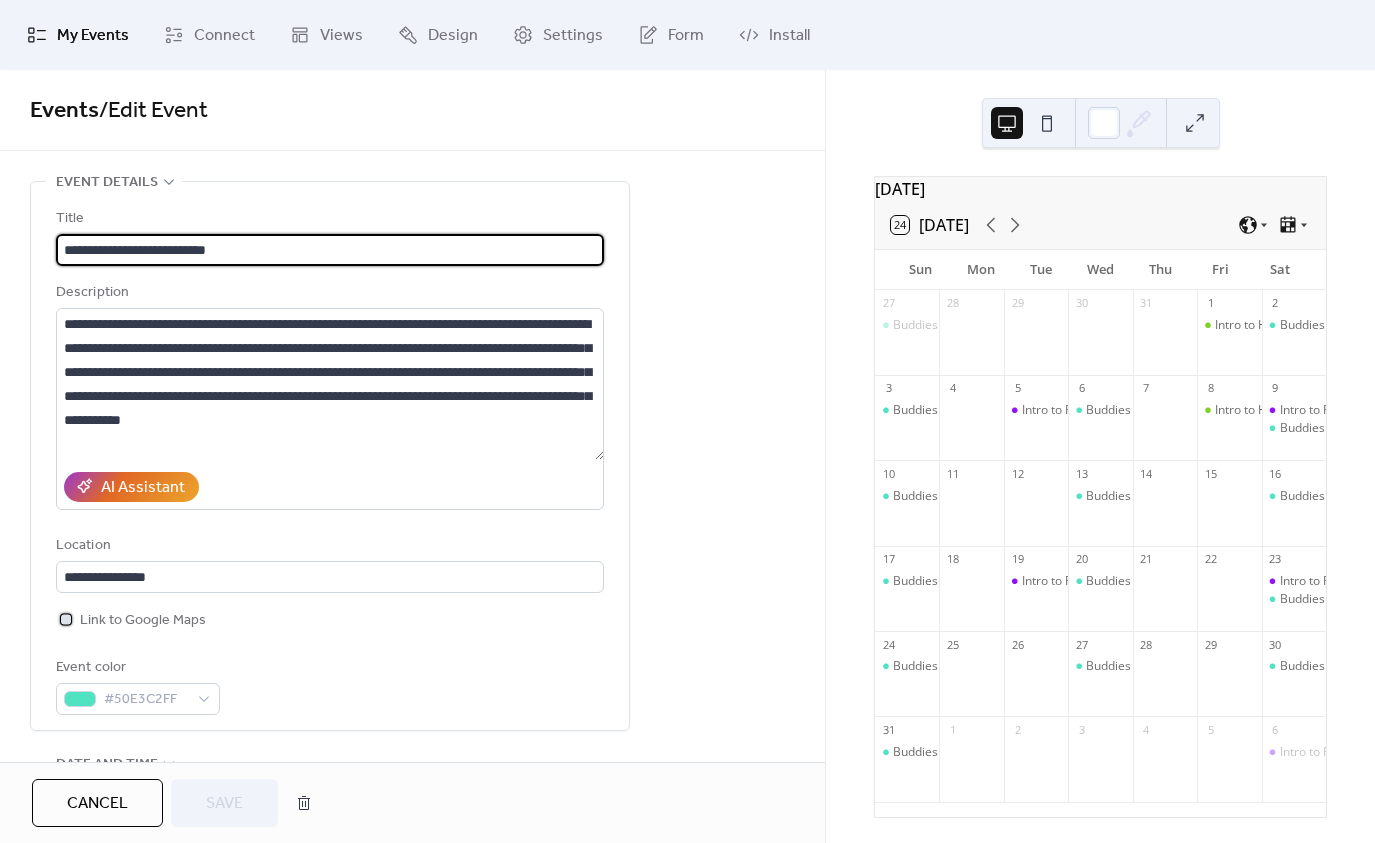 click at bounding box center (66, 619) 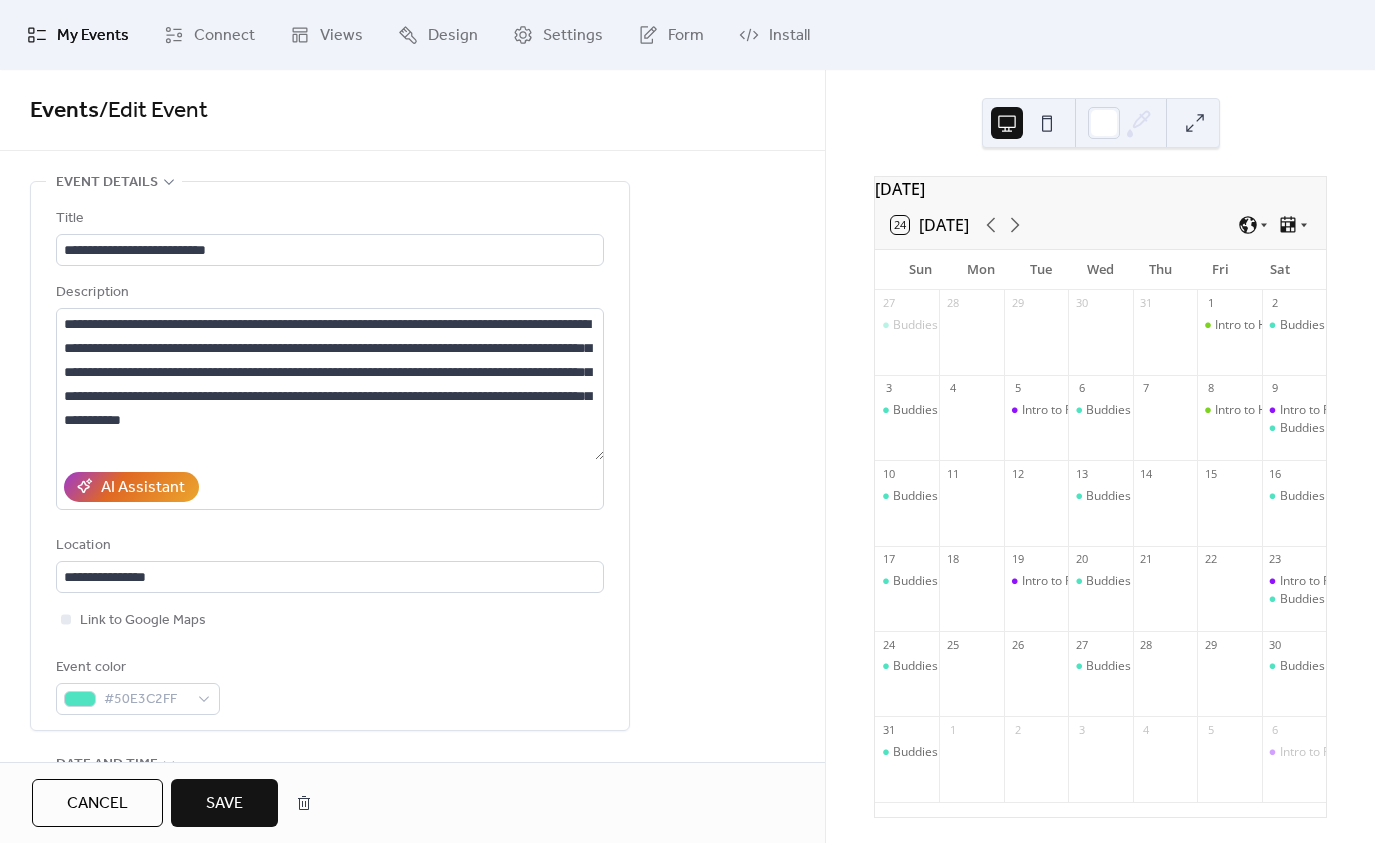 click on "Save" at bounding box center [224, 804] 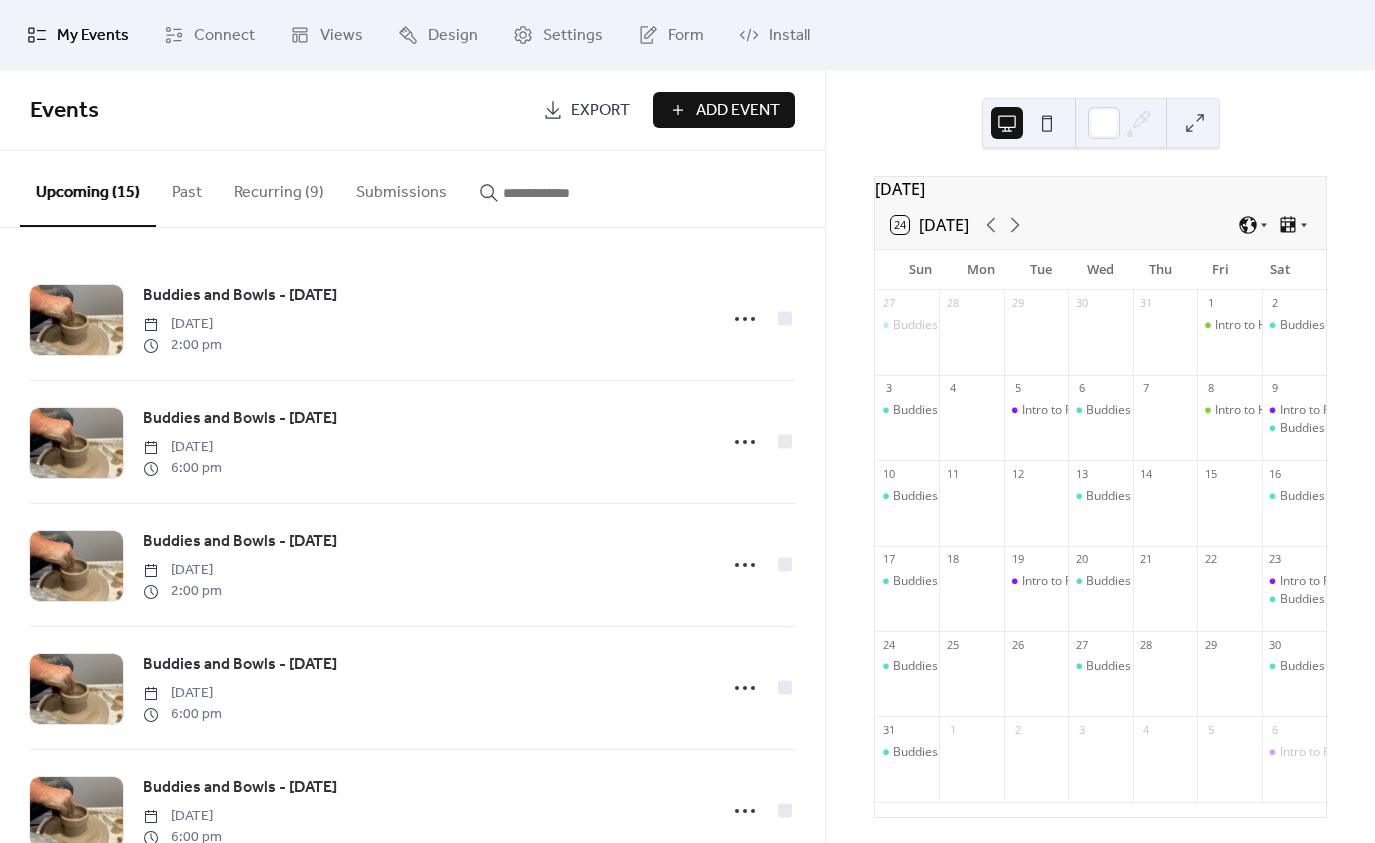click on "August 2025 24 Today Sun Mon Tue Wed Thu Fri Sat 27 Buddies and Bowls - July 27 28 29 30 31 1 Intro to Hand Building / Slabs - Fridays 2 Buddies and Bowls - August 2 3 Buddies and Bowls - August 3 4 5 Intro to Rigid Heddle Weaving - Session 1 6 Buddies and Bowls - August 6 7 8 Intro to Hand Building / Slabs - Fridays 9 Intro to Rigid Heddle Weaving - Session 3 Buddies and Bowls - August 9 10 Buddies and Bowls - August 10 11 12 13 Buddies and Bowls - August 13 14 15 16 Buddies and Bowls - August 16 17 Buddies and Bowls - August 17 18 19 Intro to Rigid Heddle Weaving - Session 2 20 Buddies and Bowls - August 20 21 22 23 Intro to Rigid Heddle Weaving - Session 4 Buddies and Bowls - August 23 24 Buddies and Bowls - August 24 25 26 27 Buddies and Bowls - August 27 28 29 30 Buddies and Bowls - August 30 31 Buddies and Bowls - August 31 1 2 3 4 5 6 Intro to Rigid Heddle Weaving - Session 7" at bounding box center [1100, 456] 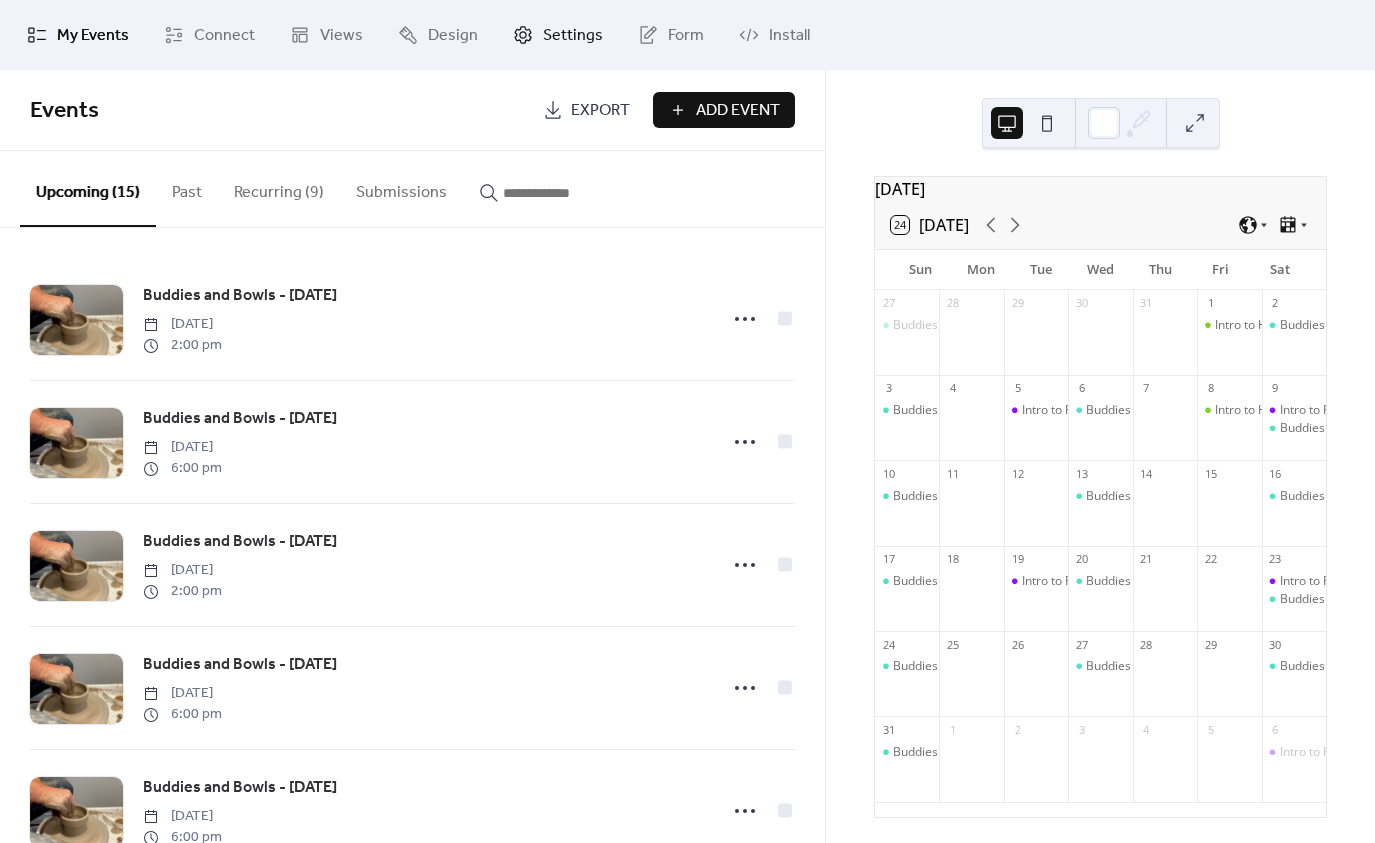 click on "Settings" at bounding box center [573, 36] 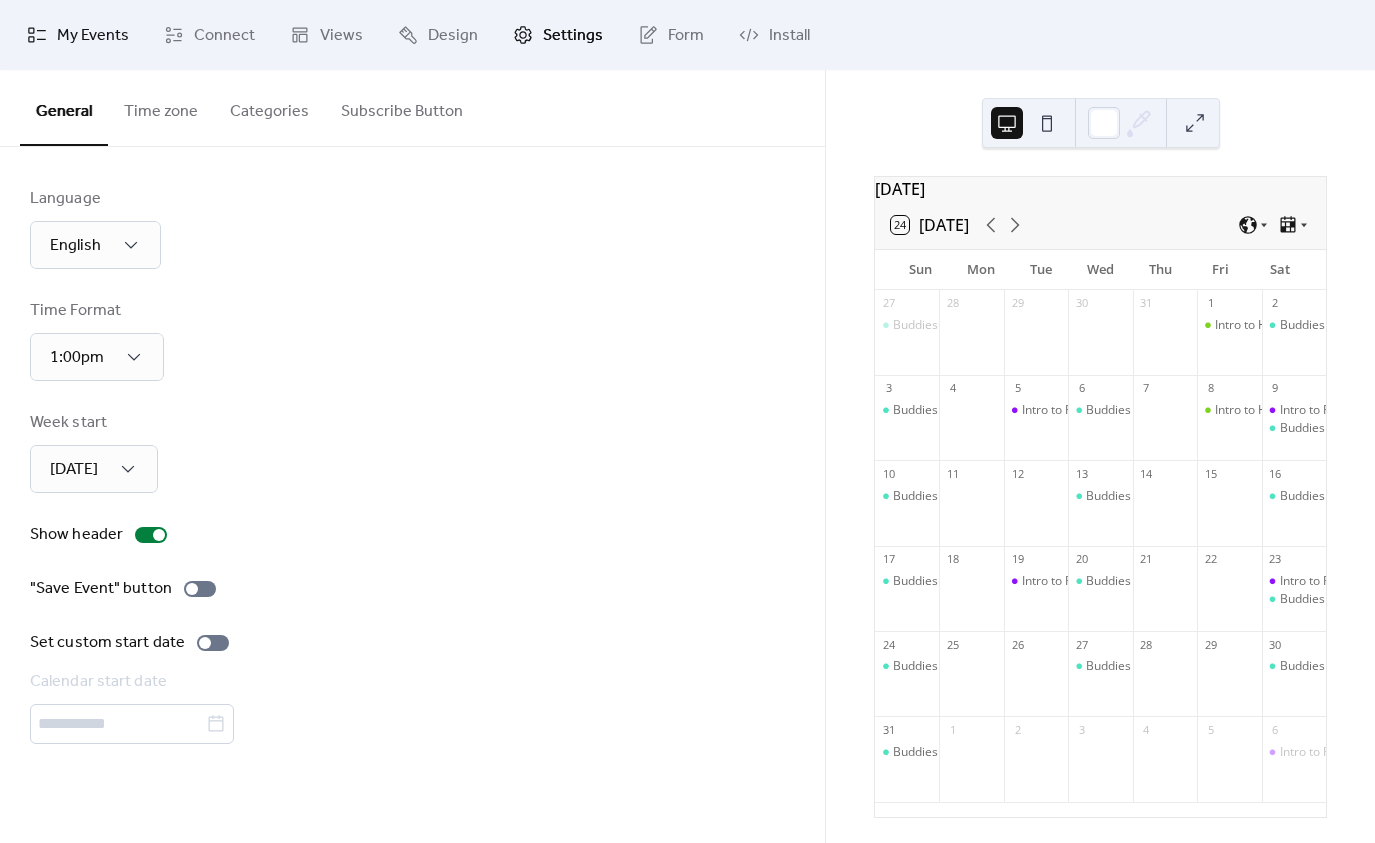 click on "My Events" at bounding box center [93, 36] 